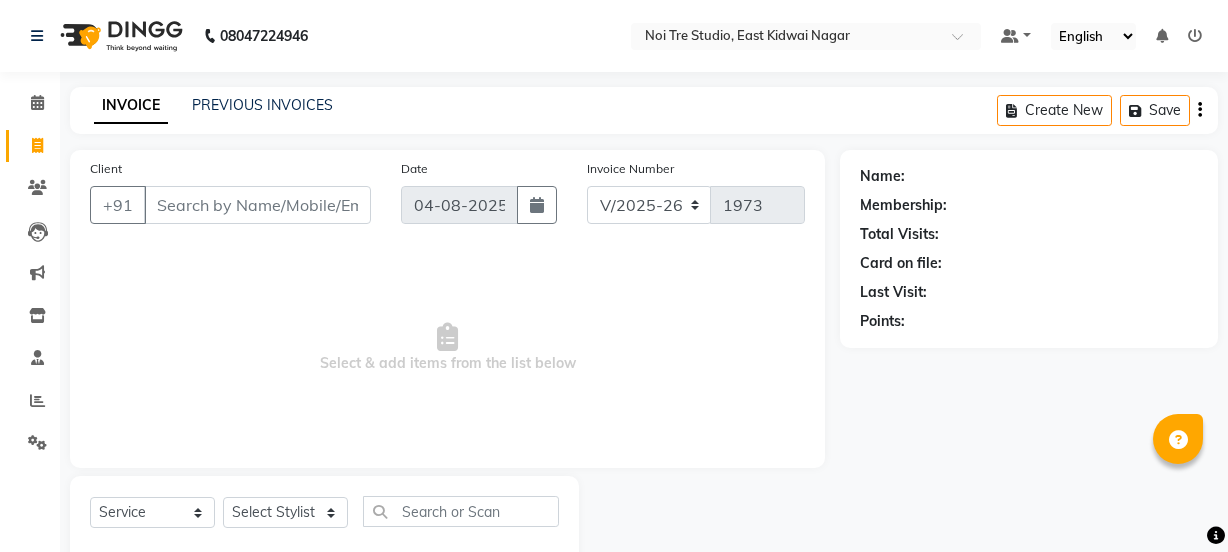 select on "4884" 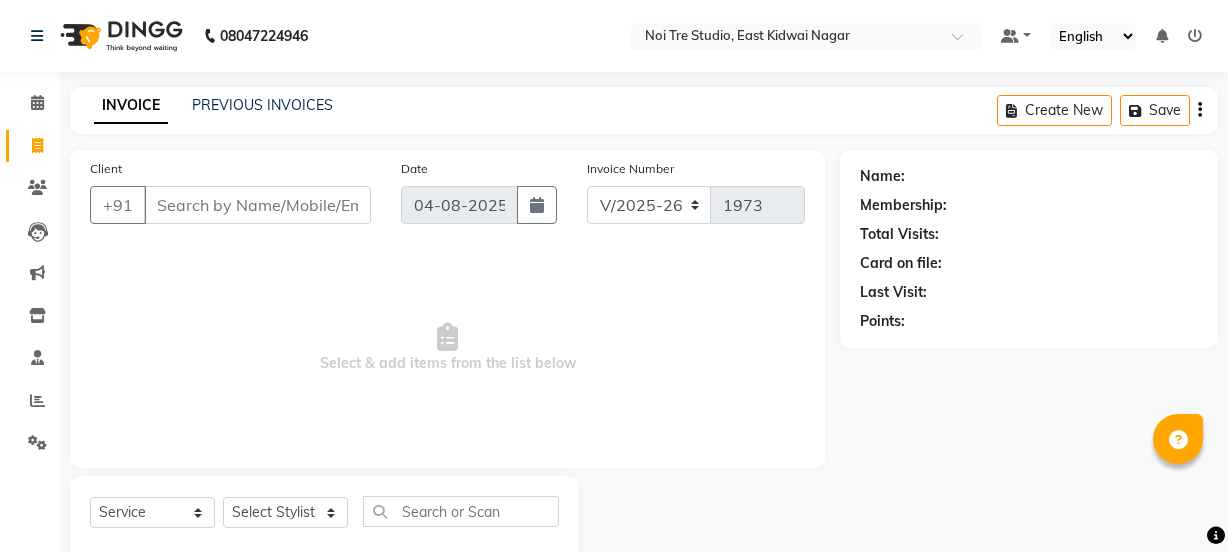 scroll, scrollTop: 50, scrollLeft: 0, axis: vertical 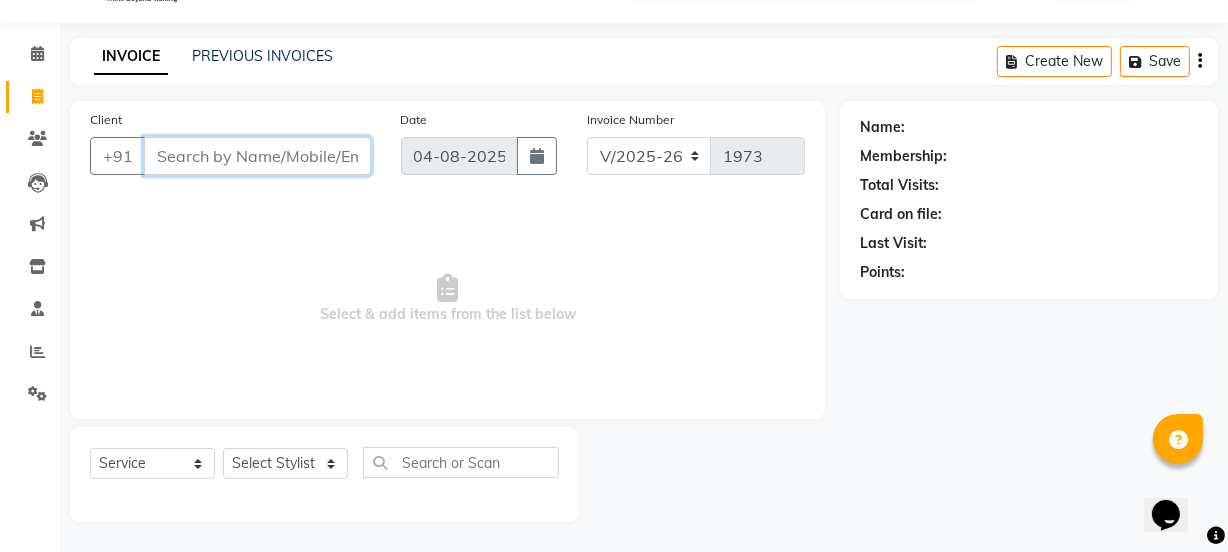 click on "Client" at bounding box center [257, 156] 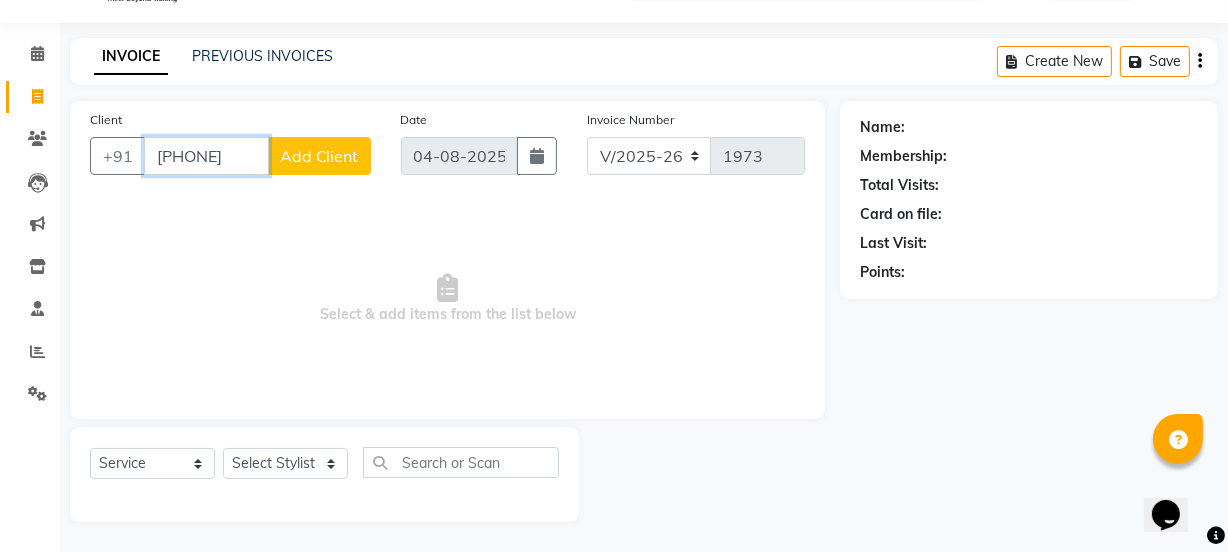 type on "[PHONE]" 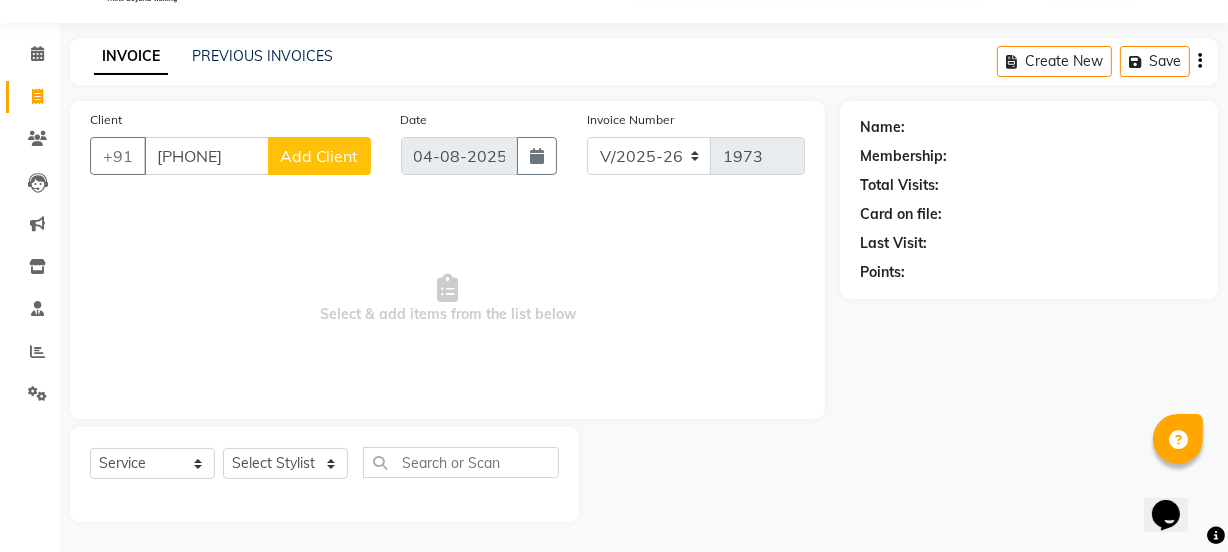 click on "Add Client" 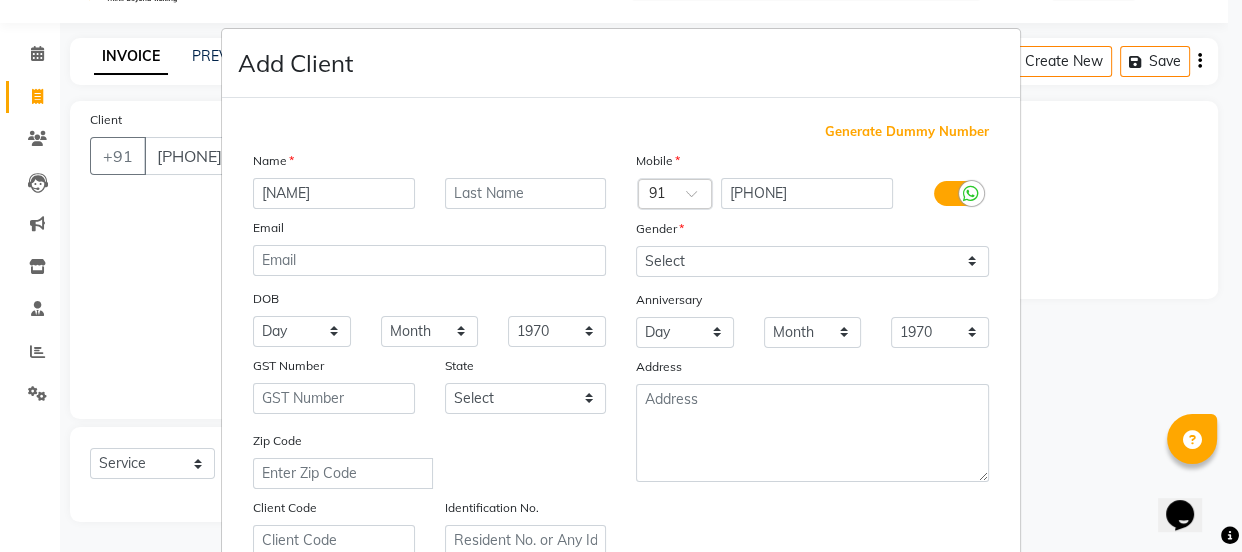 type on "[NAME]" 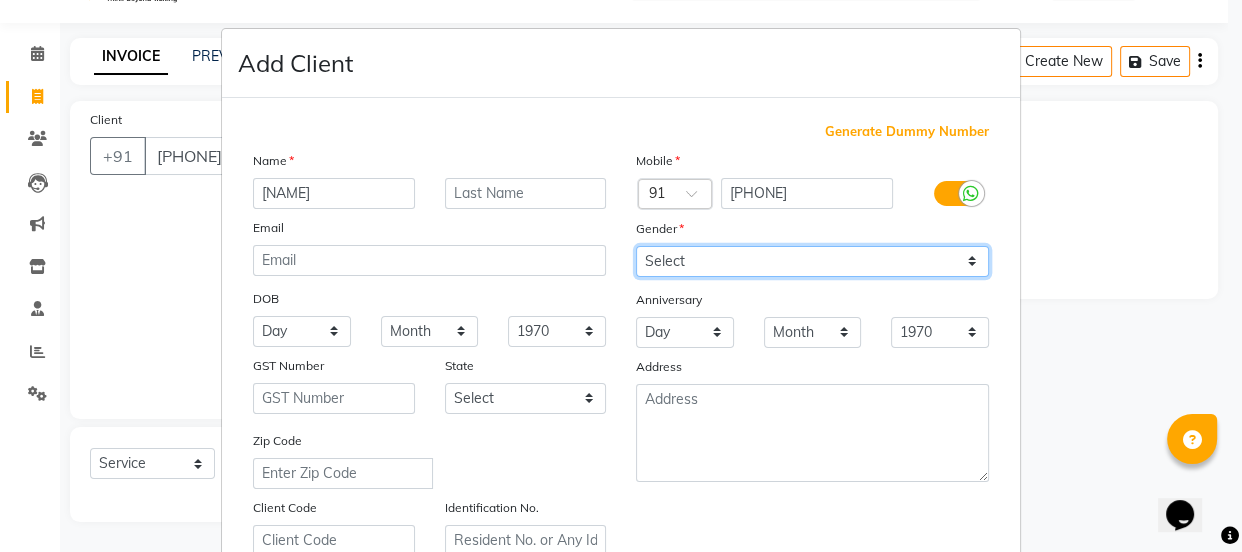 click on "Select Male Female Other Prefer Not To Say" at bounding box center (812, 261) 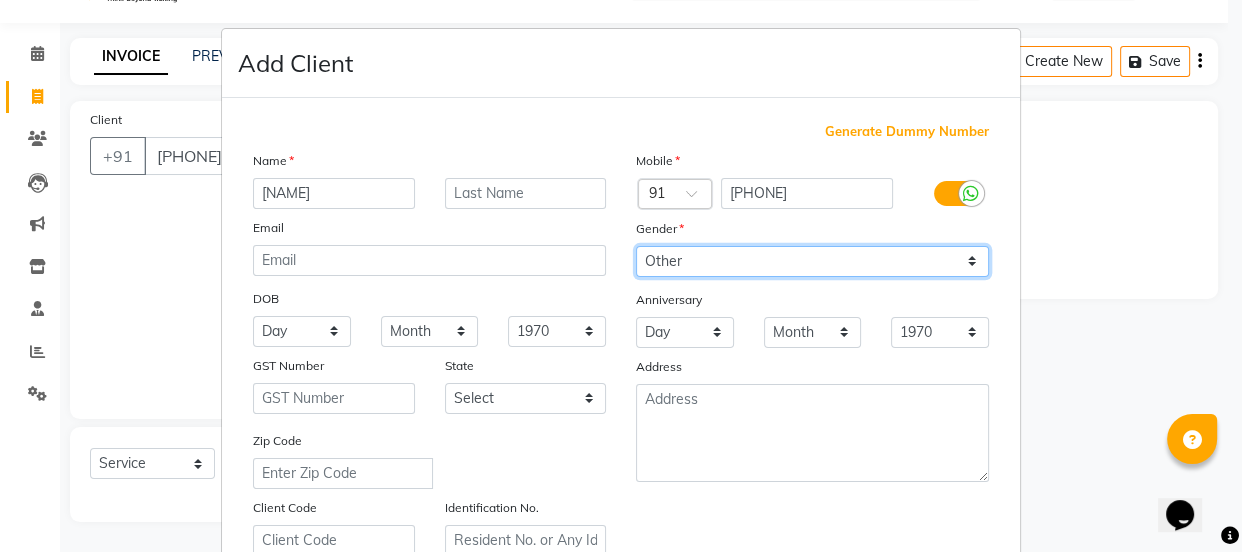 click on "Select Male Female Other Prefer Not To Say" at bounding box center (812, 261) 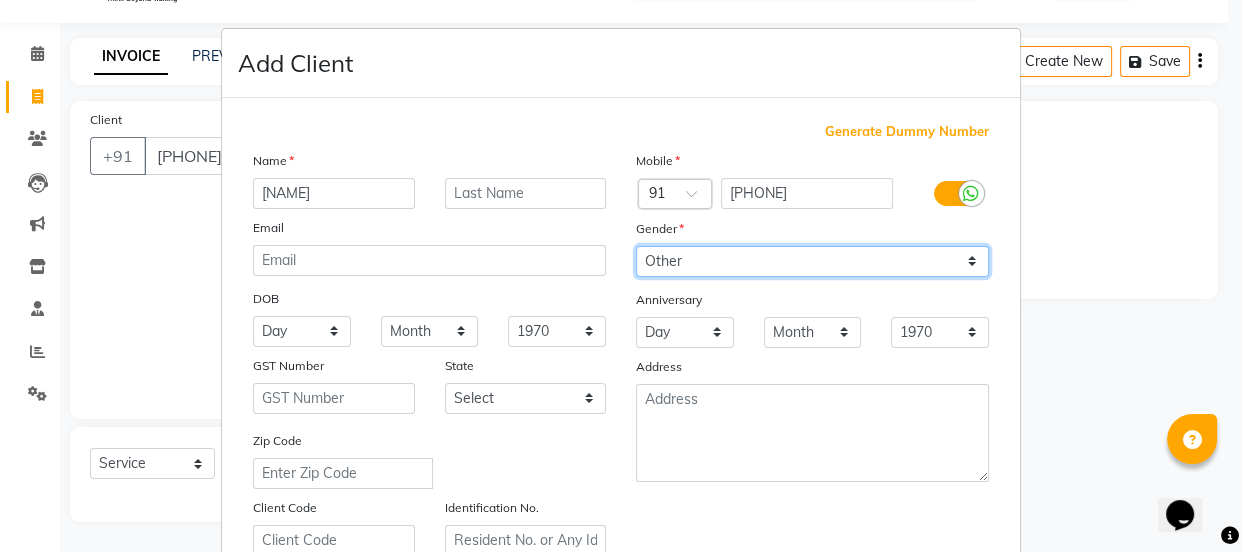 select on "female" 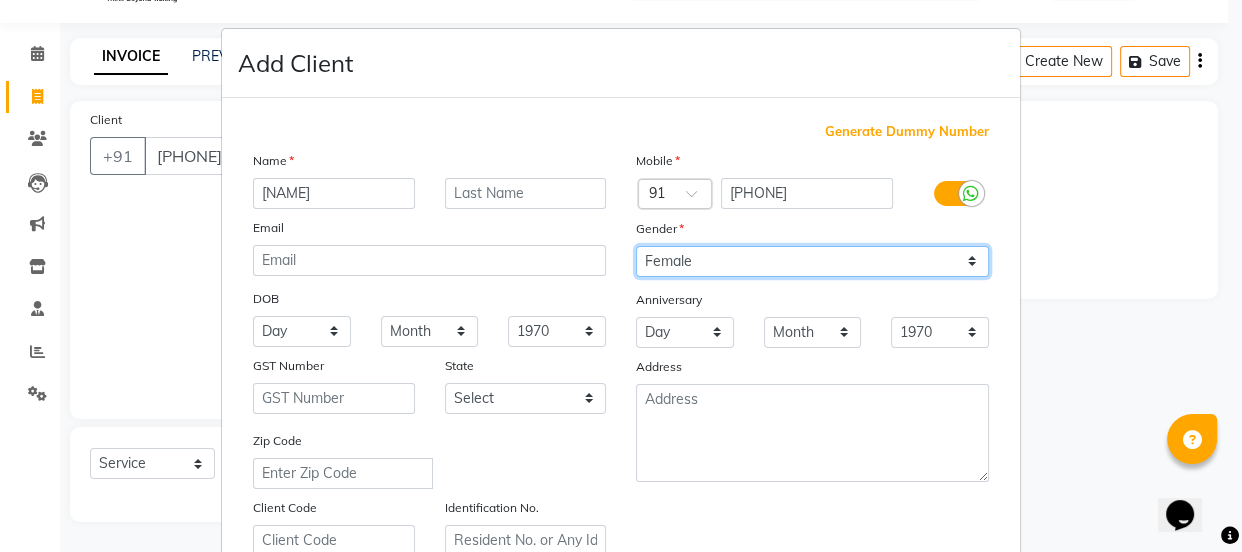 click on "Select Male Female Other Prefer Not To Say" at bounding box center [812, 261] 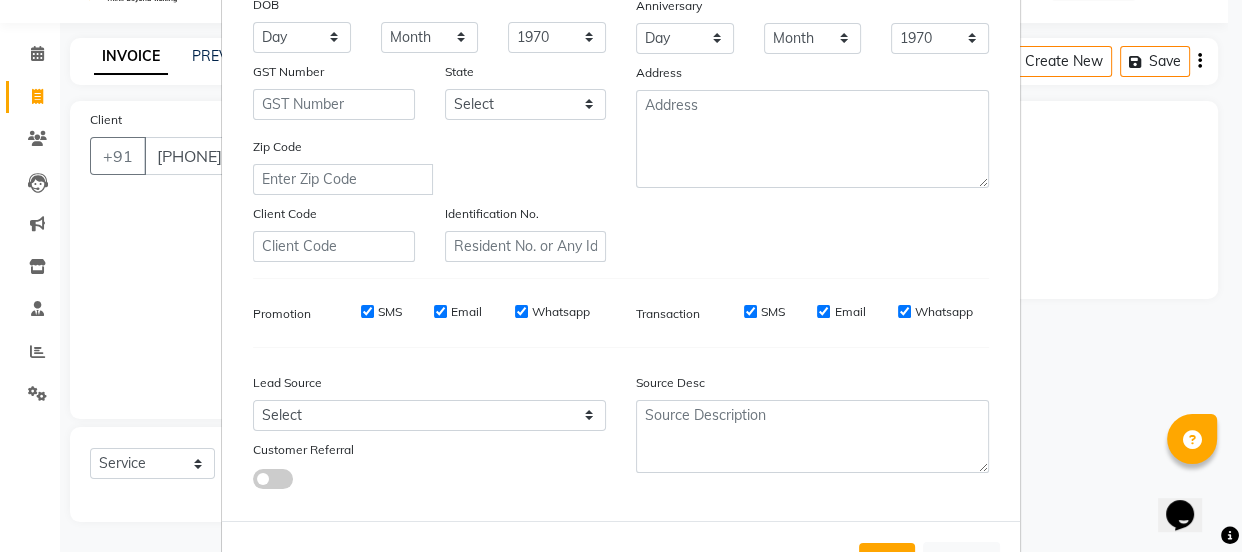scroll, scrollTop: 320, scrollLeft: 0, axis: vertical 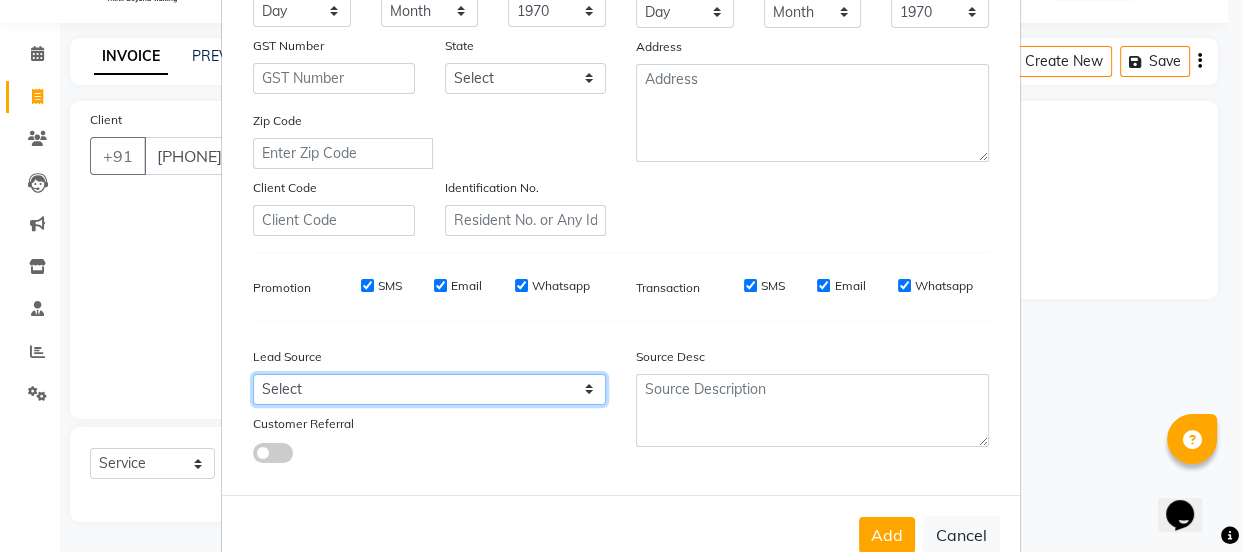 click on "Select Walk-in Referral Internet Friend Word of Mouth Advertisement Facebook JustDial Google Other Instagram  YouTube  WhatsApp" at bounding box center (429, 389) 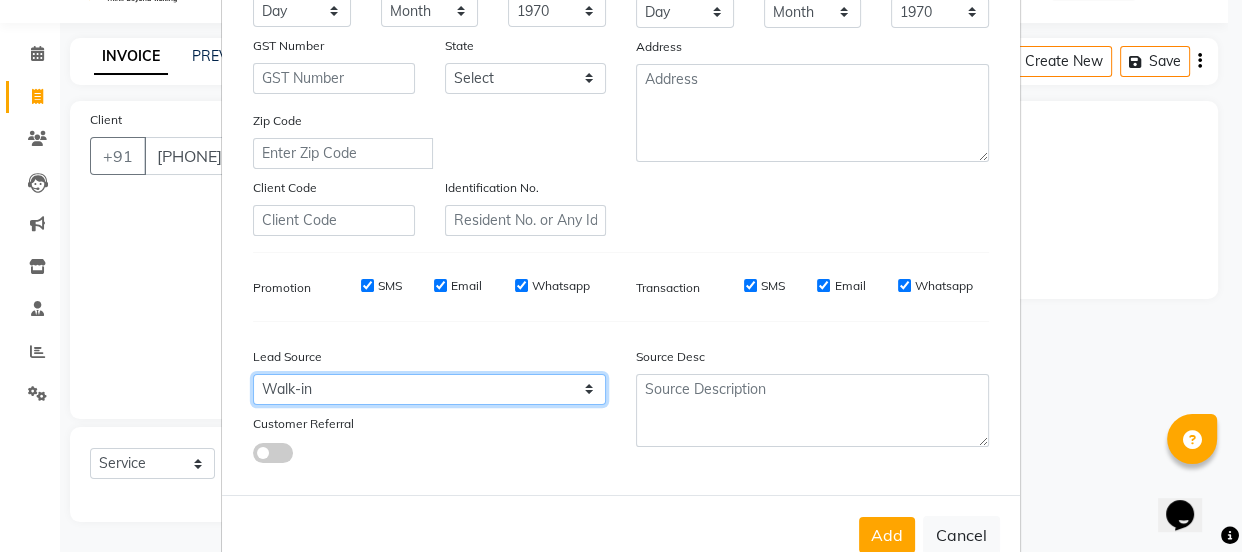 click on "Select Walk-in Referral Internet Friend Word of Mouth Advertisement Facebook JustDial Google Other Instagram  YouTube  WhatsApp" at bounding box center (429, 389) 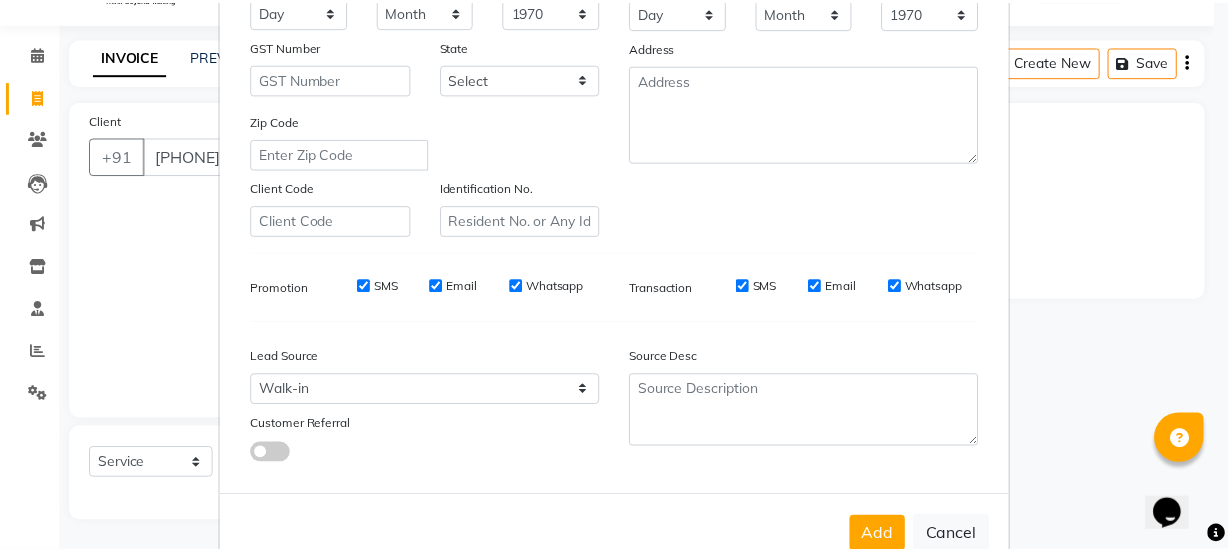 scroll, scrollTop: 377, scrollLeft: 0, axis: vertical 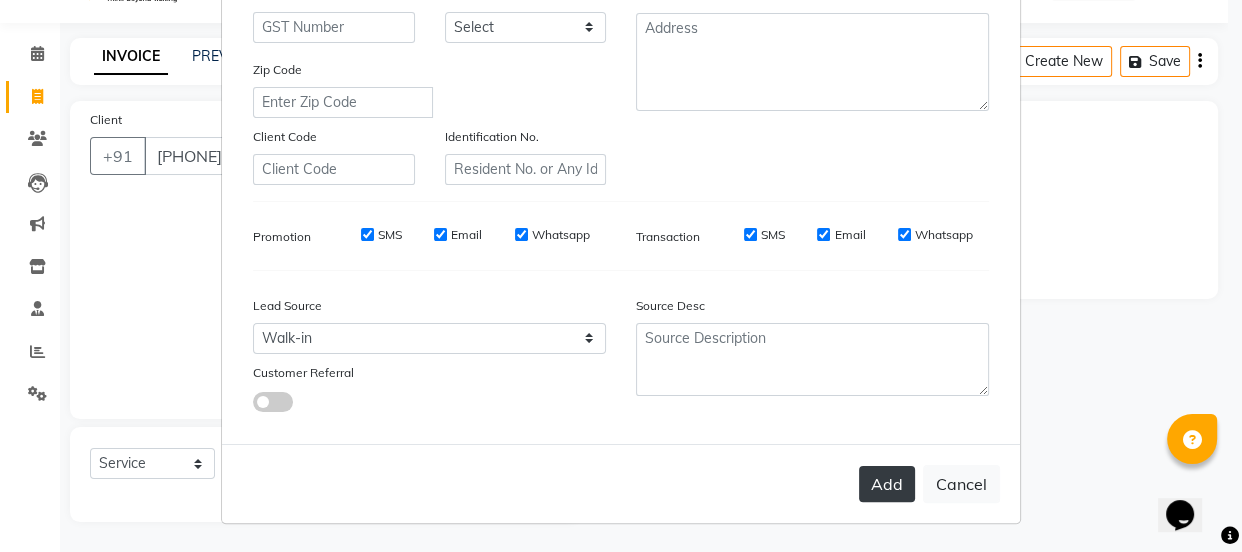 click on "Add" at bounding box center [887, 484] 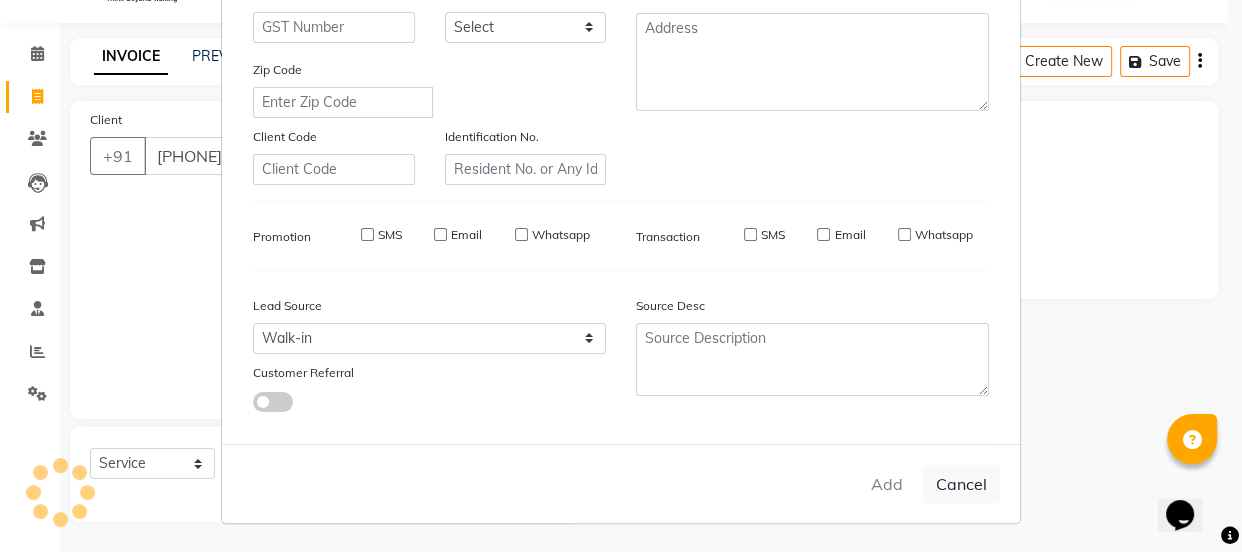 type 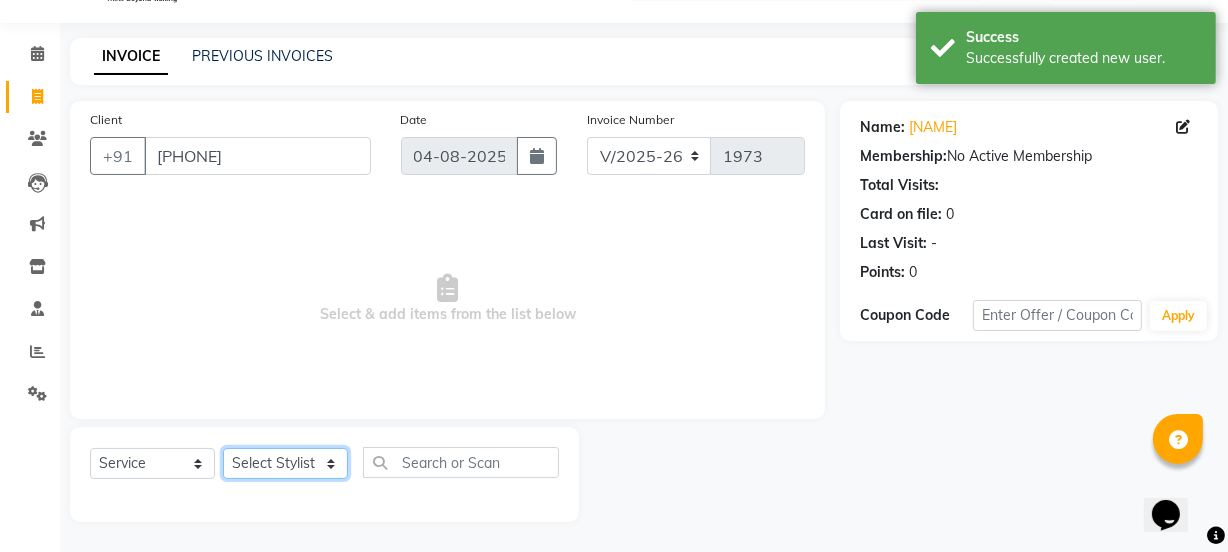click on "Select Stylist [NAME] [NAME] [NAME] [NAME] [NAME] [NAME] Manager [NAME] [NAME] [NAME] [NAME] [NAME] [NAME] [NAME] [NAME] [NAME] [NAME] [NAME] [NAME] [NAME] [NAME]" 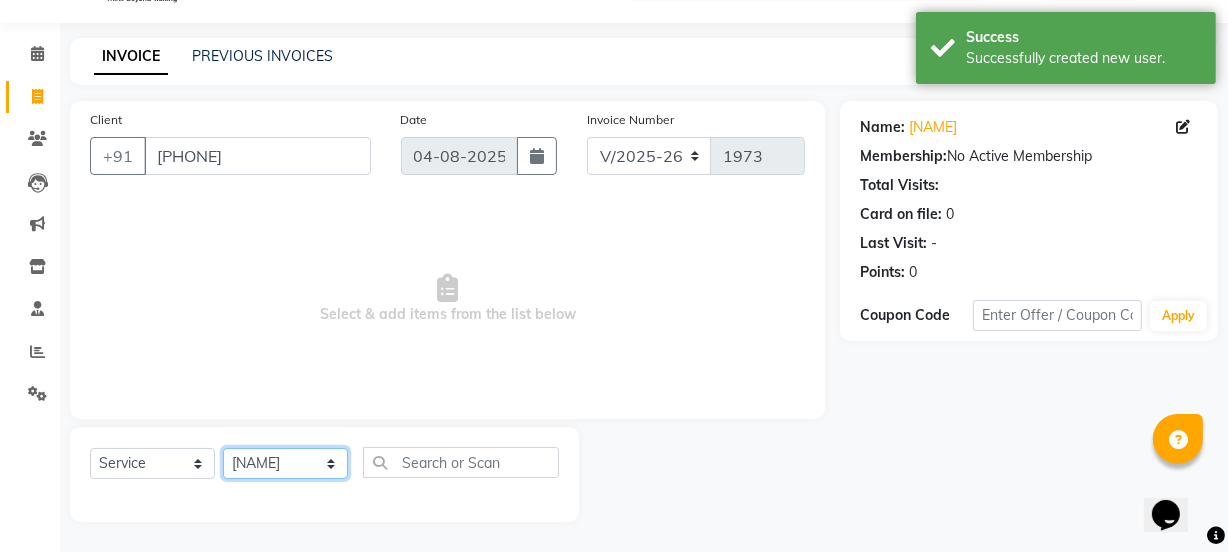 click on "Select Stylist [NAME] [NAME] [NAME] [NAME] [NAME] [NAME] Manager [NAME] [NAME] [NAME] [NAME] [NAME] [NAME] [NAME] [NAME] [NAME] [NAME] [NAME] [NAME] [NAME] [NAME]" 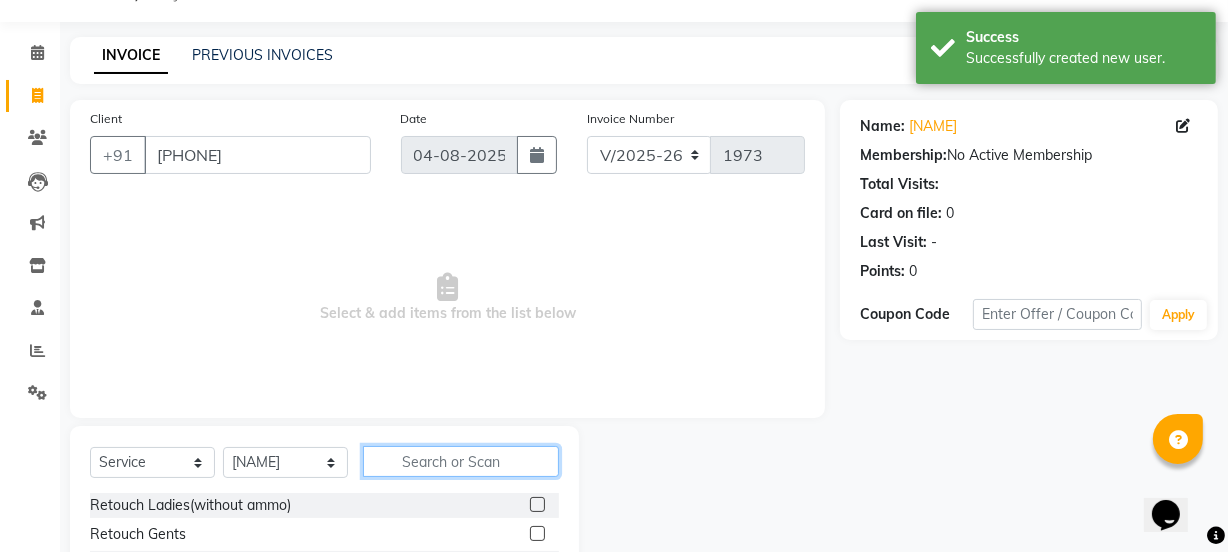 click 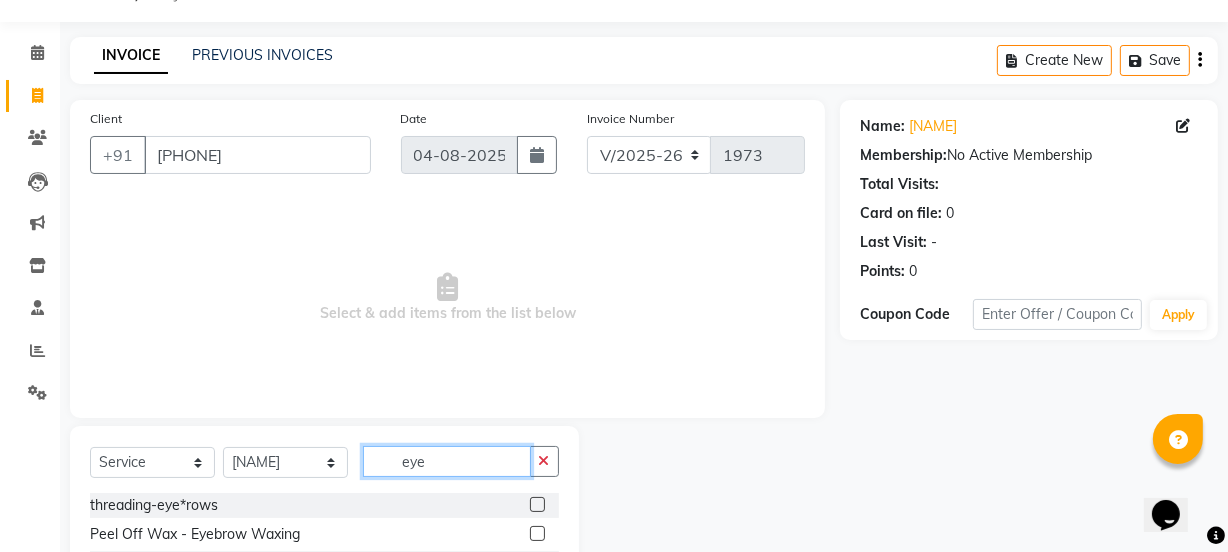type on "eye" 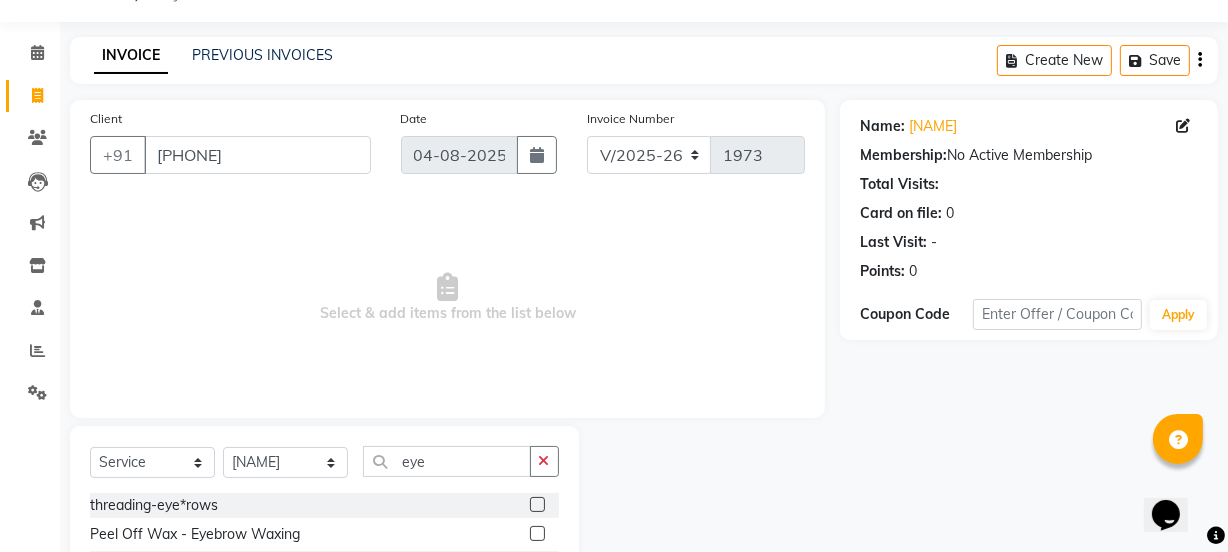 click 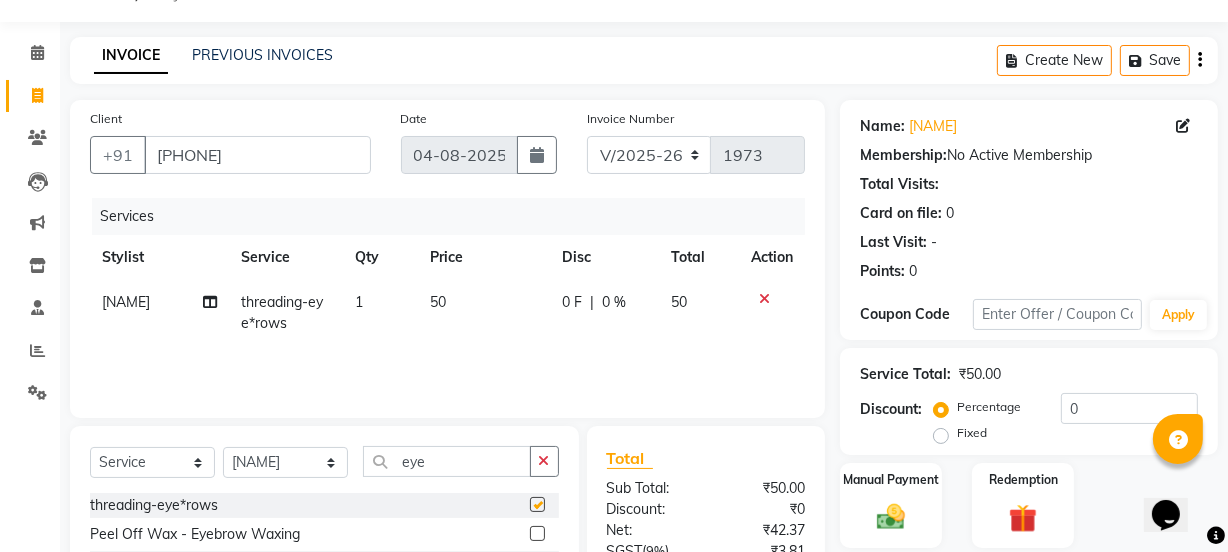 checkbox on "false" 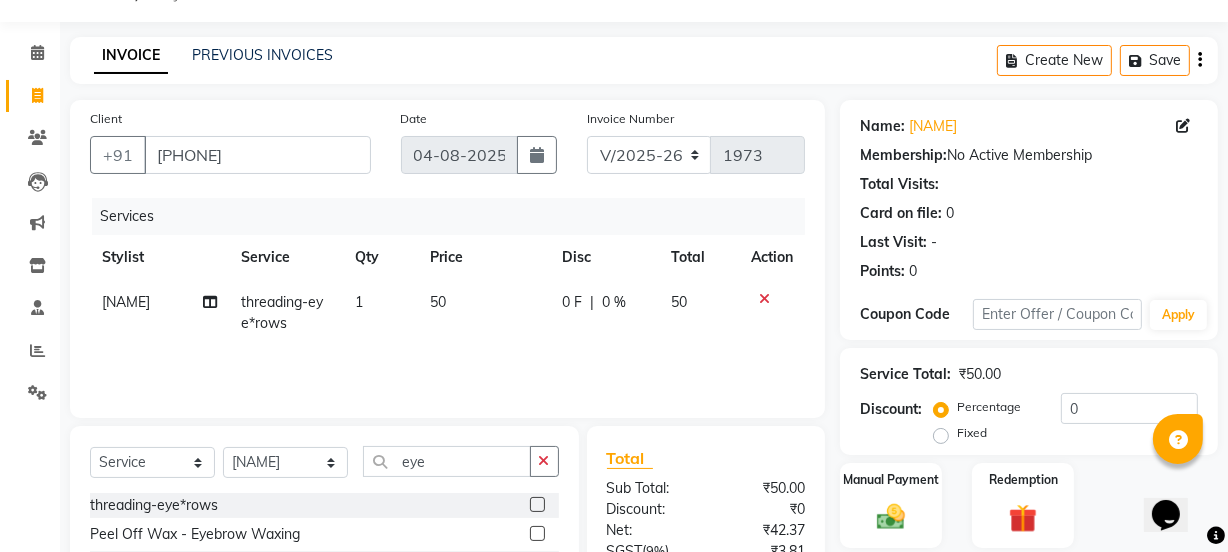 click on "1" 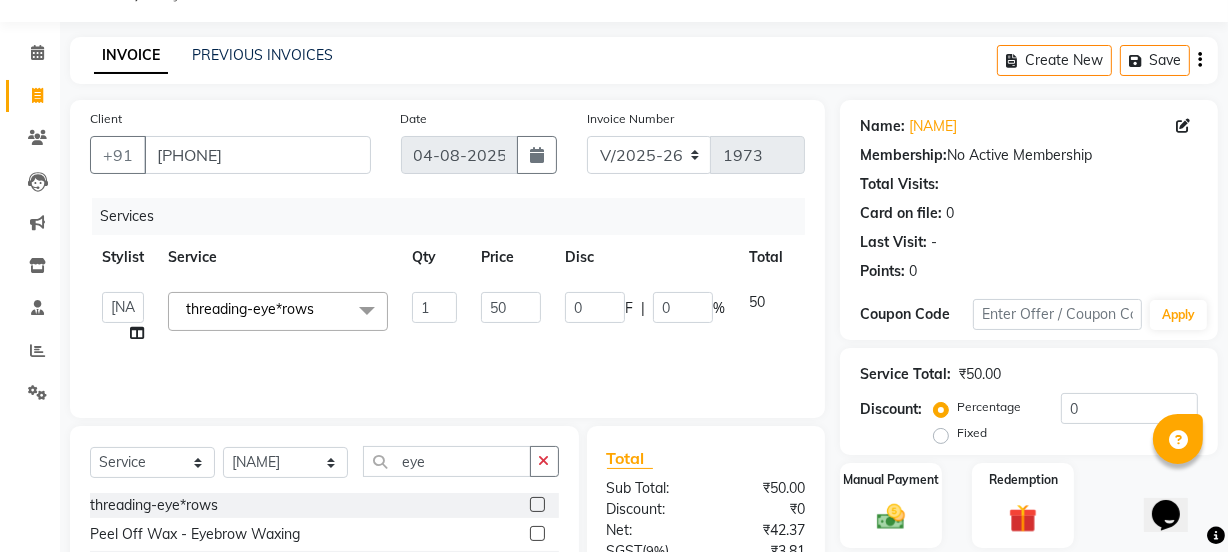 click on "threading-eye*rows  x Retouch Ladies(without ammo) Retouch Gents Global Ladies Global Gents Highlights Gents Highlights/Balayage Ladies Colour Correction/Tone Down Colour Stripping retouch  Ladies - Salon Artist Ladies -cut Creative Artist Ladies - Creative Director Ladies - Style Director Ladies - Fringe Cut Styling  - Normal Wash Styling  - Luxury Wash Styling  - Blow Dry Styling  - Normal Dry Styling  - Flat Iron Styling  - Tong Curls Styling  - Steampod Iron Styling  - Hair Up Men’S Cut - salon artist Men’S Shave - Salon Artist Men’S Cut & Shave - Senior Artist Men’S Cut & Shave - Creative Director Men’S Cut & Shave - Style Director Shave - Shave Premium Shave - Premium Shave Beard Ritual - Beard Ritual Beard Trim - Beard Trim Luxury Beard - Luxury Beard Luxury Shave - Luxury Shave Hair Styling For Men - Hair Styling For Men Beard Colour - Beard Colour Face Ritual (Men & Women) - Face Bleach Face Ritual (Men & Women) - De-Tan Therapy Face Ritual (Men & Women) - Clean Up Retouch - Gentlemen" 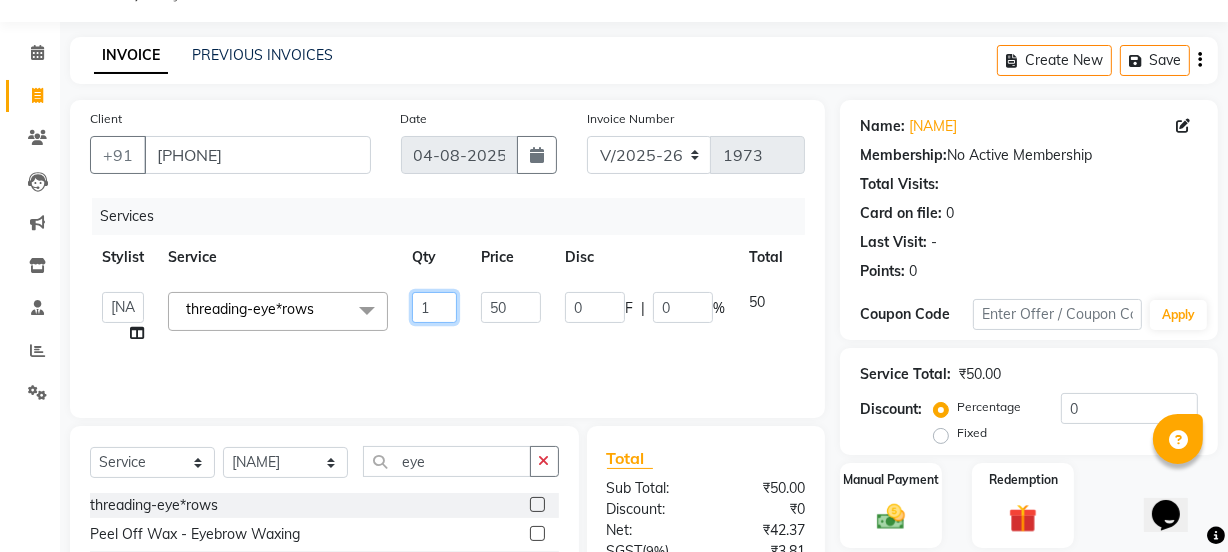 click on "1" 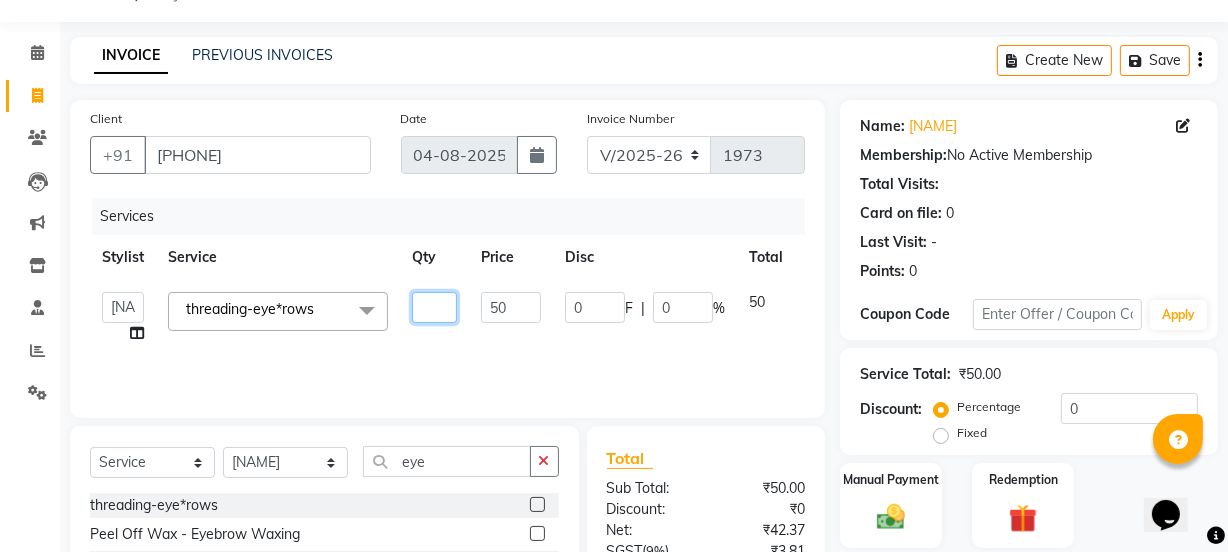 type on "3" 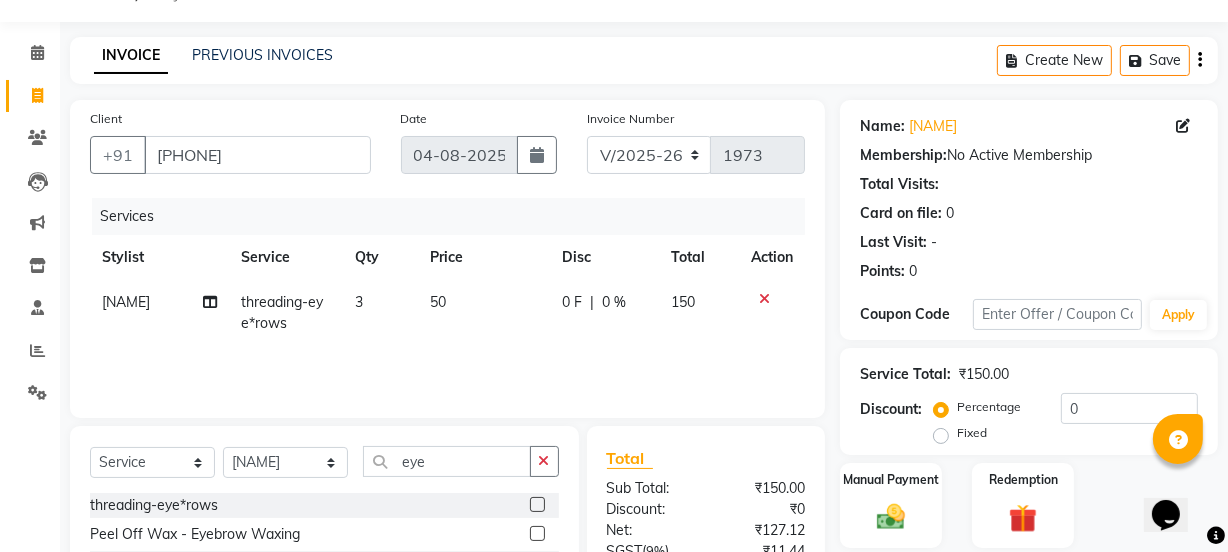 click on "[NAME] threading-eye*rows 2 50 0 F | 0 % 100" 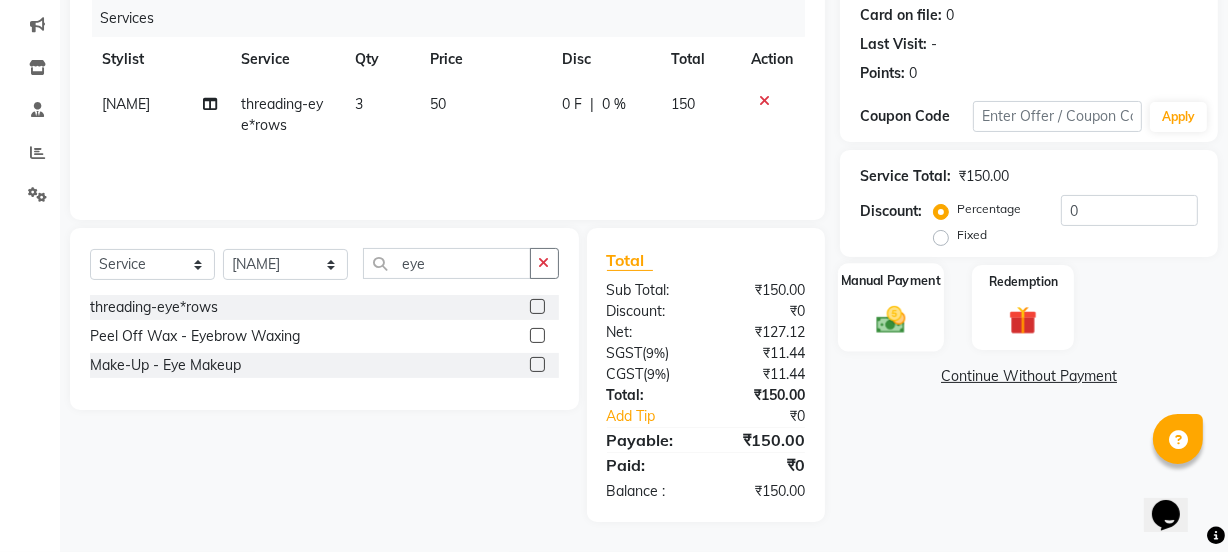 click 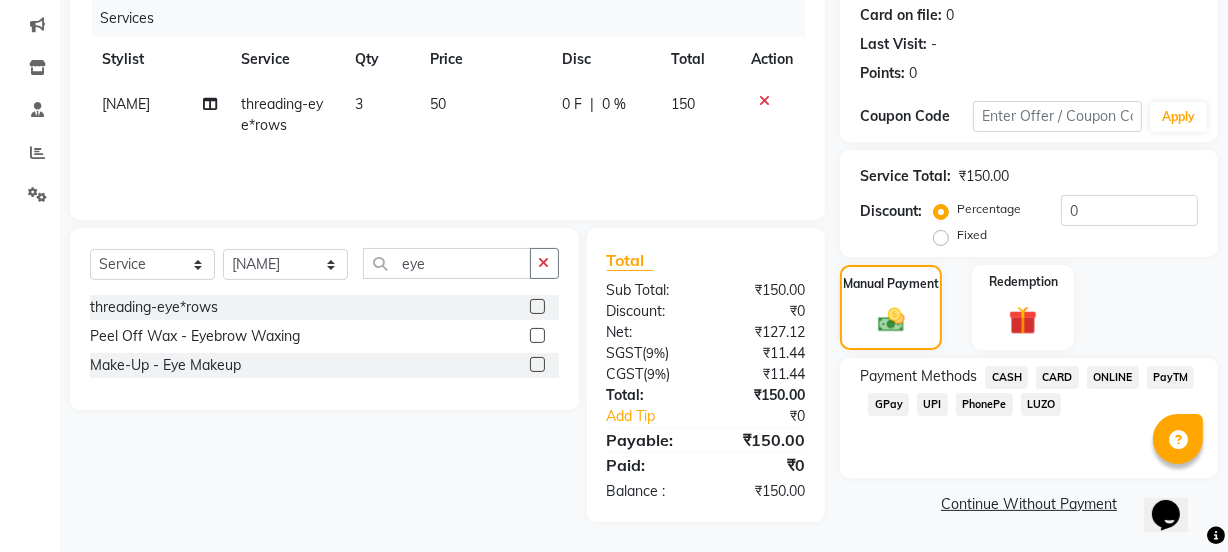 click on "UPI" 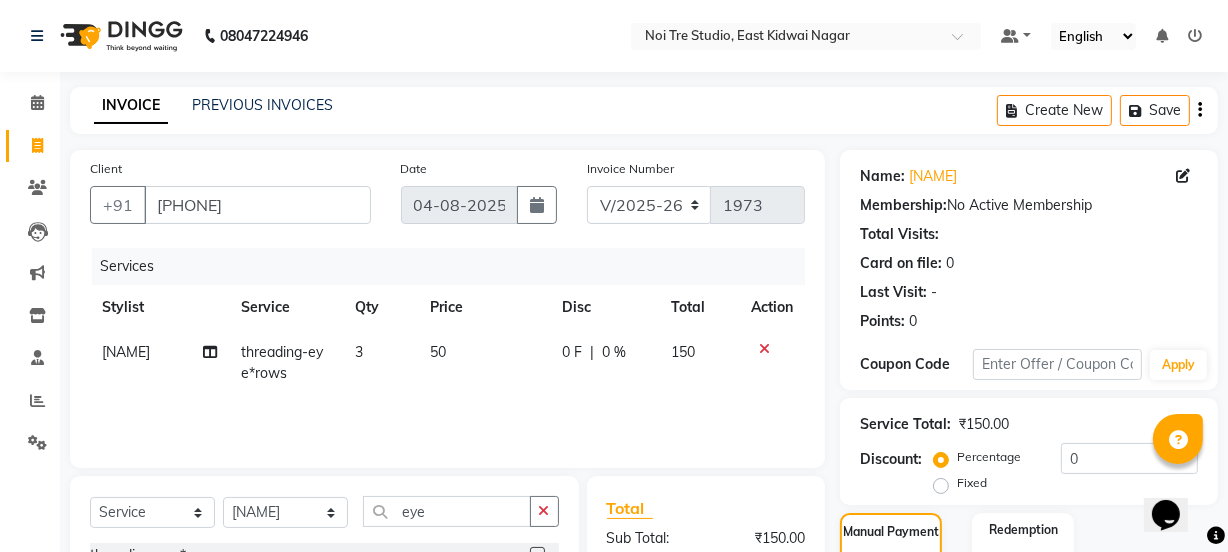 scroll, scrollTop: 300, scrollLeft: 0, axis: vertical 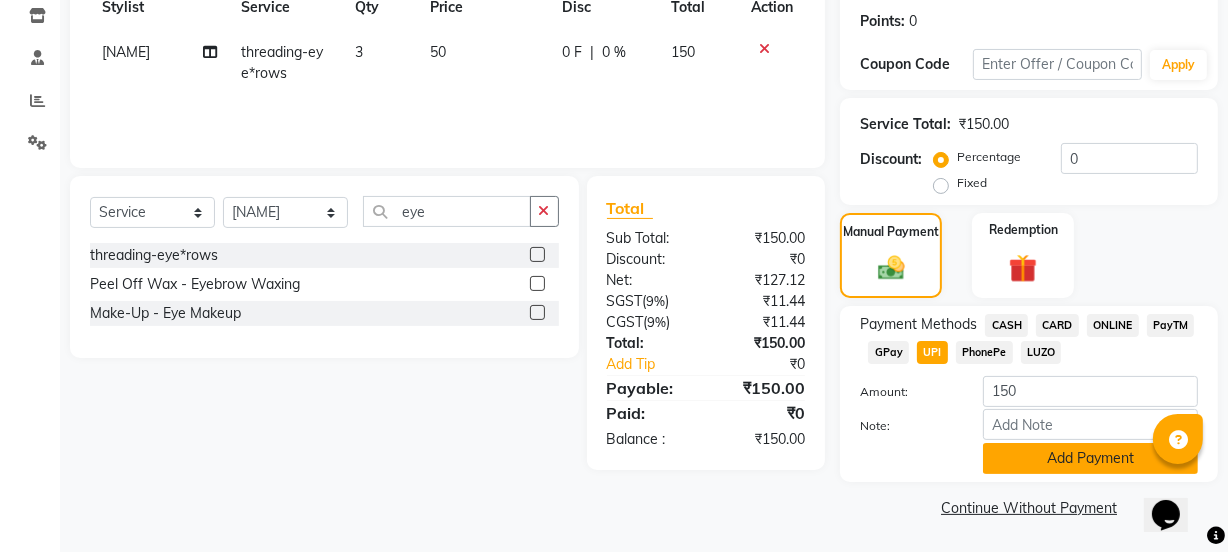 click on "Add Payment" 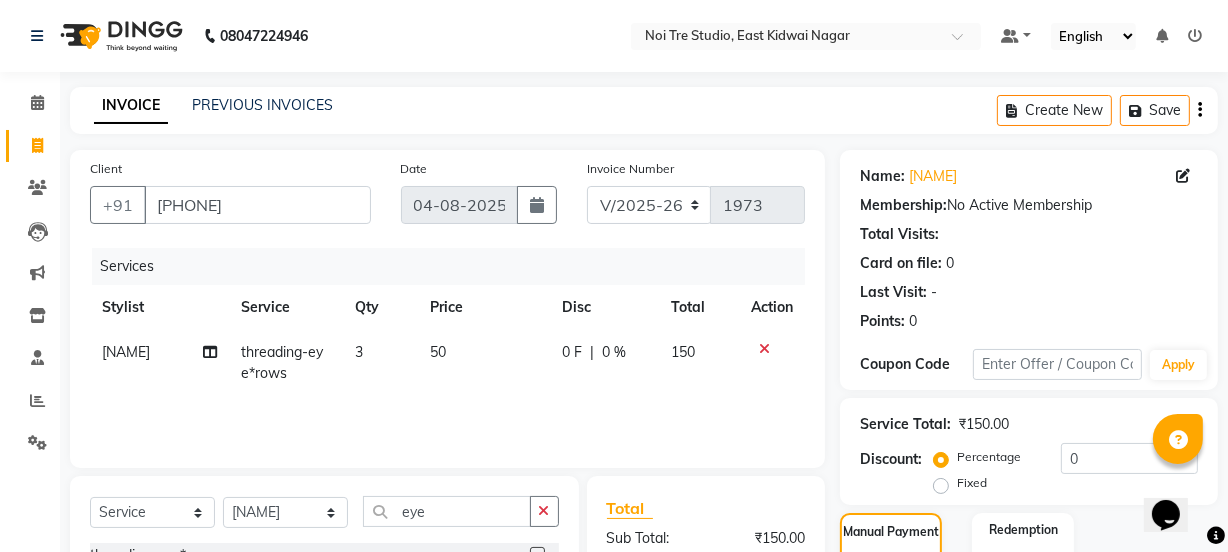 scroll, scrollTop: 357, scrollLeft: 0, axis: vertical 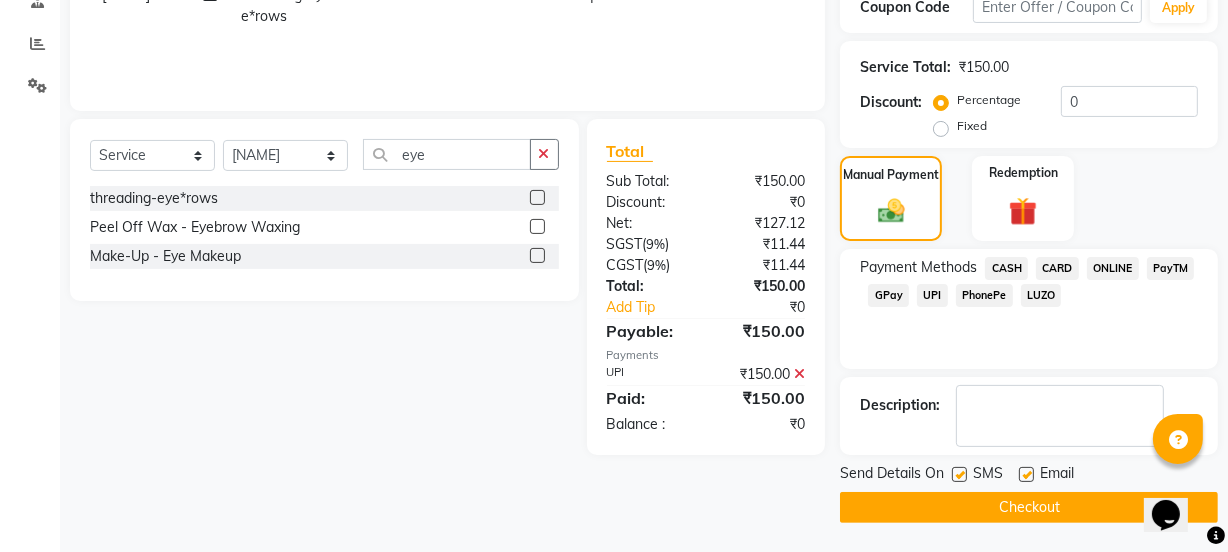 click on "Checkout" 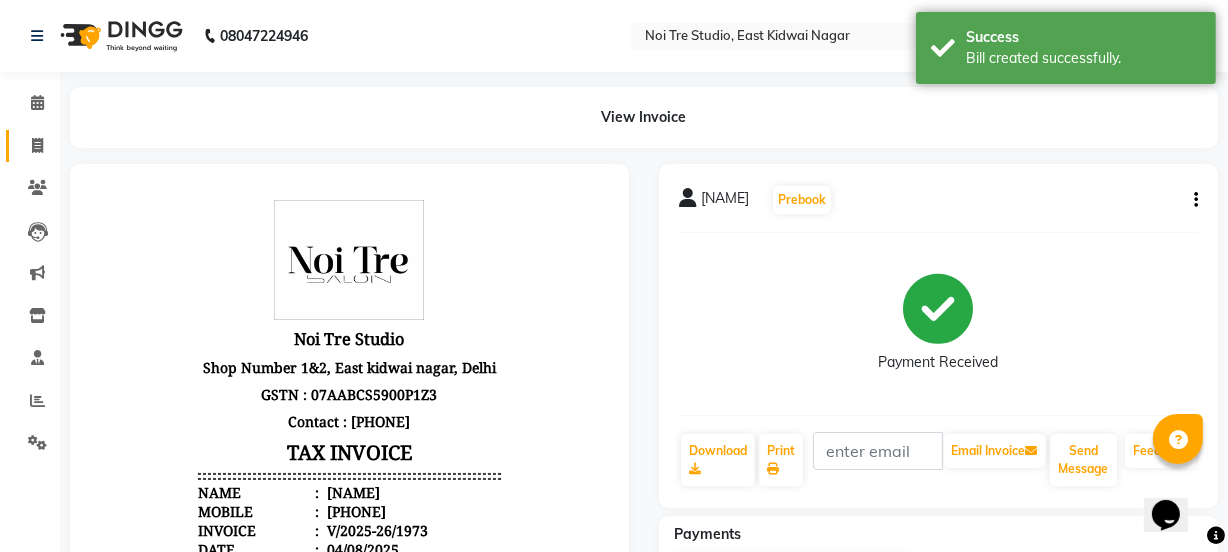 scroll, scrollTop: 0, scrollLeft: 0, axis: both 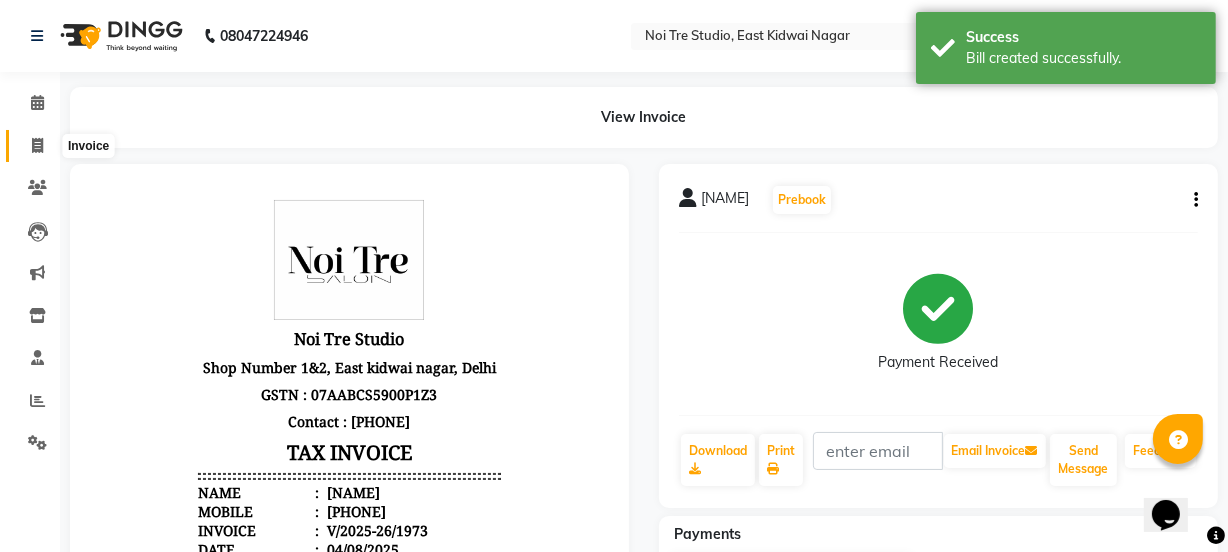 click 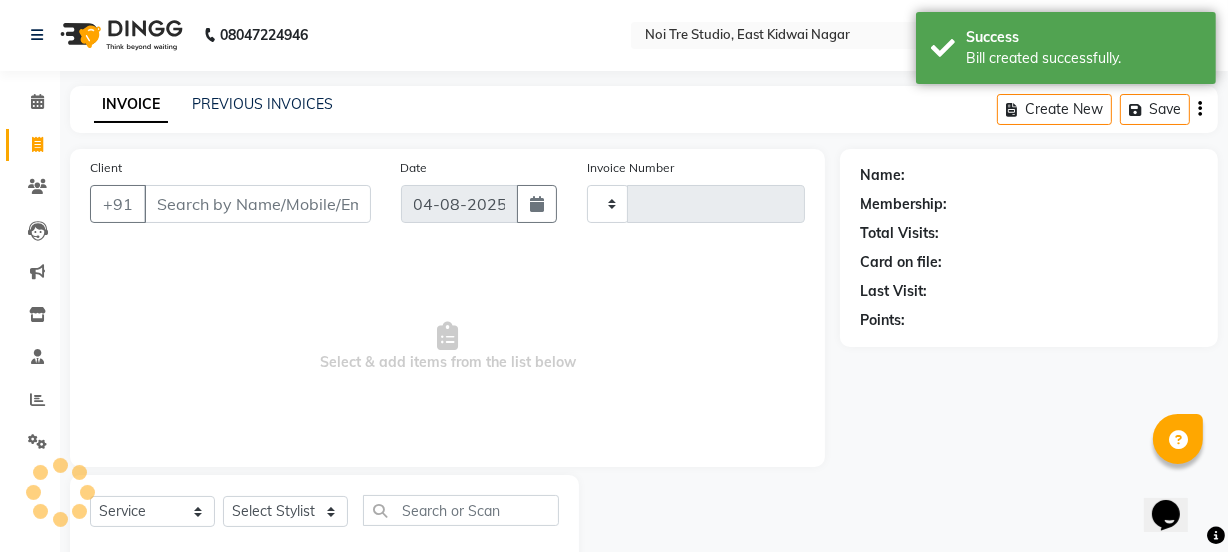 type on "1974" 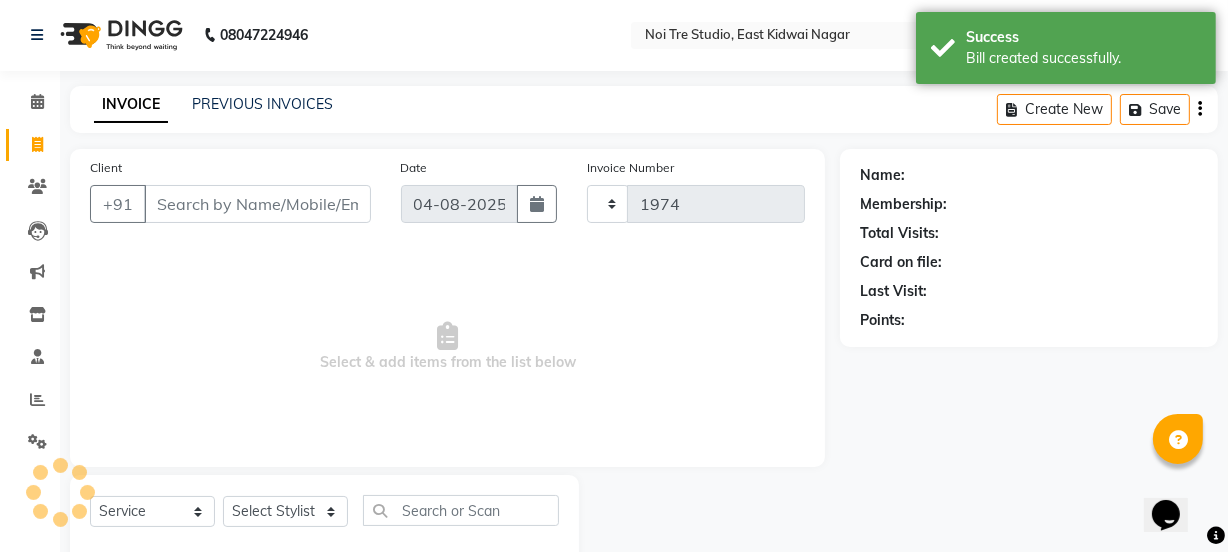 select on "4884" 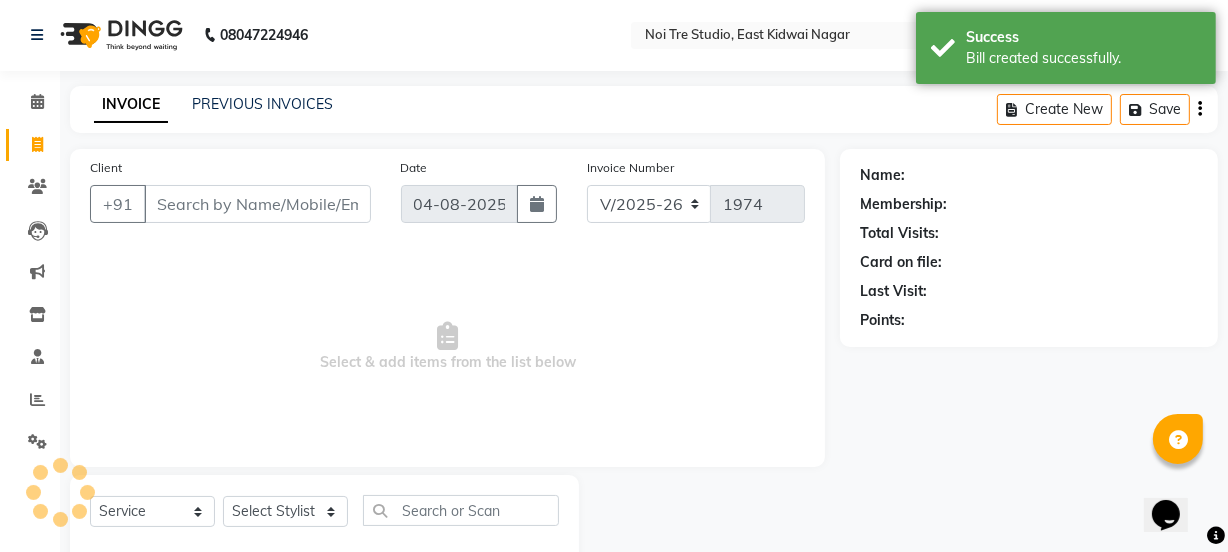 scroll, scrollTop: 50, scrollLeft: 0, axis: vertical 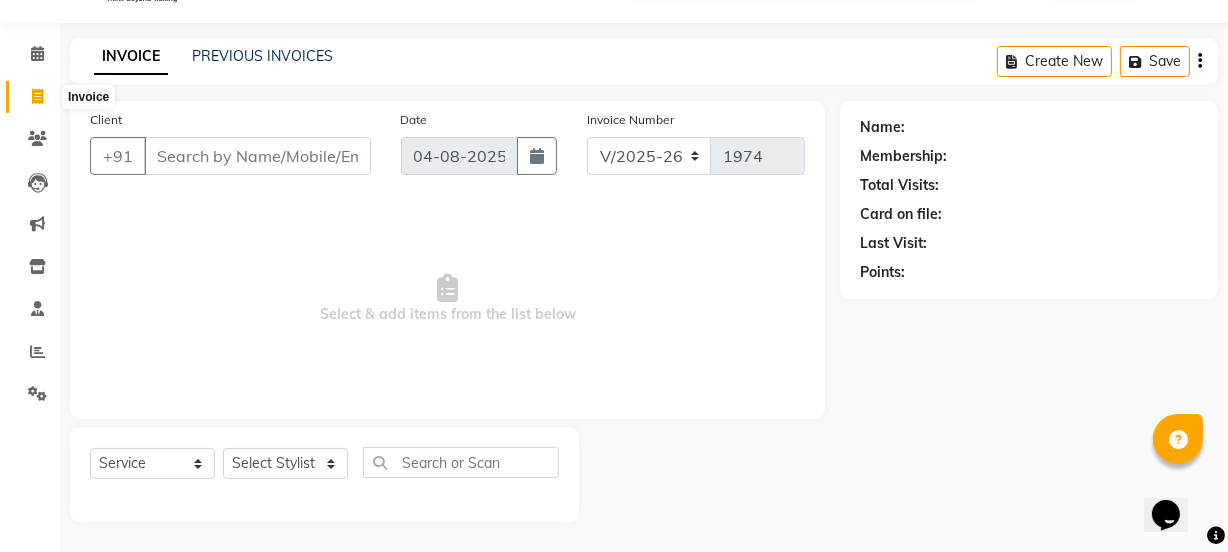 click 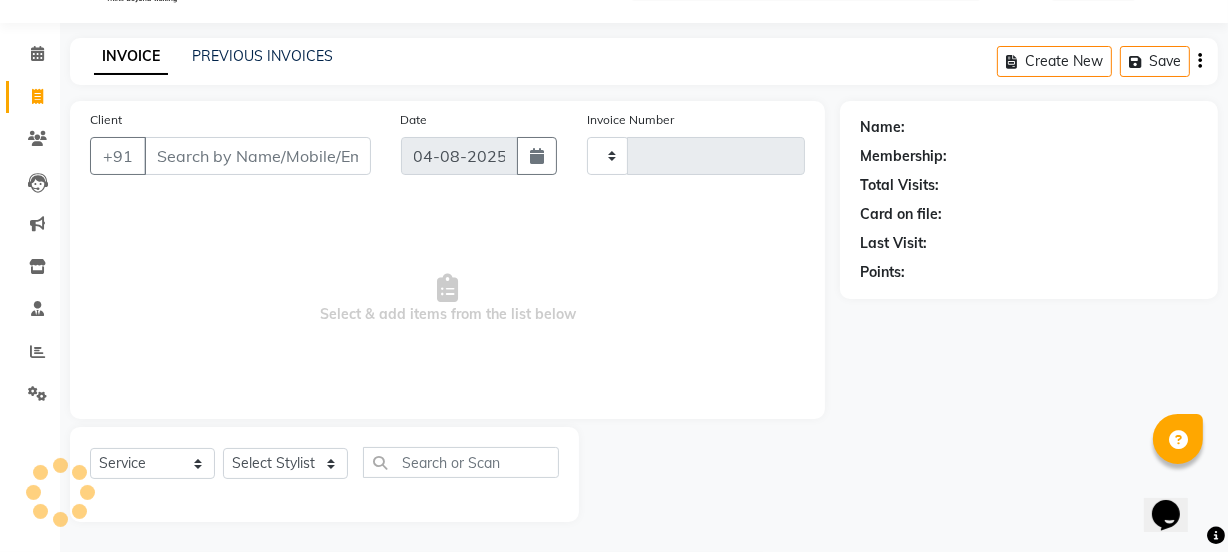 type on "1974" 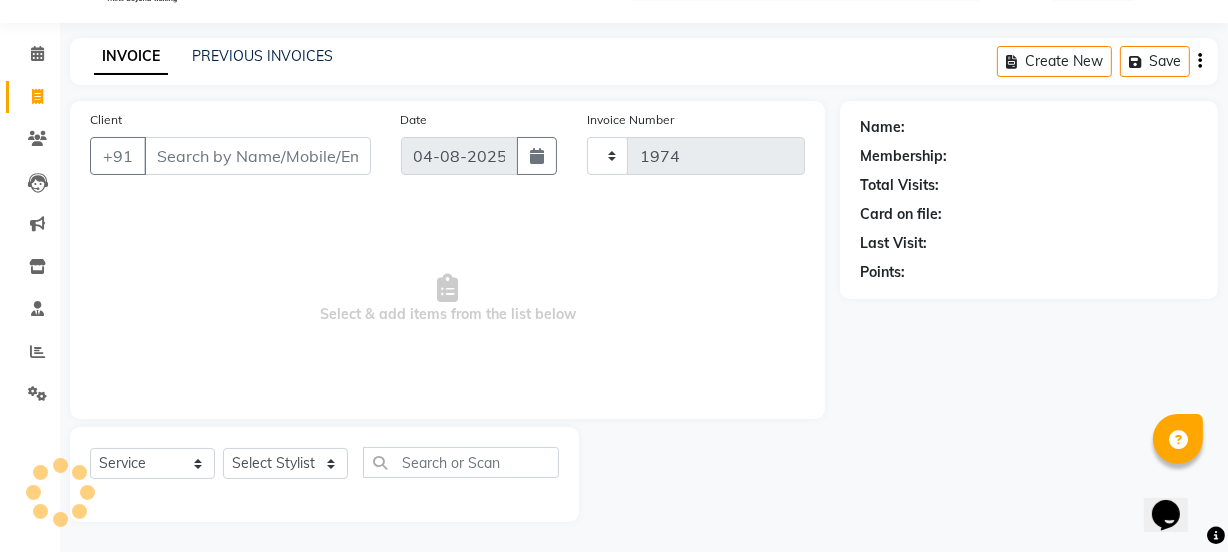 select on "4884" 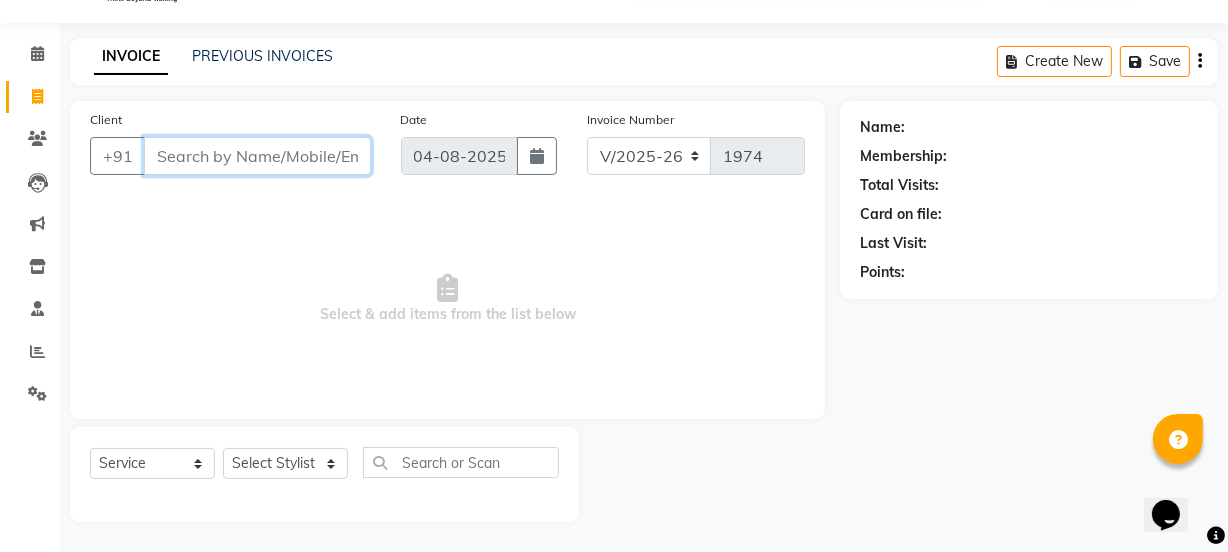 scroll, scrollTop: 0, scrollLeft: 0, axis: both 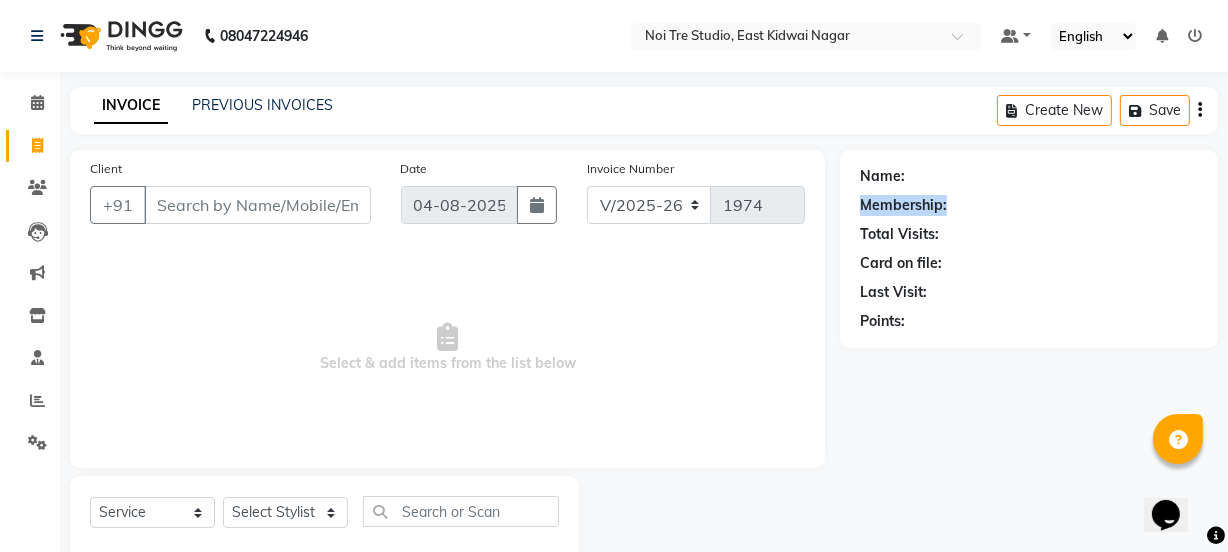 drag, startPoint x: 1173, startPoint y: 147, endPoint x: 1189, endPoint y: 190, distance: 45.88028 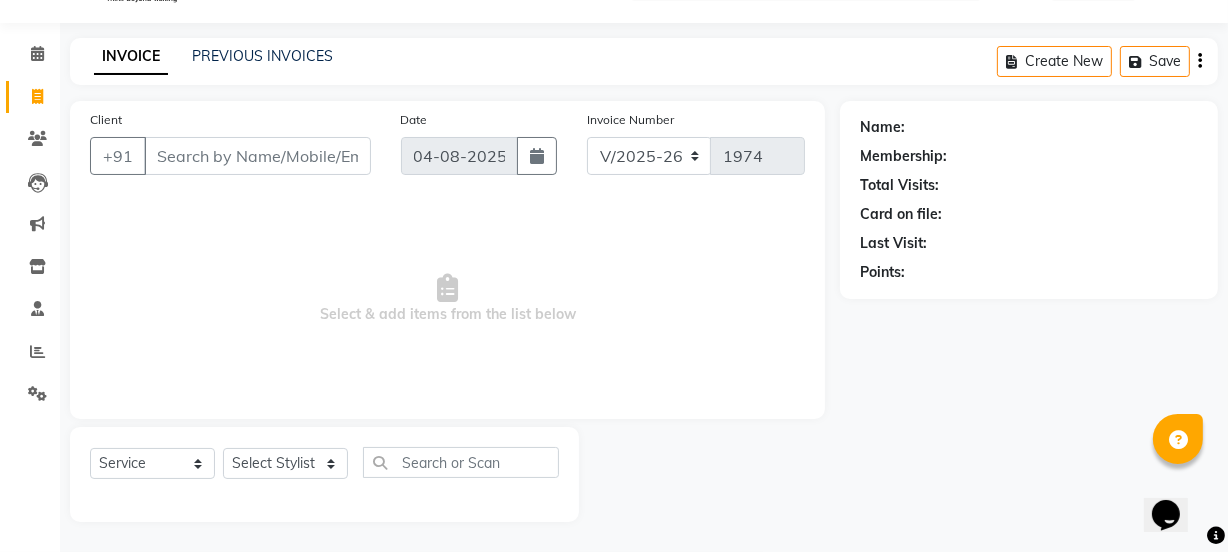 click on "Name: Membership: Total Visits: Card on file: Last Visit:  Points:" 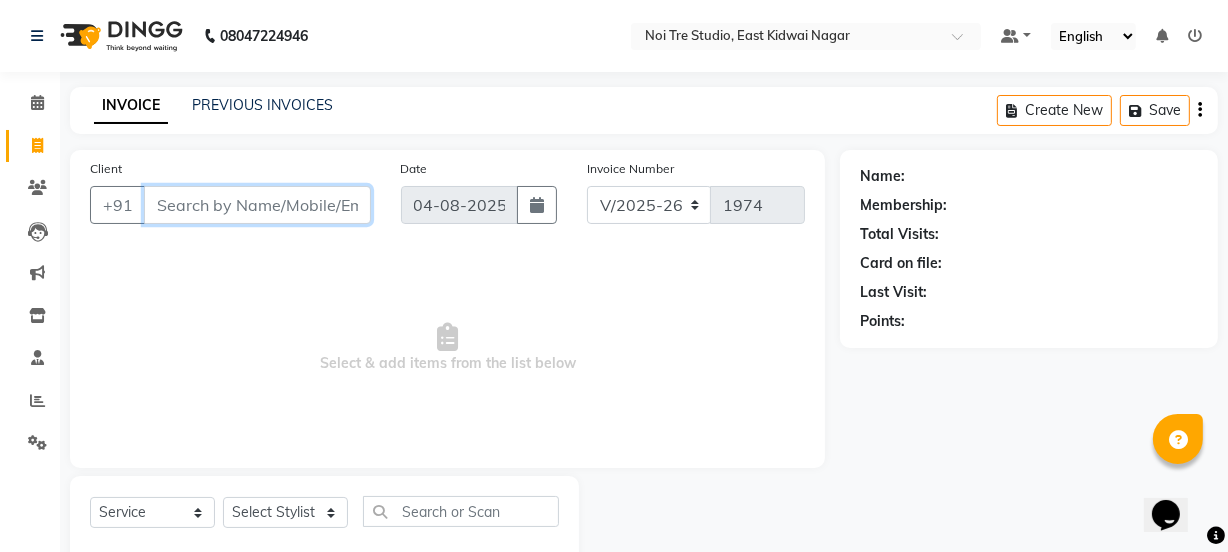 click on "Client" at bounding box center [257, 205] 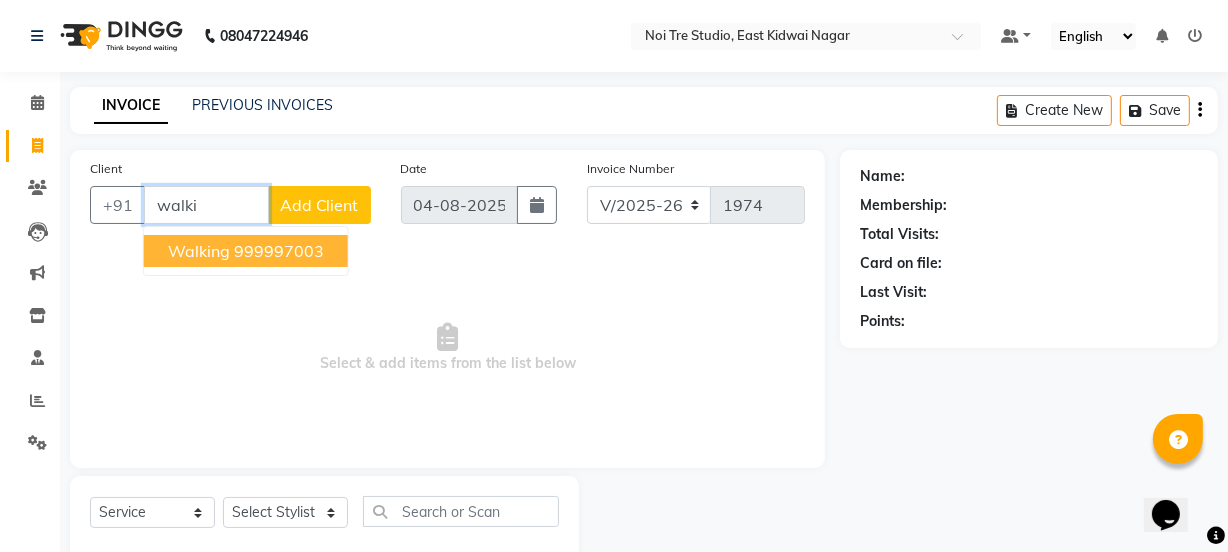 click on "999997003" at bounding box center (279, 251) 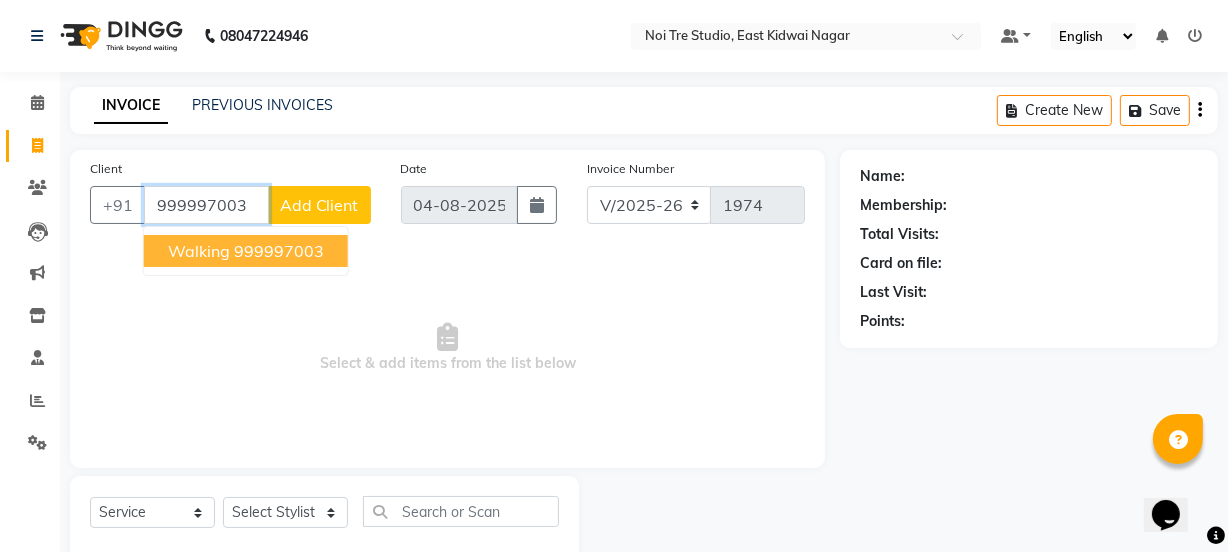 type on "999997003" 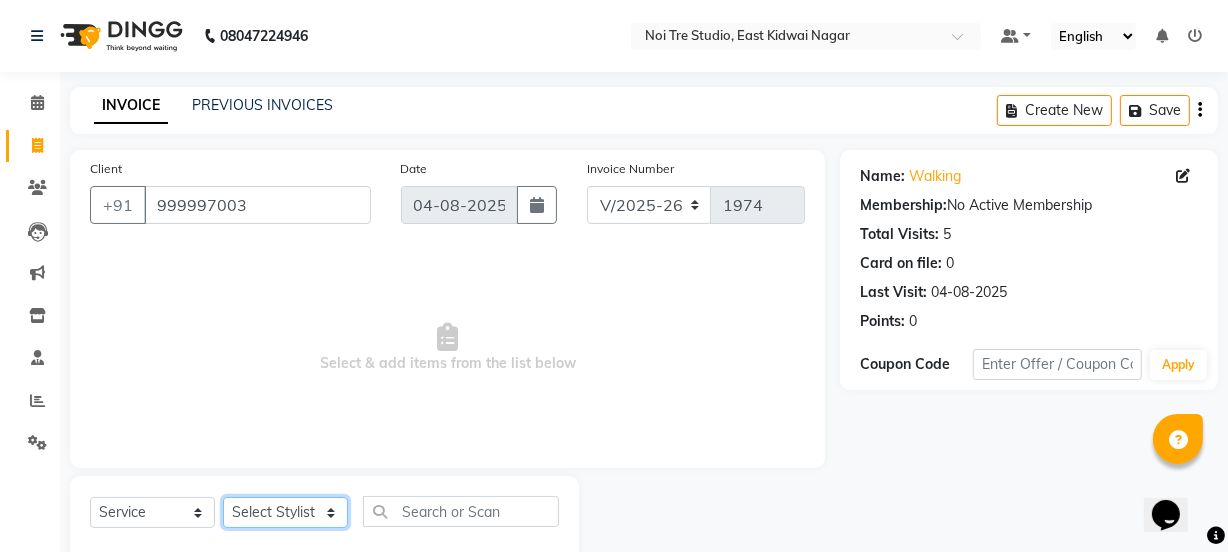 click on "Select Stylist [NAME] [NAME] [NAME] [NAME] [NAME] [NAME] Manager [NAME] [NAME] [NAME] [NAME] [NAME] [NAME] [NAME] [NAME] [NAME] [NAME] [NAME] [NAME] [NAME] [NAME]" 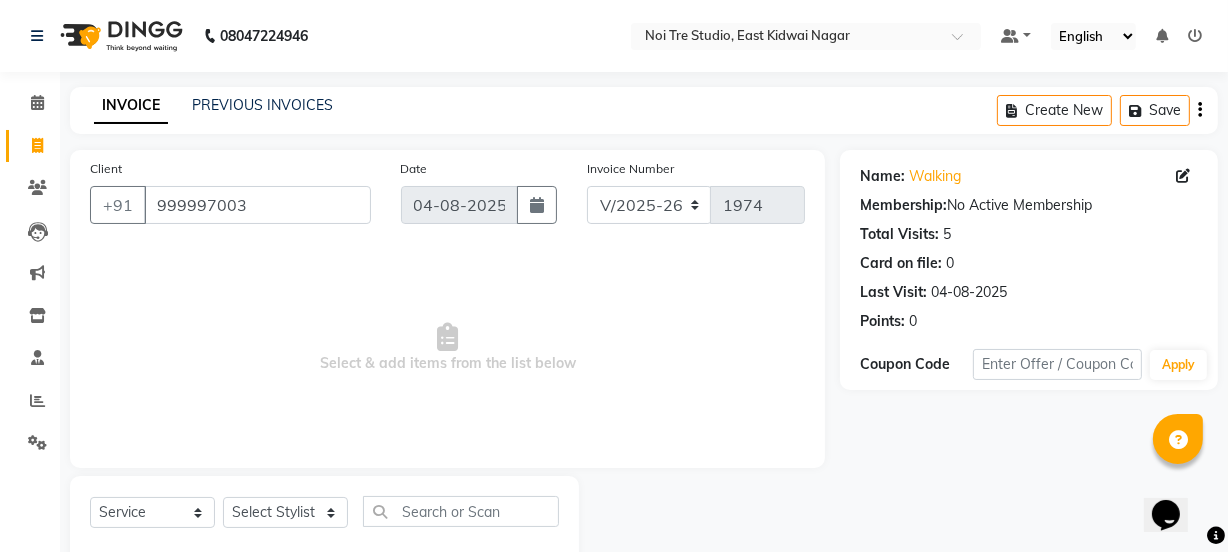 click on "Select  Service  Product  Membership  Package Voucher Prepaid Gift Card  Select Stylist [NAME] [NAME] [NAME] [NAME] [NAME] [NAME] Manager [NAME] [NAME] [NAME] [NAME] [NAME] [NAME] [NAME] [NAME] [NAME] [NAME] [NAME] [NAME] [NAME] [NAME]" 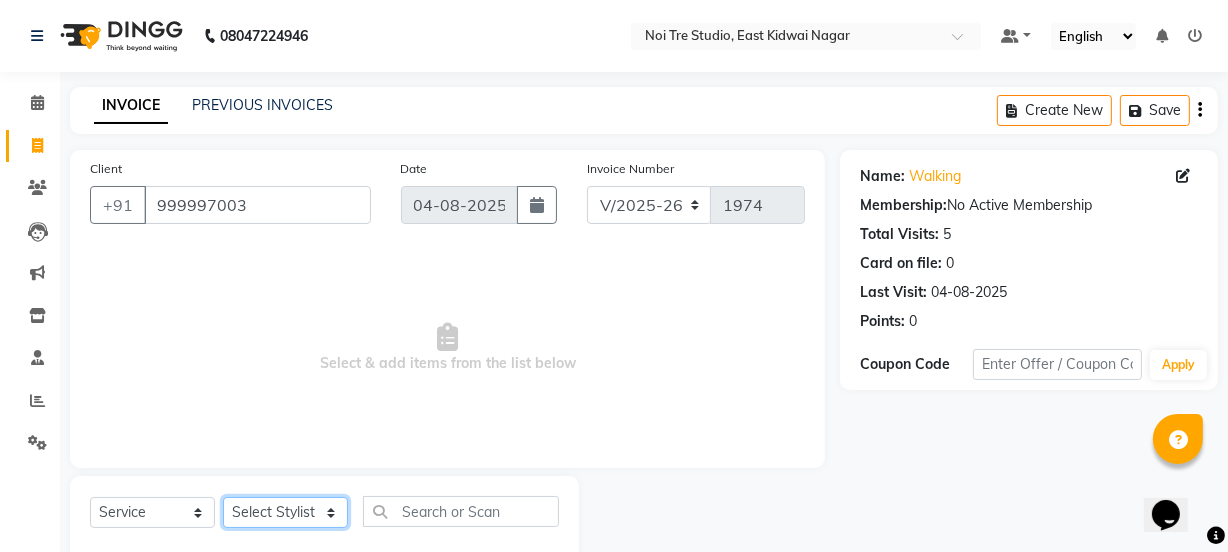 click on "Select Stylist [NAME] [NAME] [NAME] [NAME] [NAME] [NAME] Manager [NAME] [NAME] [NAME] [NAME] [NAME] [NAME] [NAME] [NAME] [NAME] [NAME] [NAME] [NAME] [NAME] [NAME]" 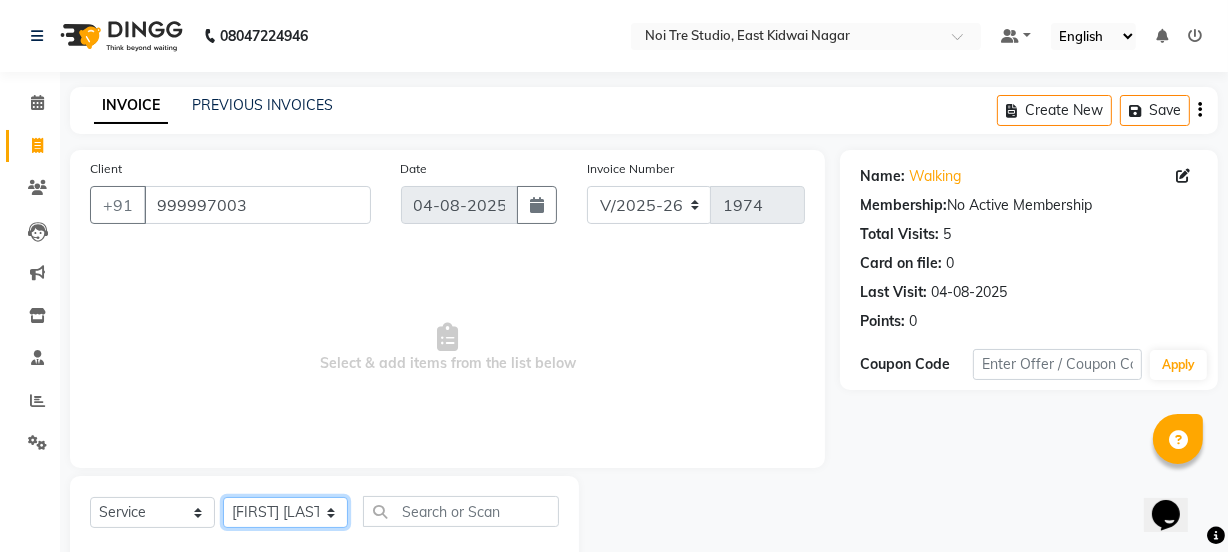 click on "Select Stylist [NAME] [NAME] [NAME] [NAME] [NAME] [NAME] Manager [NAME] [NAME] [NAME] [NAME] [NAME] [NAME] [NAME] [NAME] [NAME] [NAME] [NAME] [NAME] [NAME] [NAME]" 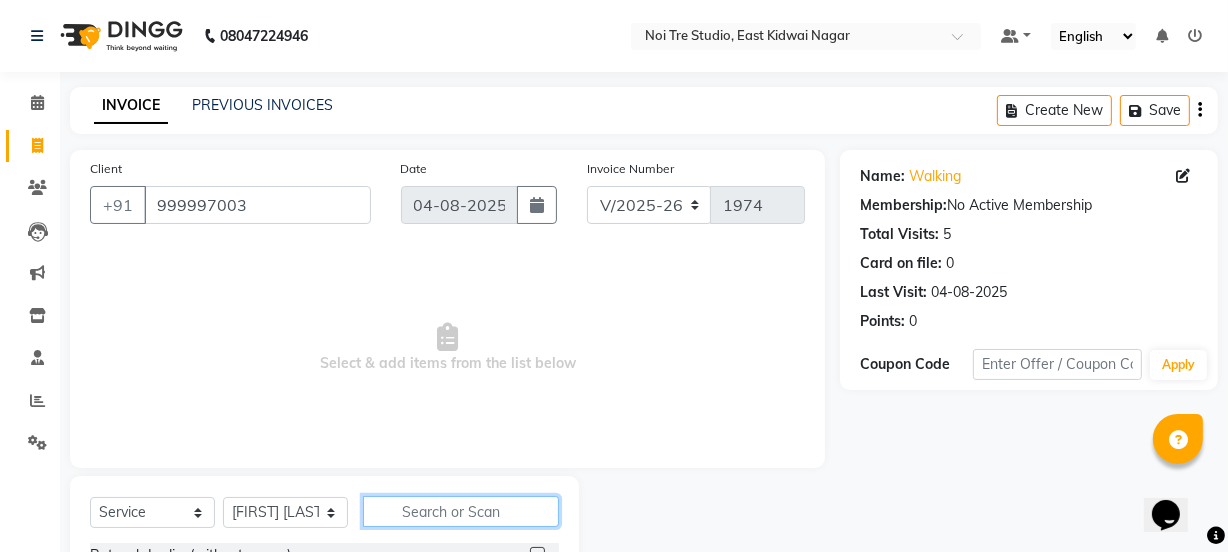 click 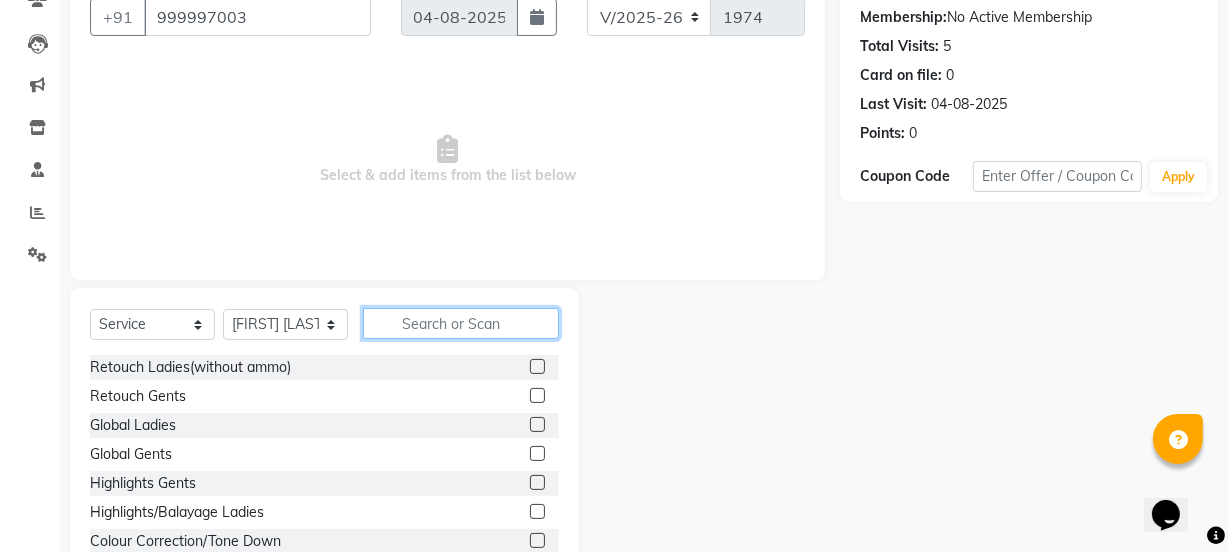 scroll, scrollTop: 190, scrollLeft: 0, axis: vertical 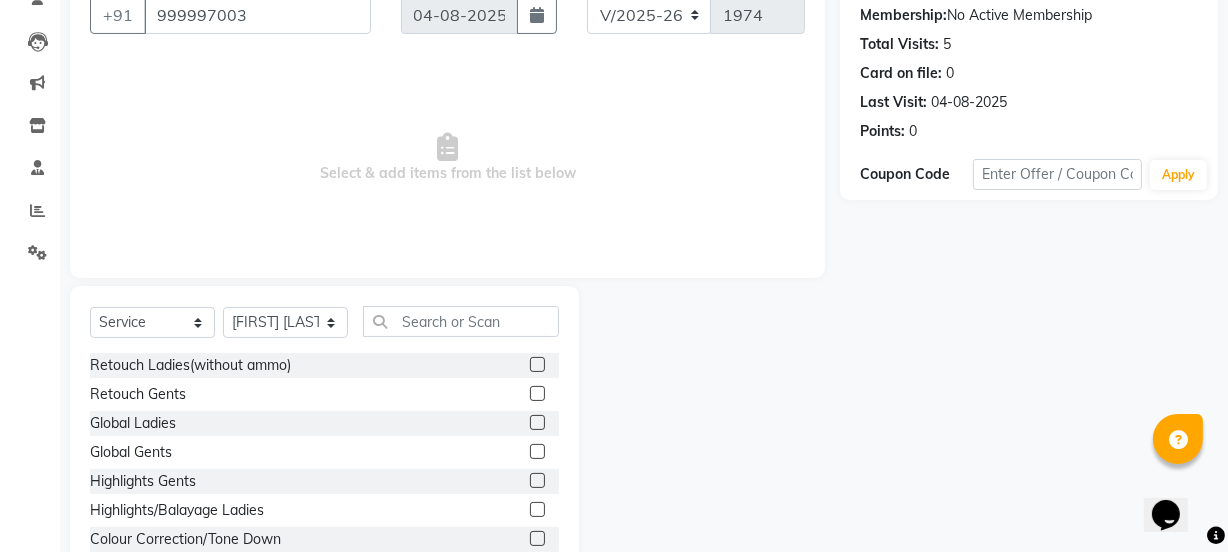 click on "Name: Walking  Membership:  No Active Membership  Total Visits:  5 Card on file:  0 Last Visit:   04-08-2025 Points:   0  Coupon Code Apply" 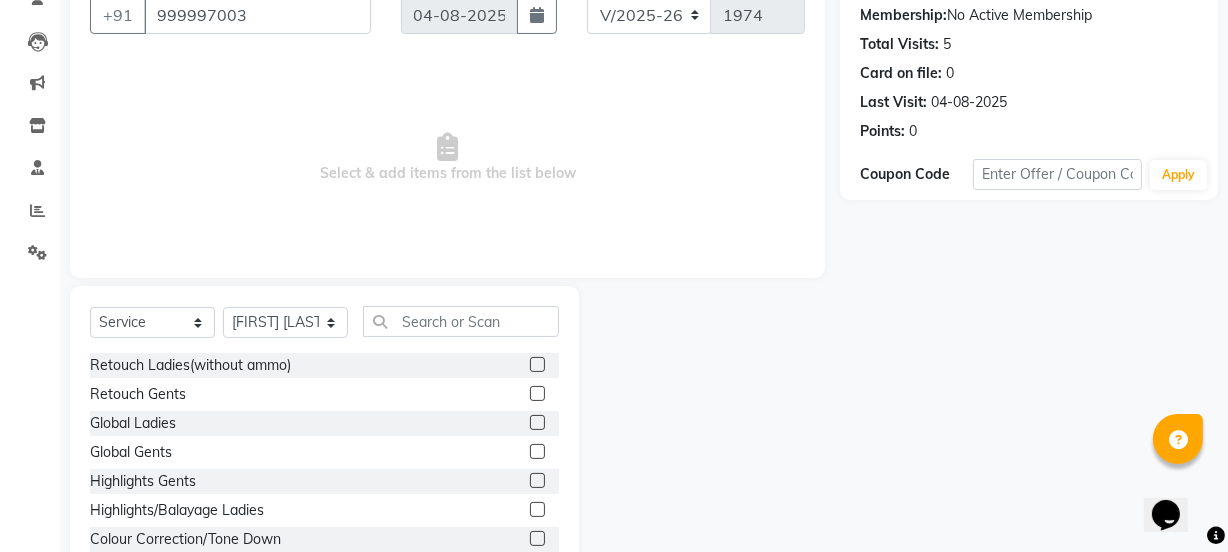 click 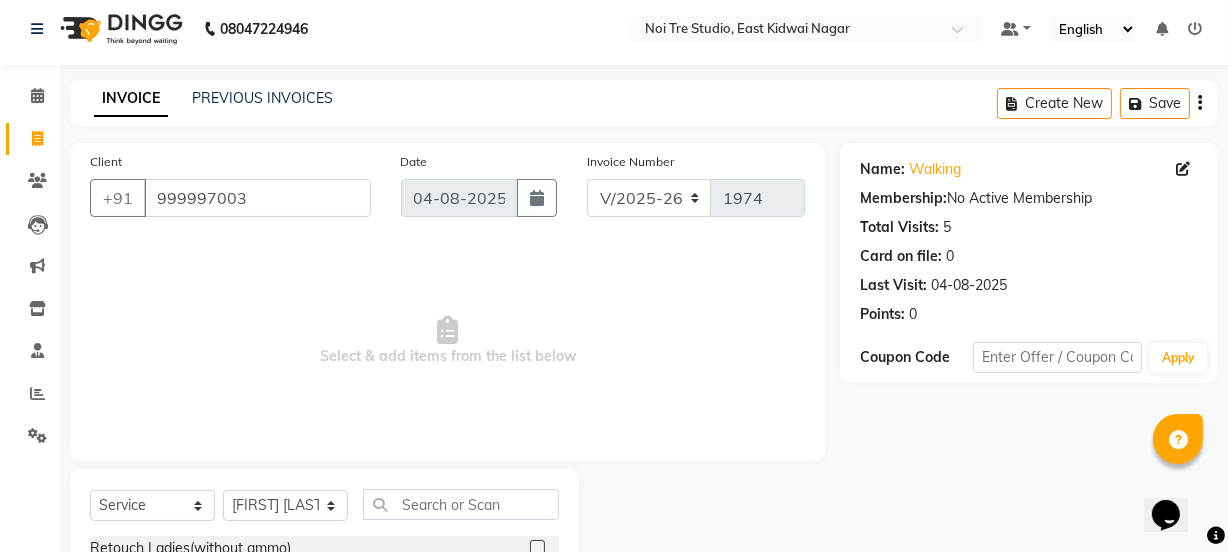 scroll, scrollTop: 4, scrollLeft: 0, axis: vertical 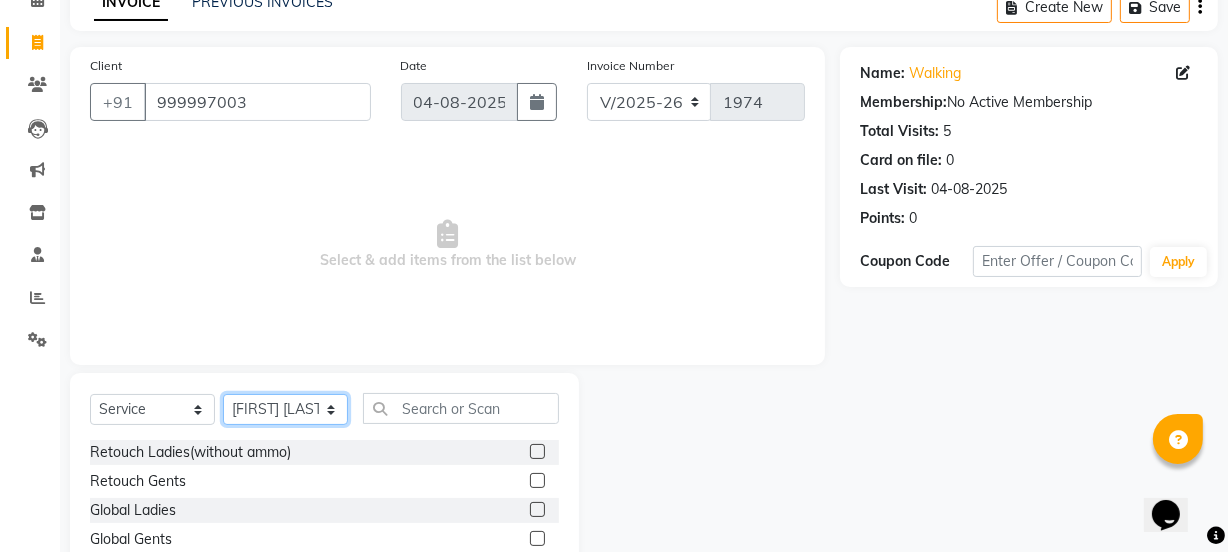 click on "Select Stylist [NAME] [NAME] [NAME] [NAME] [NAME] [NAME] Manager [NAME] [NAME] [NAME] [NAME] [NAME] [NAME] [NAME] [NAME] [NAME] [NAME] [NAME] [NAME] [NAME] [NAME]" 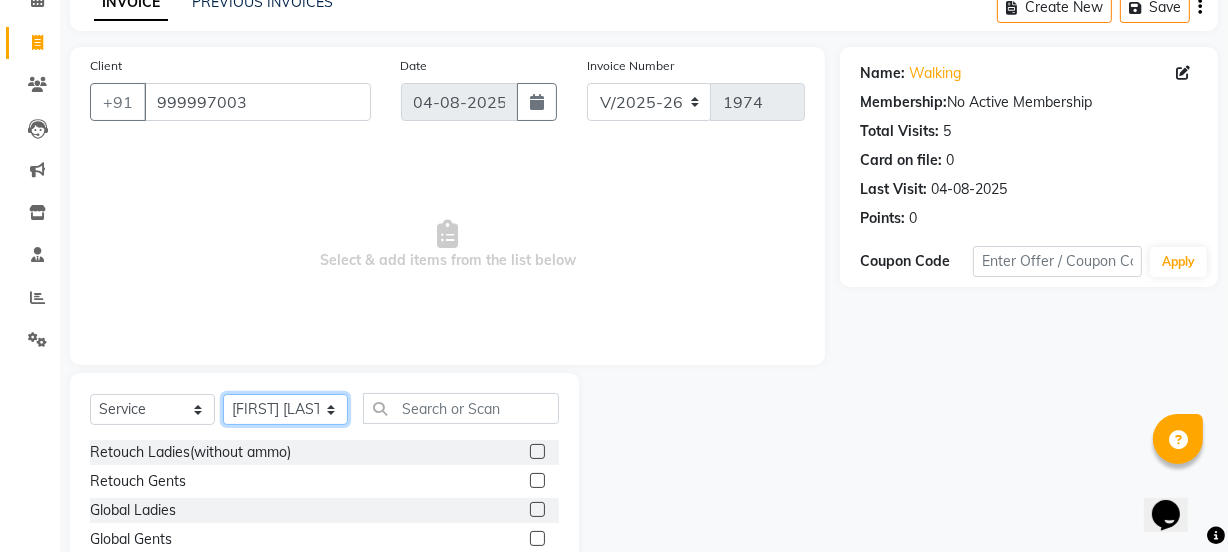 select on "30888" 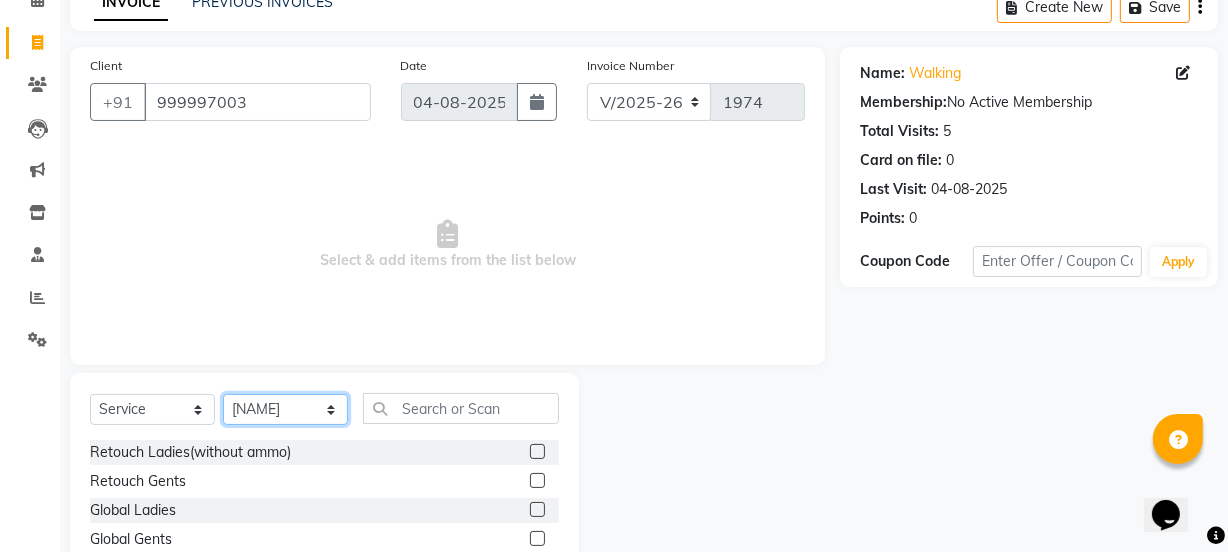 click on "Select Stylist [NAME] [NAME] [NAME] [NAME] [NAME] [NAME] Manager [NAME] [NAME] [NAME] [NAME] [NAME] [NAME] [NAME] [NAME] [NAME] [NAME] [NAME] [NAME] [NAME] [NAME]" 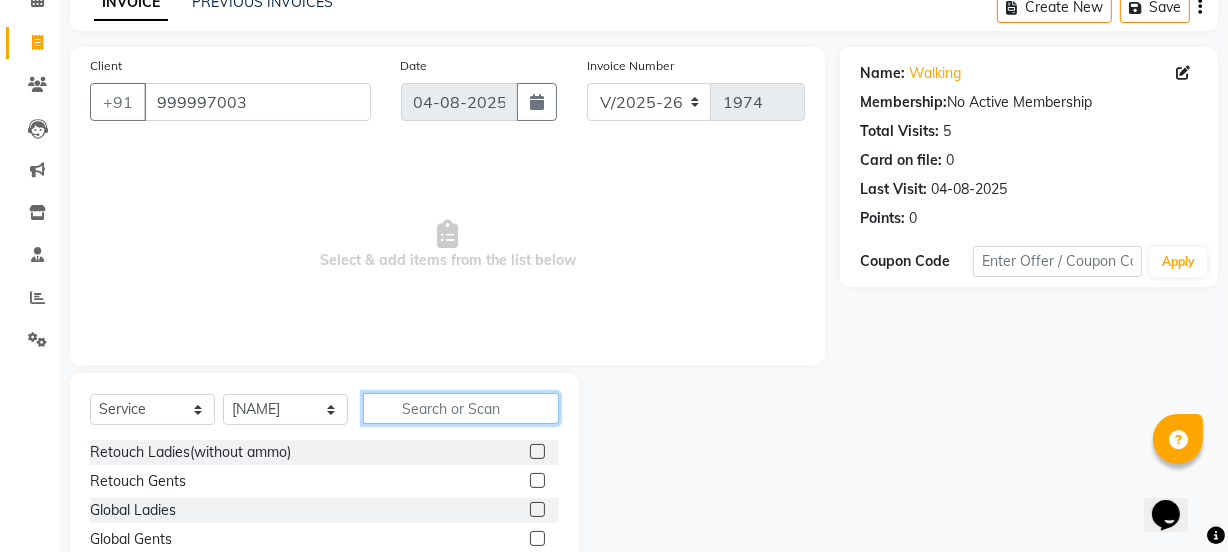 click 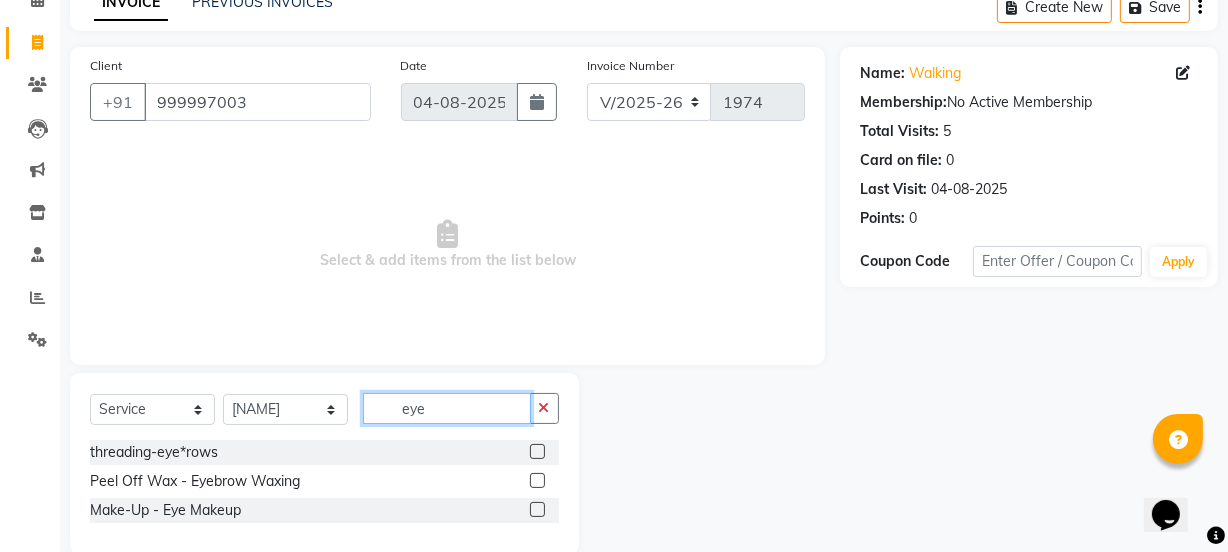 type on "eye" 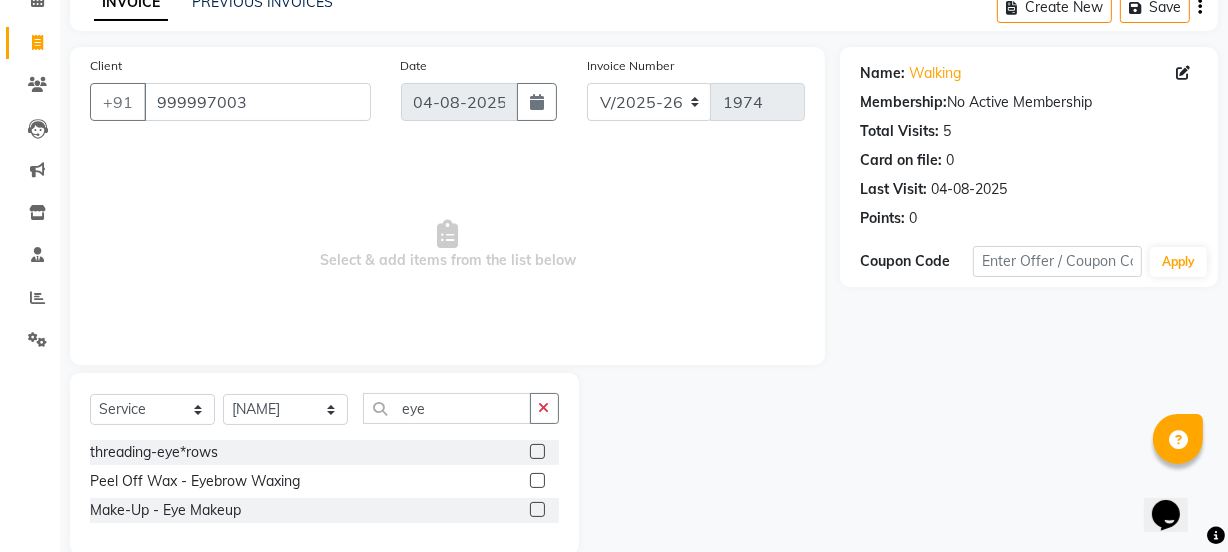 click 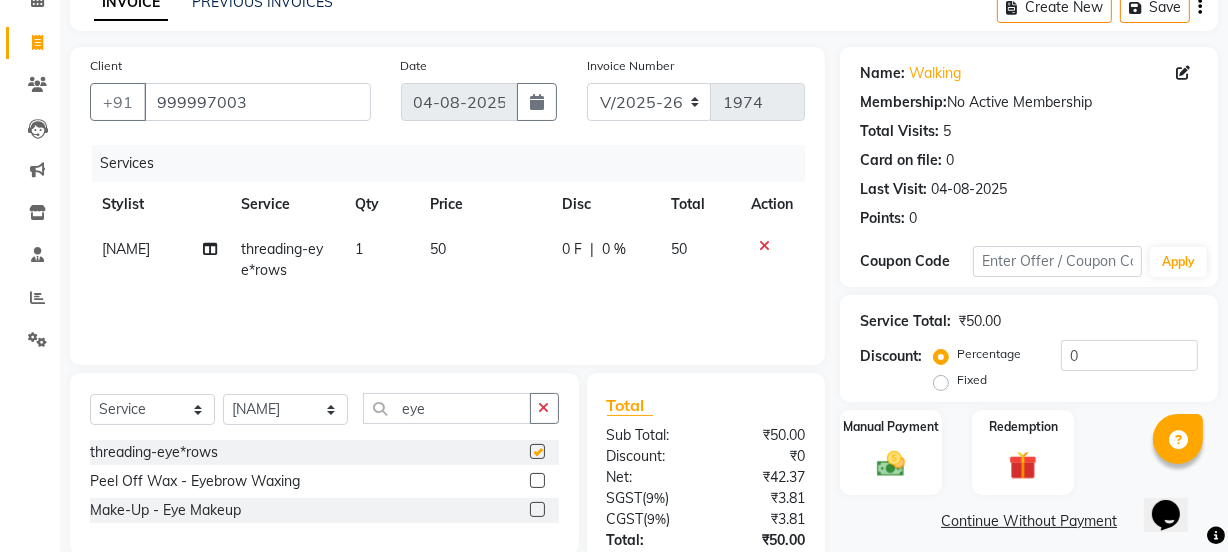 checkbox on "false" 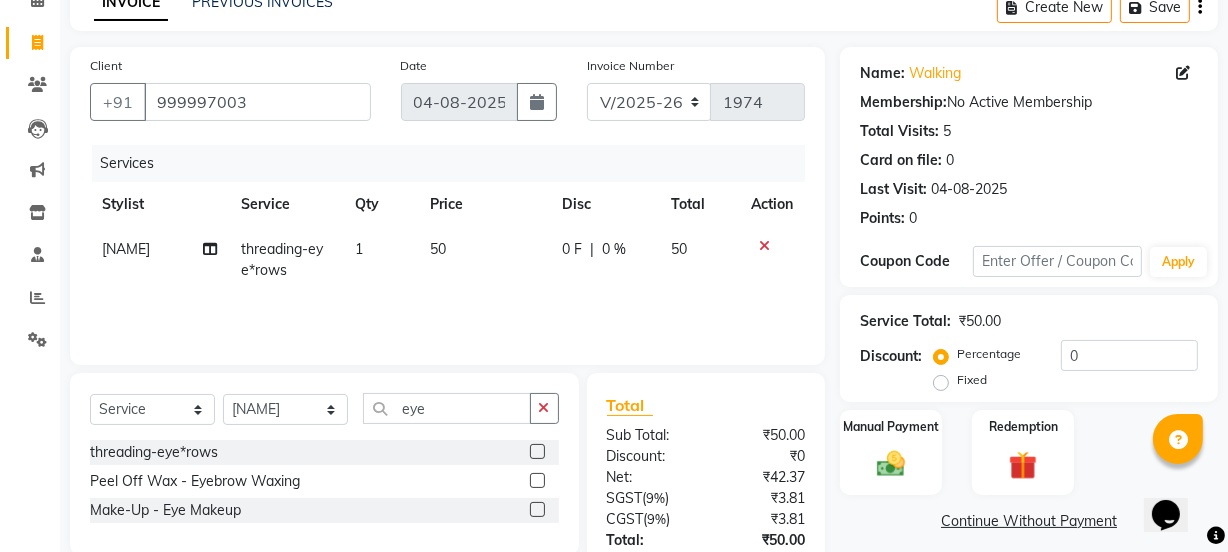 click on "1" 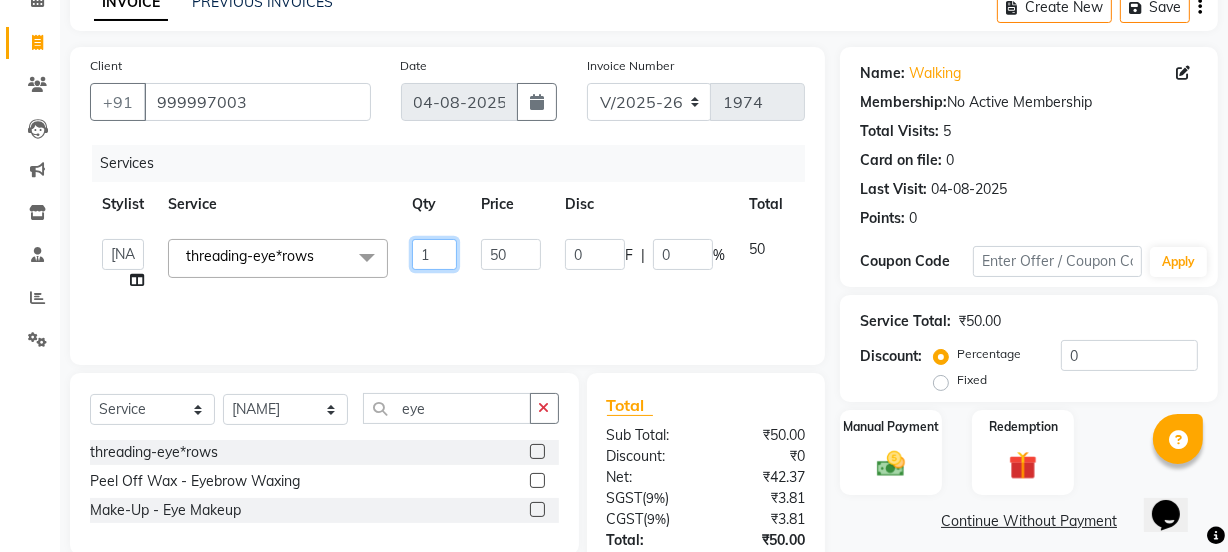 click on "1" 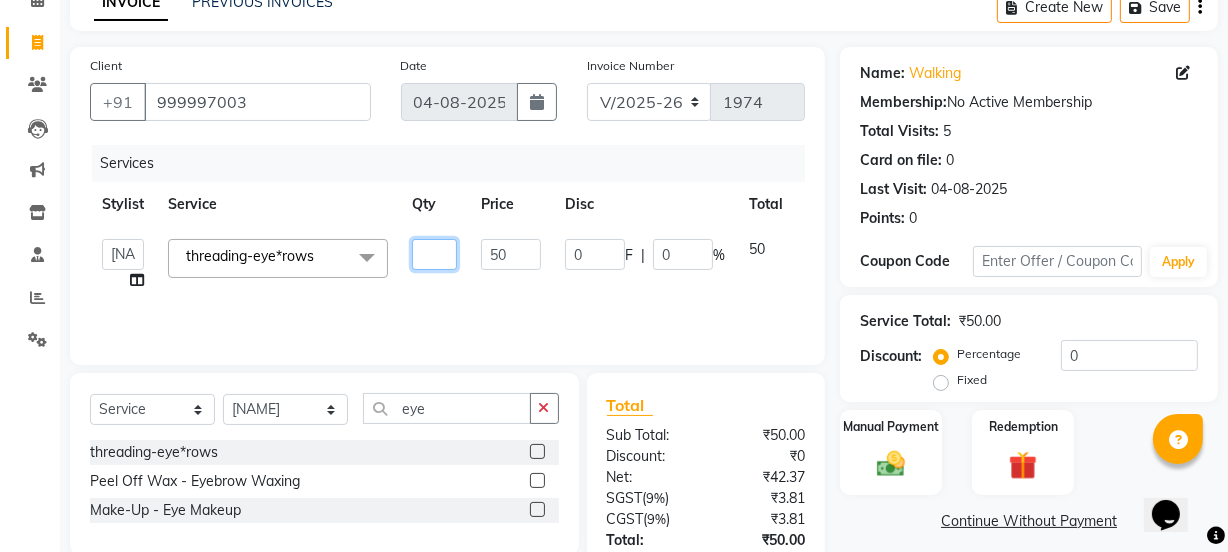type on "3" 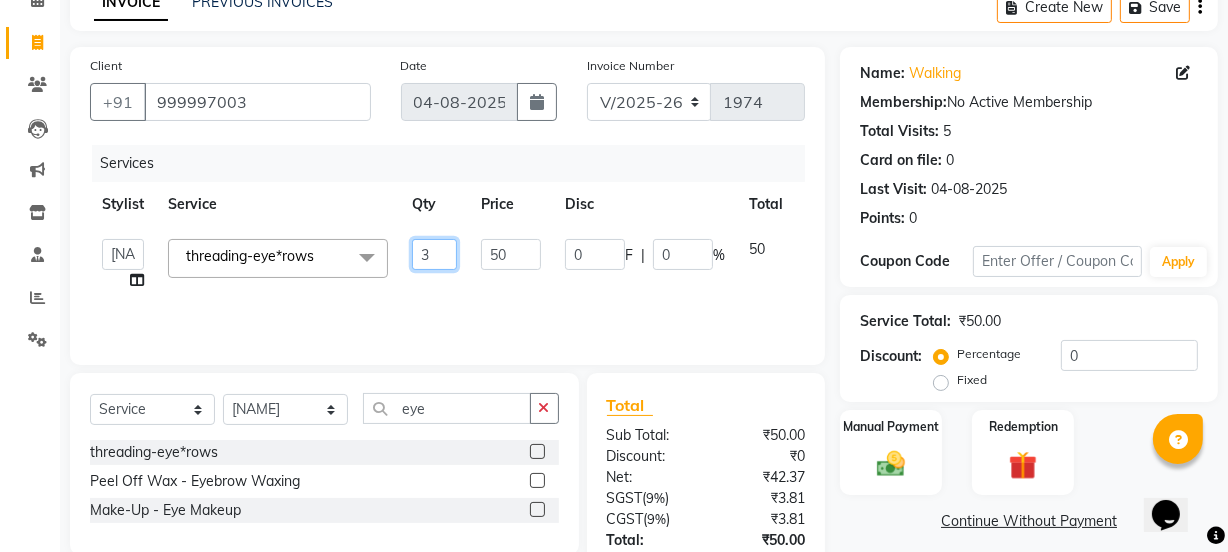 scroll, scrollTop: 249, scrollLeft: 0, axis: vertical 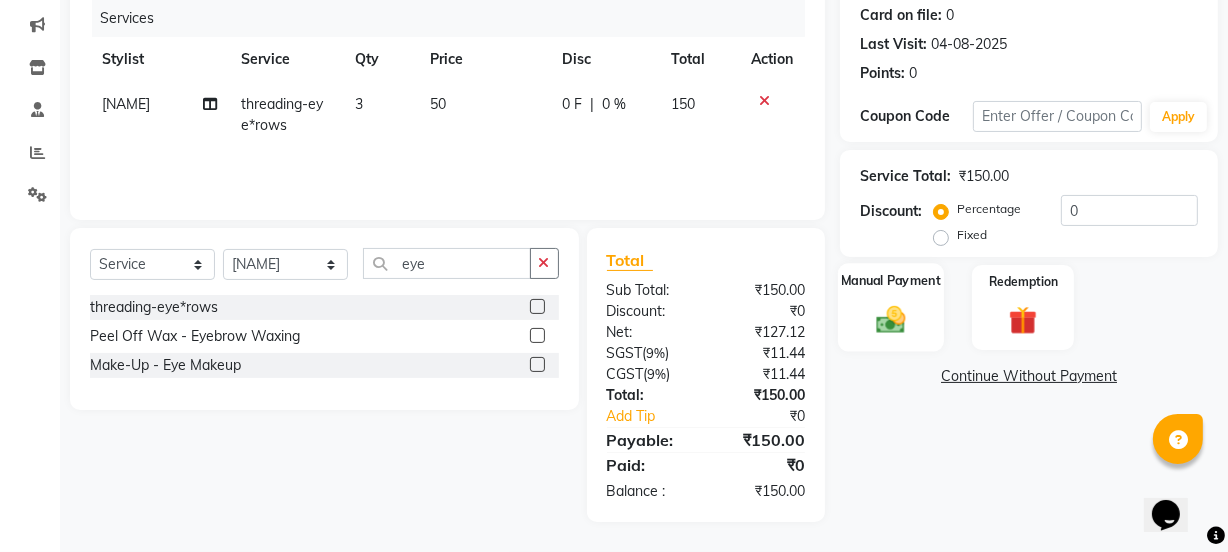 click on "Manual Payment" 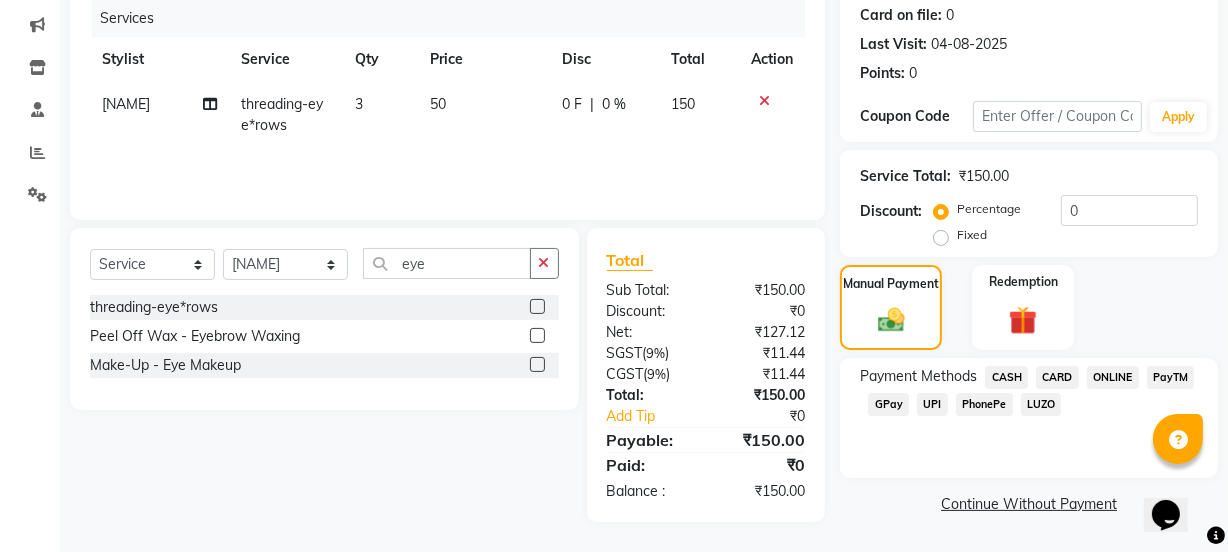 click on "UPI" 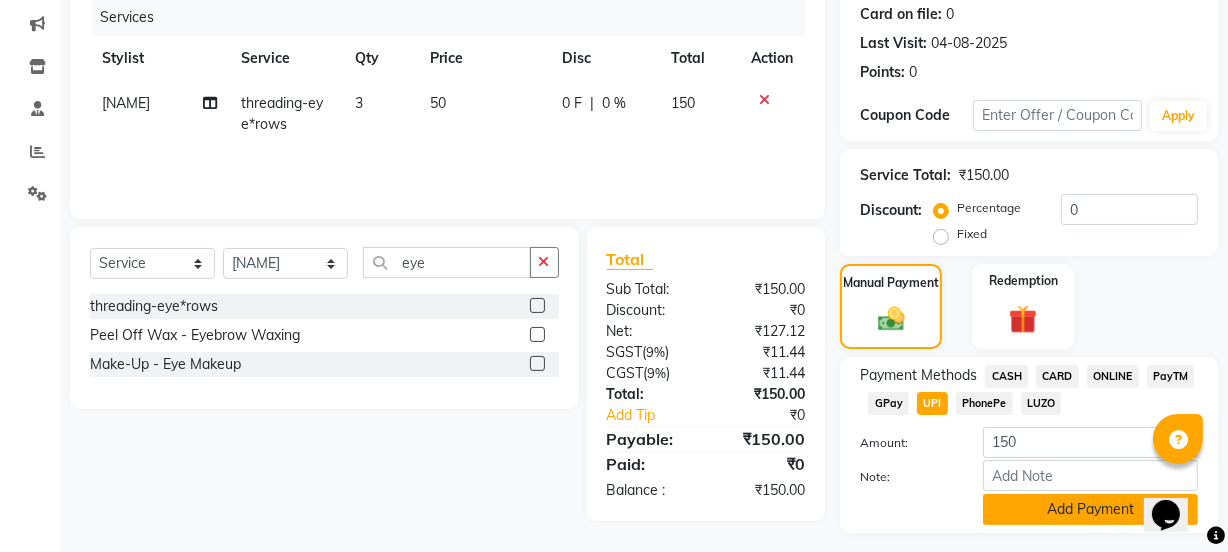 click on "Add Payment" 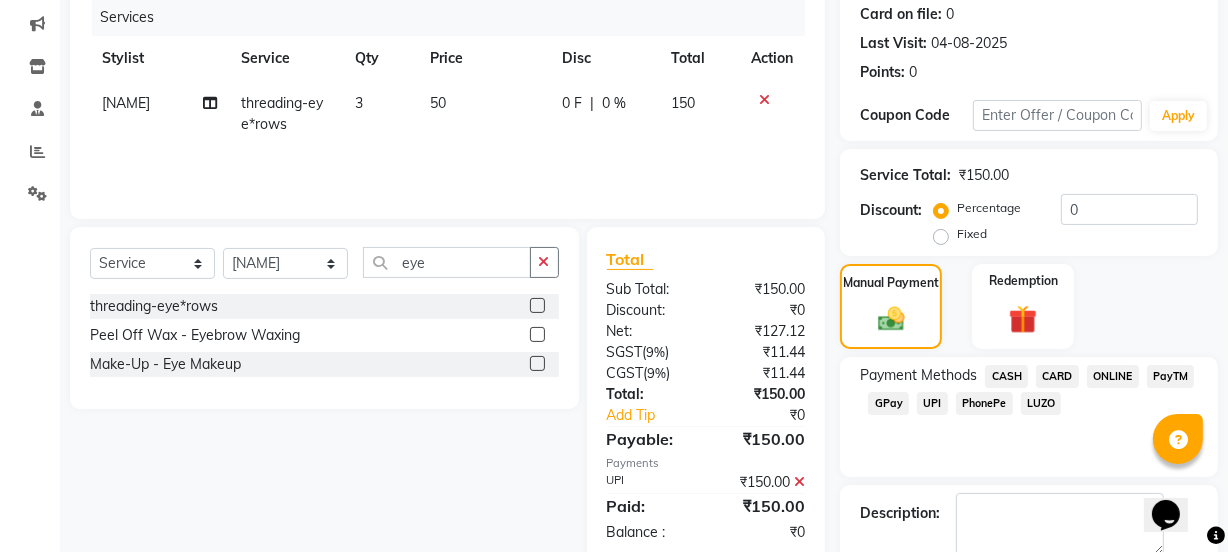 scroll, scrollTop: 357, scrollLeft: 0, axis: vertical 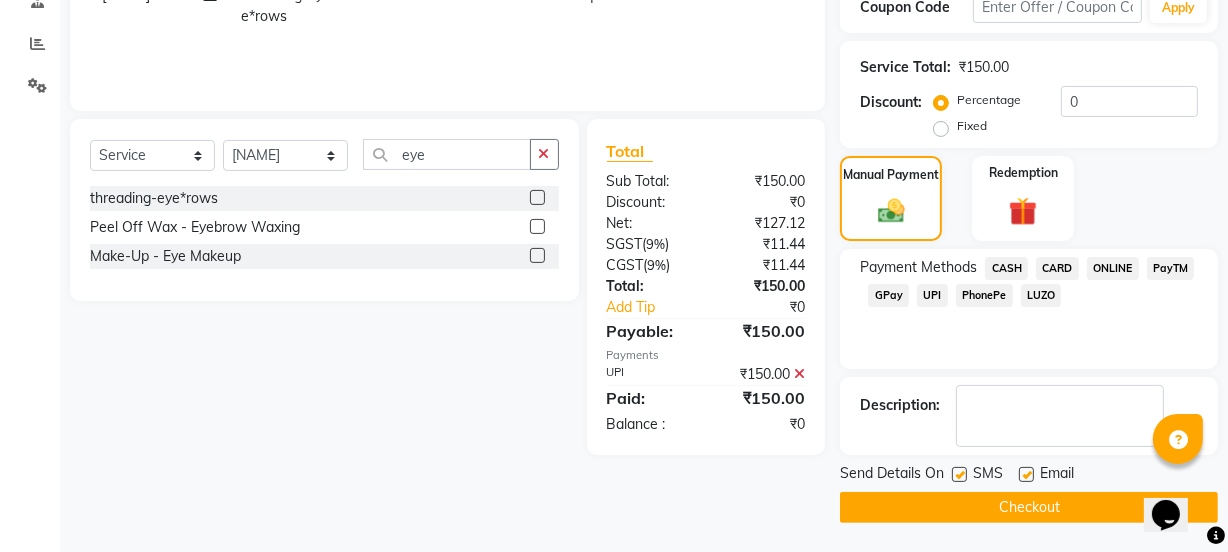 click on "Checkout" 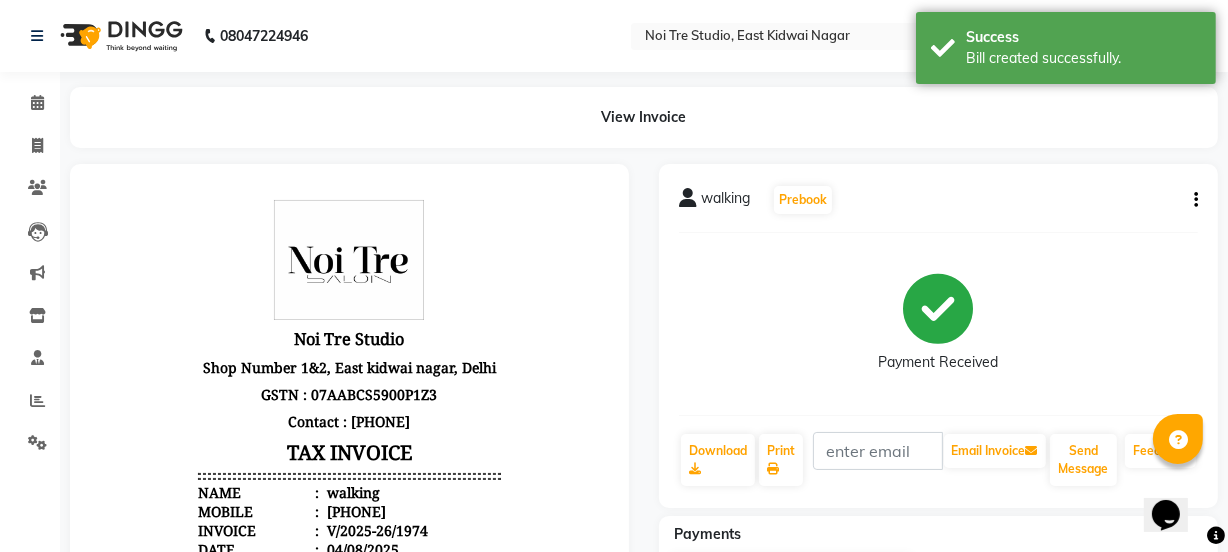 scroll, scrollTop: 0, scrollLeft: 0, axis: both 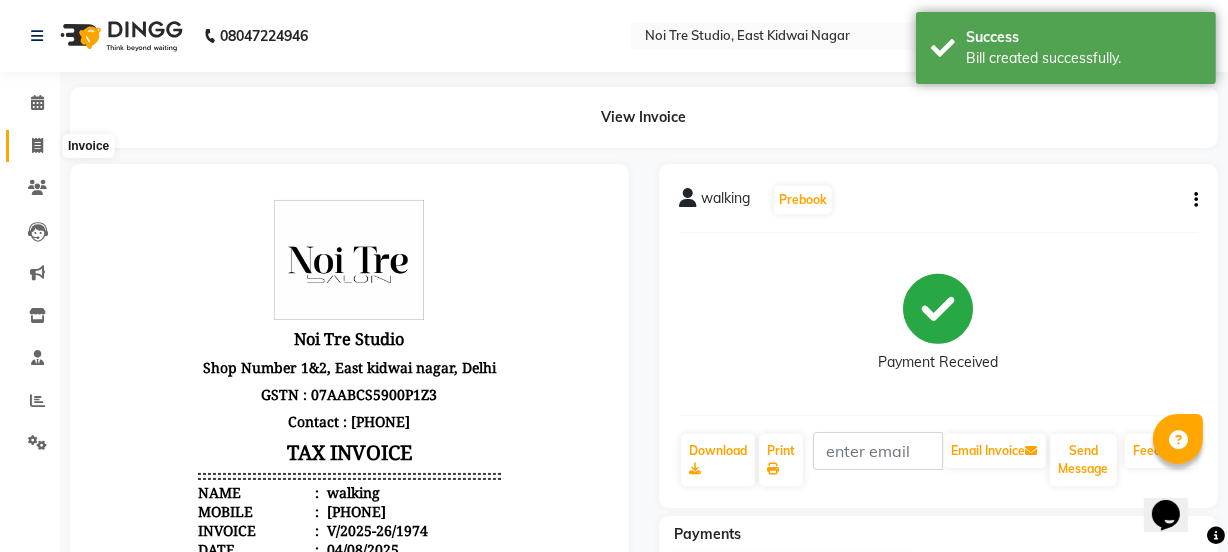 click 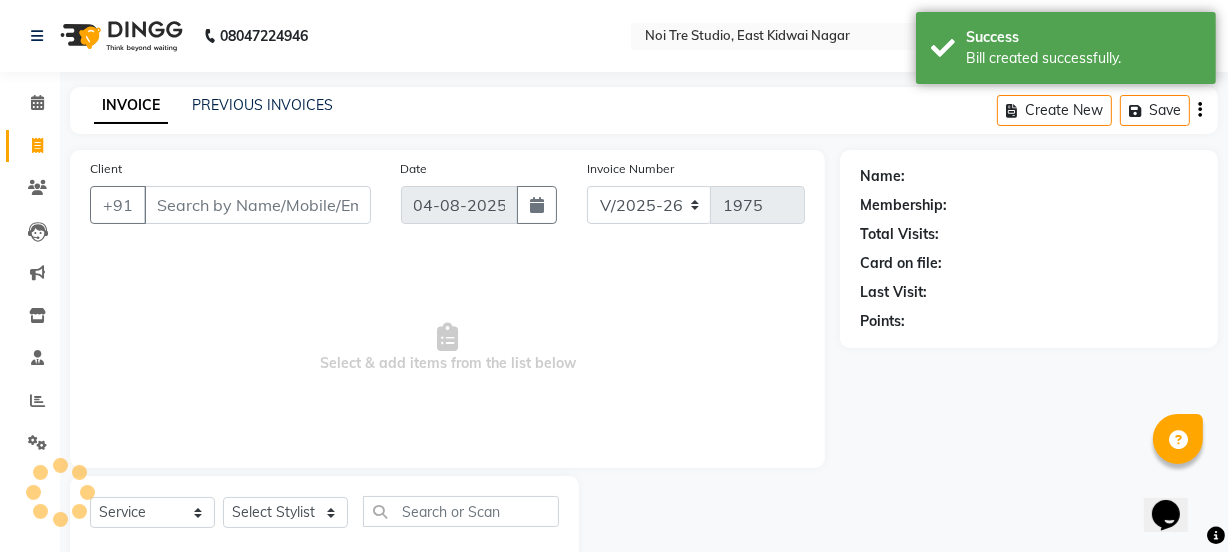 scroll, scrollTop: 50, scrollLeft: 0, axis: vertical 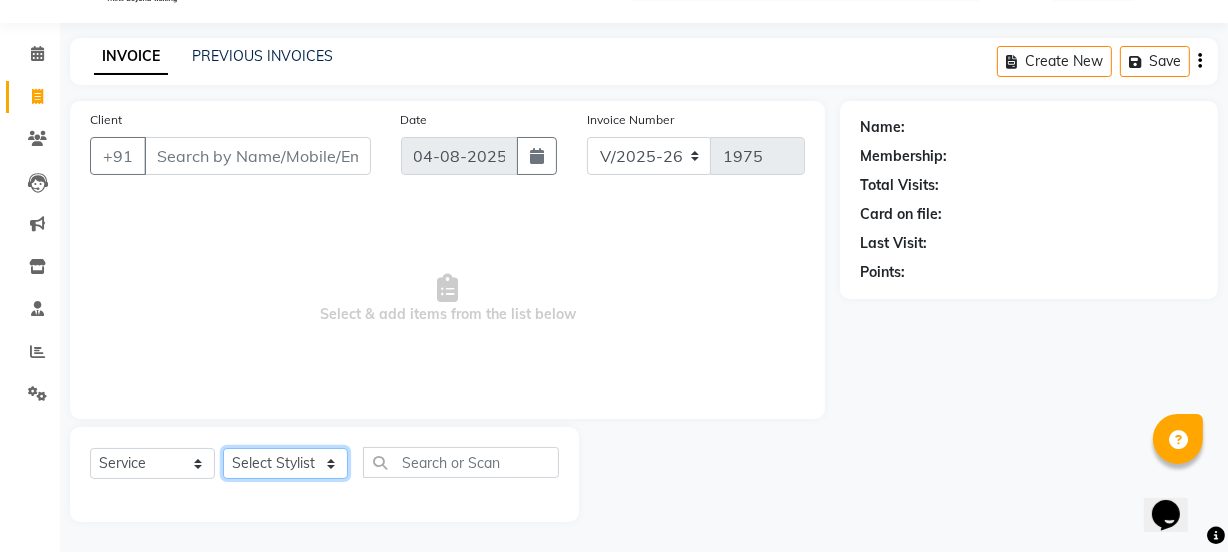click on "Select Stylist [NAME] [NAME] [NAME] [NAME] [NAME] [NAME] Manager [NAME] [NAME] [NAME] [NAME] [NAME] [NAME] [NAME] [NAME] [NAME] [NAME] [NAME] [NAME] [NAME] [NAME]" 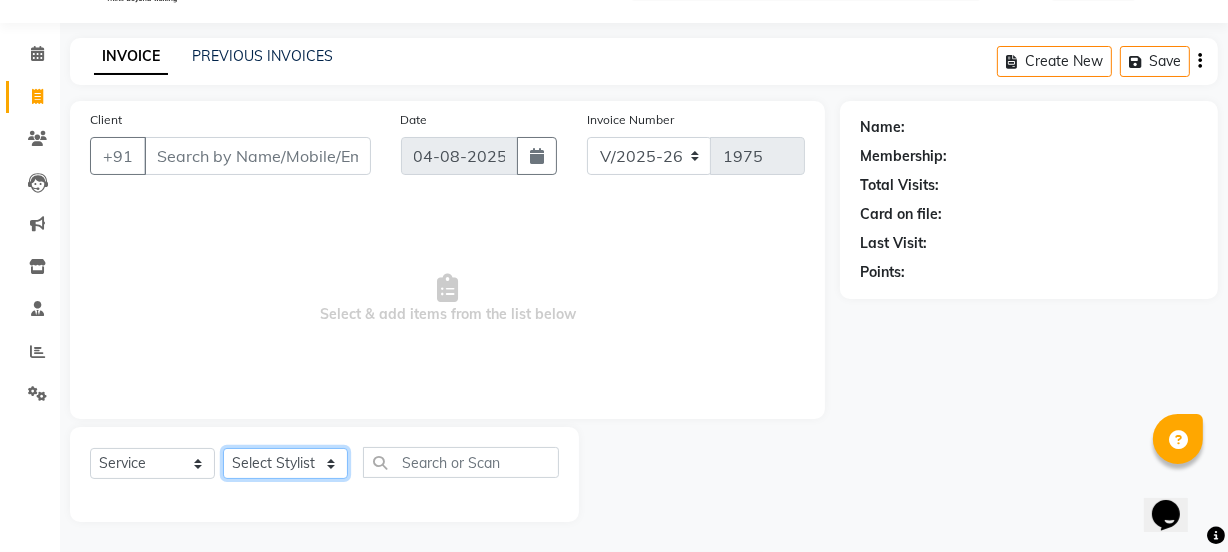 select on "30888" 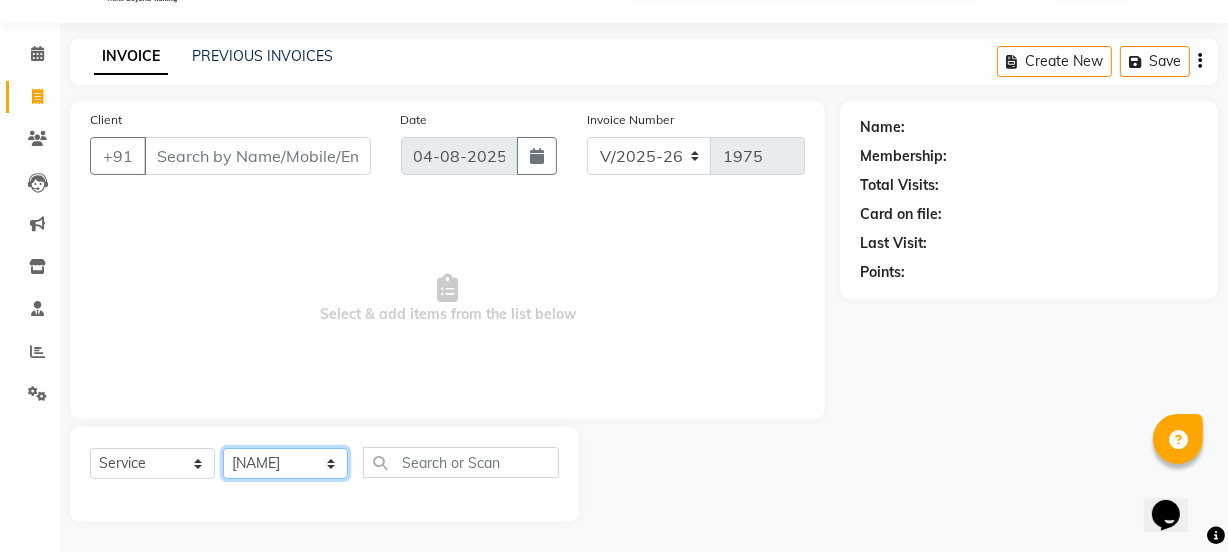 click on "Select Stylist [NAME] [NAME] [NAME] [NAME] [NAME] [NAME] Manager [NAME] [NAME] [NAME] [NAME] [NAME] [NAME] [NAME] [NAME] [NAME] [NAME] [NAME] [NAME] [NAME] [NAME]" 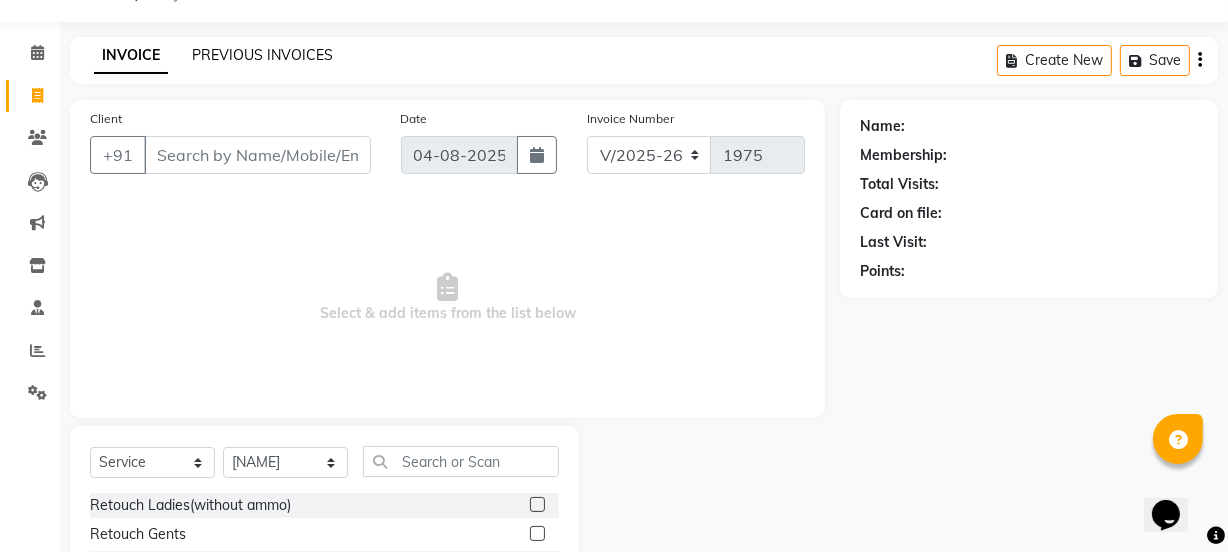 click on "PREVIOUS INVOICES" 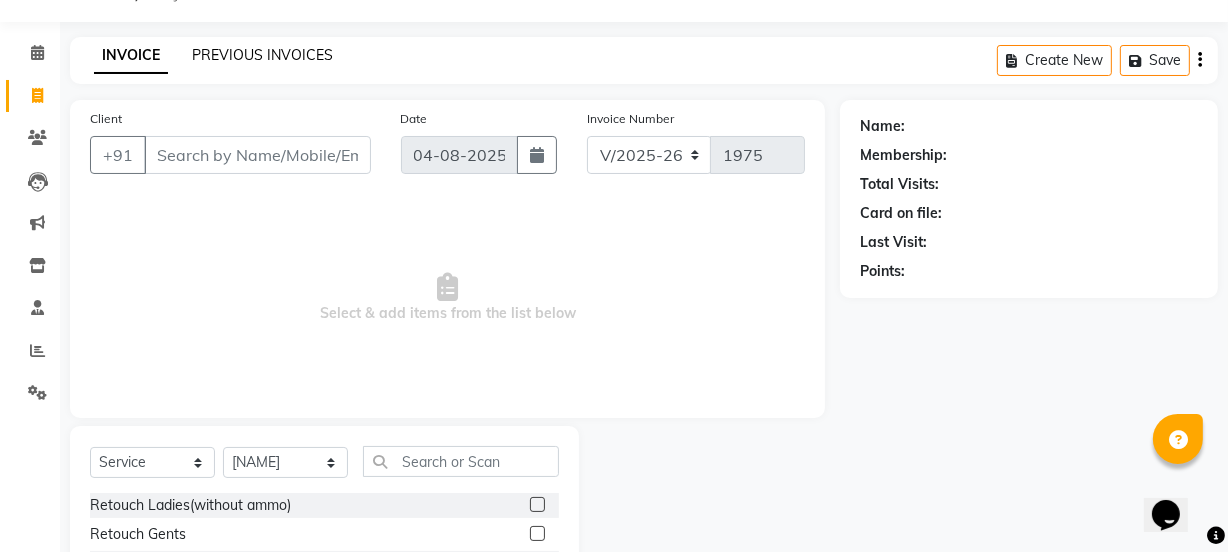 scroll, scrollTop: 0, scrollLeft: 0, axis: both 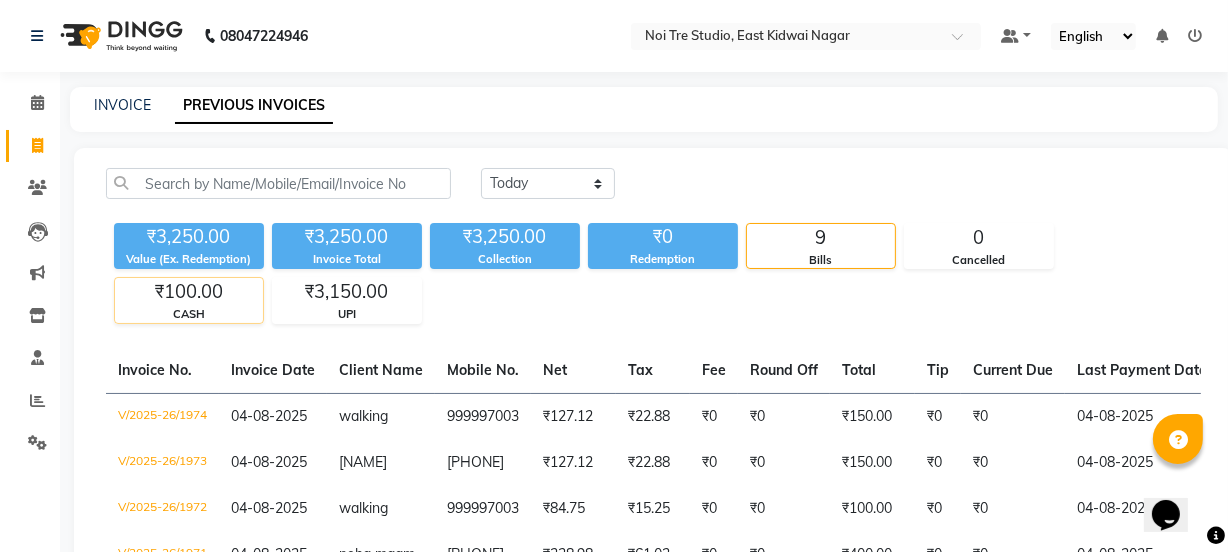 click on "₹100.00" 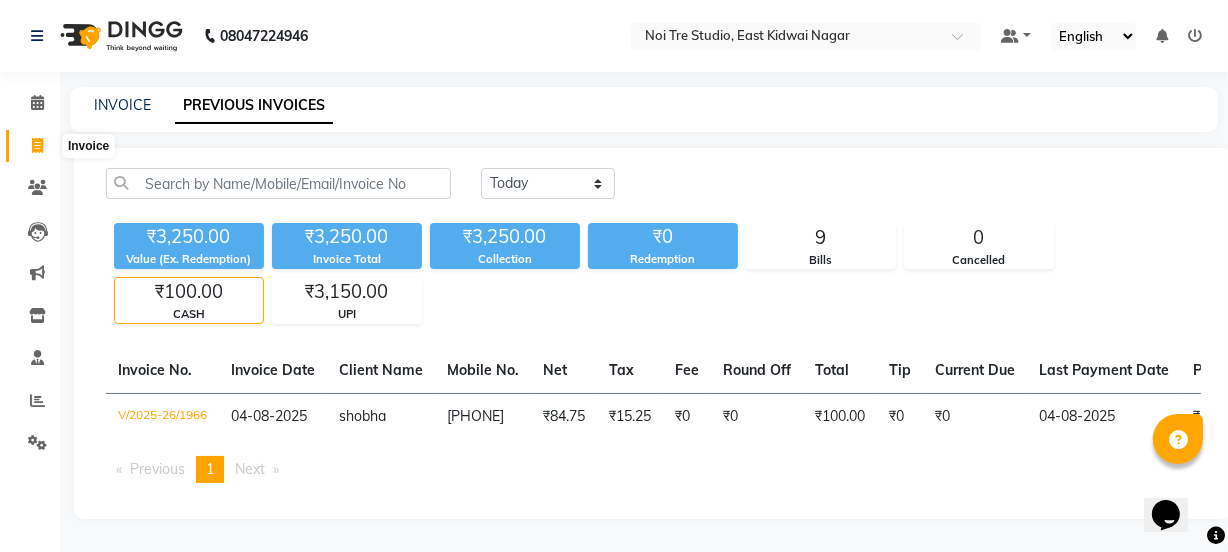 click 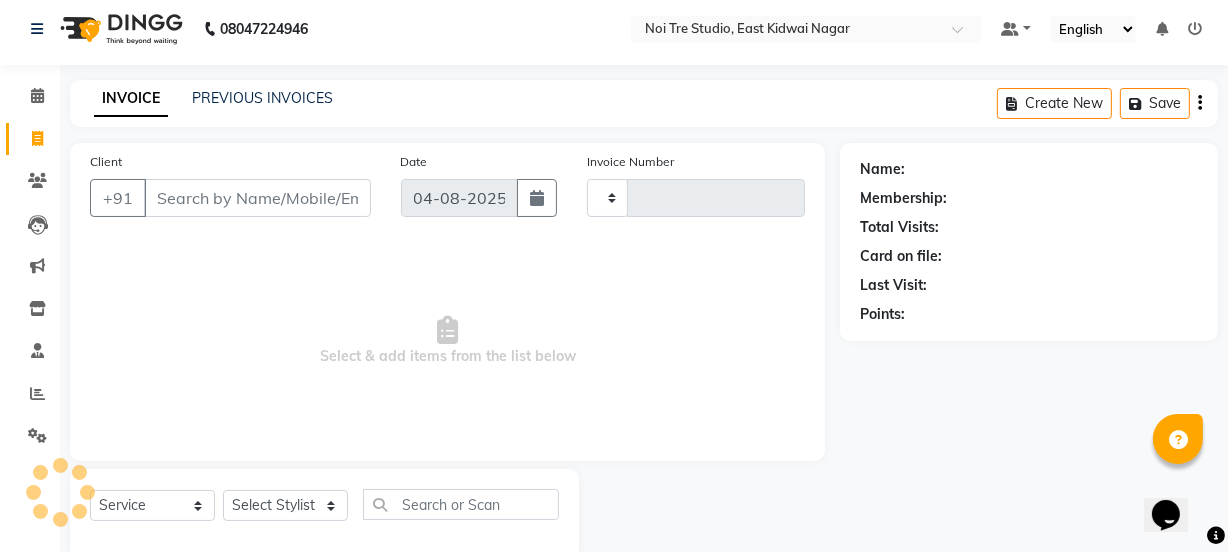 type on "1975" 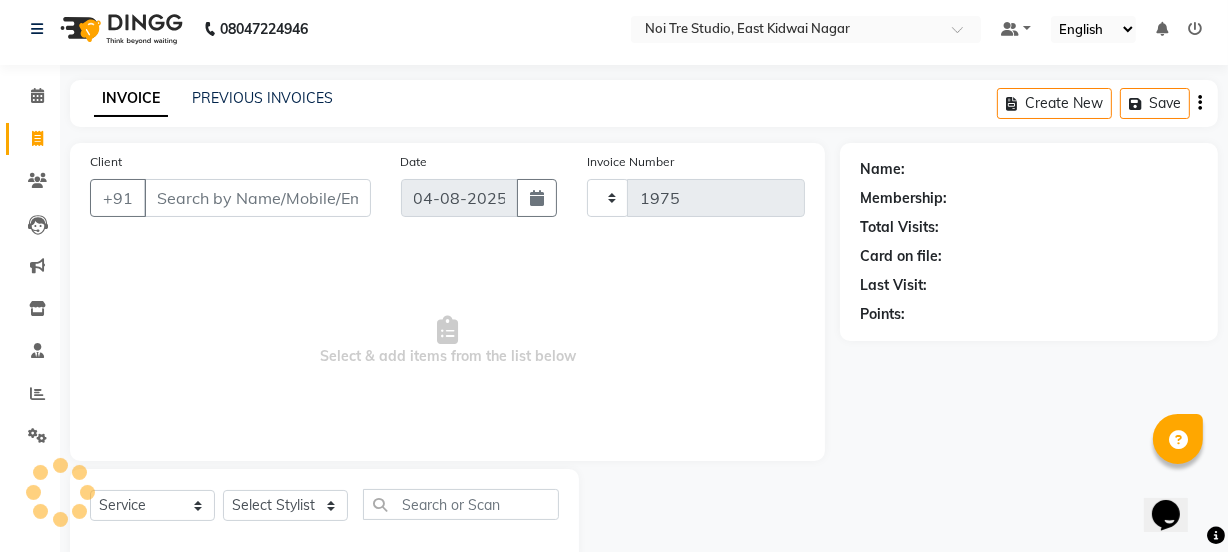 select on "4884" 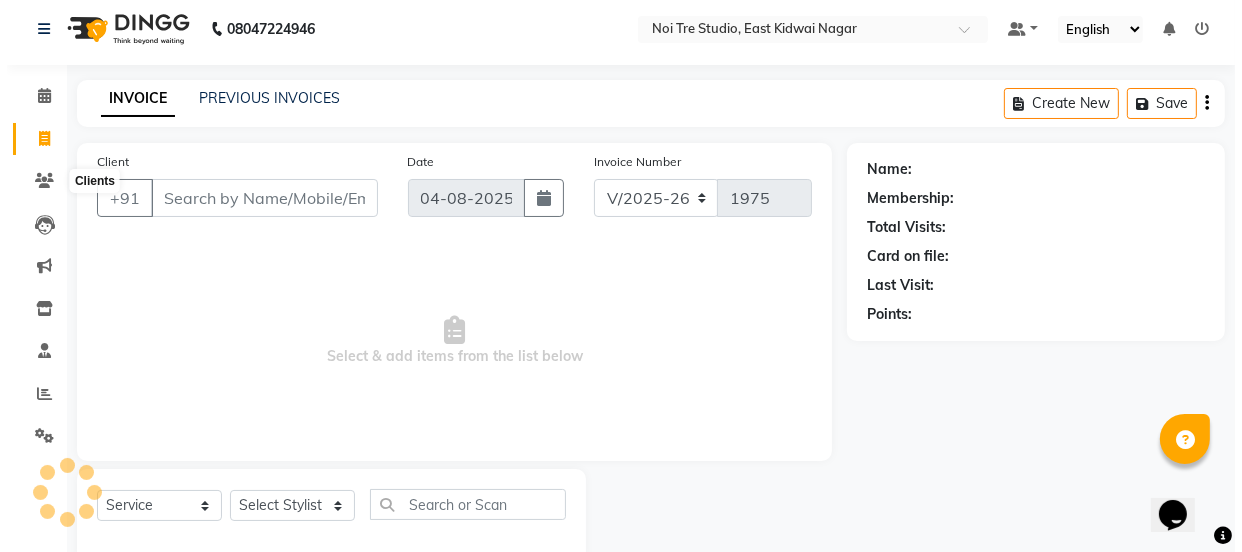scroll, scrollTop: 50, scrollLeft: 0, axis: vertical 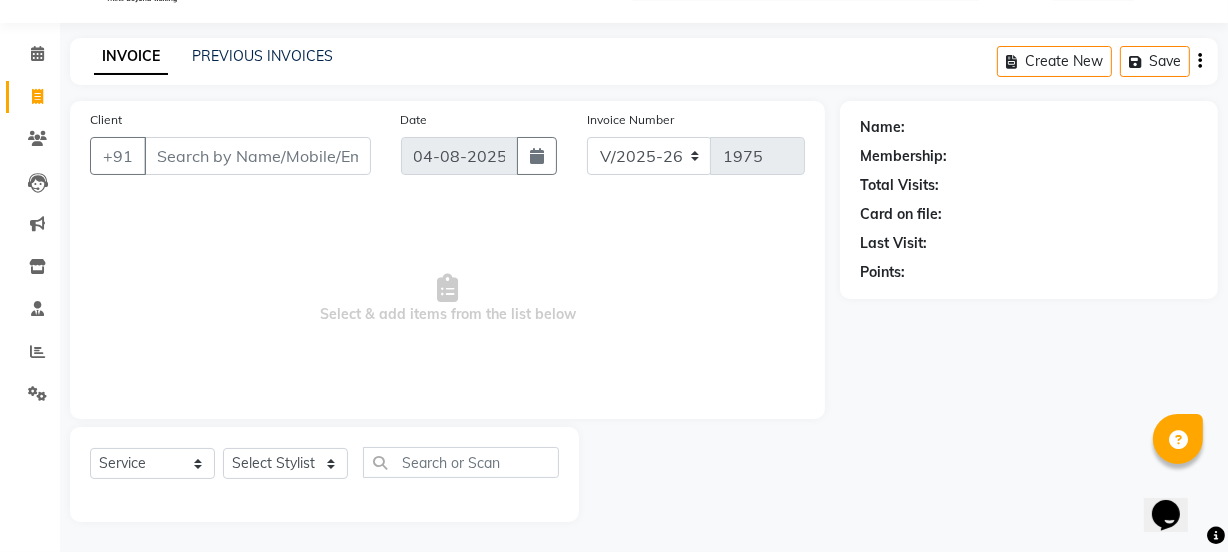 click on "Client" at bounding box center (257, 156) 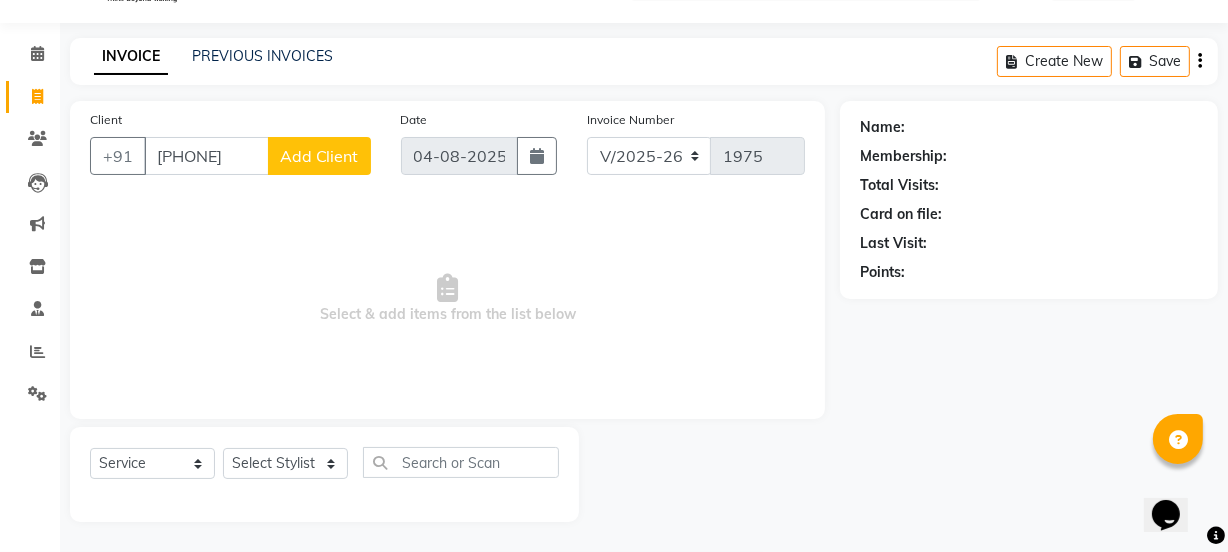 type on "[PHONE]" 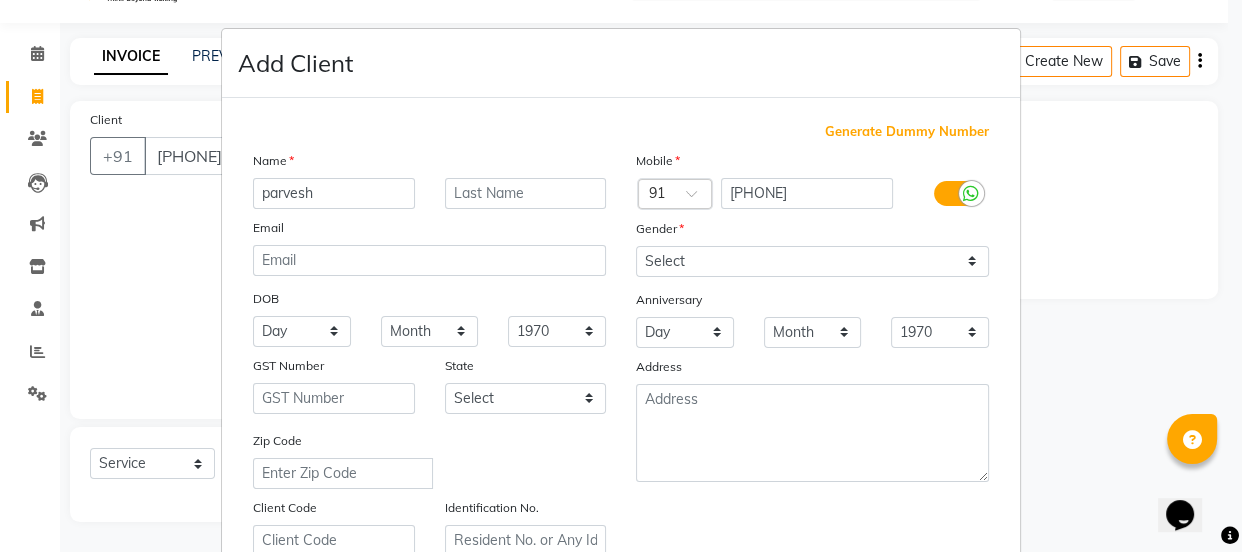 type on "parvesh" 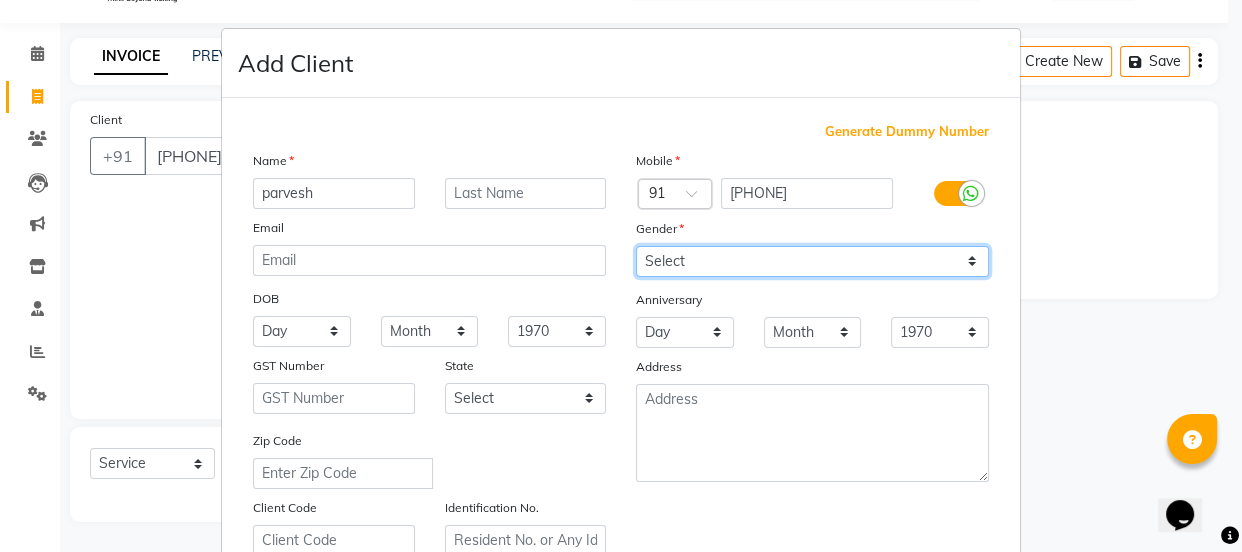 click on "Select Male Female Other Prefer Not To Say" at bounding box center [812, 261] 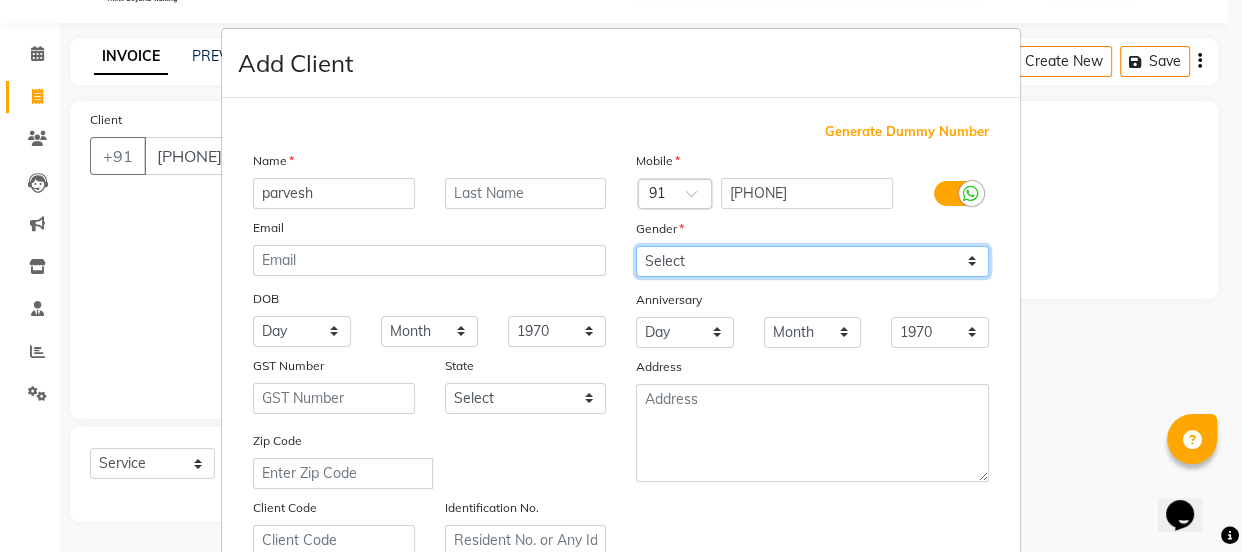 select on "female" 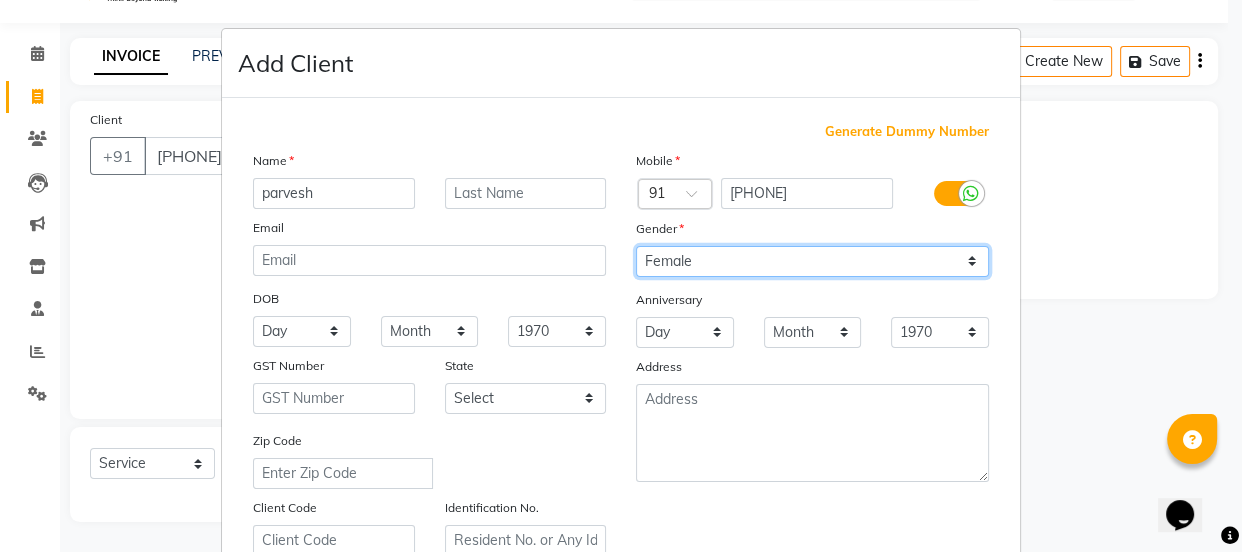 click on "Select Male Female Other Prefer Not To Say" at bounding box center (812, 261) 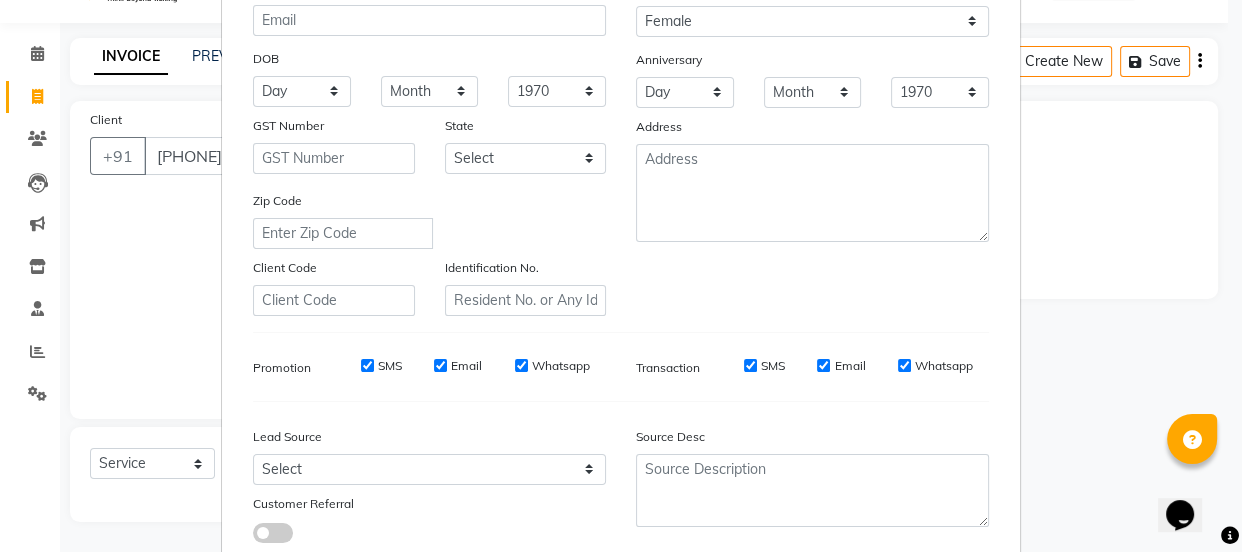 scroll, scrollTop: 242, scrollLeft: 0, axis: vertical 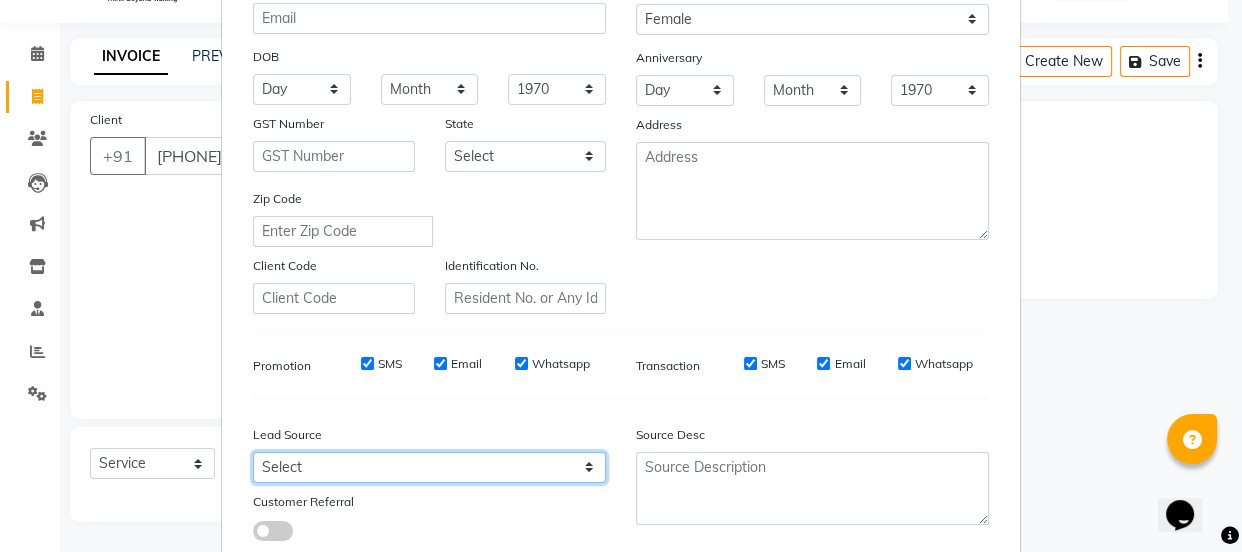 click on "Select Walk-in Referral Internet Friend Word of Mouth Advertisement Facebook JustDial Google Other Instagram  YouTube  WhatsApp" at bounding box center [429, 467] 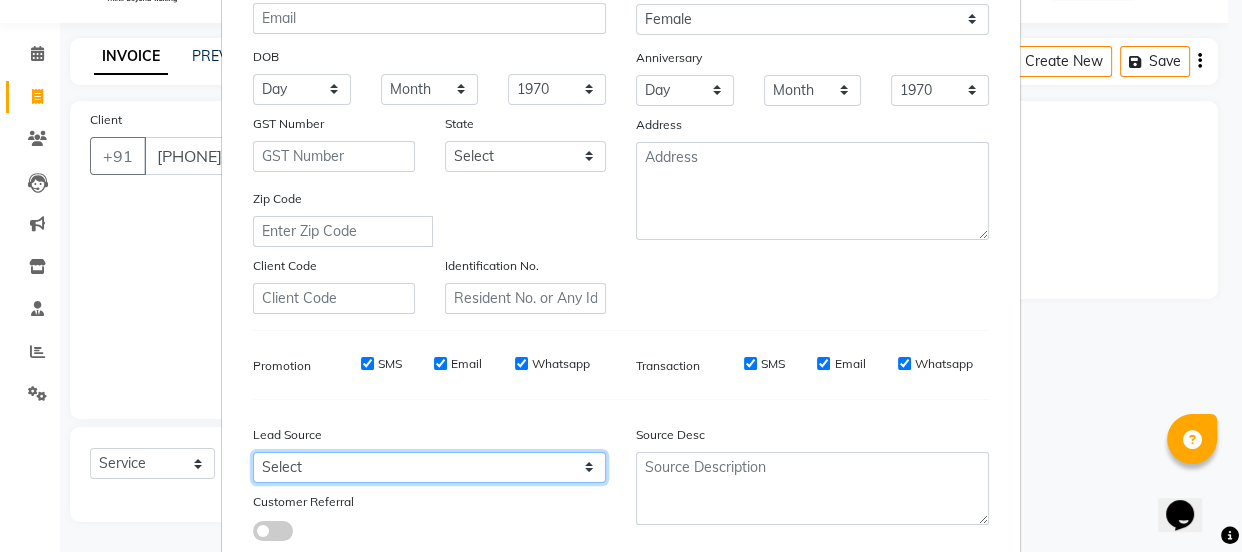 select on "32608" 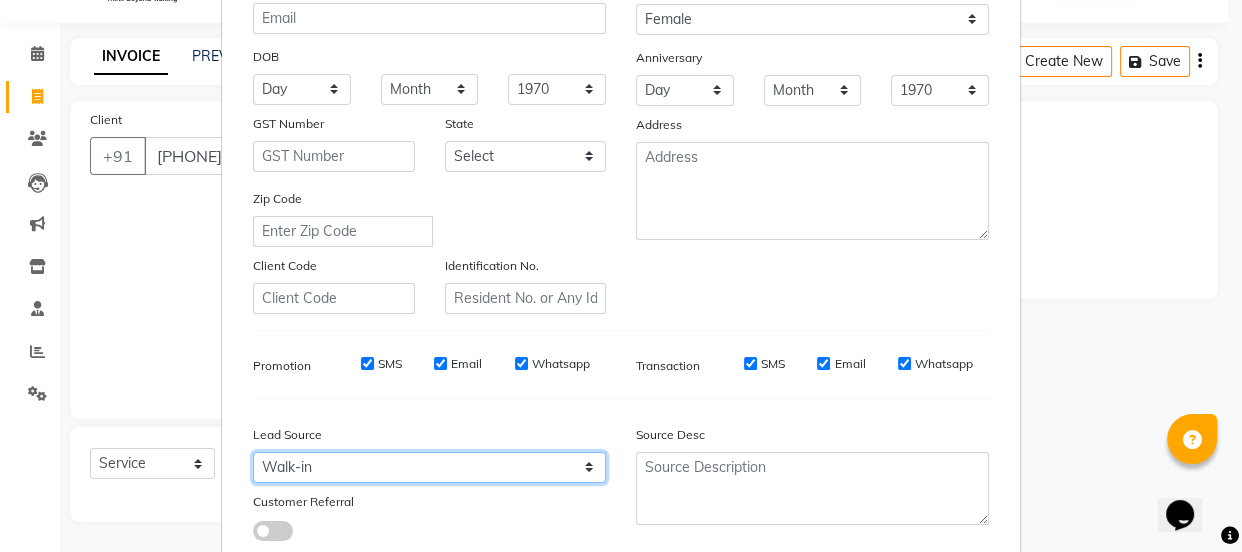 click on "Select Walk-in Referral Internet Friend Word of Mouth Advertisement Facebook JustDial Google Other Instagram  YouTube  WhatsApp" at bounding box center (429, 467) 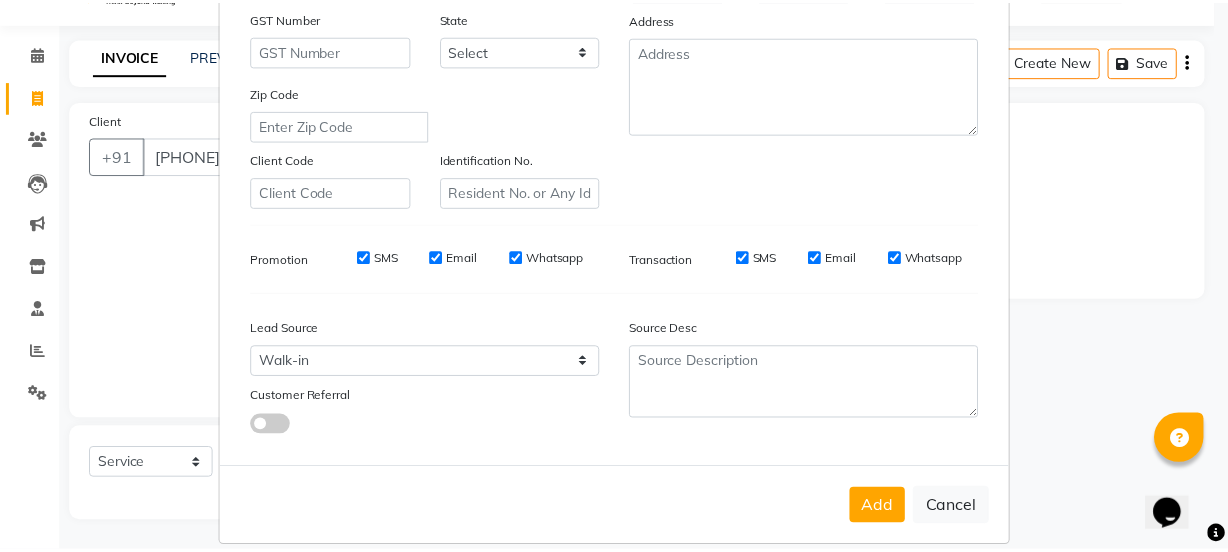 scroll, scrollTop: 350, scrollLeft: 0, axis: vertical 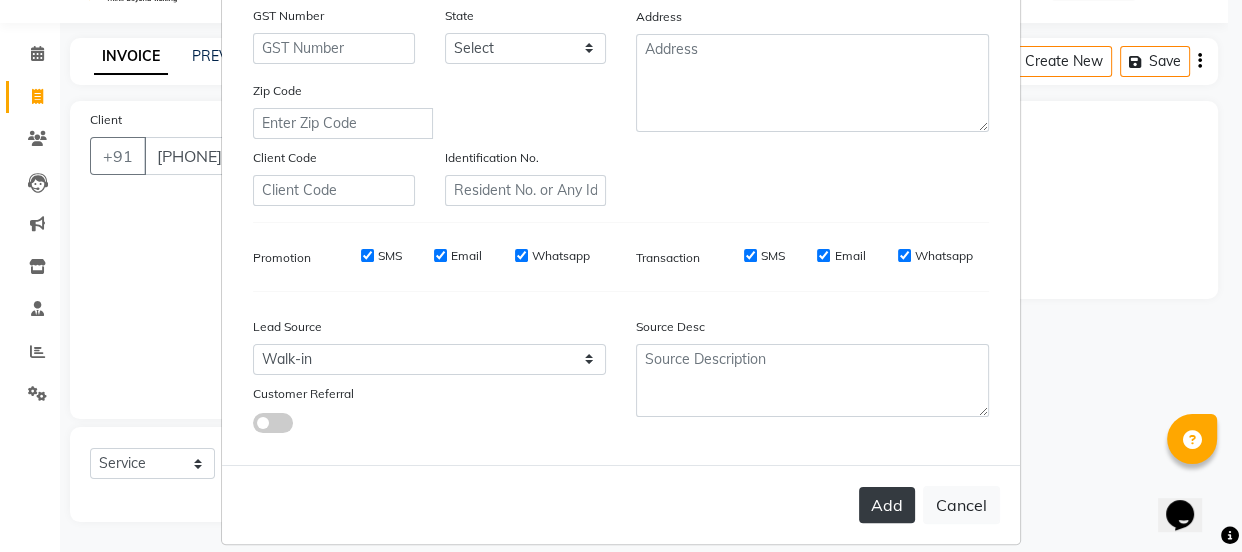 click on "Add" at bounding box center (887, 505) 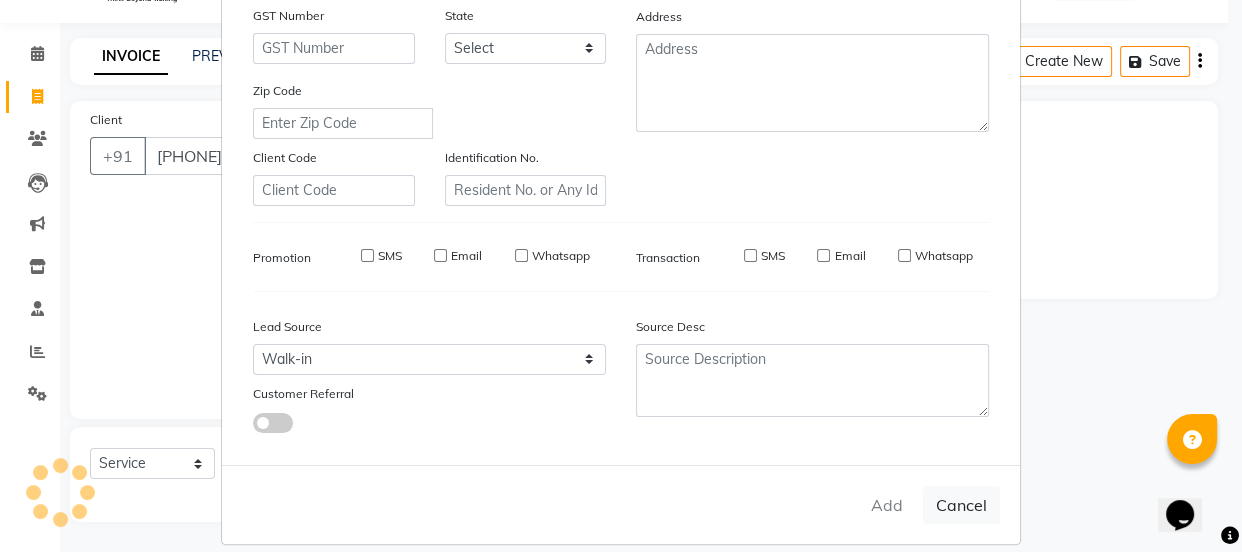type 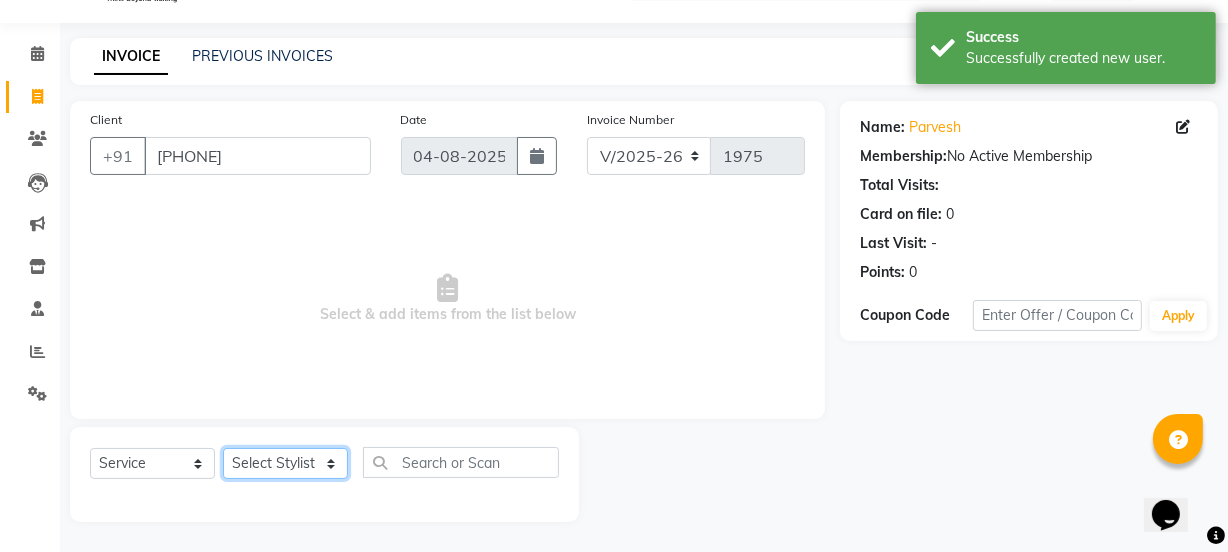 click on "Select Stylist [NAME] [NAME] [NAME] [NAME] [NAME] [NAME] Manager [NAME] [NAME] [NAME] [NAME] [NAME] [NAME] [NAME] [NAME] [NAME] [NAME] [NAME] [NAME] [NAME] [NAME]" 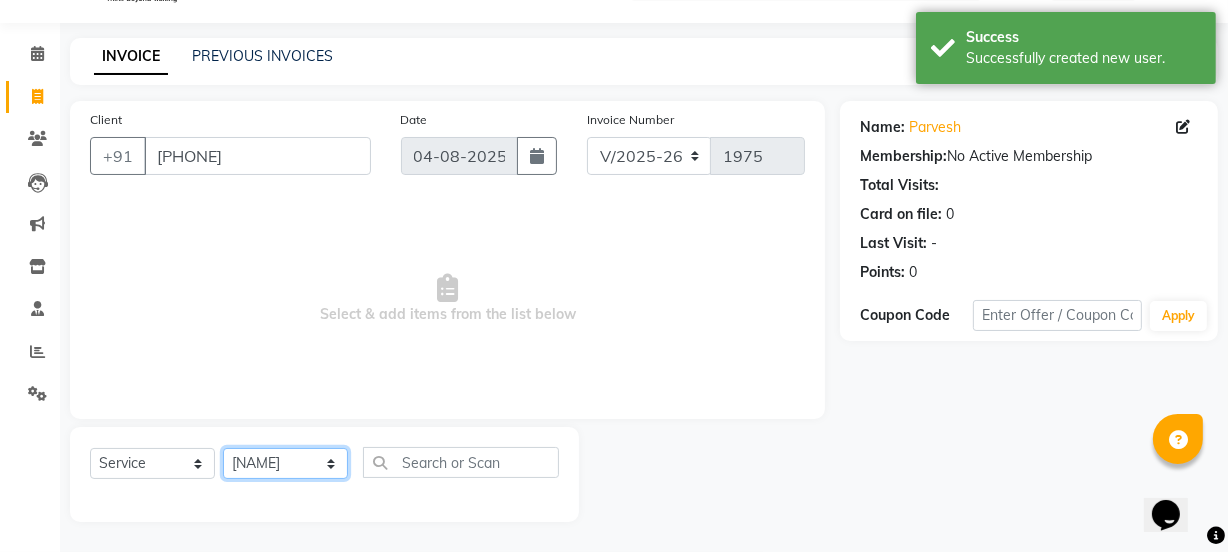 click on "Select Stylist [NAME] [NAME] [NAME] [NAME] [NAME] [NAME] Manager [NAME] [NAME] [NAME] [NAME] [NAME] [NAME] [NAME] [NAME] [NAME] [NAME] [NAME] [NAME] [NAME] [NAME]" 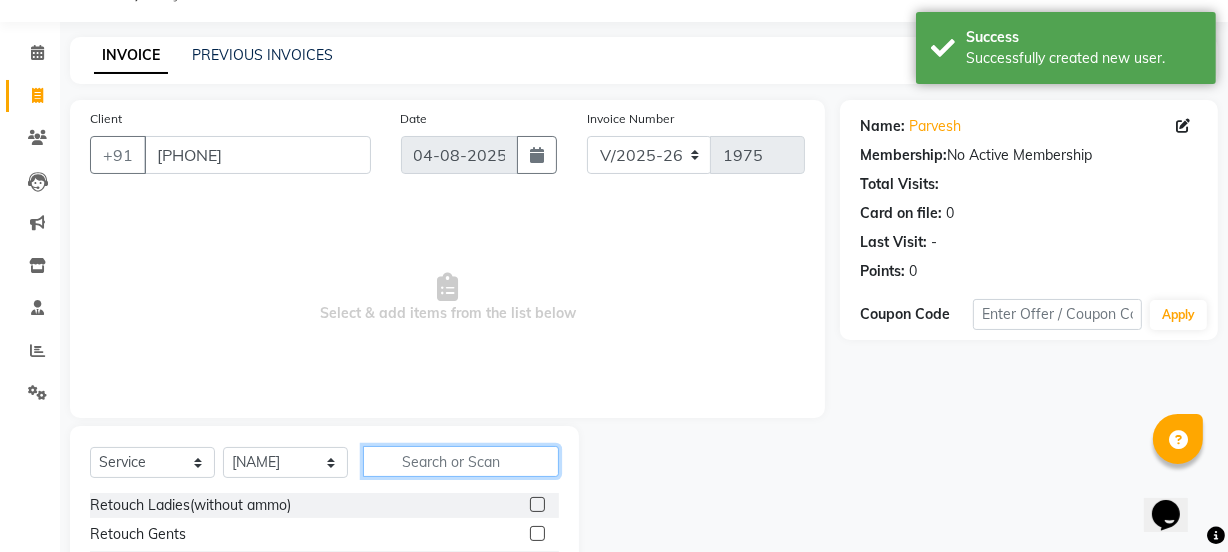 click 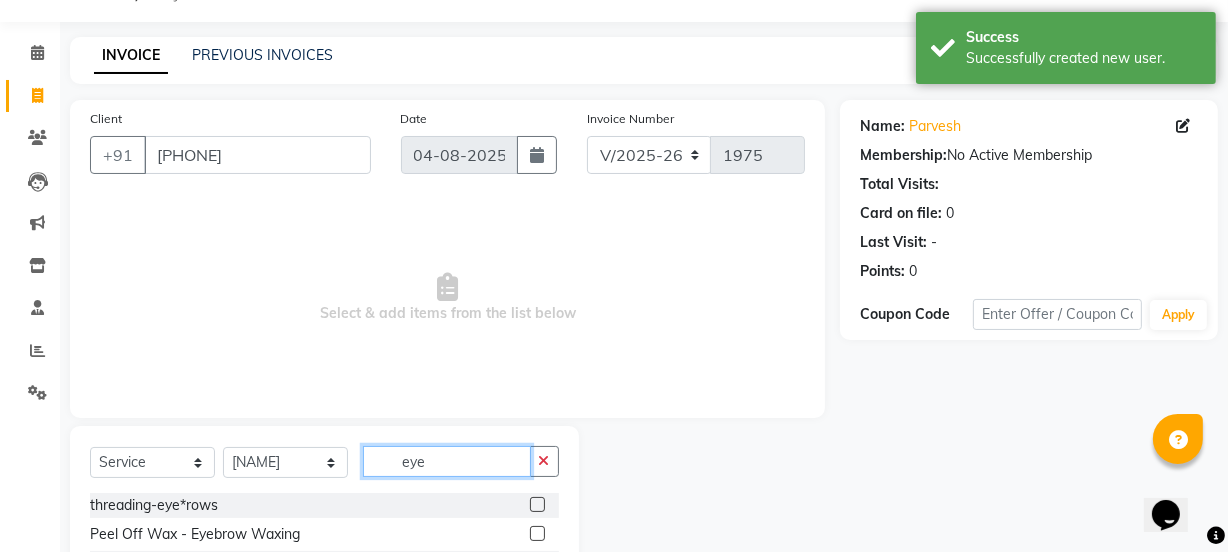 type on "eye" 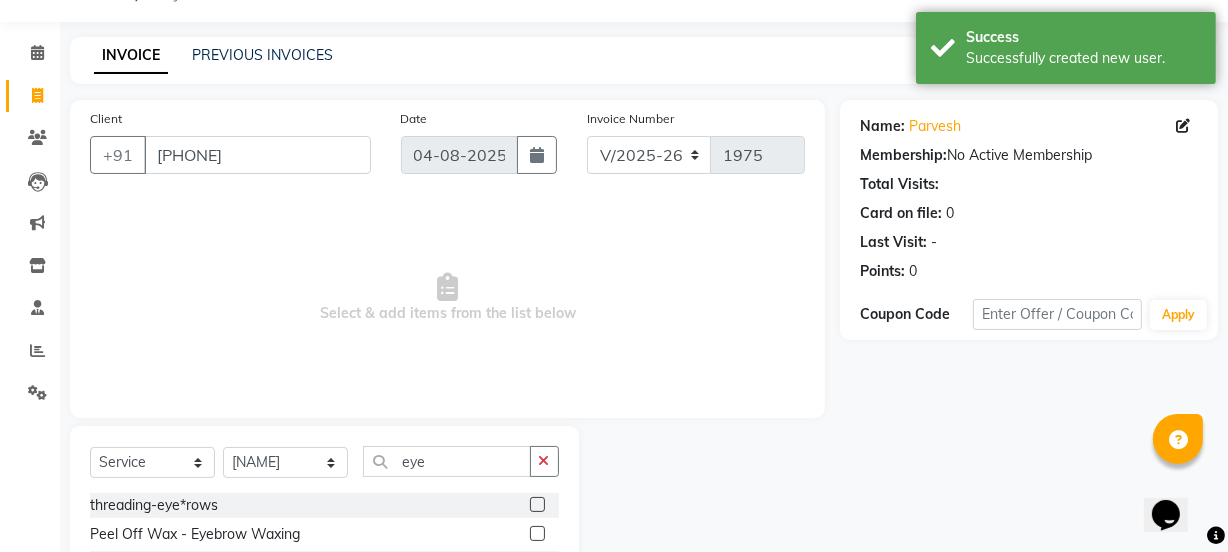 click 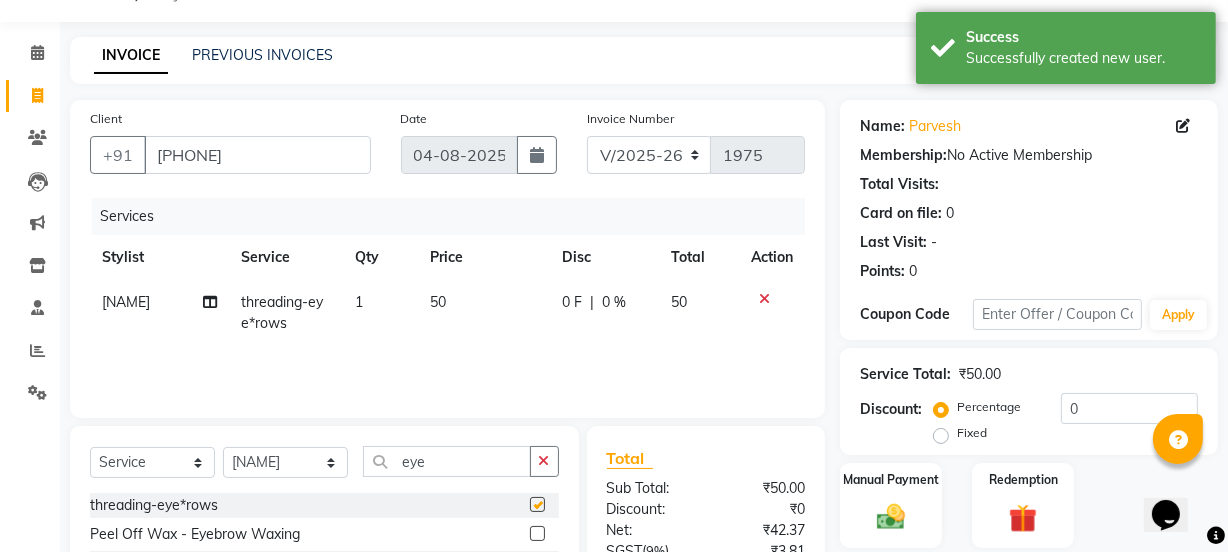 checkbox on "false" 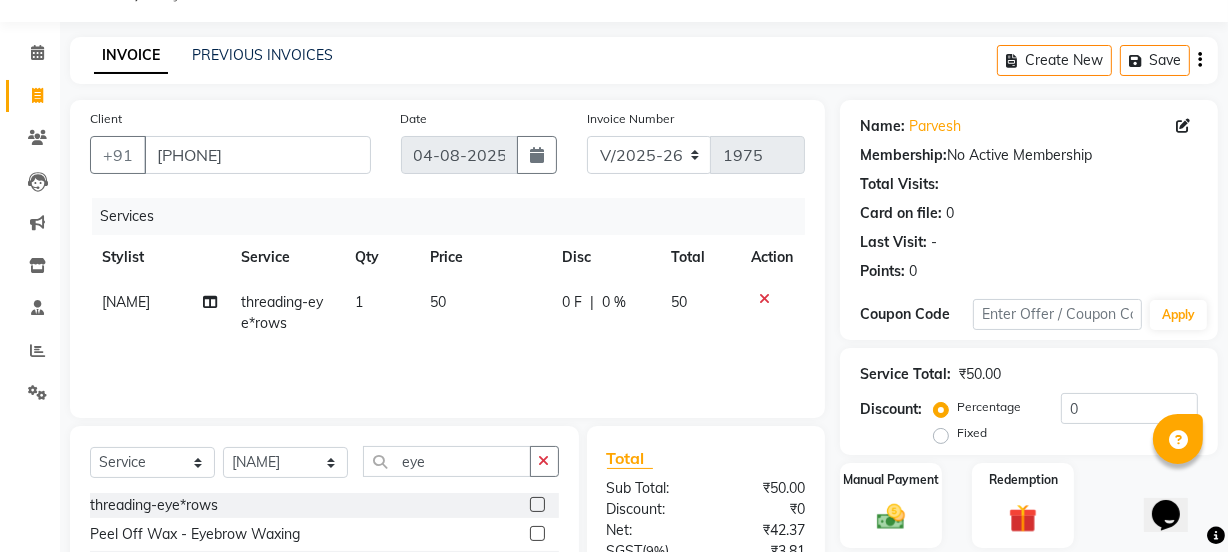 click on "1" 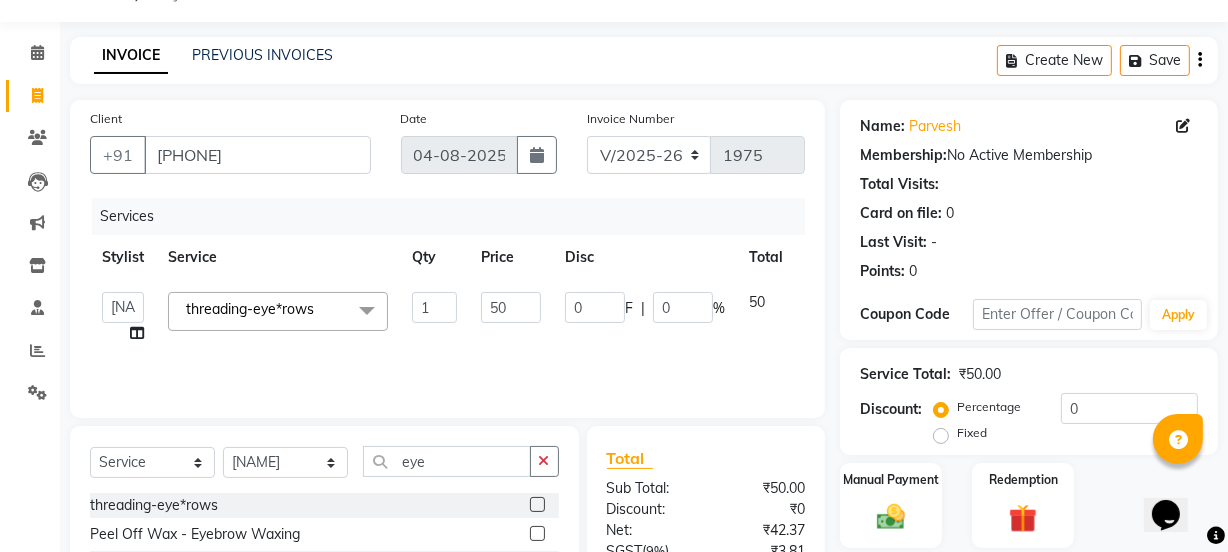 click 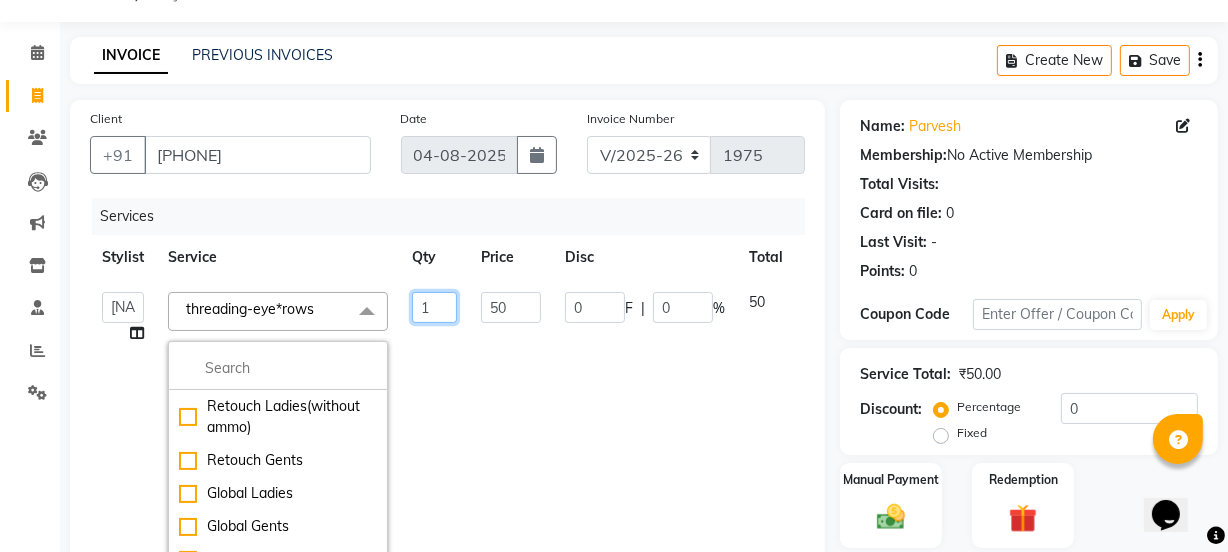 click on "1" 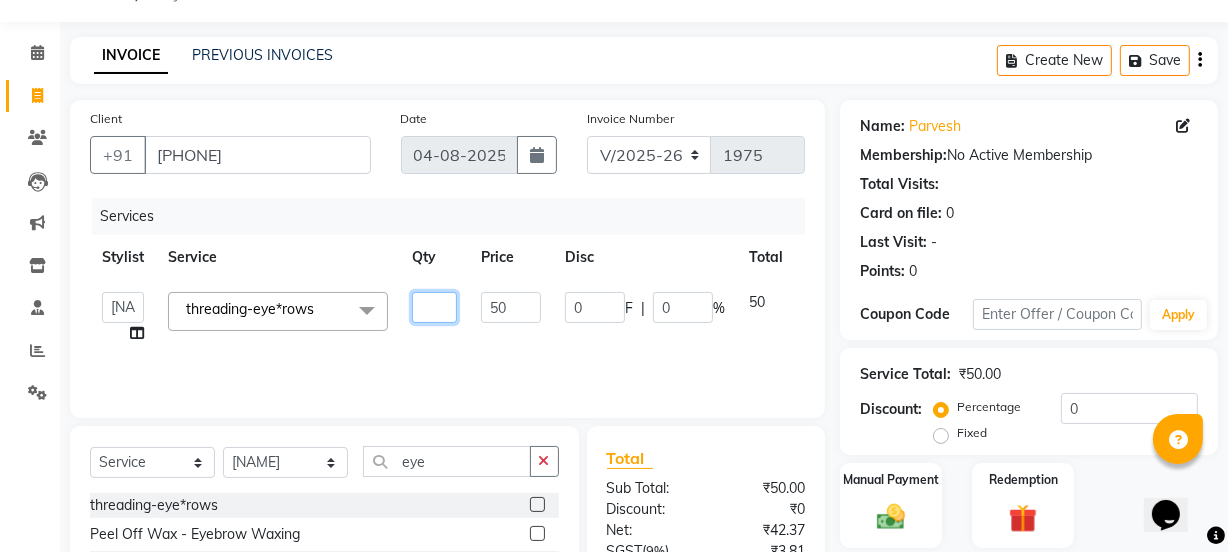type on "2" 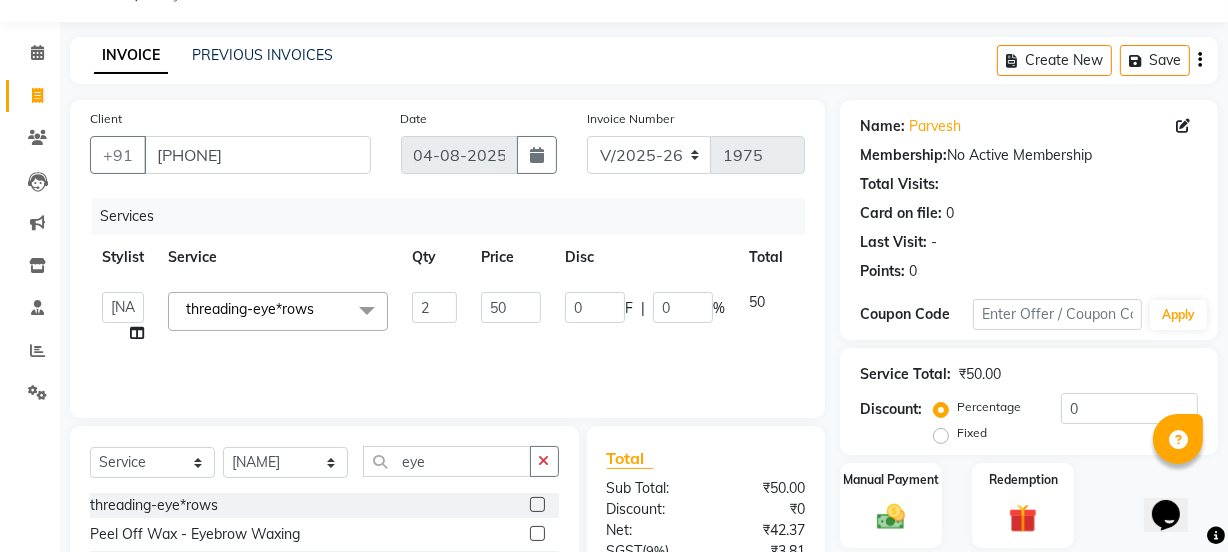 click on "Services Stylist Service Qty Price Disc Total Action  [NAME]   [NAME]   [NAME] [NAME]   [NAME]   [NAME]   Manager   [NAME]   [NAME]   [NAME] [NAME]   [NAME]   [NAME]   [NAME]   [NAME] [NAME]   [NAME]   [NAME]   [NAME]  threading-eye*rows  x Retouch Ladies(without ammo) Retouch Gents Global Ladies Global Gents Highlights Gents Highlights/Balayage Ladies Colour Correction/Tone Down Colour Stripping retouch  Ladies - Salon Artist Ladies -cut Creative Artist Ladies - Creative Director Ladies - Style Director Ladies - Fringe Cut Styling  - Normal Wash Styling  - Luxury Wash Styling  - Blow Dry Styling  - Normal Dry Styling  - Flat Iron Styling  - Tong Curls Styling  - Steampod Iron Styling  - Hair Up Men’S Cut - salon artist Men’S Shave - Salon Artist Men’S Cut ＆ Shave - Senior Artist Men’S Cut ＆ Shave - Creative Director Men’S Cut ＆ Shave - Style Director Shave - Shave Premium Shave - Premium Shave Beard Ritual - Beard Ritual Beard Trim - Beard Trim Retouch - Gentlemen 2" 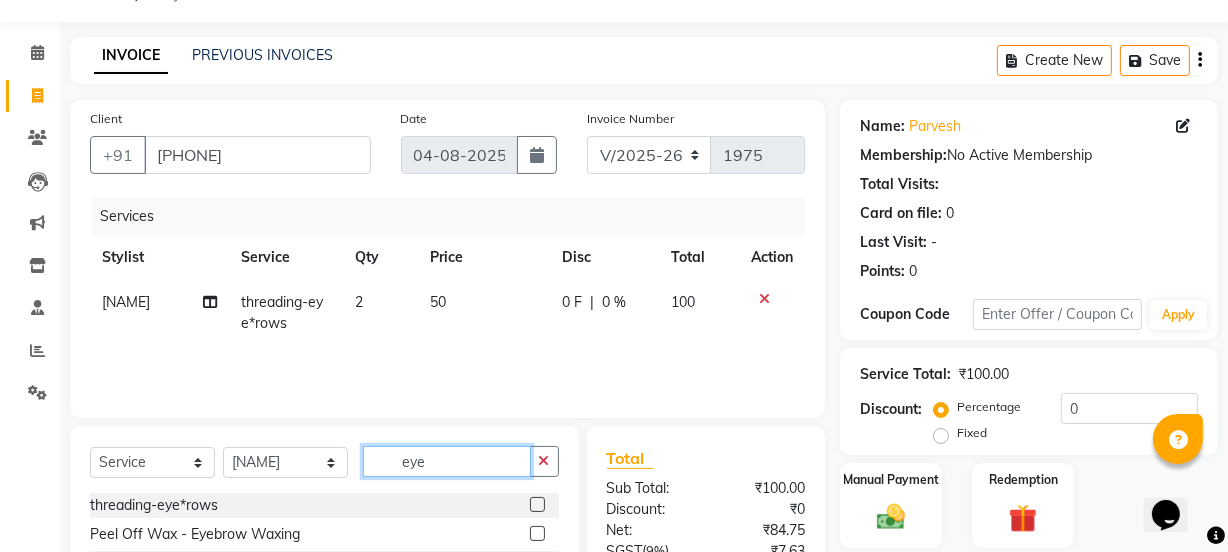 click on "eye" 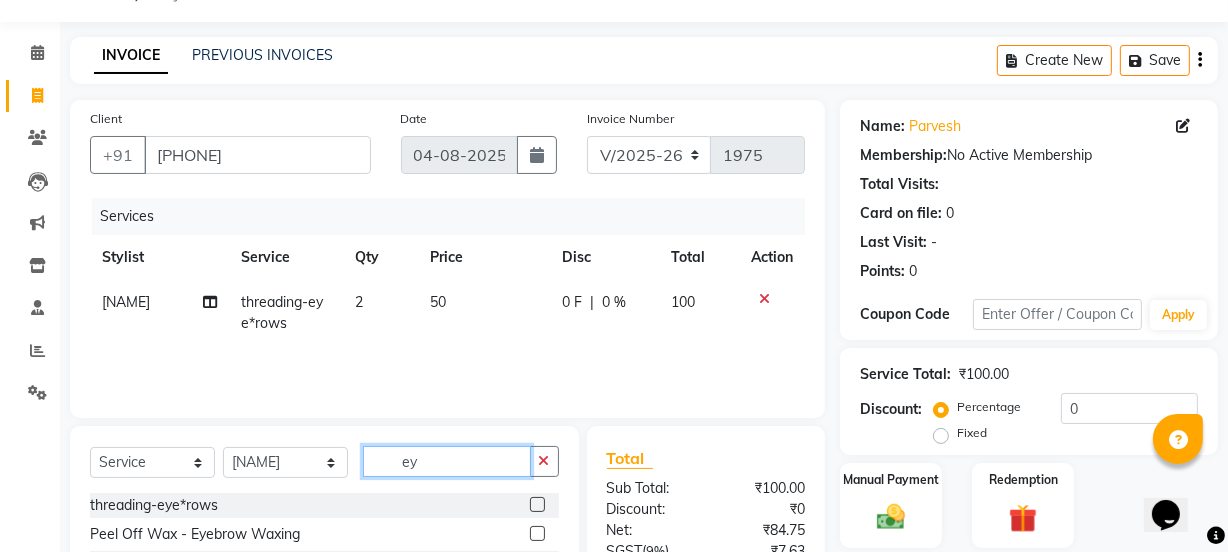type on "e" 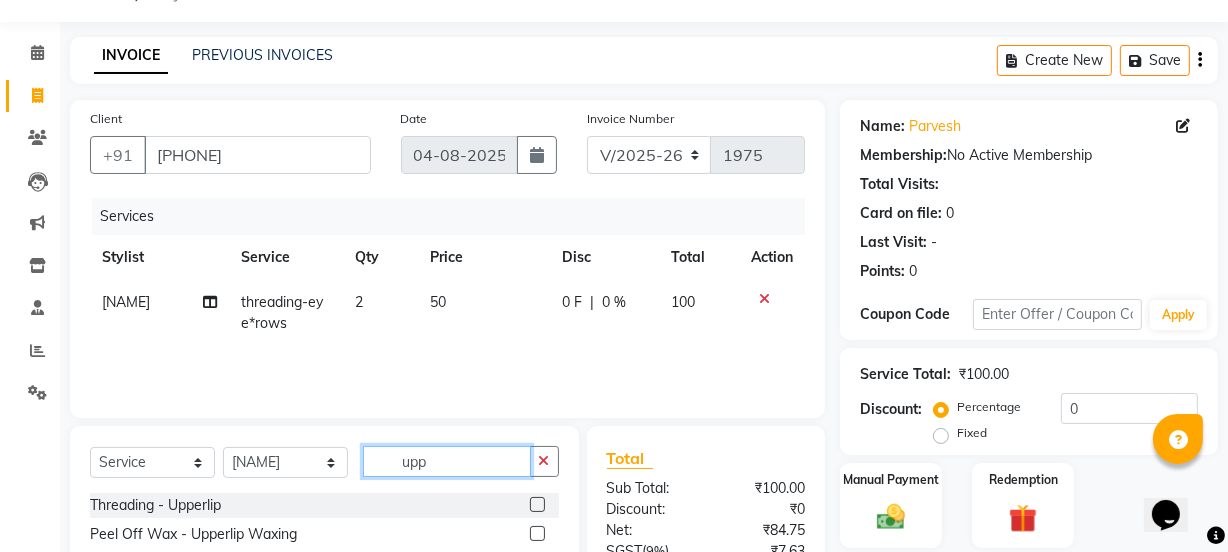 type on "upp" 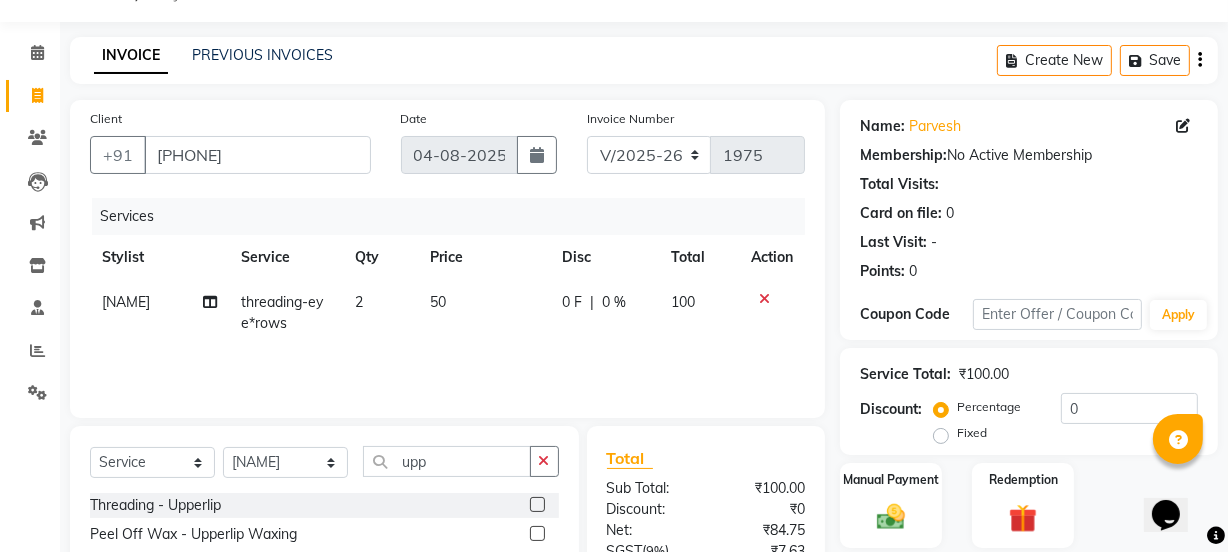 click 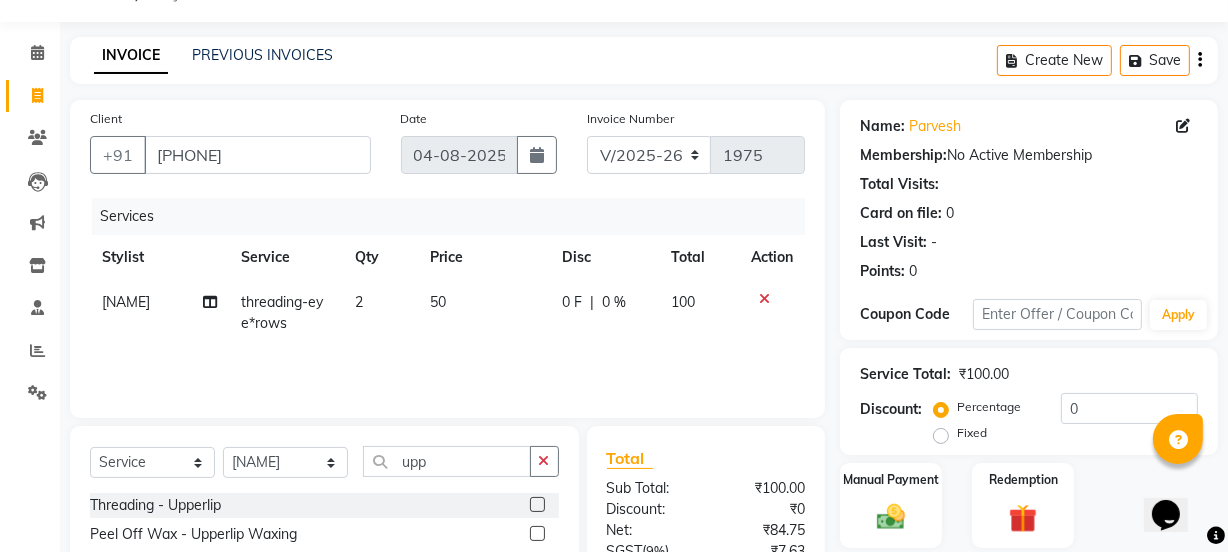 click at bounding box center (536, 534) 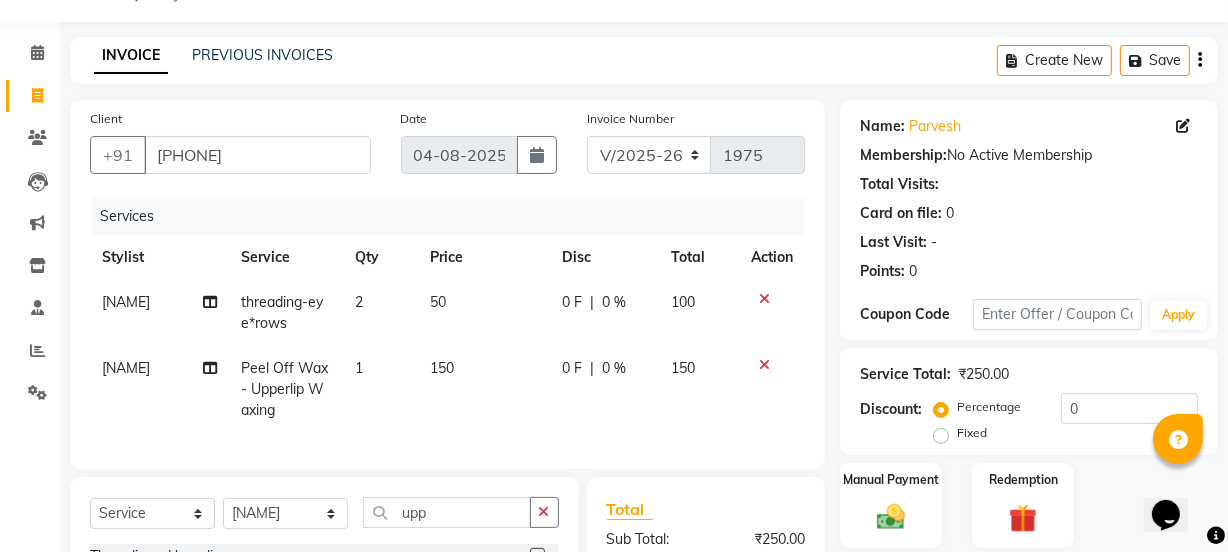 checkbox on "false" 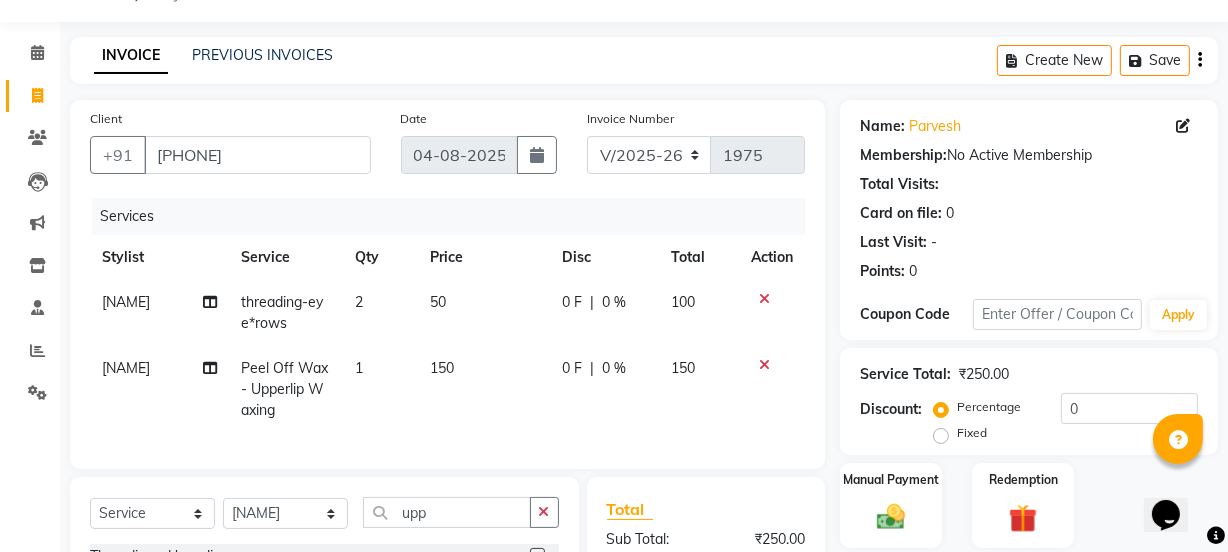 click on "150" 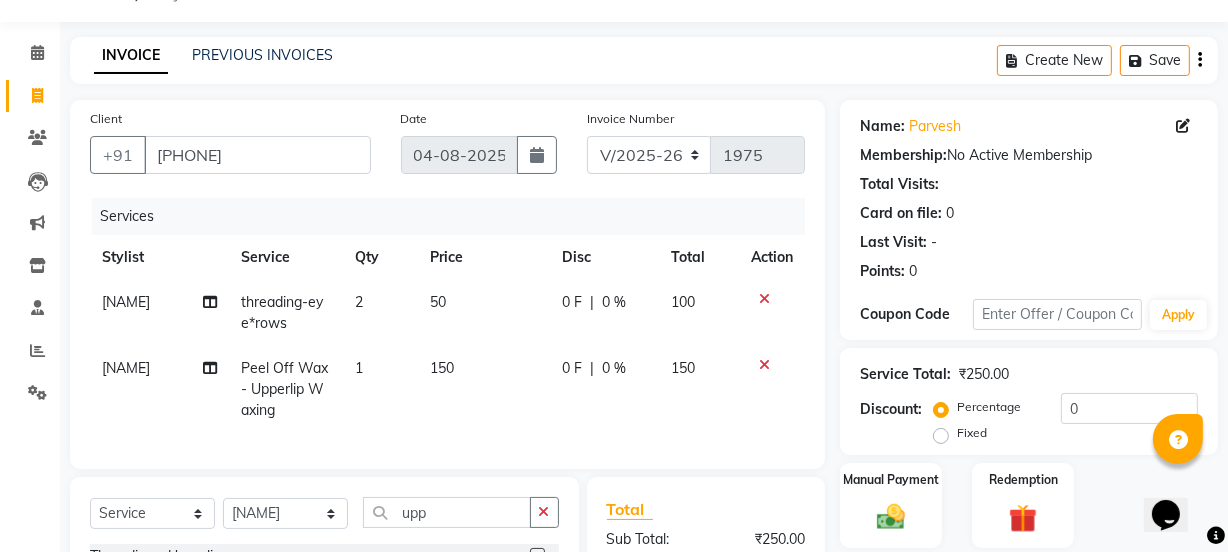 click on "1" 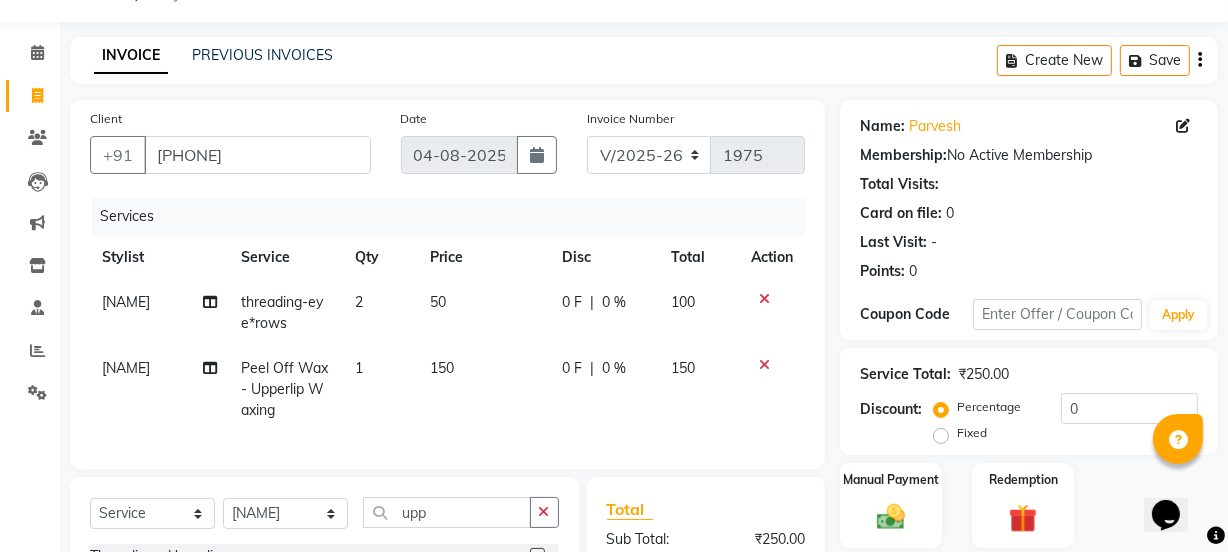 click on "150" 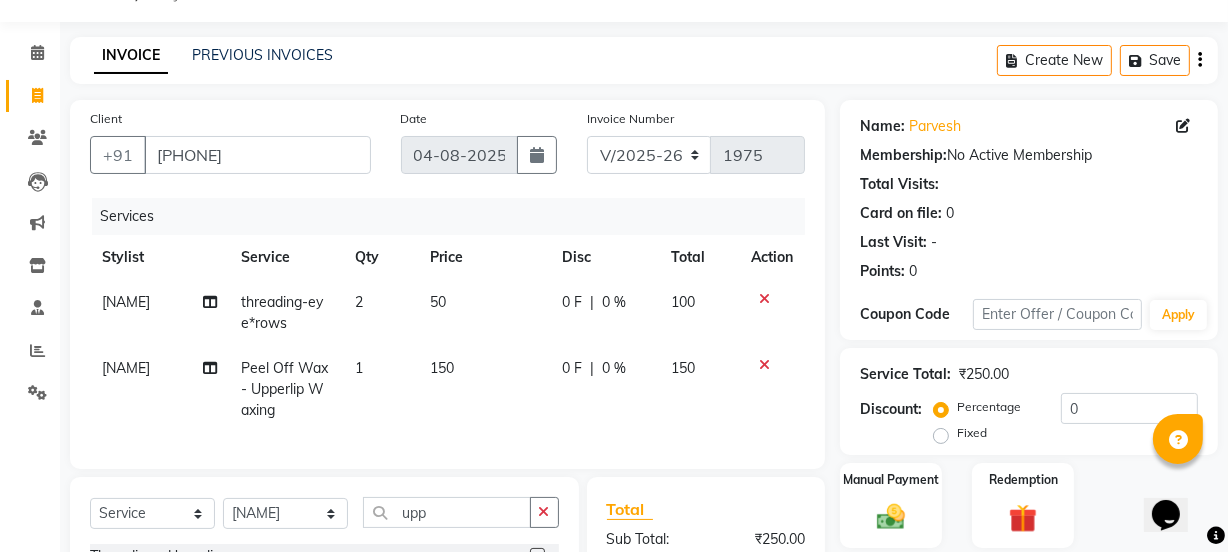 select on "30888" 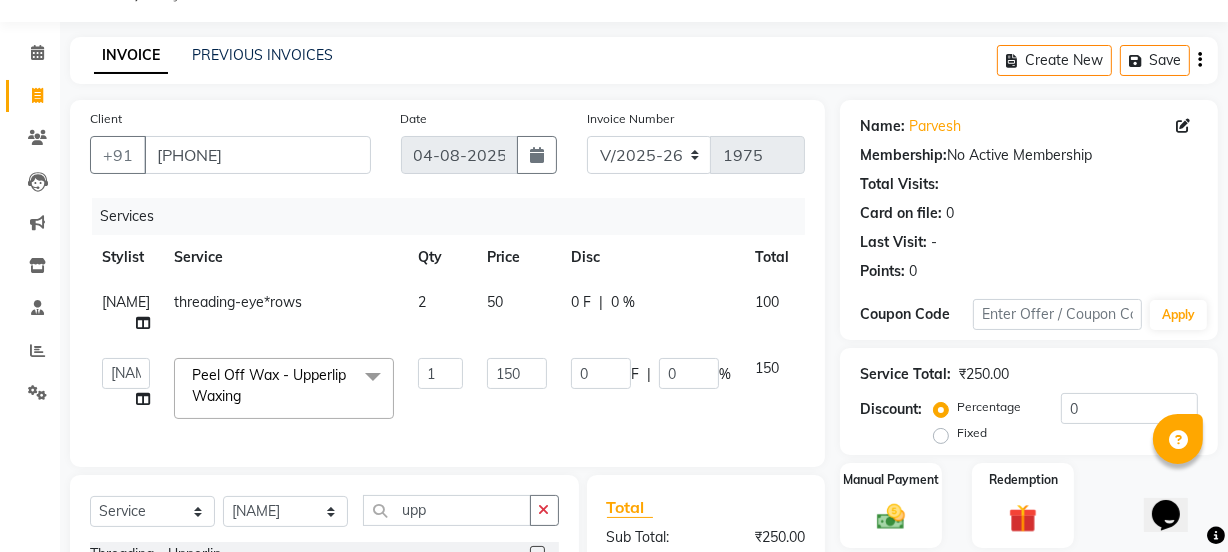 click on "[NAME]   [NAME]   [NAME] [NAME]   [NAME]   [NAME]   Manager   [NAME]   [NAME]   [NAME] [NAME]   [NAME]   [NAME]   [NAME]   [NAME] [NAME]   [NAME]   [NAME]   [NAME]  [NAME]  Peel Off Wax - Upperlip Waxing  x Retouch Ladies(without ammo) Retouch Gents Global Ladies Global Gents Highlights Gents Highlights/Balayage Ladies Colour Correction/Tone Down Colour Stripping retouch  Ladies - Salon Artist Ladies -cut Creative Artist Ladies - Creative Director Ladies - Style Director Ladies - Fringe Cut Styling  - Normal Wash Styling  - Luxury Wash Styling  - Blow Dry Styling  - Normal Dry Styling  - Flat Iron Styling  - Tong Curls Styling  - Steampod Iron Styling  - Hair Up Men’S Cut - salon artist Men’S Shave - Salon Artist Men’S Cut ＆ Shave - Senior Artist Men’S Cut ＆ Shave - Creative Director Men’S Cut ＆ Shave - Style Director Shave - Shave Premium Shave - Premium Shave Beard Ritual - Beard Ritual Beard Trim - Beard Trim Luxury Beard - Luxury Beard Luxury Shave - Luxury Shave 1 150 0" 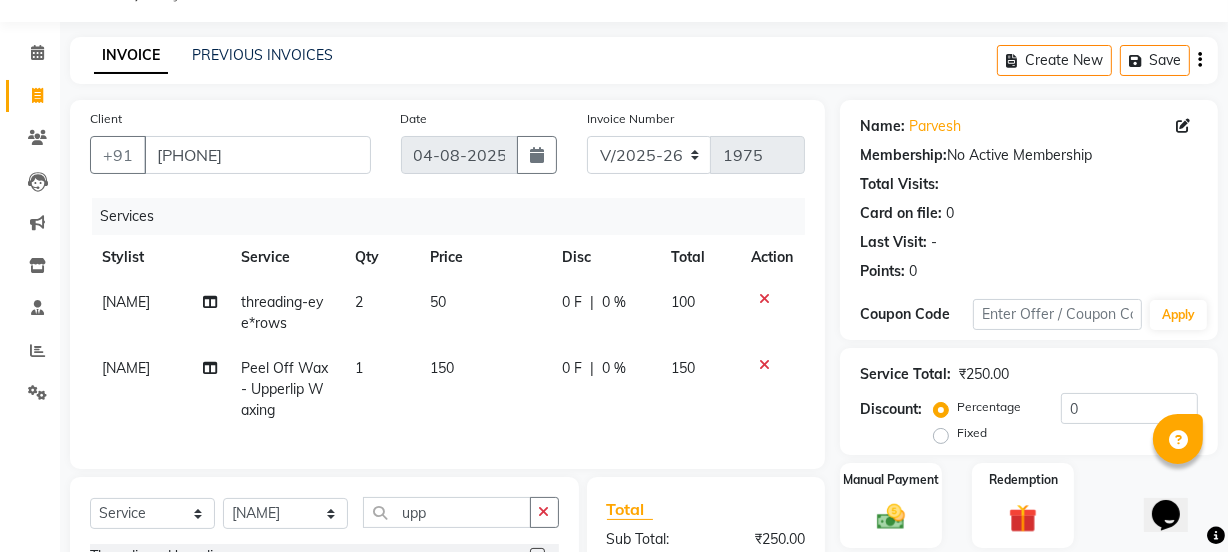 click on "150" 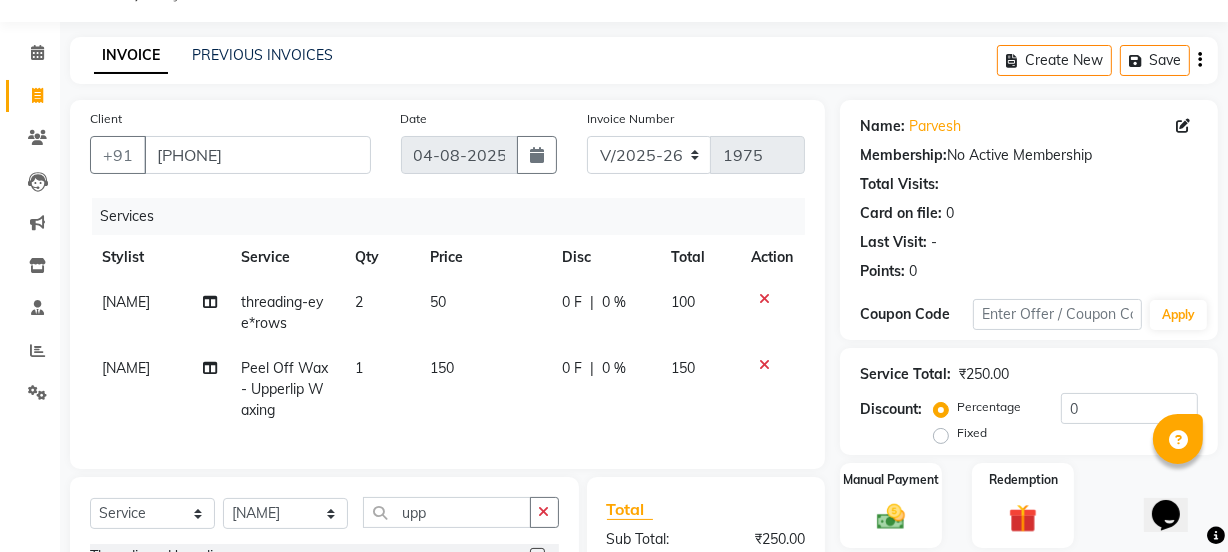 select on "30888" 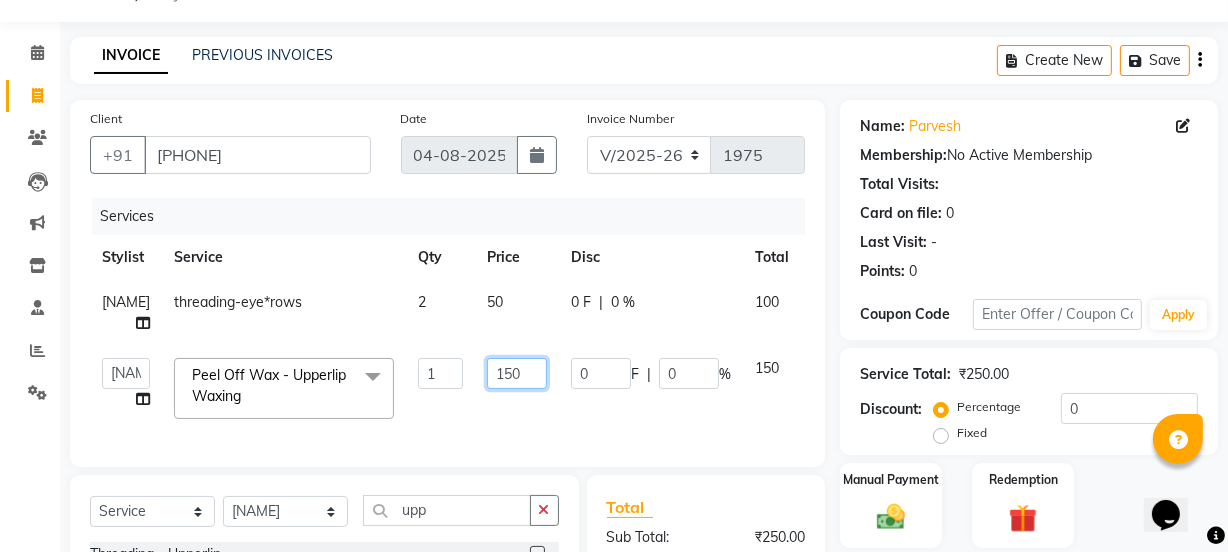 click on "150" 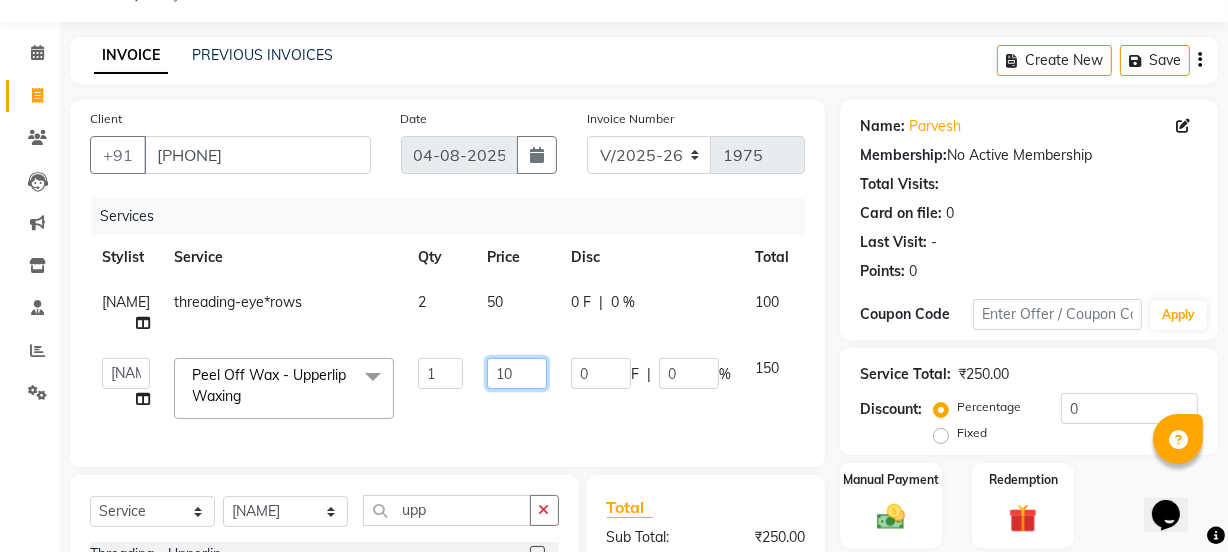 type on "100" 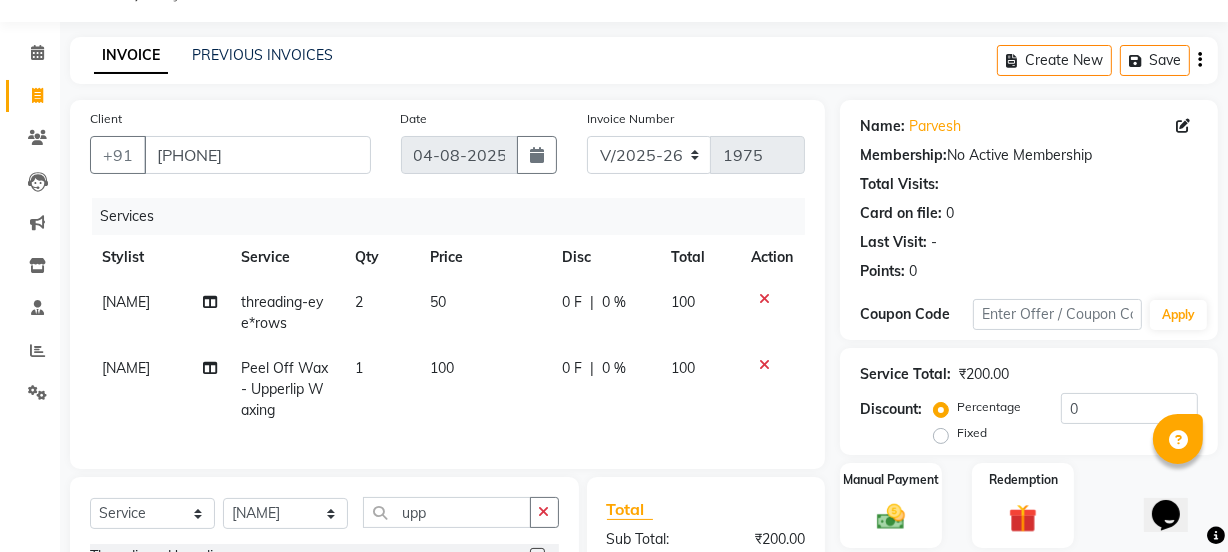 click on "Services Stylist Service Qty Price Disc Total Action [NAME] threading-eye*rows 2 50 0 F | 0 % 100 [NAME] Peel Off Wax - Upperlip Waxing 1 100 0 F | 0 % 100" 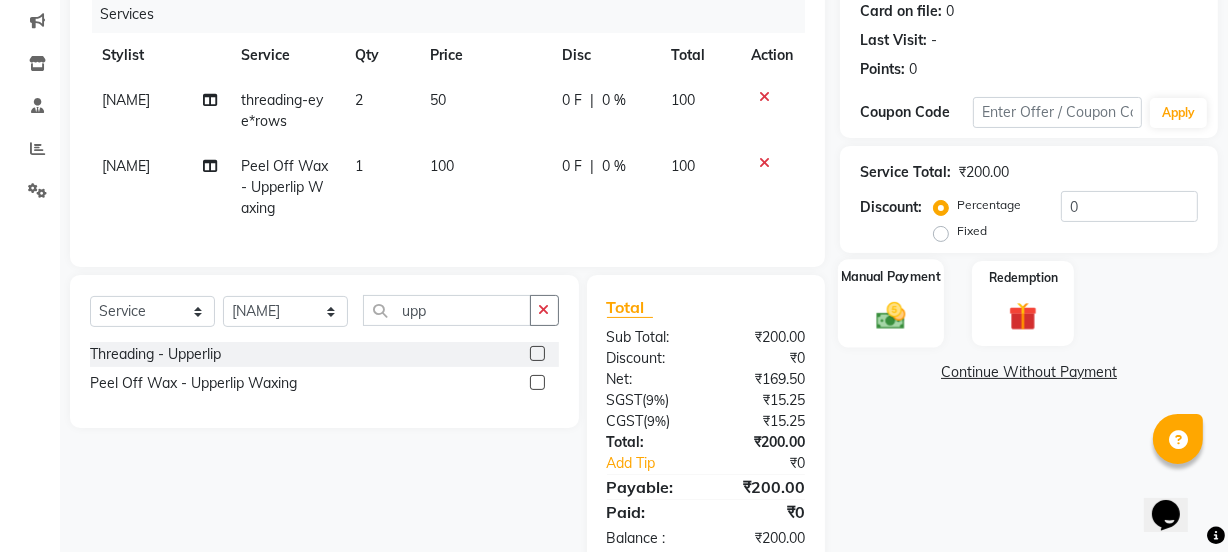 click 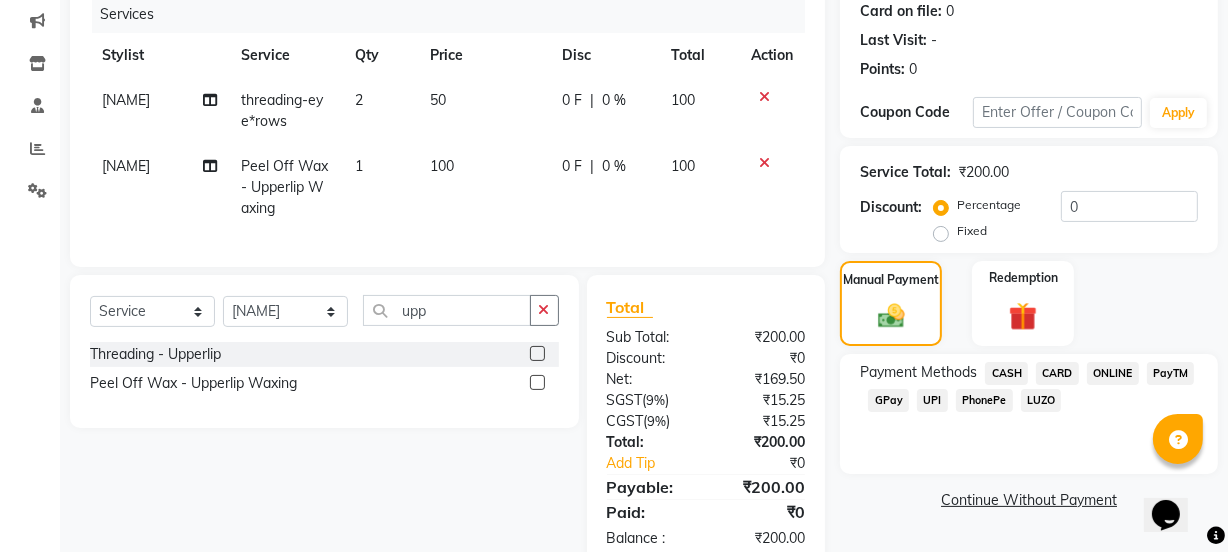 click on "CASH" 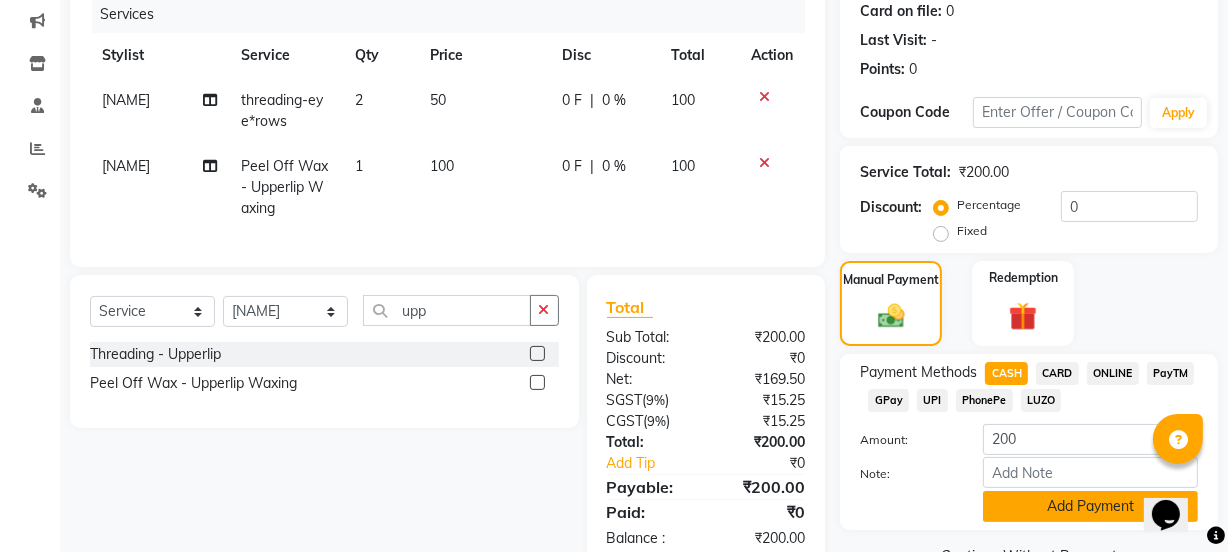 click on "Add Payment" 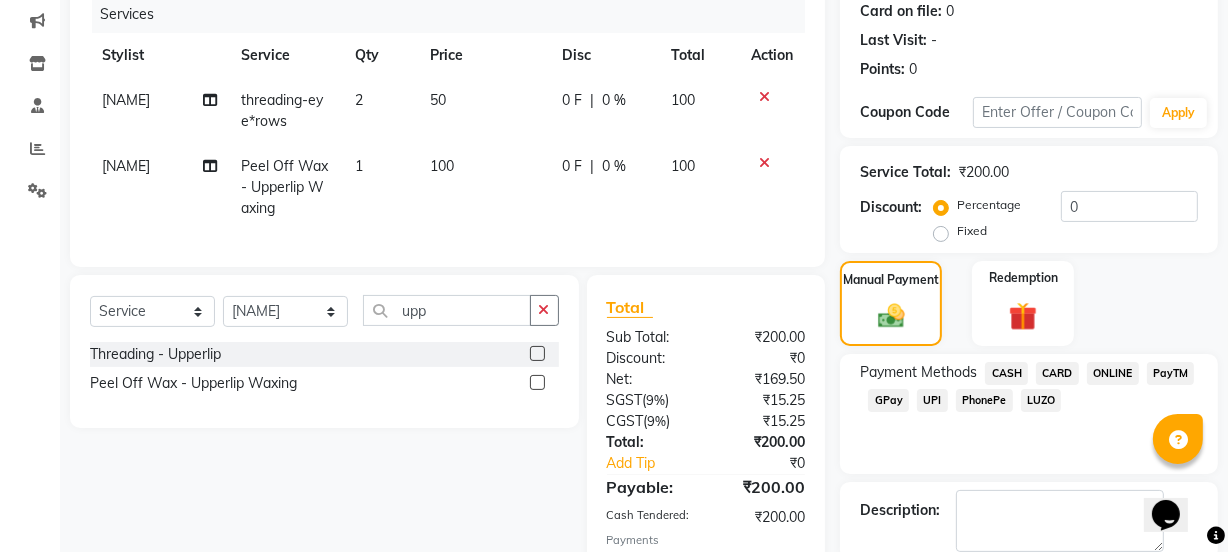 scroll, scrollTop: 384, scrollLeft: 0, axis: vertical 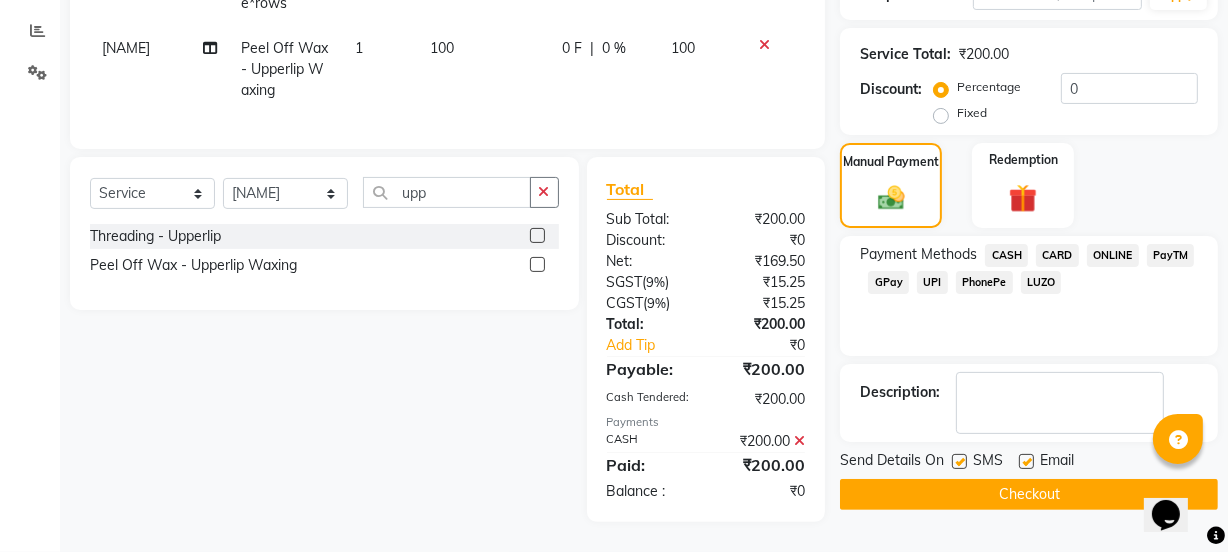 drag, startPoint x: 1026, startPoint y: 484, endPoint x: 1043, endPoint y: 485, distance: 17.029387 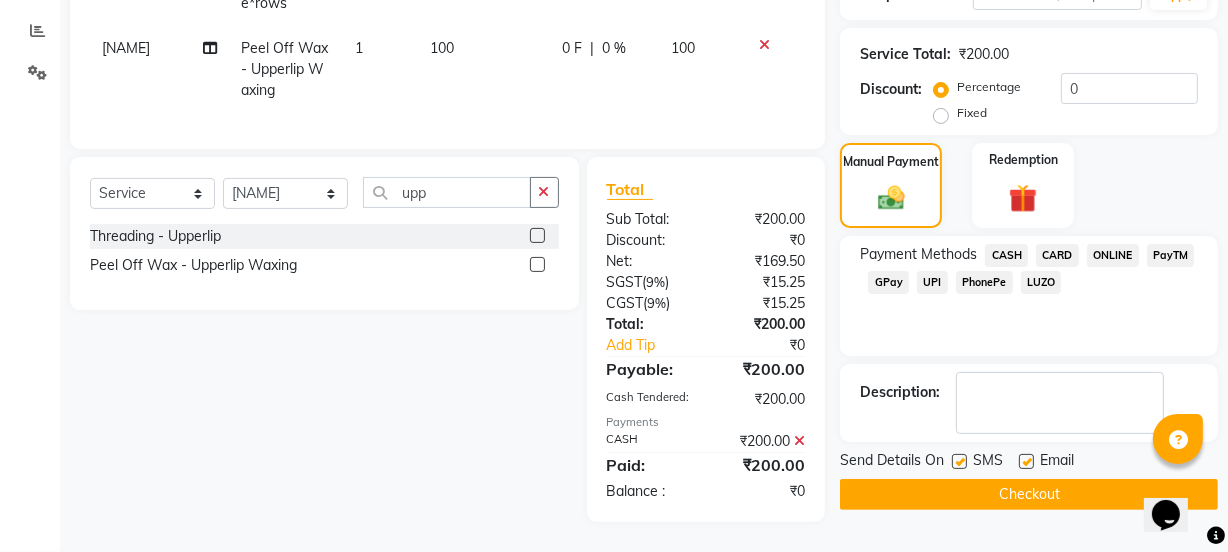 click on "Checkout" 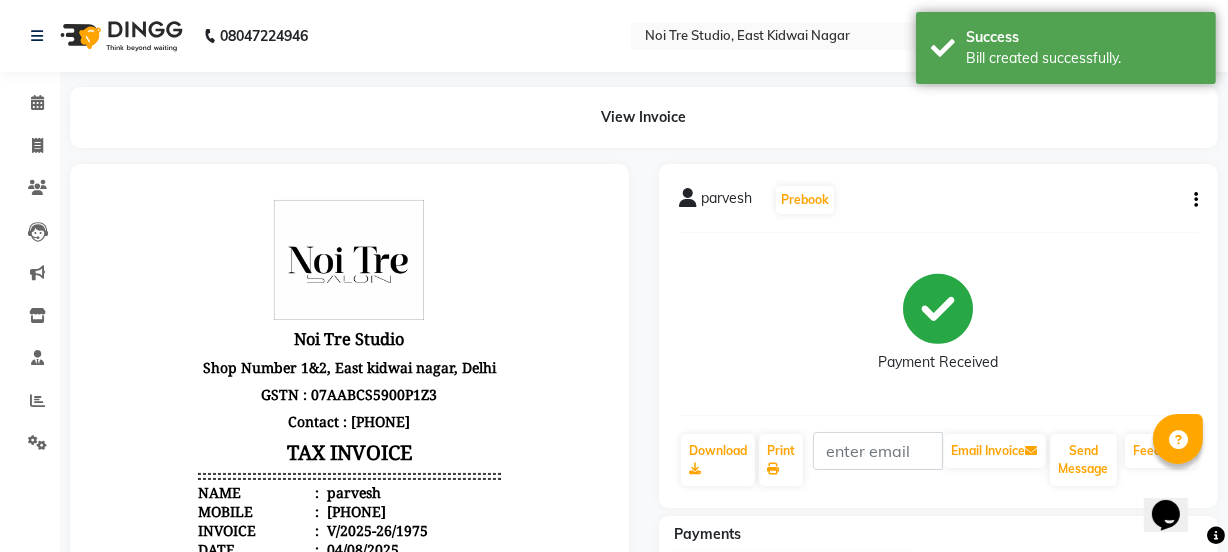 scroll, scrollTop: 0, scrollLeft: 0, axis: both 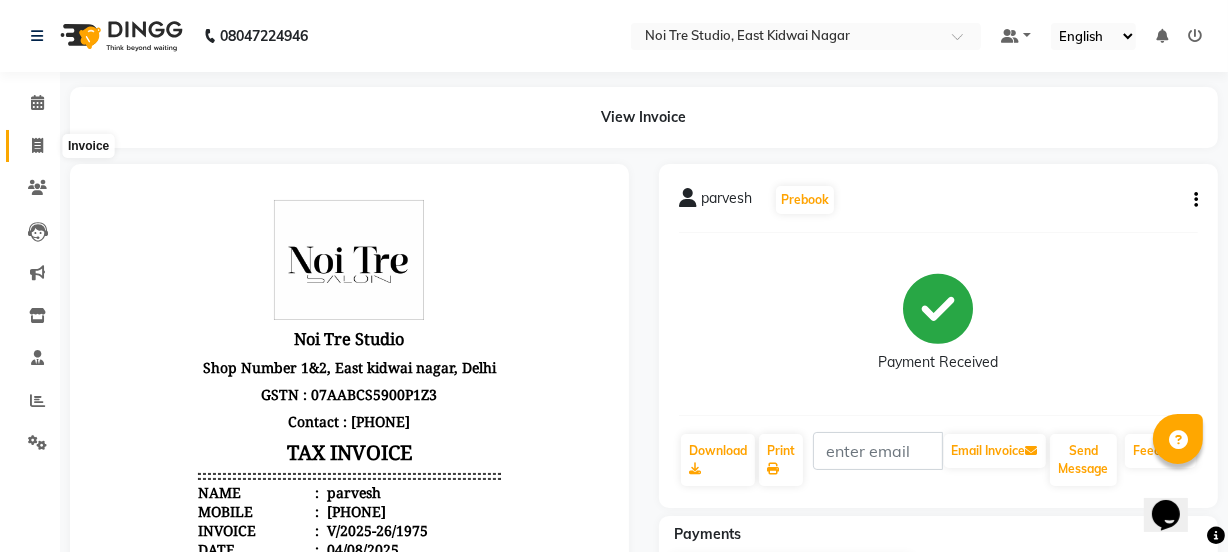 click 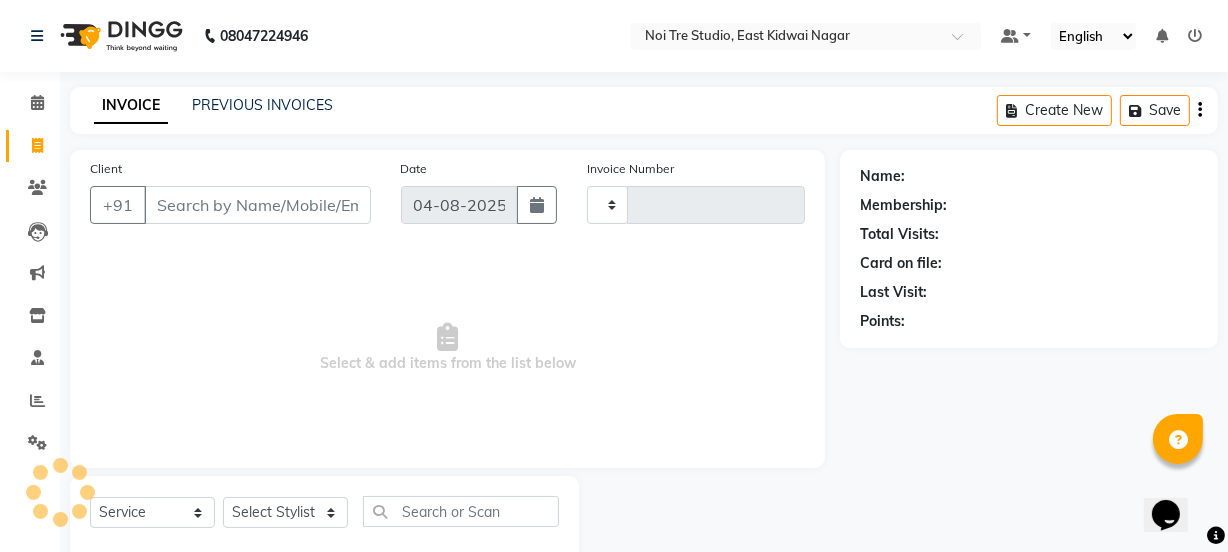 type on "1976" 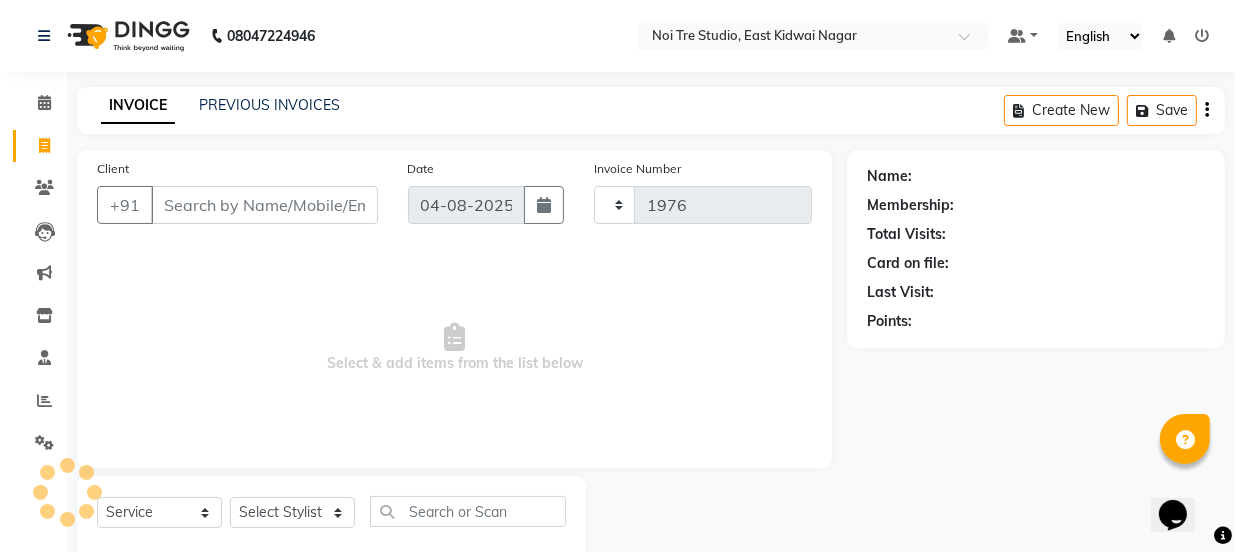 scroll, scrollTop: 50, scrollLeft: 0, axis: vertical 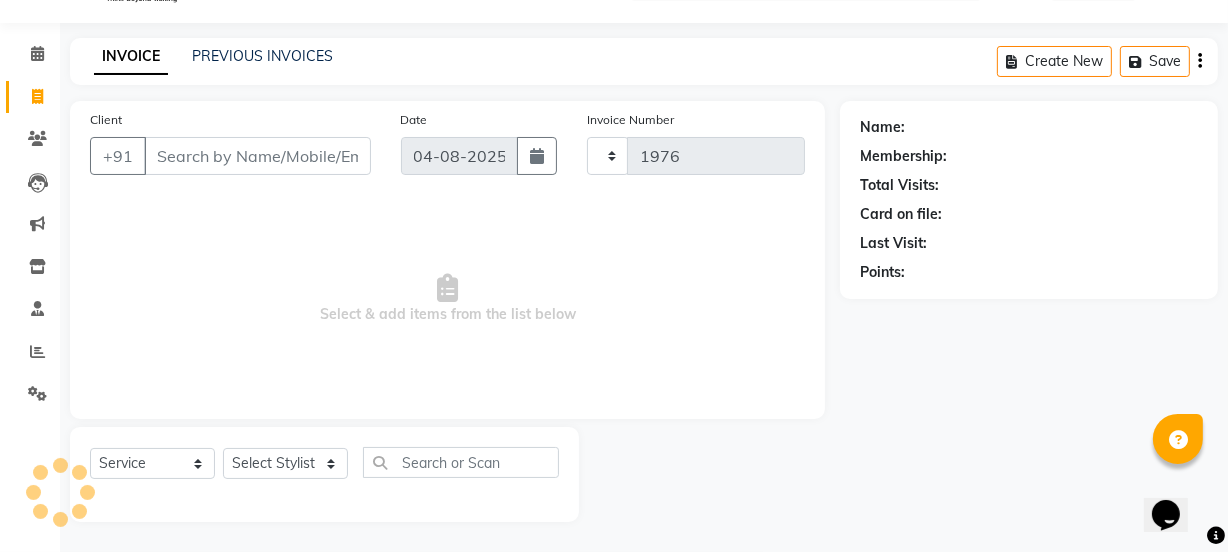 select on "4884" 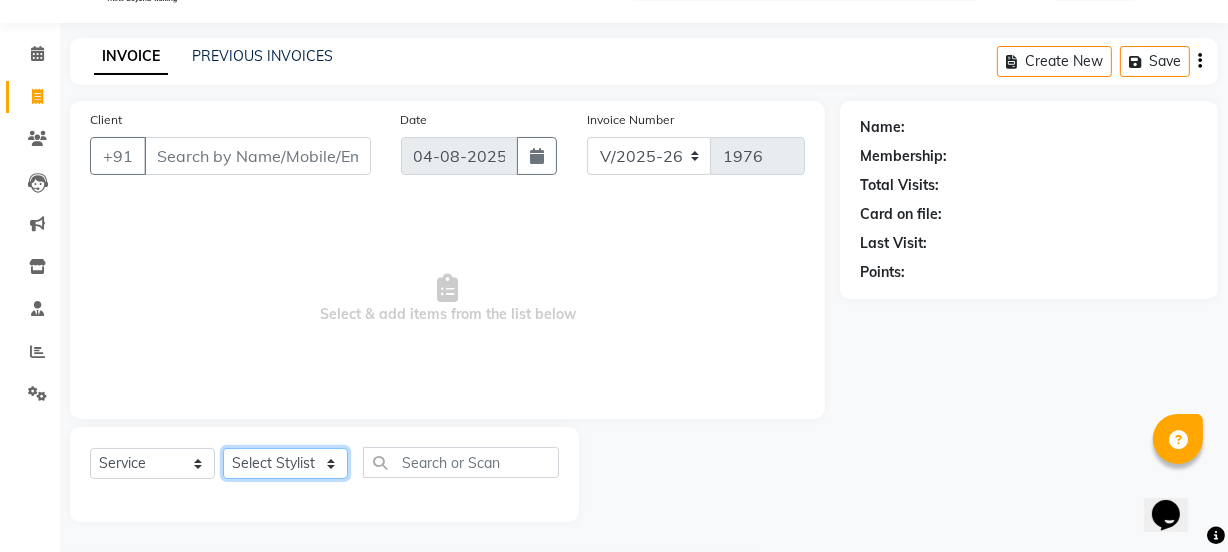click on "Select Stylist [NAME] [NAME] [NAME] [NAME] [NAME] [NAME] Manager [NAME] [NAME] [NAME] [NAME] [NAME] [NAME] [NAME] [NAME] [NAME] [NAME] [NAME] [NAME] [NAME] [NAME]" 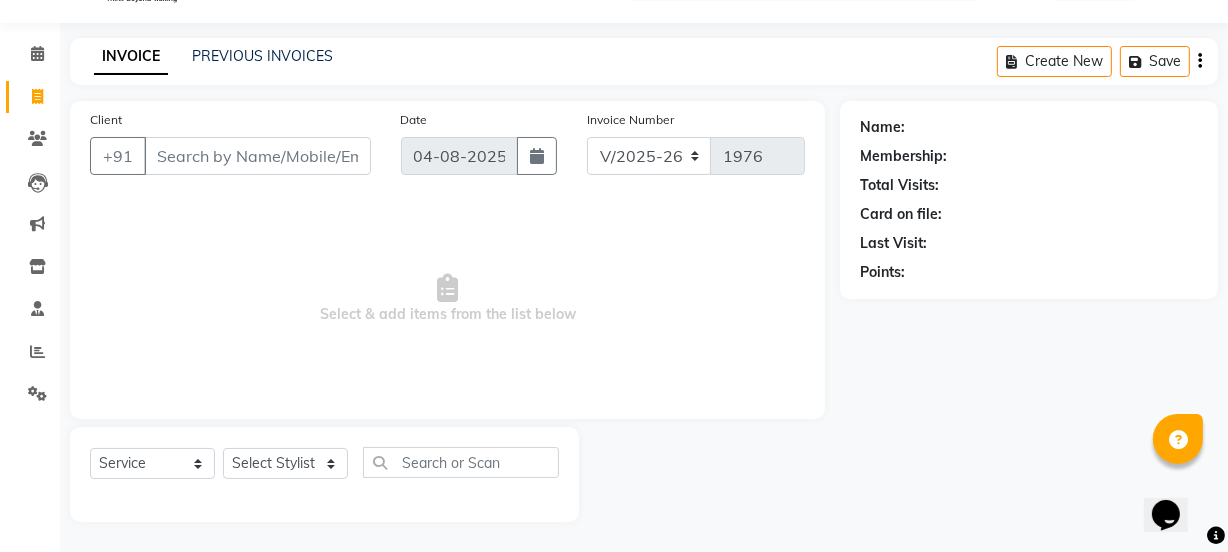 click on "Select & add items from the list below" at bounding box center [447, 299] 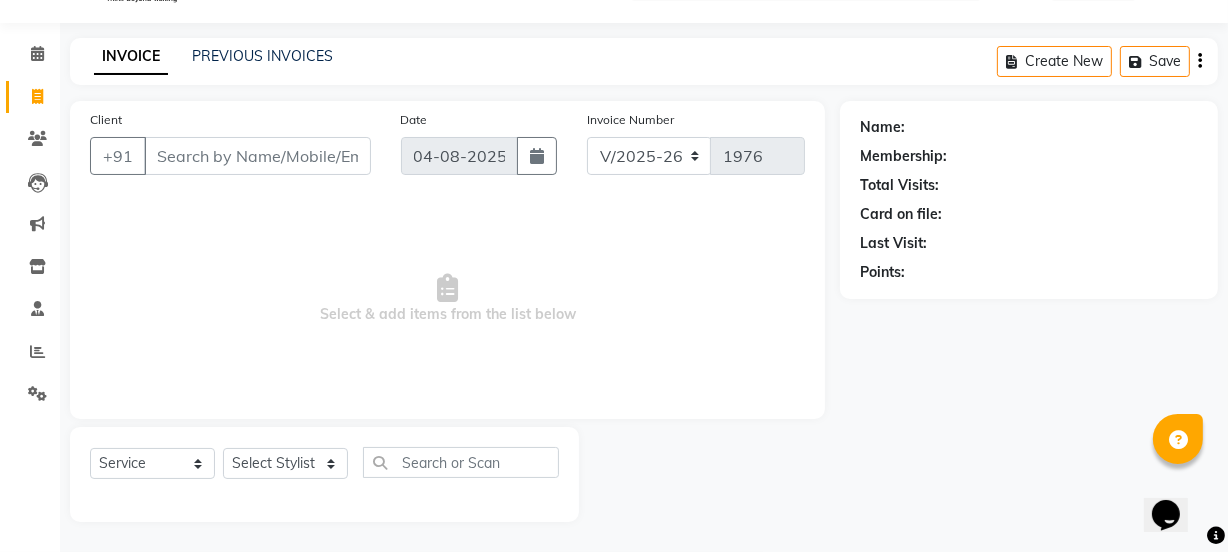 drag, startPoint x: 489, startPoint y: 398, endPoint x: 276, endPoint y: 395, distance: 213.02112 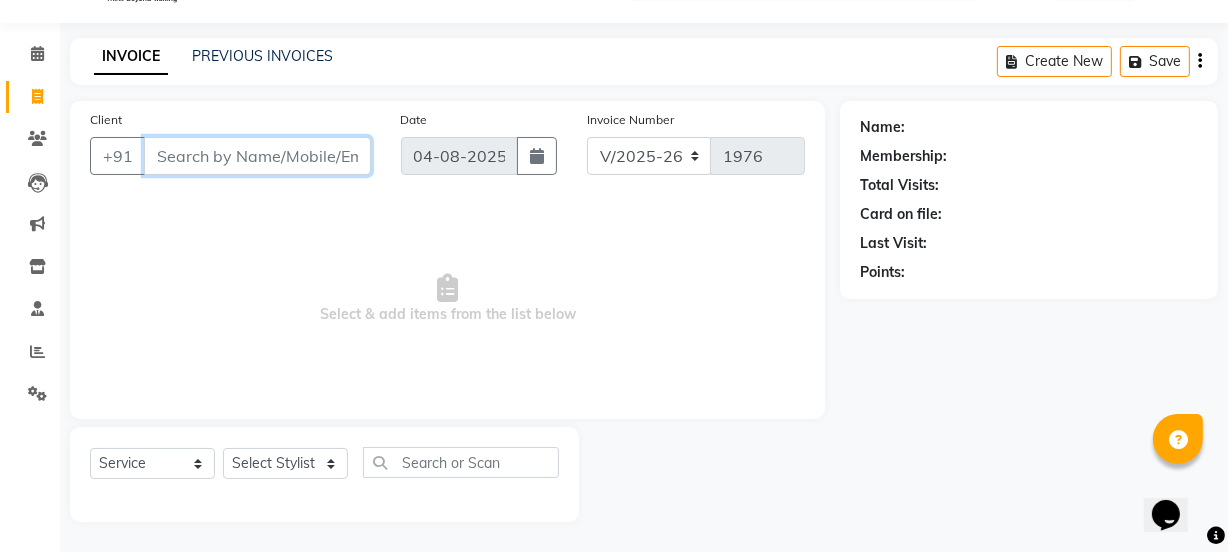 click on "Client" at bounding box center [257, 156] 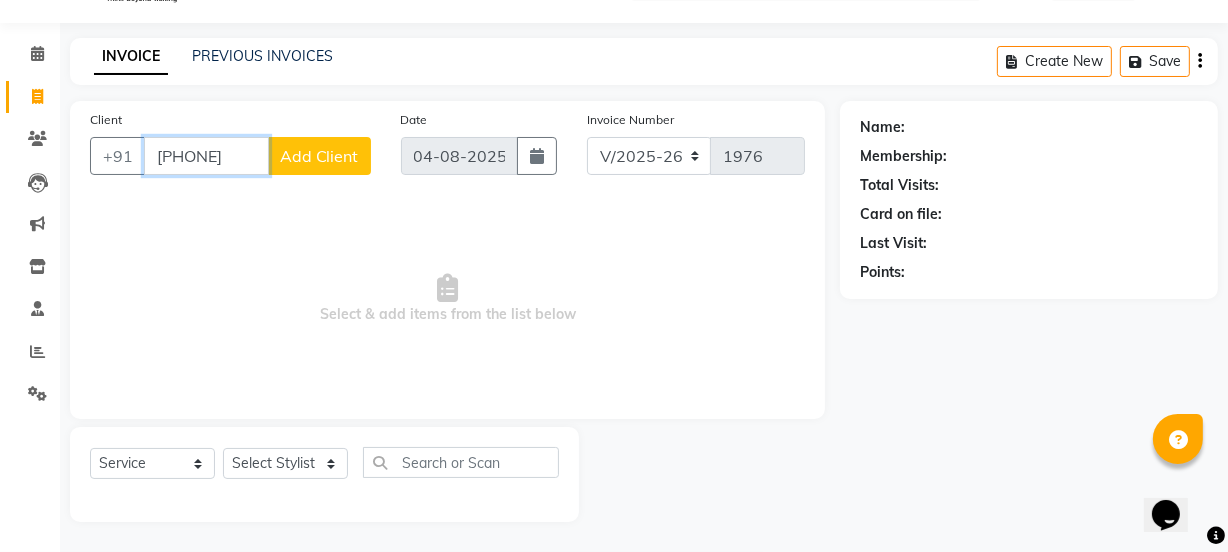 type on "[PHONE]" 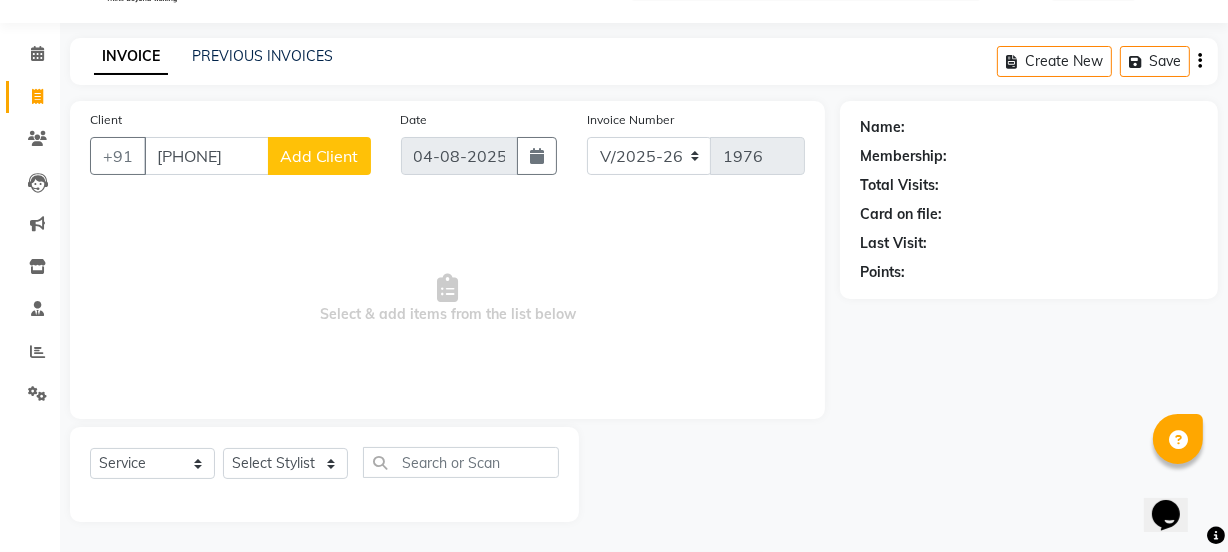 click on "Add Client" 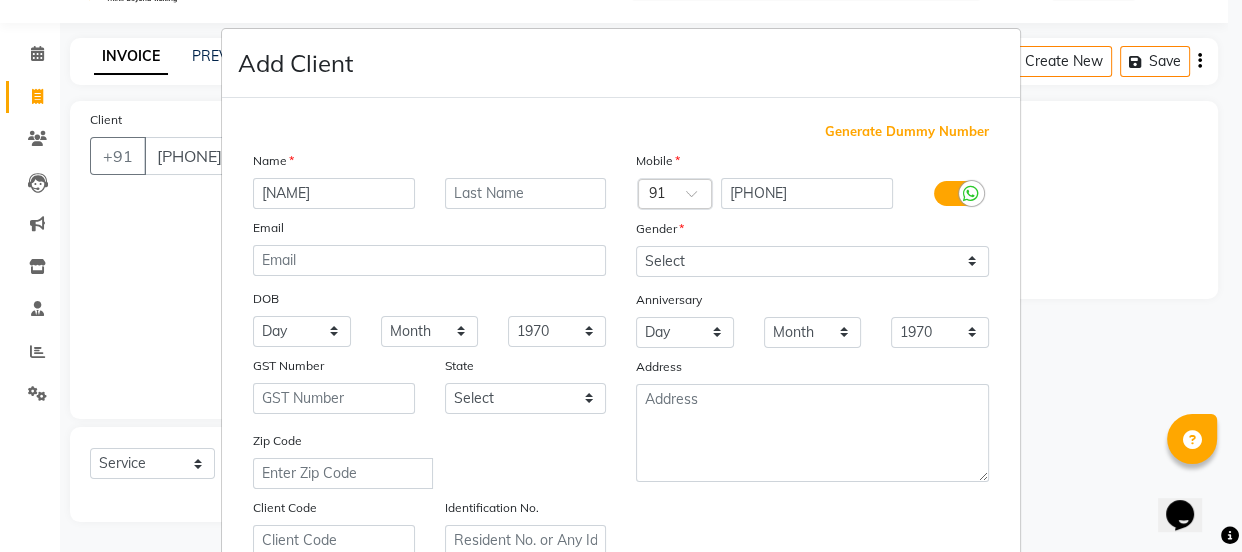 type on "[NAME]" 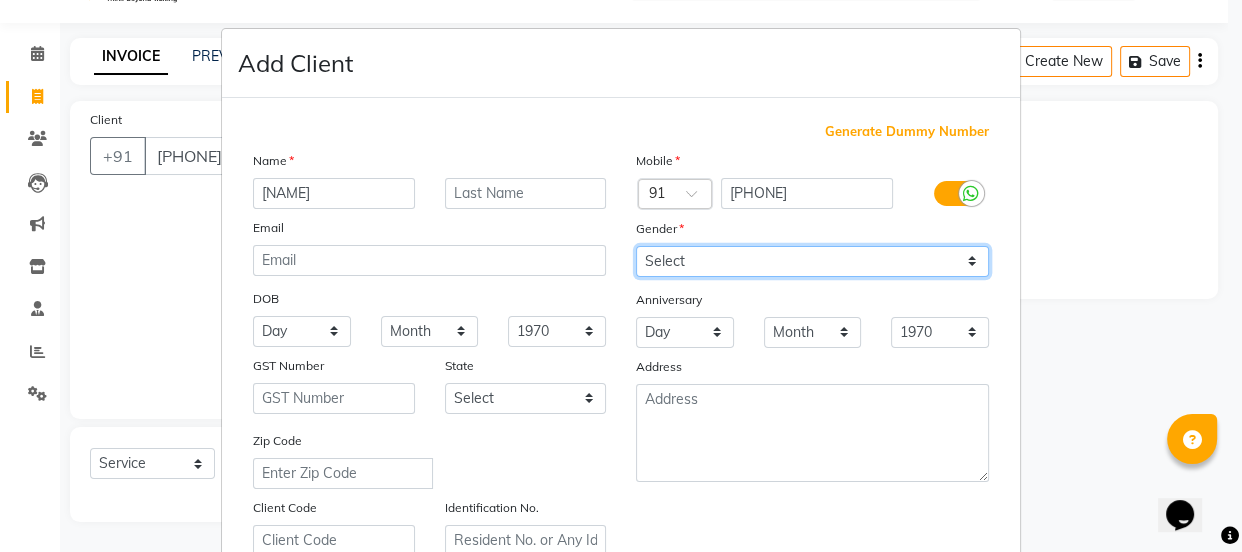click on "Select Male Female Other Prefer Not To Say" at bounding box center (812, 261) 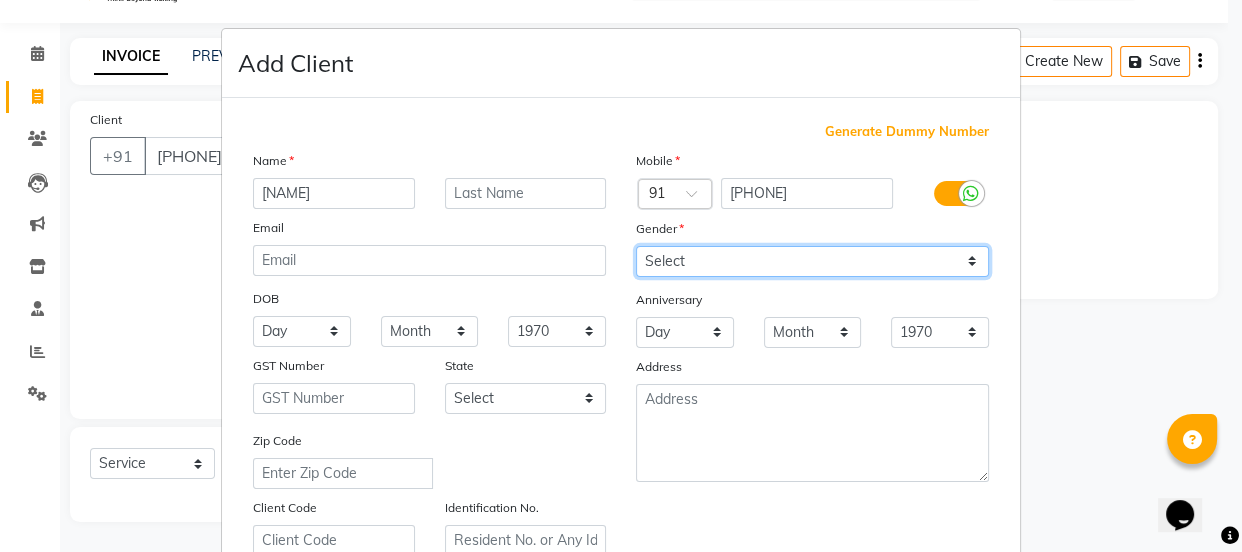 select on "female" 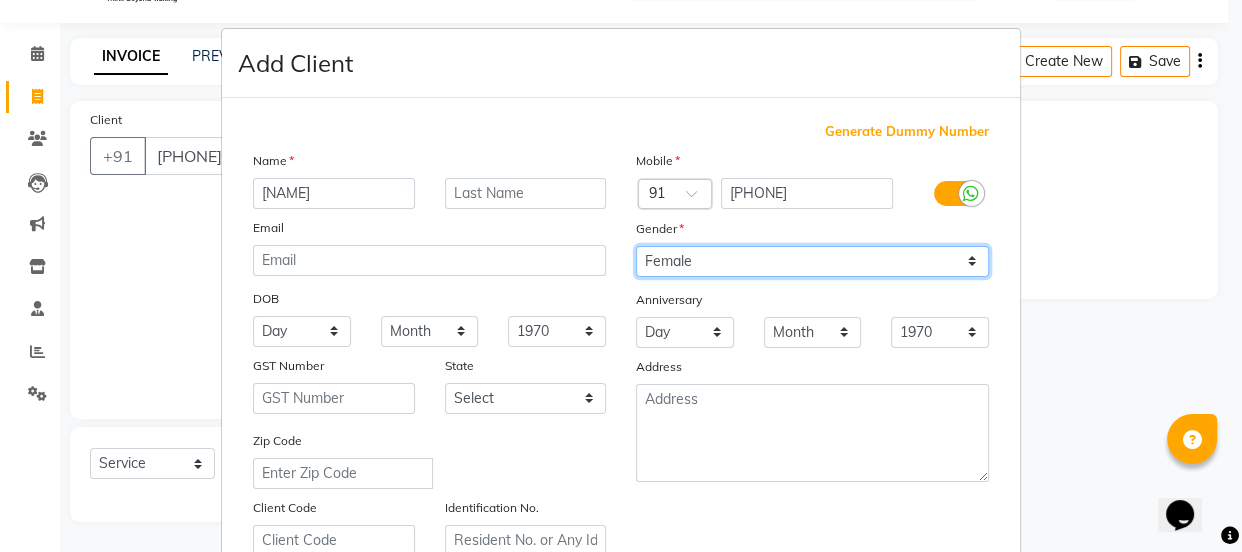 click on "Select Male Female Other Prefer Not To Say" at bounding box center [812, 261] 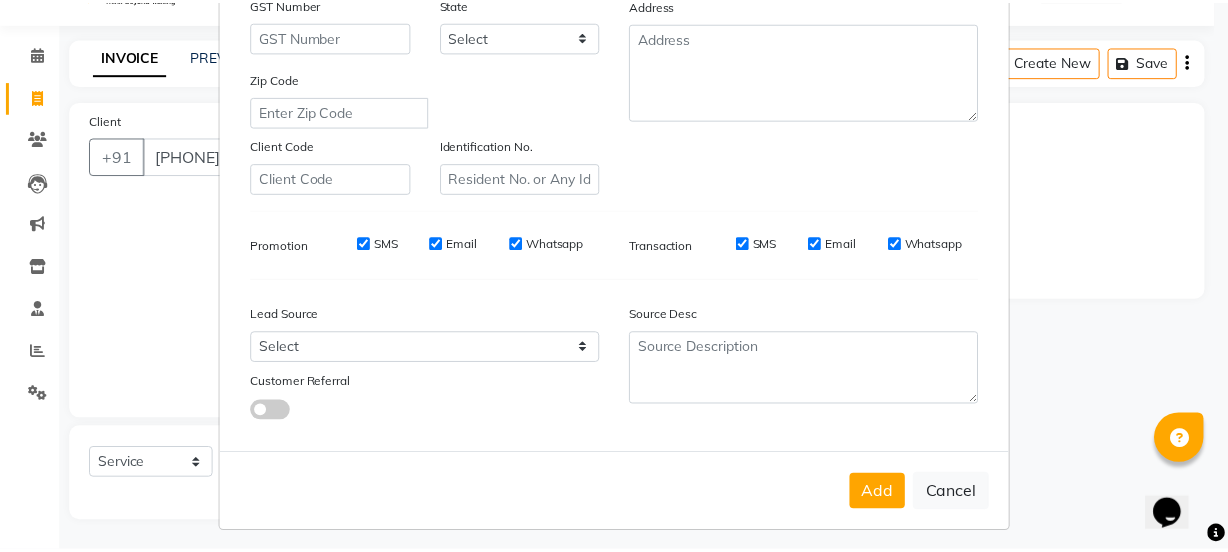 scroll, scrollTop: 364, scrollLeft: 0, axis: vertical 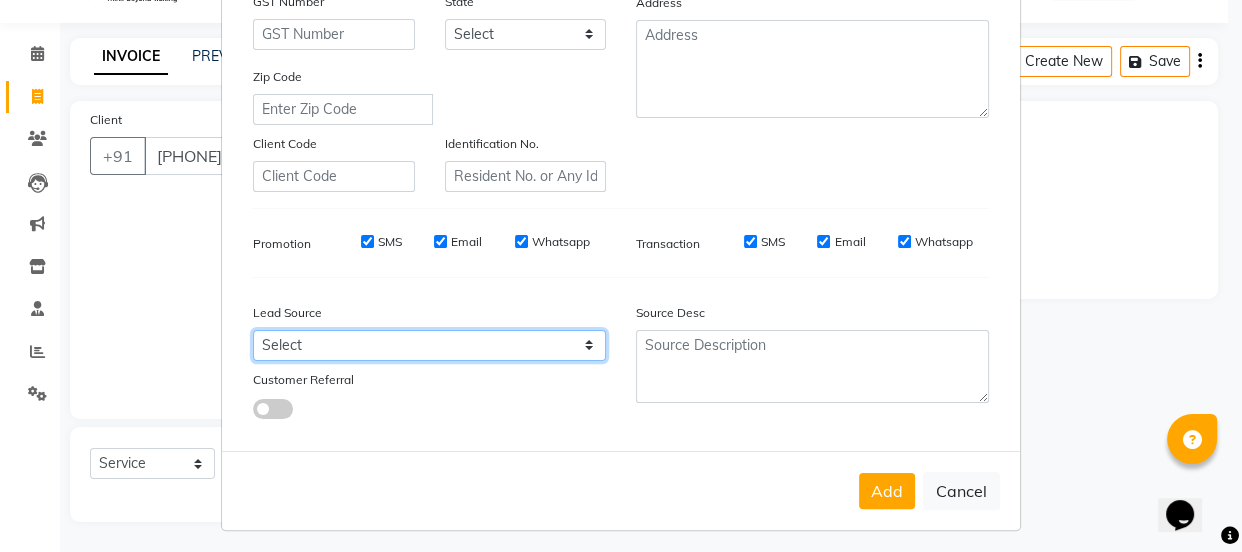 click on "Select Walk-in Referral Internet Friend Word of Mouth Advertisement Facebook JustDial Google Other Instagram  YouTube  WhatsApp" at bounding box center (429, 345) 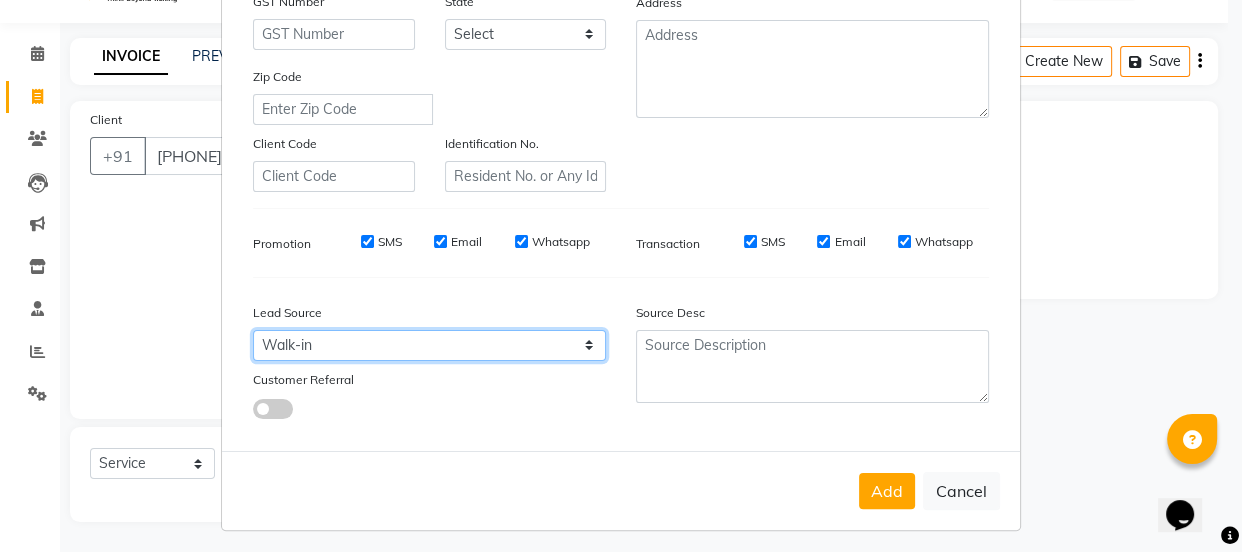 click on "Select Walk-in Referral Internet Friend Word of Mouth Advertisement Facebook JustDial Google Other Instagram  YouTube  WhatsApp" at bounding box center [429, 345] 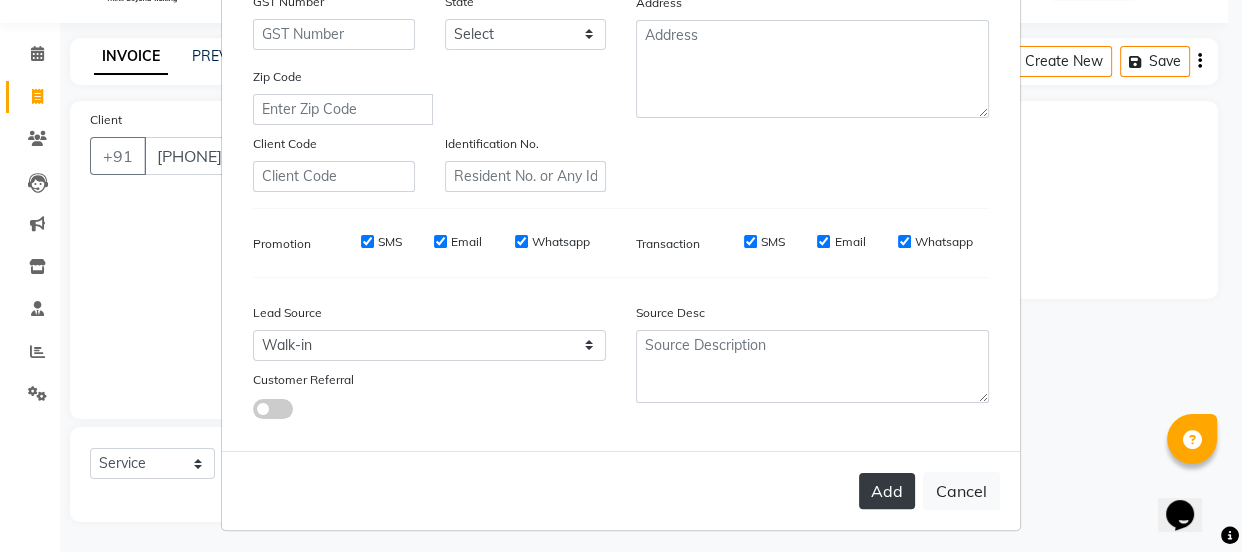 click on "Add" at bounding box center (887, 491) 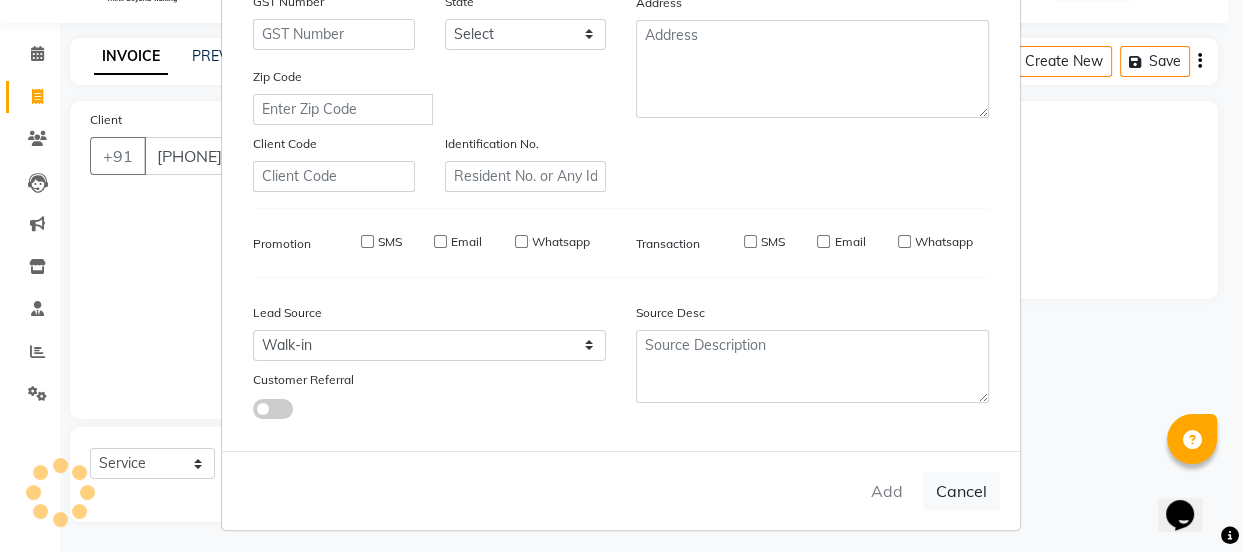 type 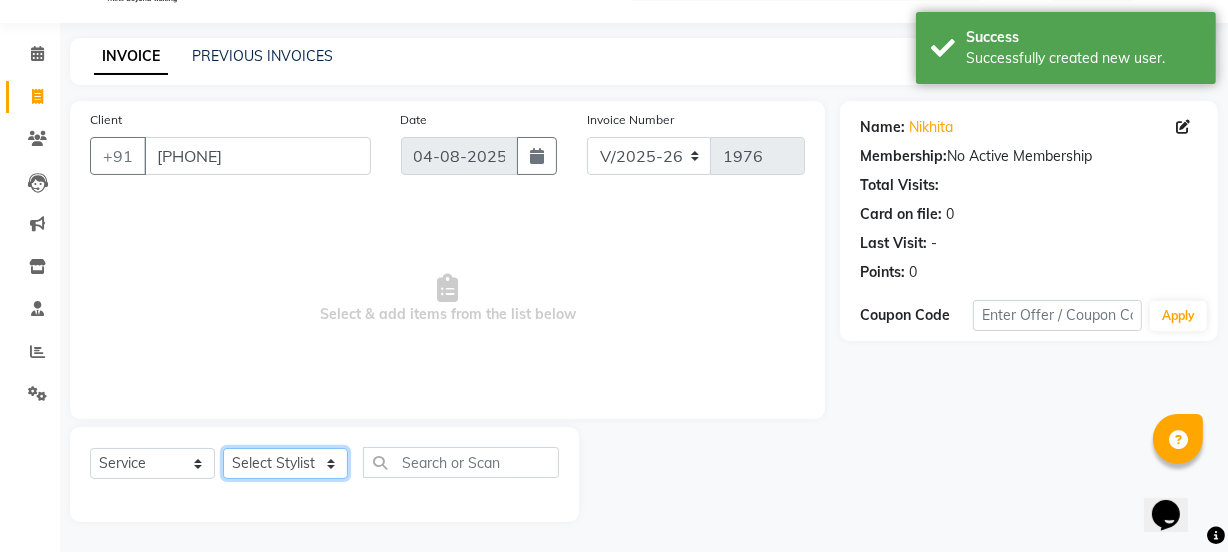 click on "Select Stylist [NAME] [NAME] [NAME] [NAME] [NAME] [NAME] Manager [NAME] [NAME] [NAME] [NAME] [NAME] [NAME] [NAME] [NAME] [NAME] [NAME] [NAME] [NAME] [NAME] [NAME]" 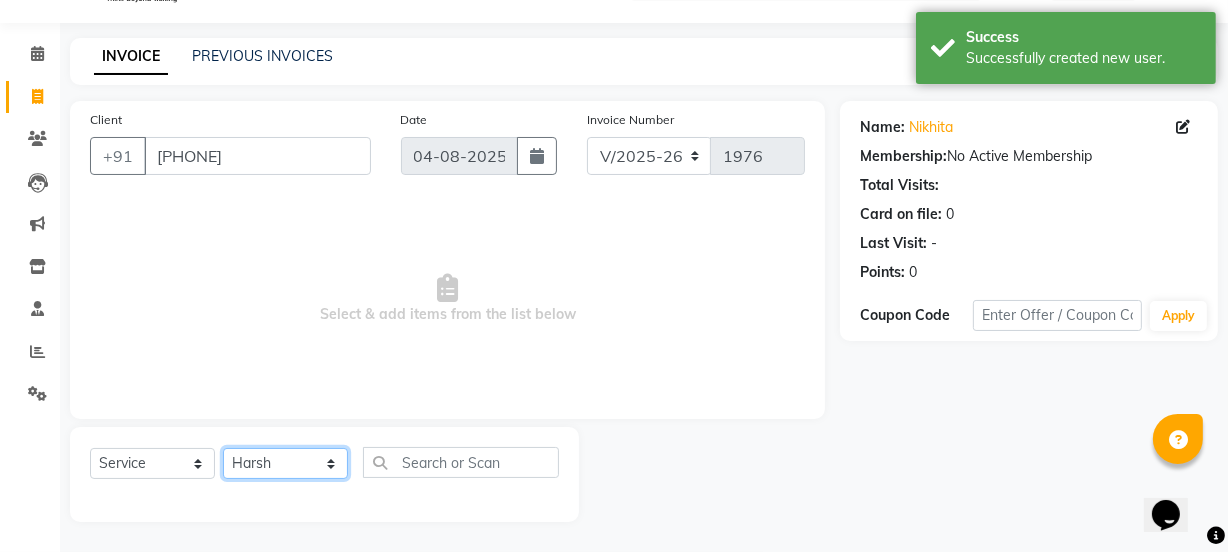 click on "Select Stylist [NAME] [NAME] [NAME] [NAME] [NAME] [NAME] Manager [NAME] [NAME] [NAME] [NAME] [NAME] [NAME] [NAME] [NAME] [NAME] [NAME] [NAME] [NAME] [NAME] [NAME]" 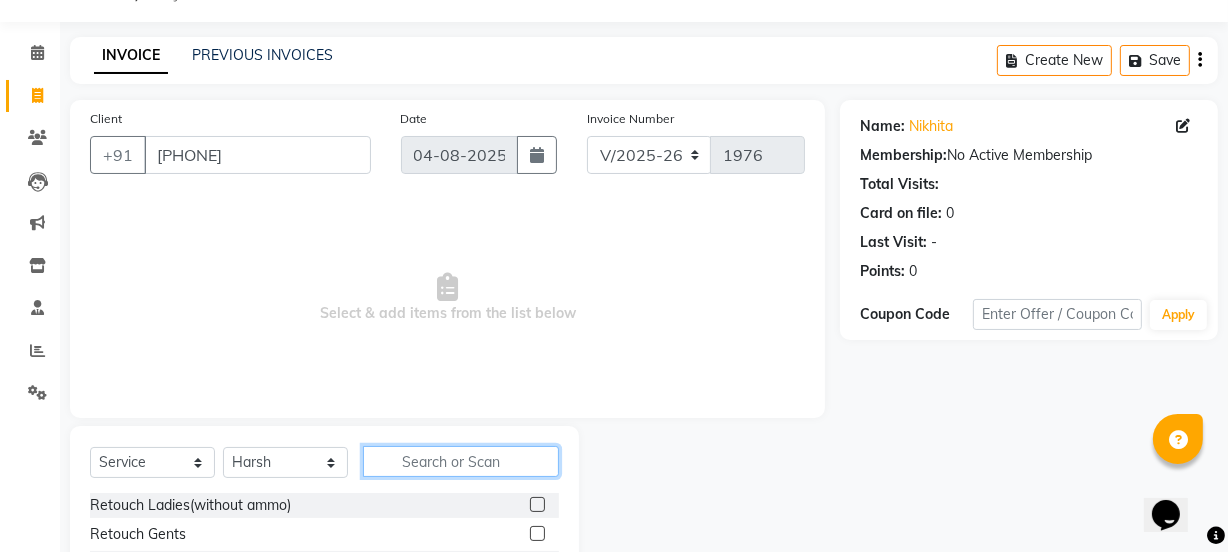click 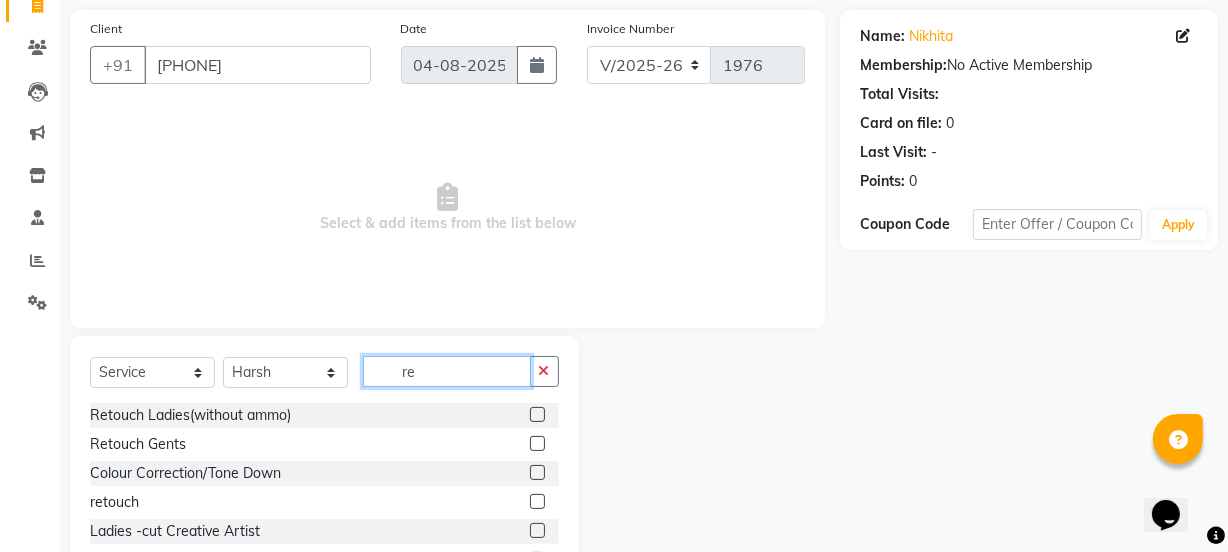 scroll, scrollTop: 144, scrollLeft: 0, axis: vertical 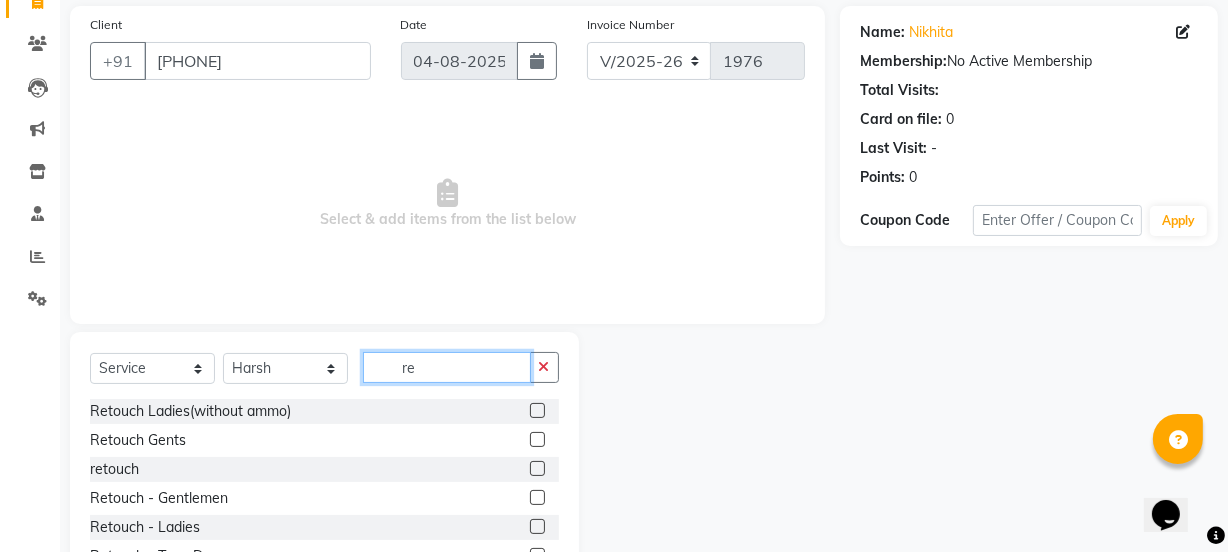 type on "r" 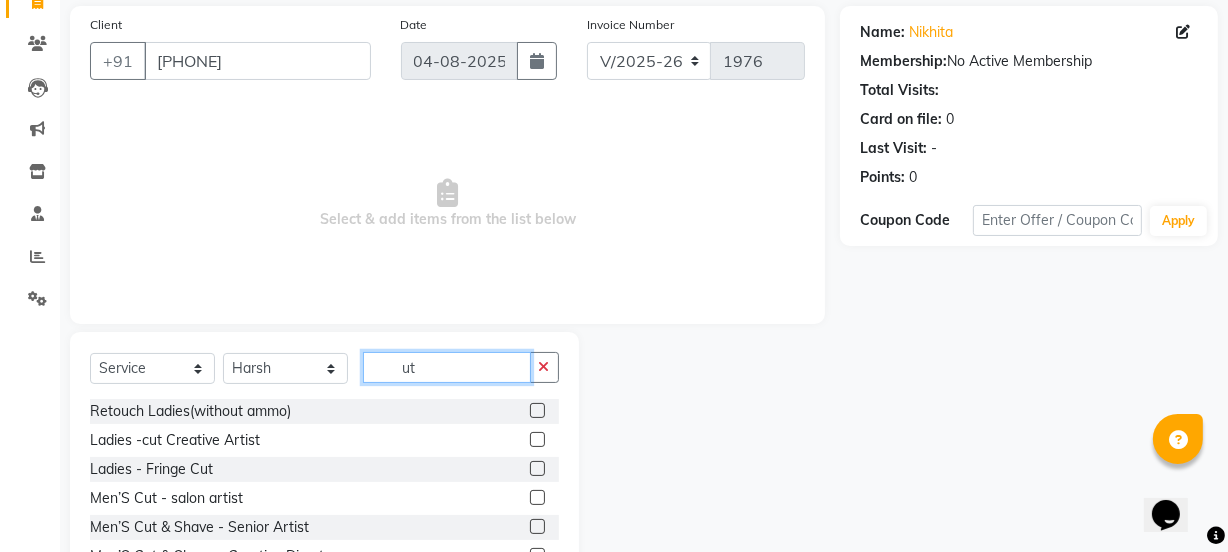 scroll, scrollTop: 31, scrollLeft: 0, axis: vertical 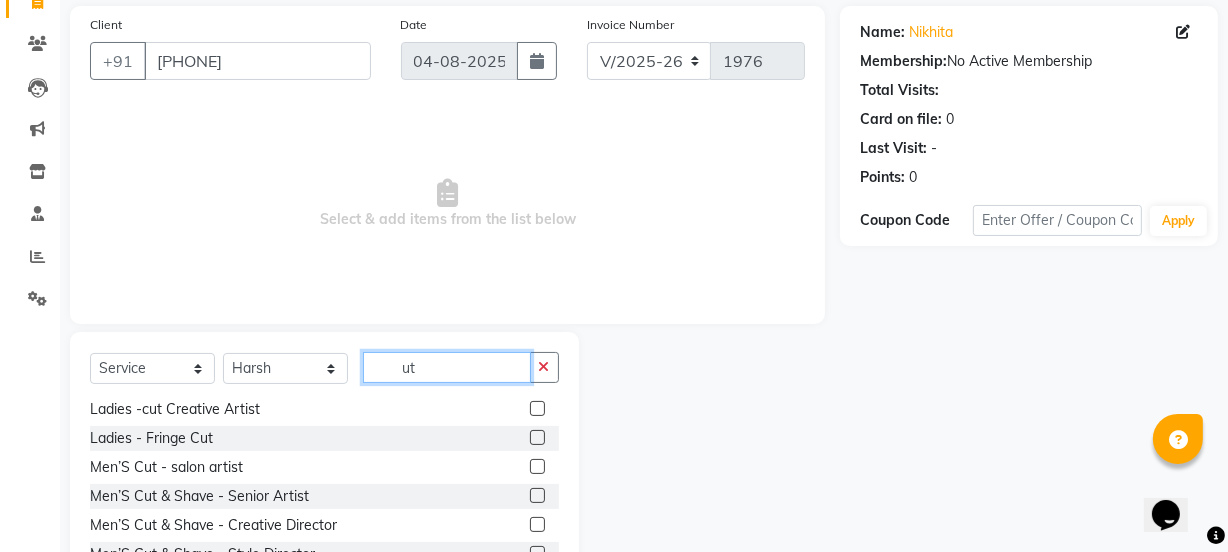 type on "ut" 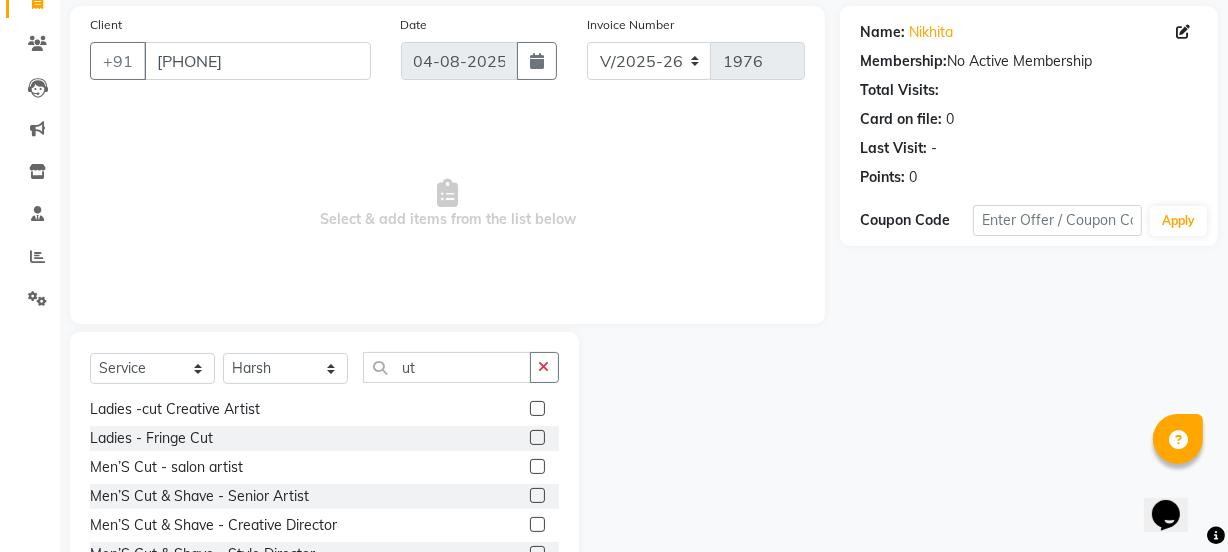 click 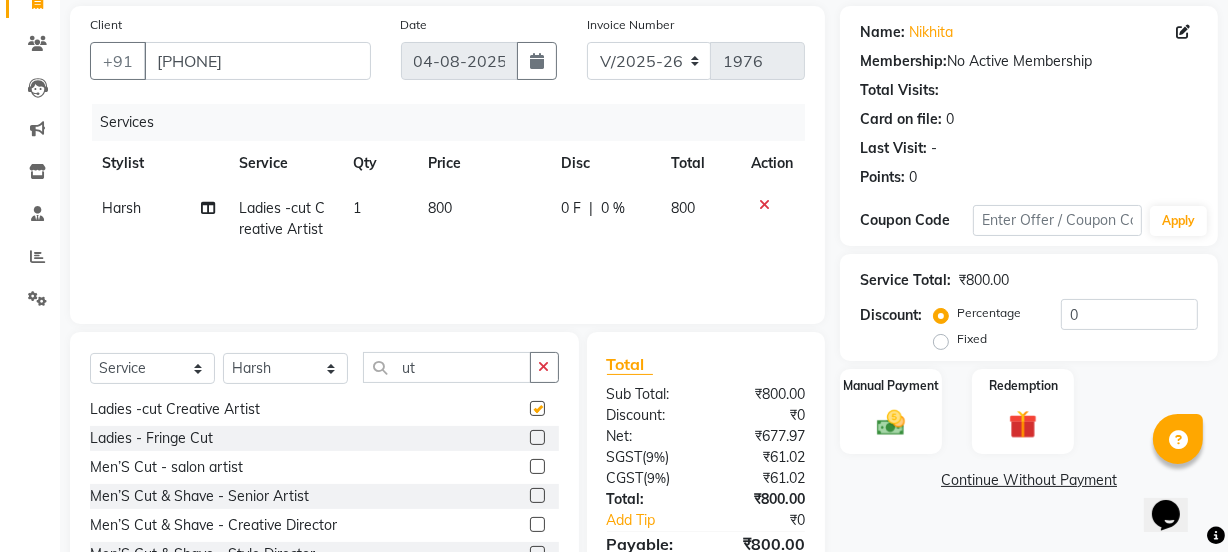 checkbox on "false" 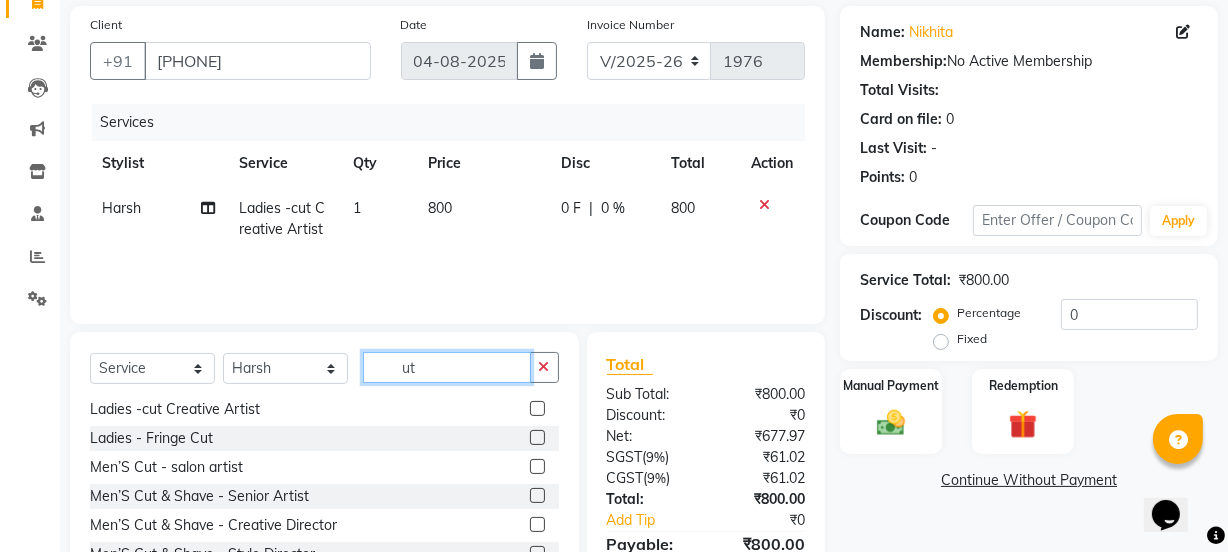 click on "ut" 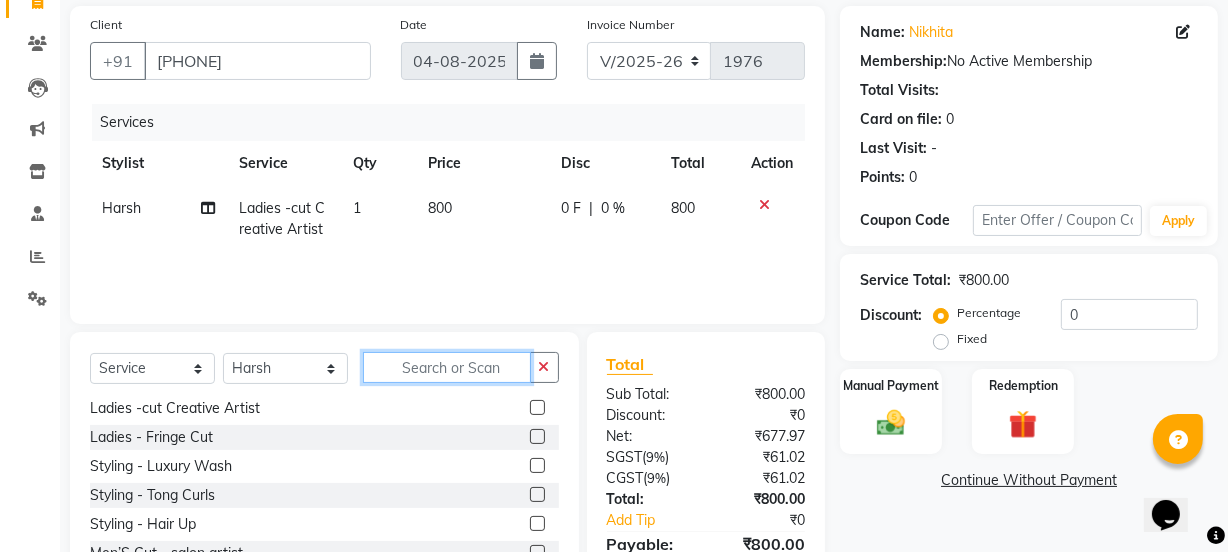 scroll, scrollTop: 292, scrollLeft: 0, axis: vertical 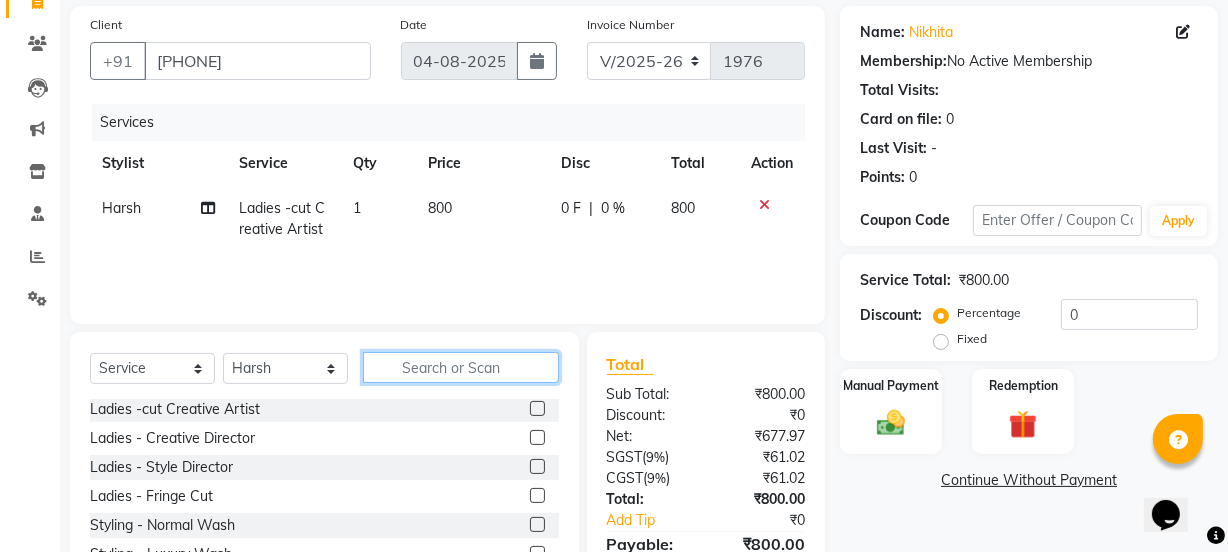 type 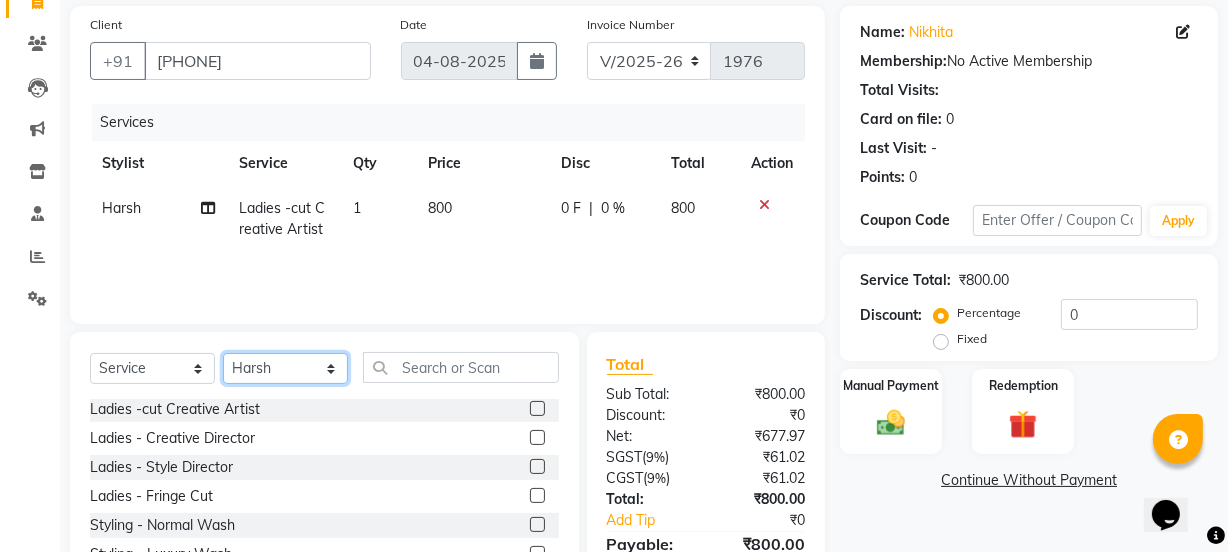 click on "Select Stylist [NAME] [NAME] [NAME] [NAME] [NAME] [NAME] Manager [NAME] [NAME] [NAME] [NAME] [NAME] [NAME] [NAME] [NAME] [NAME] [NAME] [NAME] [NAME] [NAME] [NAME]" 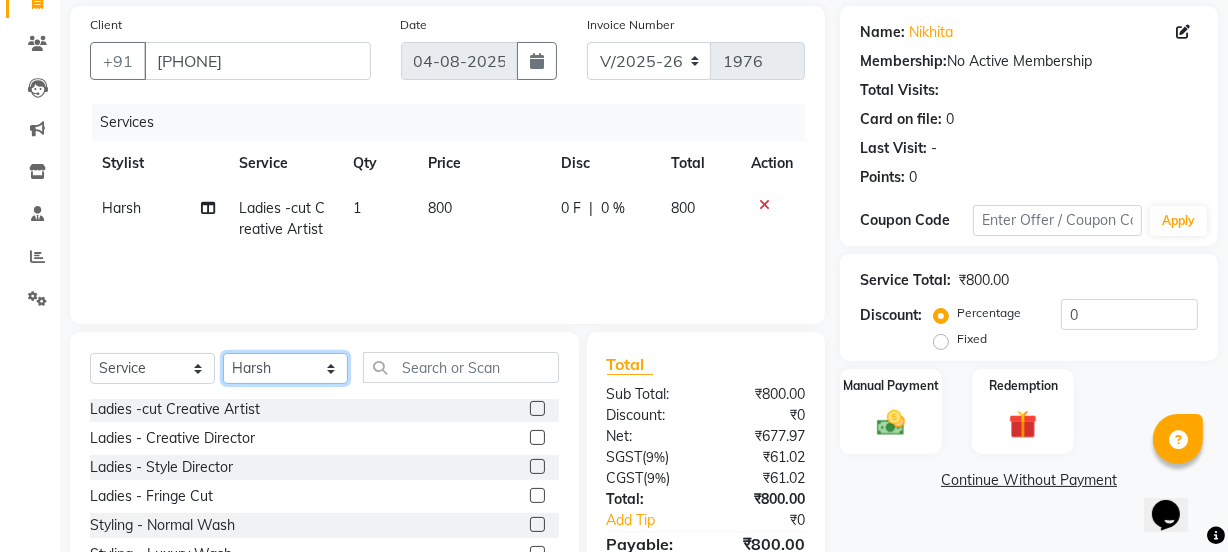 select on "30888" 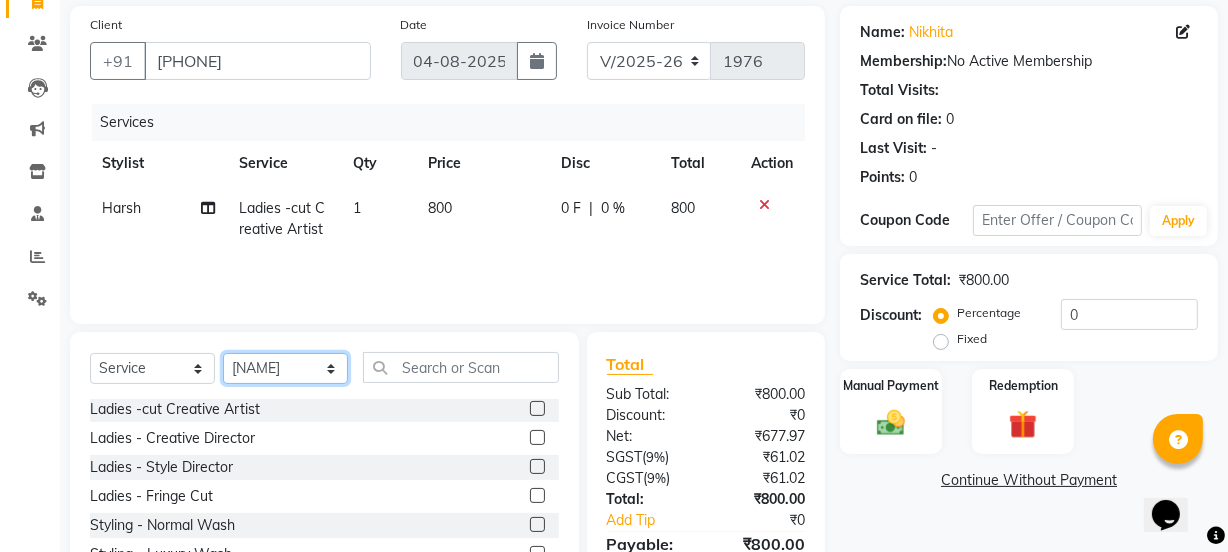 click on "Select Stylist [NAME] [NAME] [NAME] [NAME] [NAME] [NAME] Manager [NAME] [NAME] [NAME] [NAME] [NAME] [NAME] [NAME] [NAME] [NAME] [NAME] [NAME] [NAME] [NAME] [NAME]" 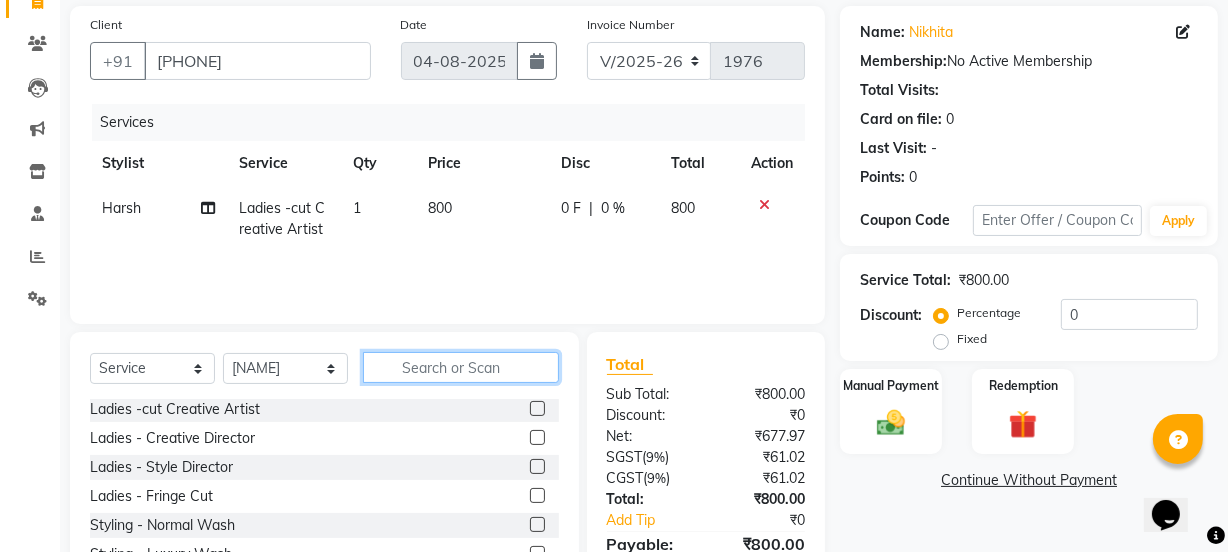 click 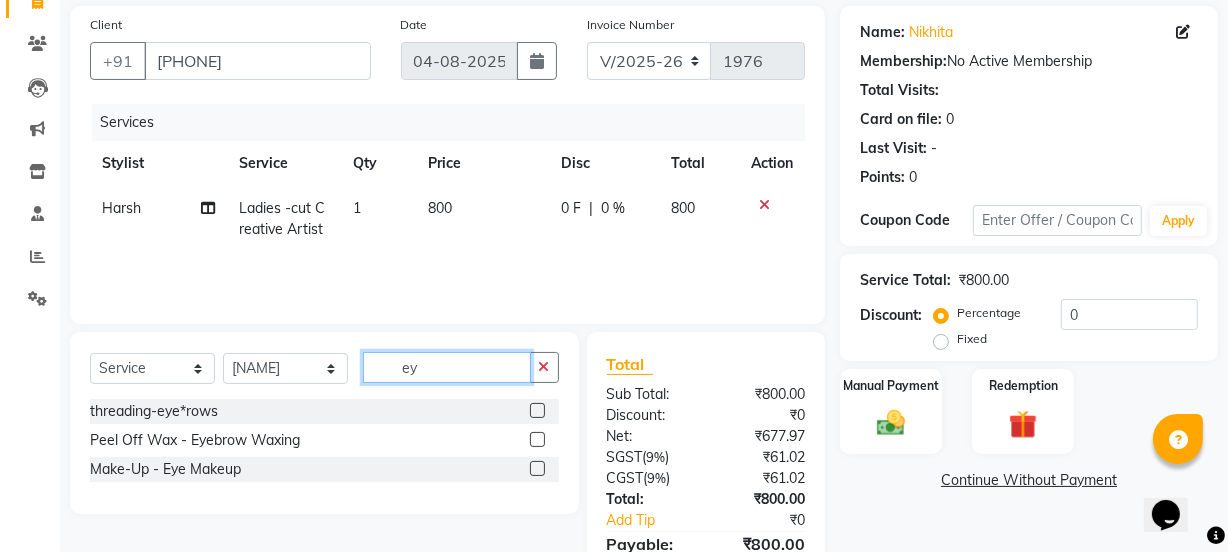 scroll, scrollTop: 0, scrollLeft: 0, axis: both 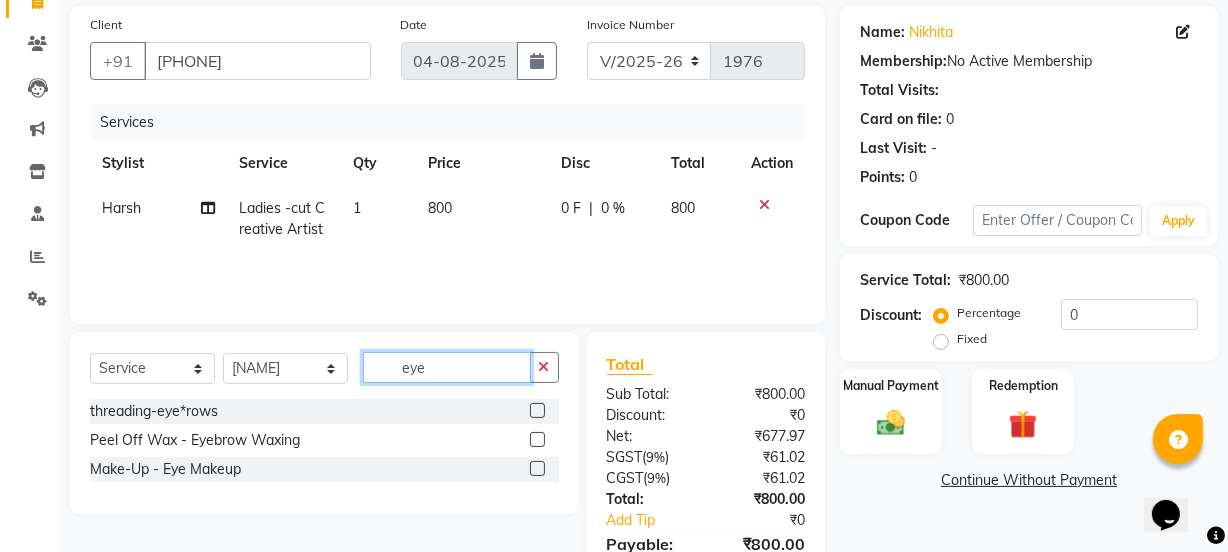 type on "eye" 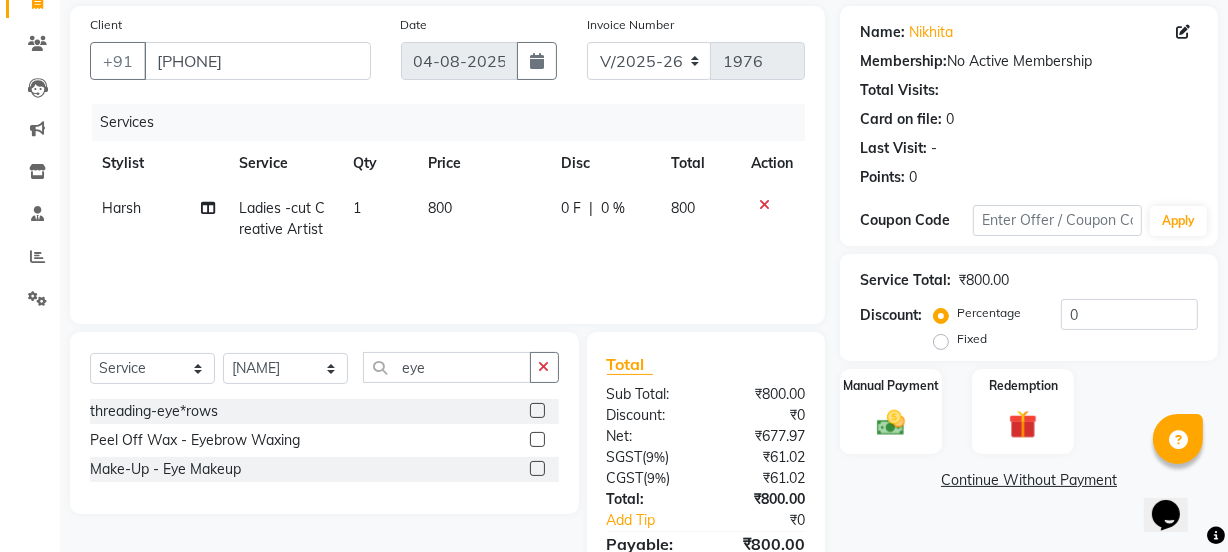 click 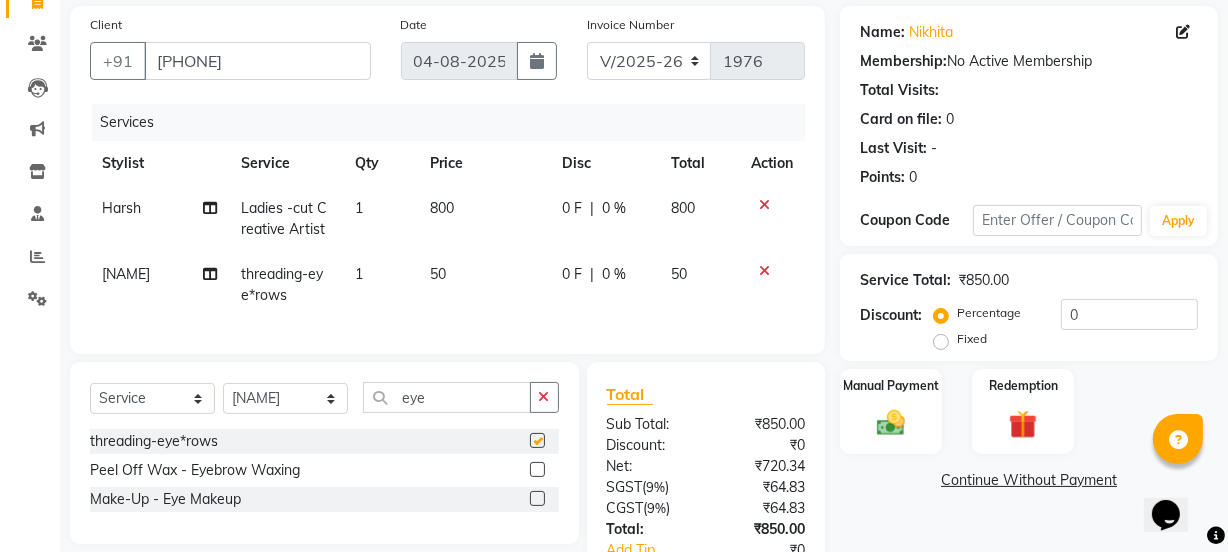 checkbox on "false" 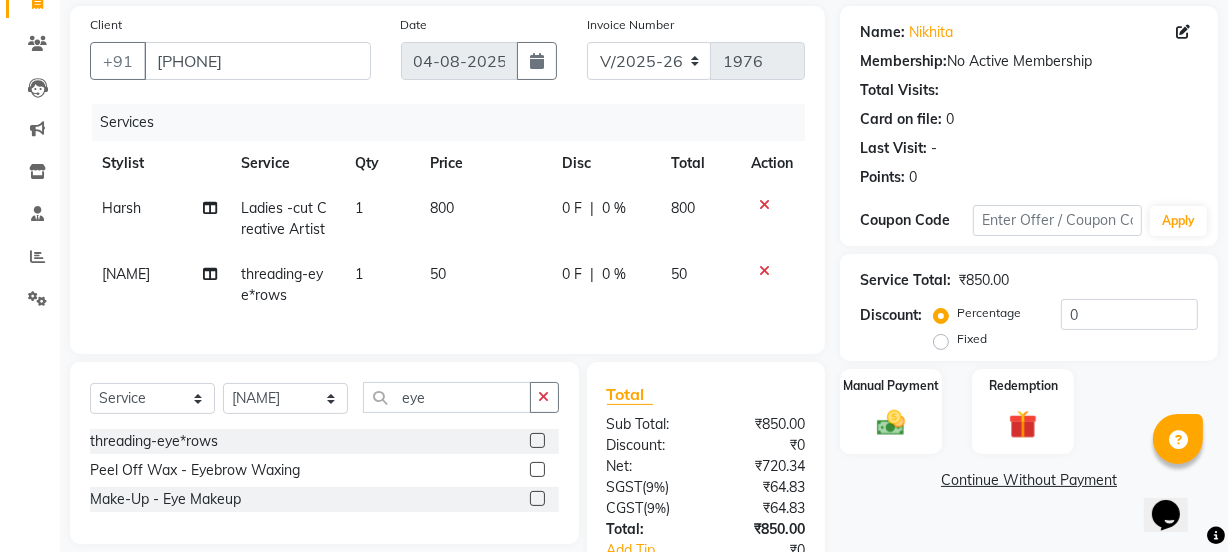 click on "1" 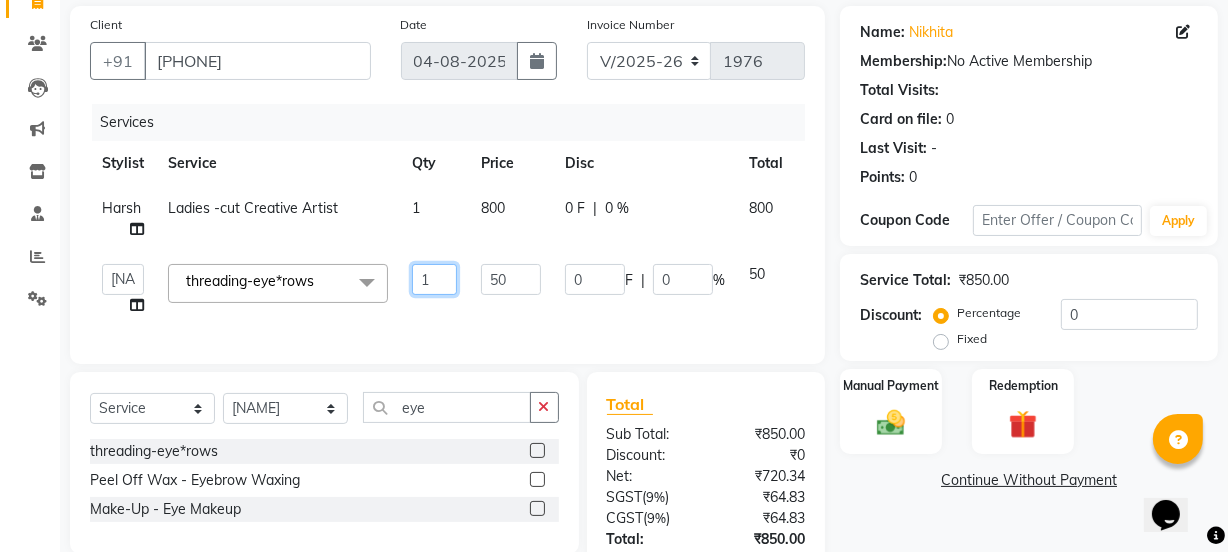 click on "1" 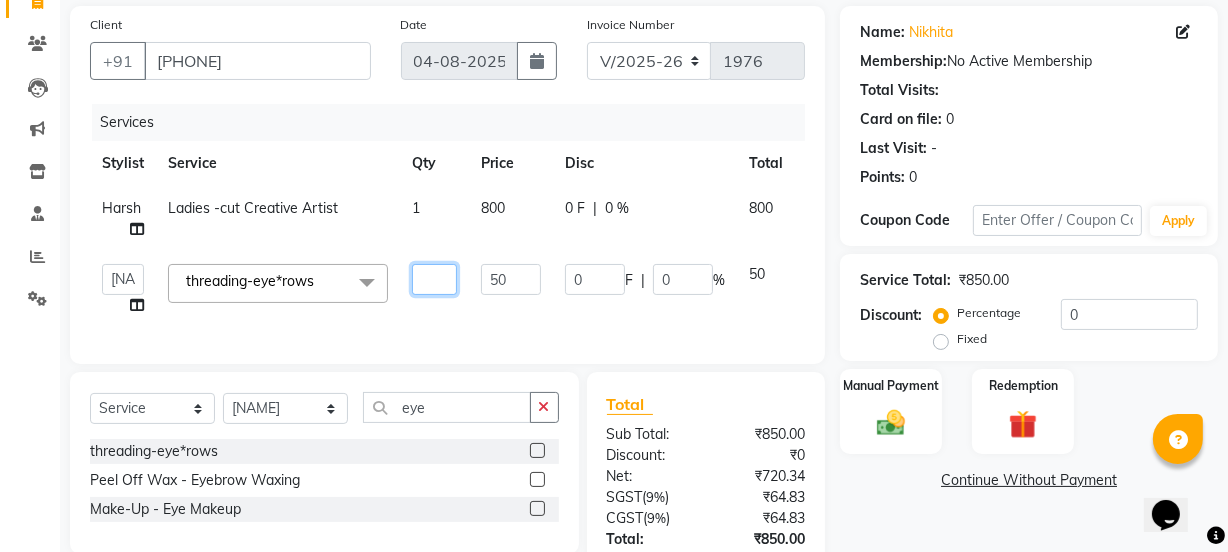type on "3" 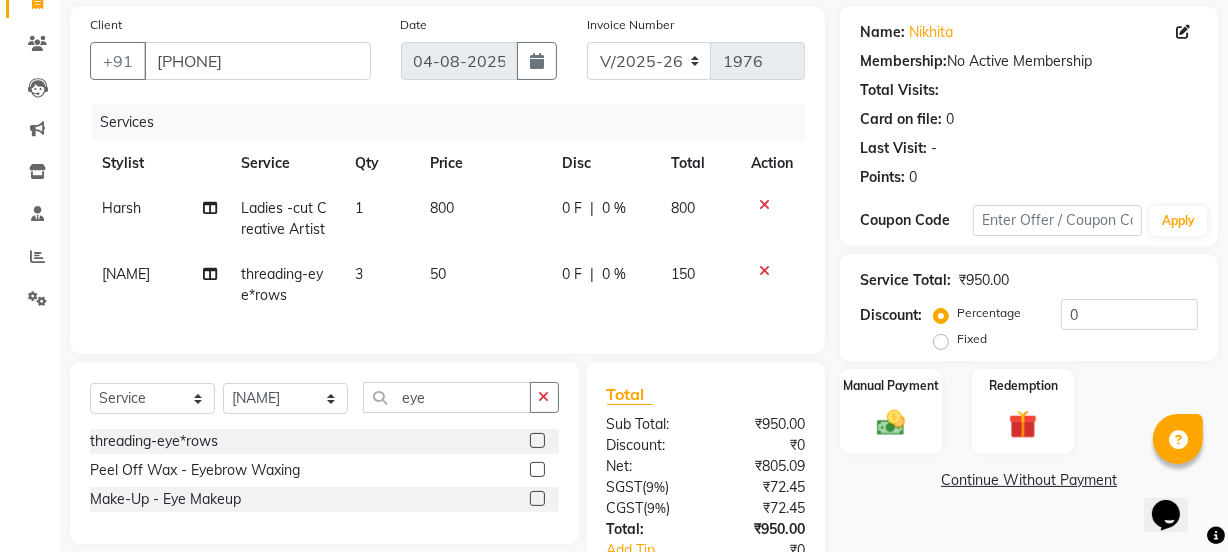 click on "Services Stylist Service Qty Price Disc Total Action [NAME] threading-eye*rows 3 50 0 F | 0 % 150" 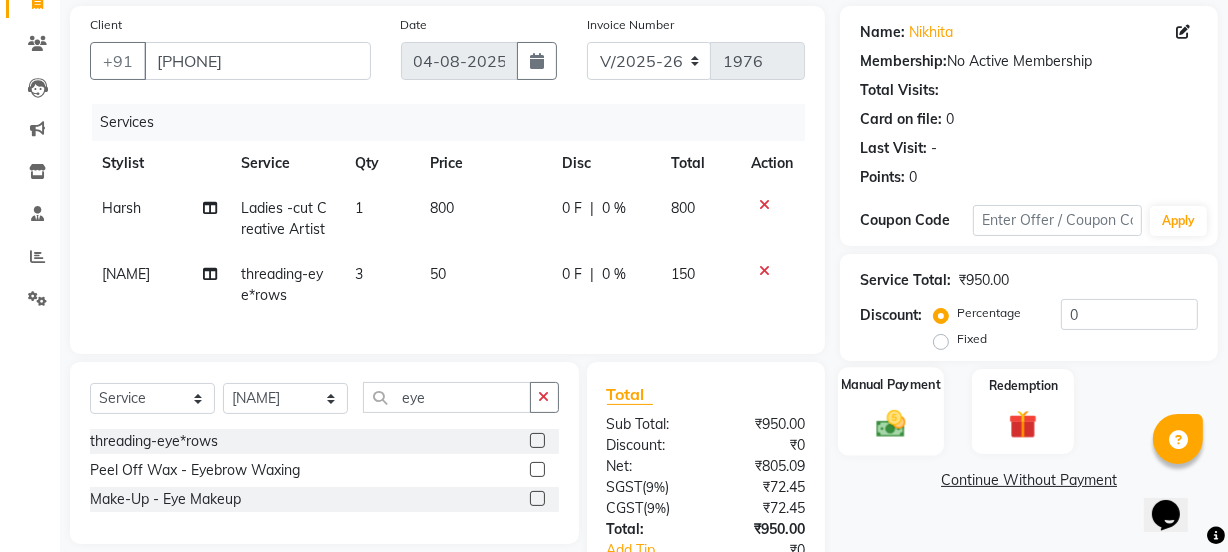 click 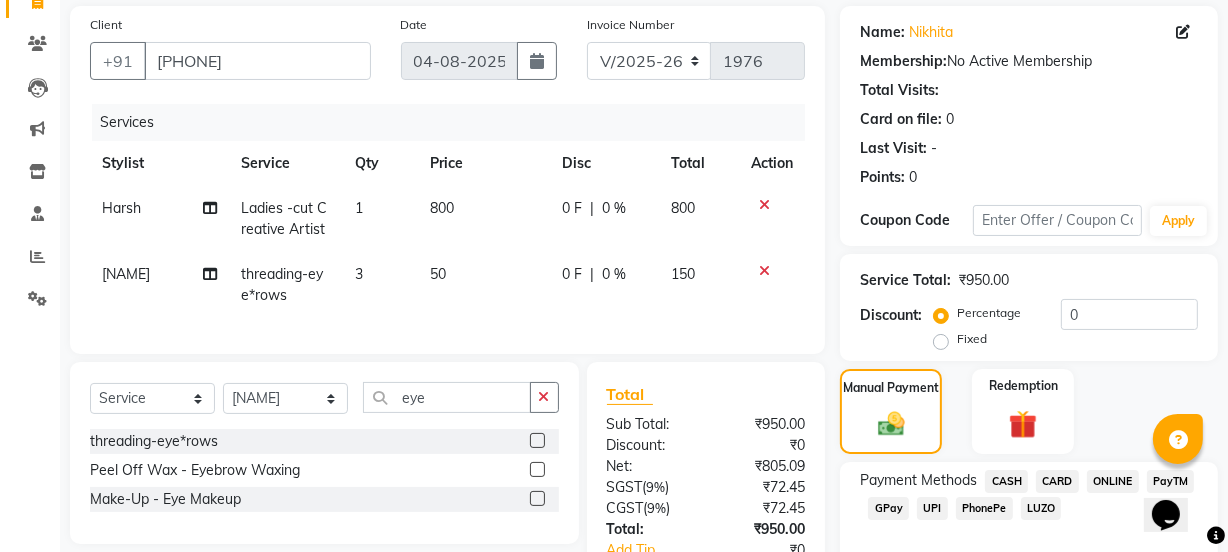 click on "UPI" 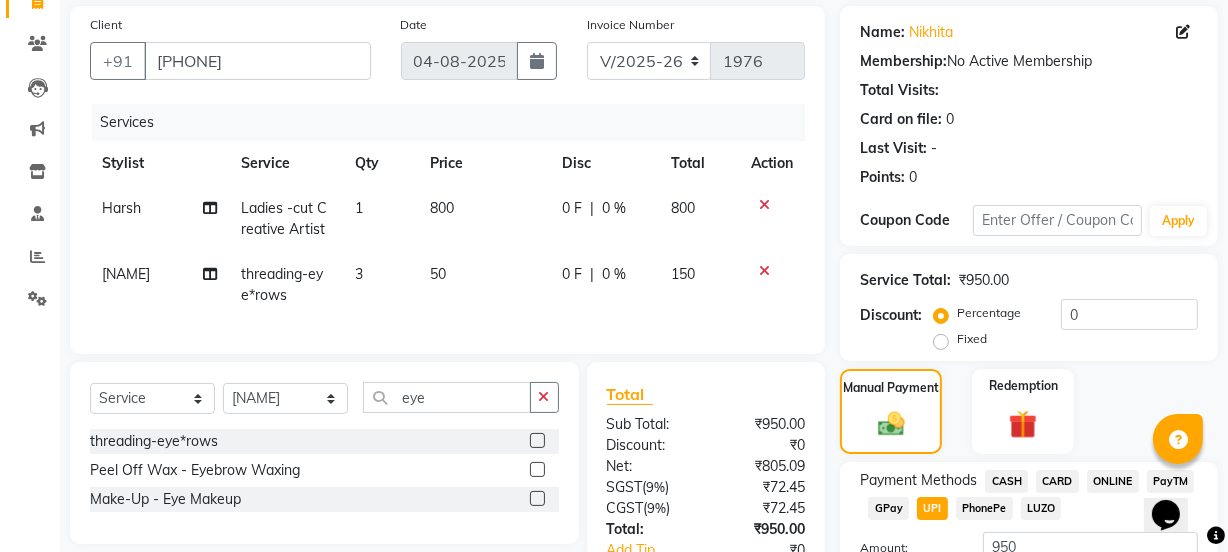 scroll, scrollTop: 300, scrollLeft: 0, axis: vertical 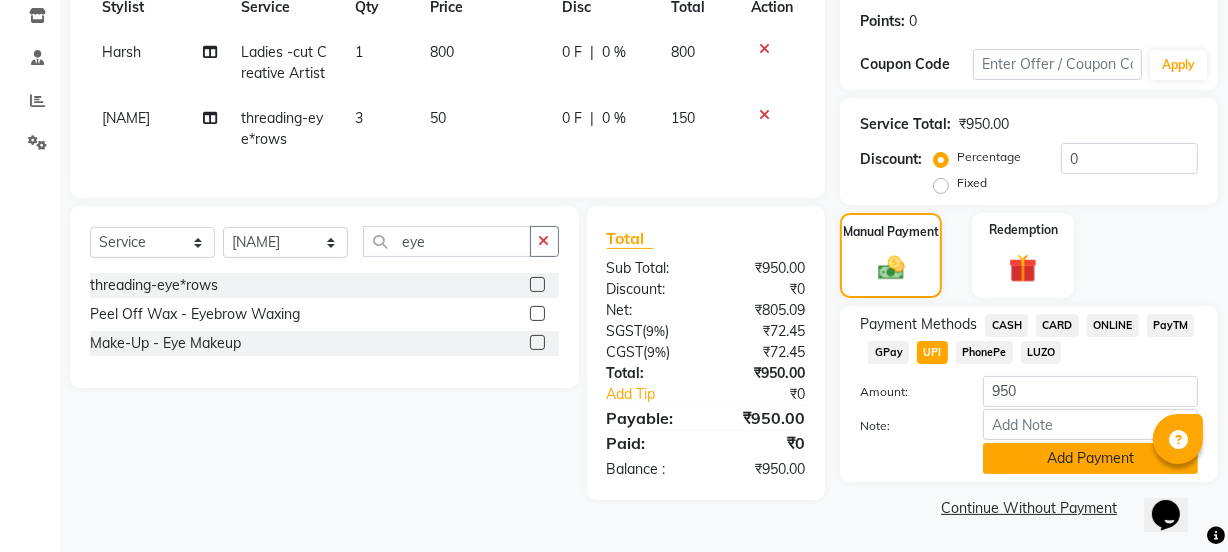 click on "Add Payment" 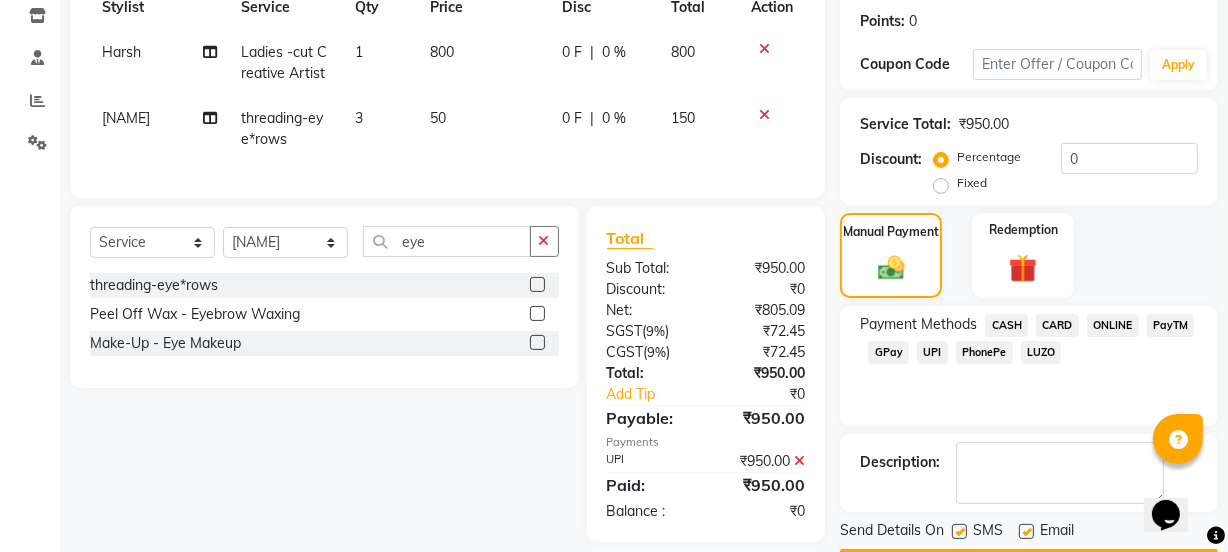 scroll, scrollTop: 357, scrollLeft: 0, axis: vertical 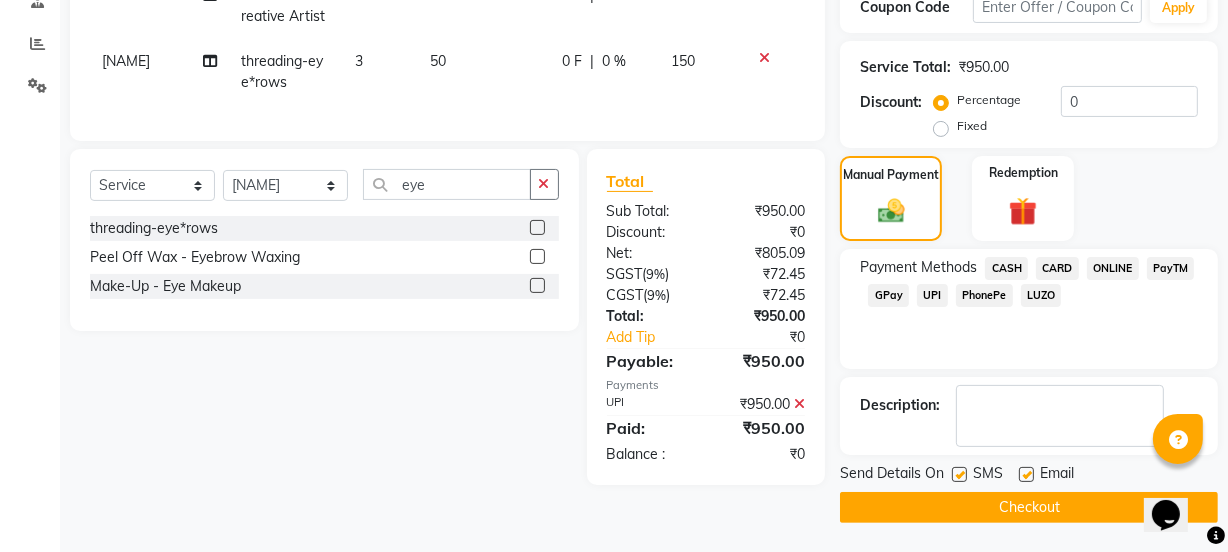 click on "Checkout" 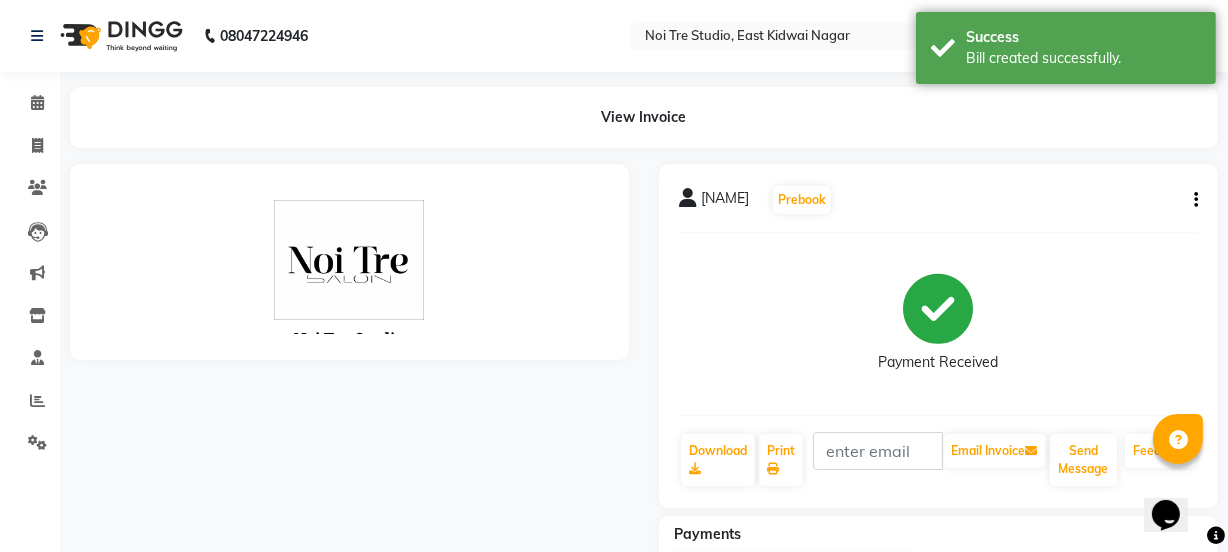 scroll, scrollTop: 0, scrollLeft: 0, axis: both 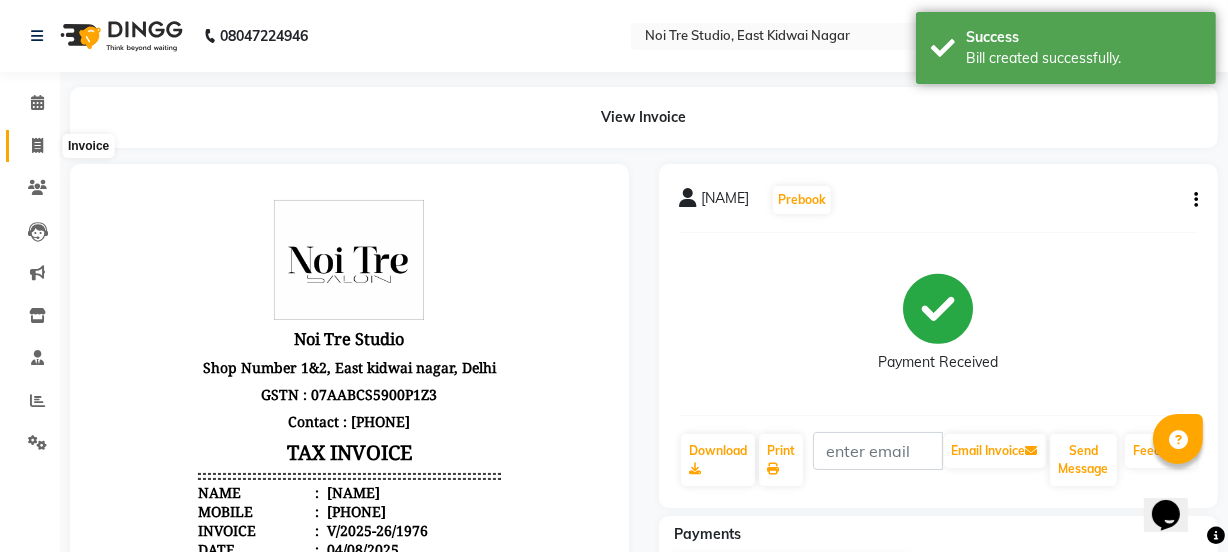 click 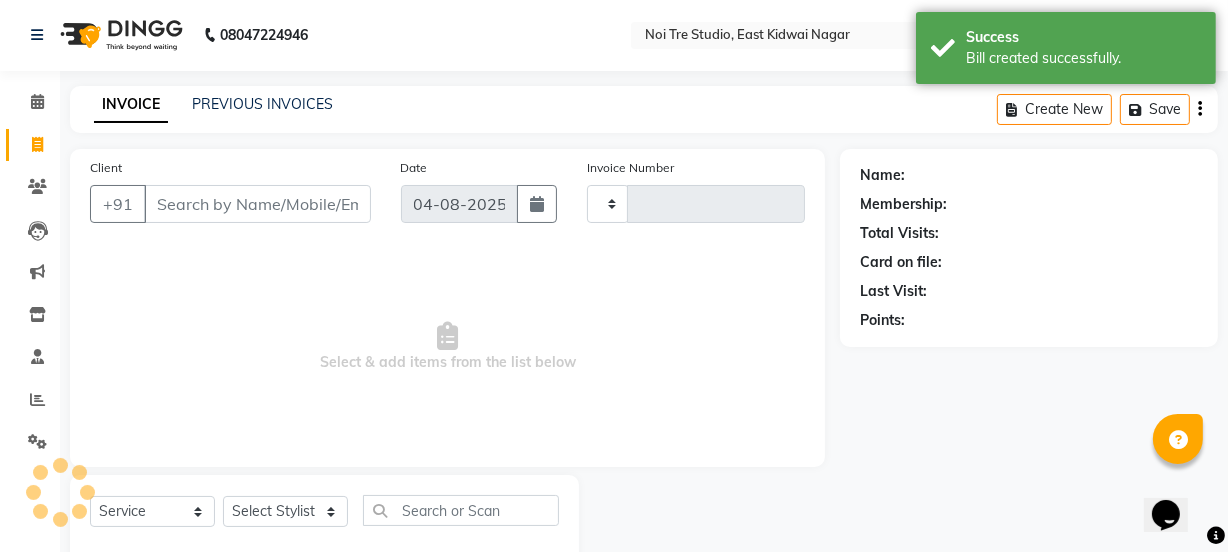 type on "1977" 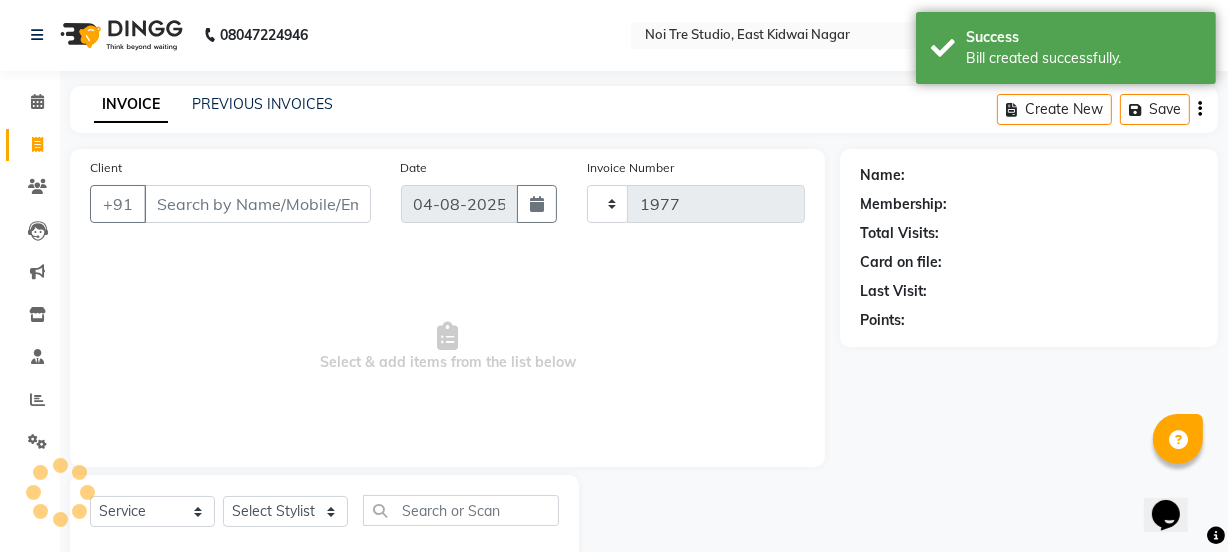 select on "4884" 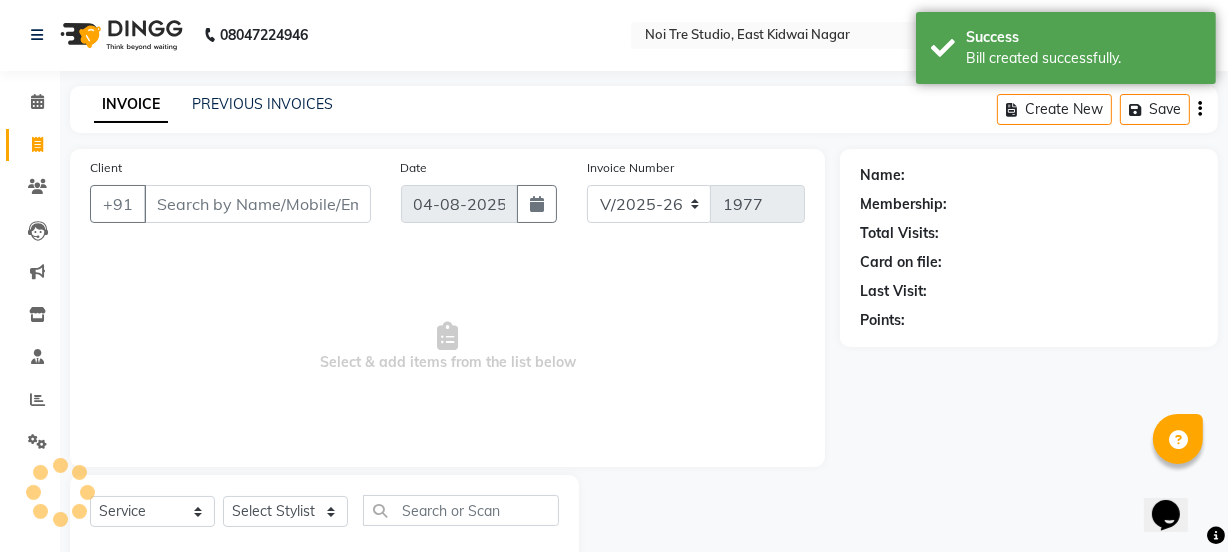 scroll, scrollTop: 50, scrollLeft: 0, axis: vertical 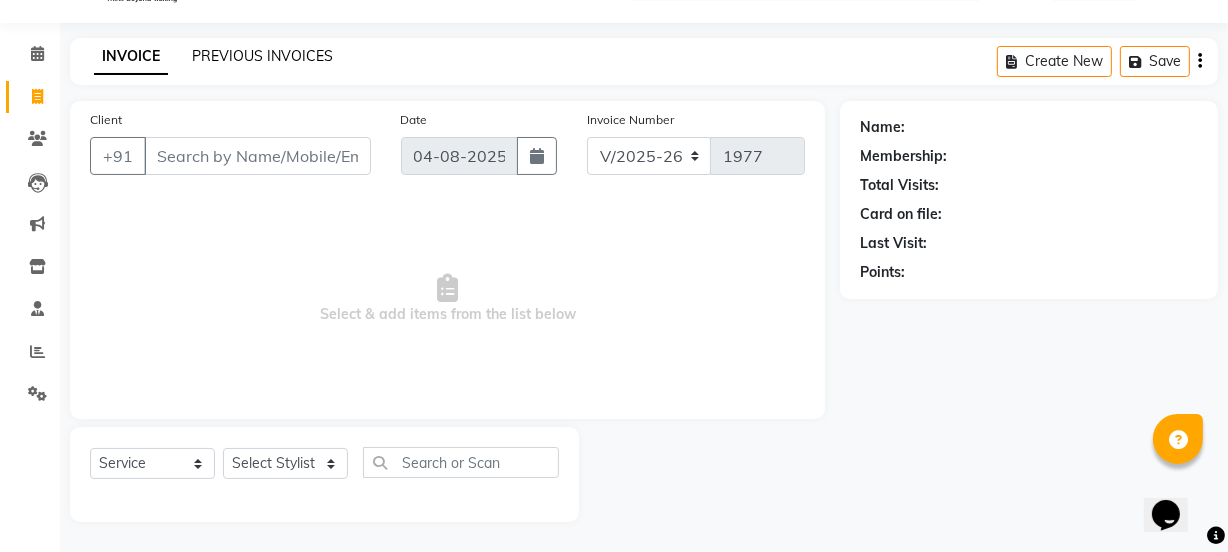 click on "PREVIOUS INVOICES" 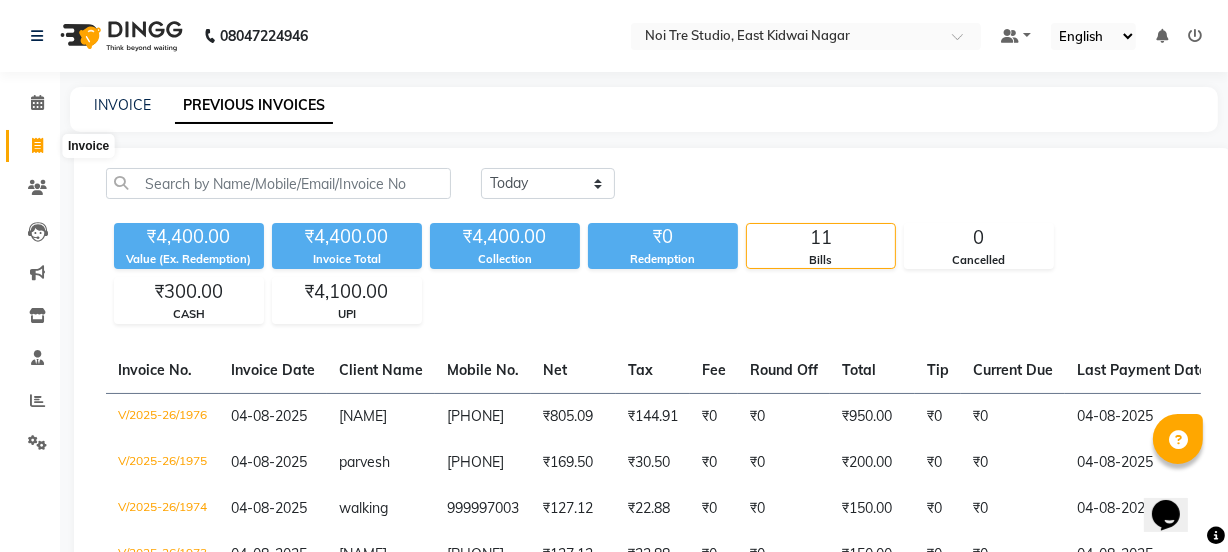 click 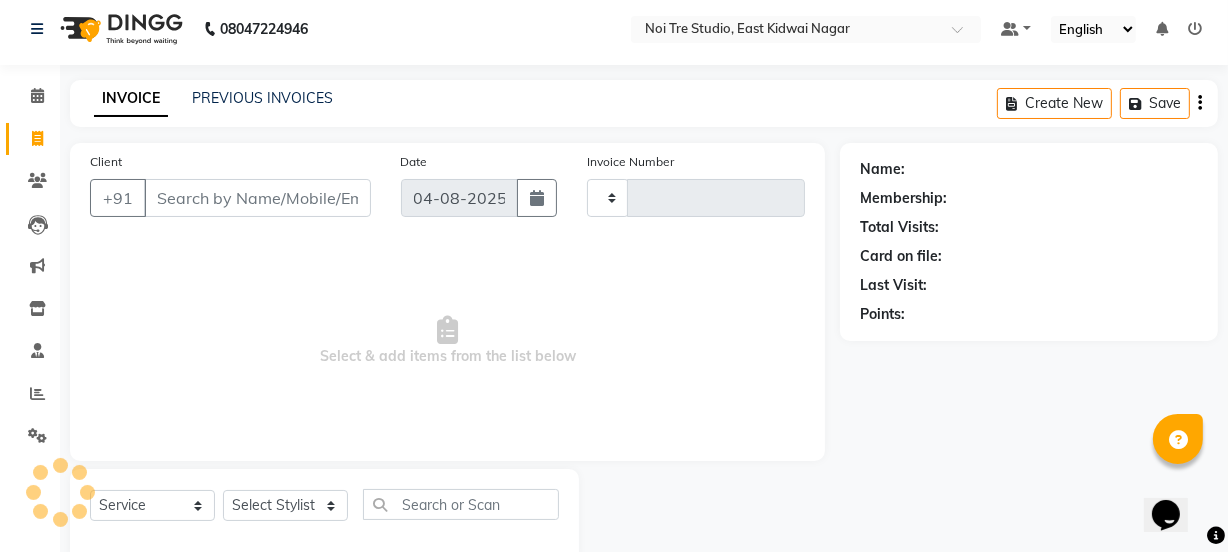 type on "1977" 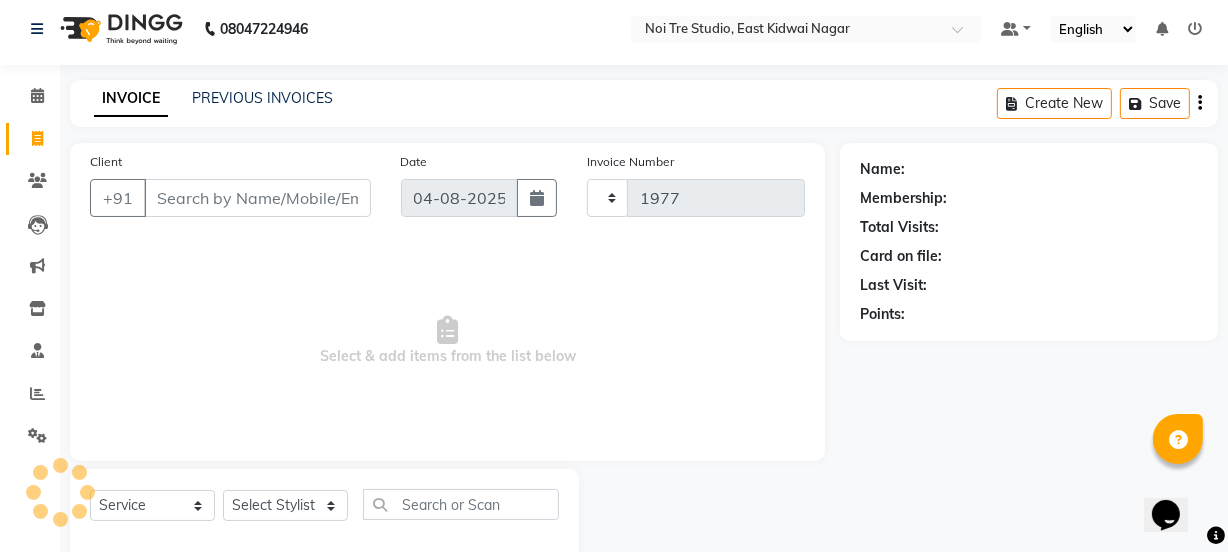 select on "4884" 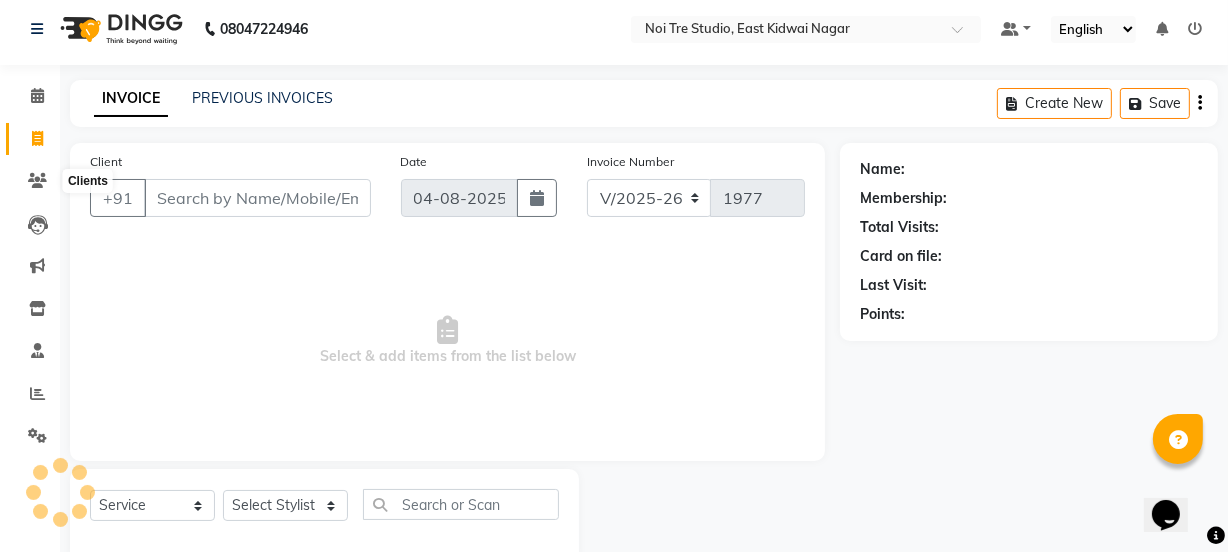 scroll, scrollTop: 50, scrollLeft: 0, axis: vertical 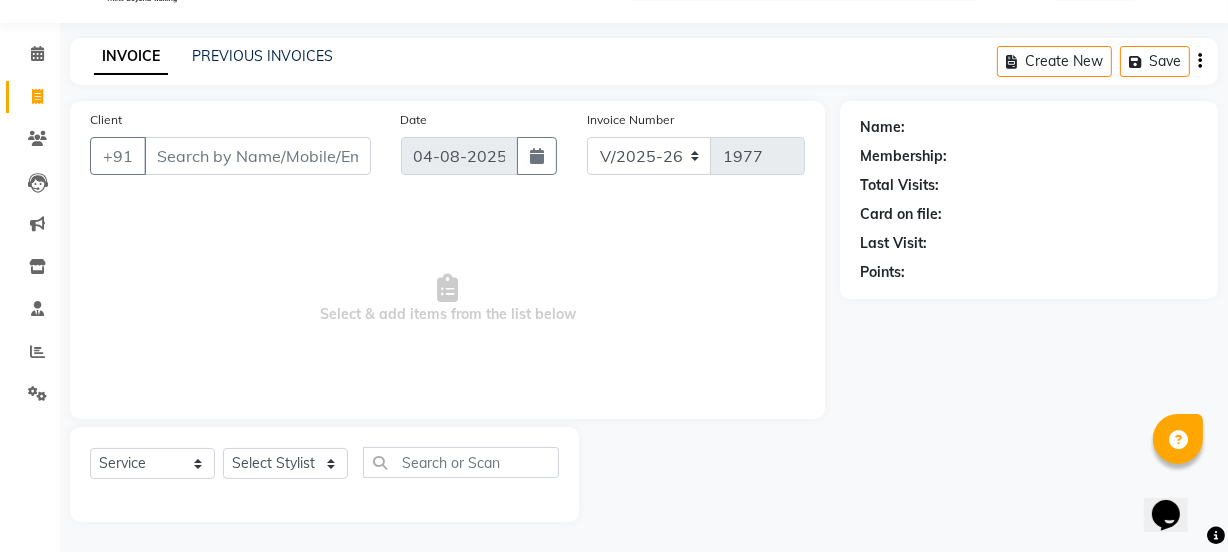 click on "INVOICE PREVIOUS INVOICES" 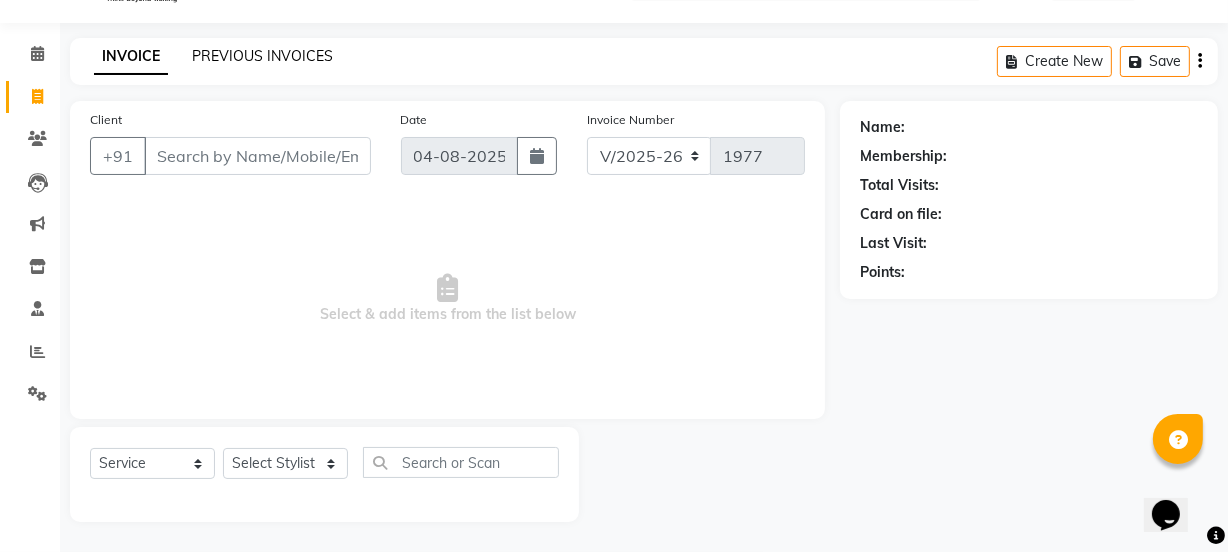 click on "PREVIOUS INVOICES" 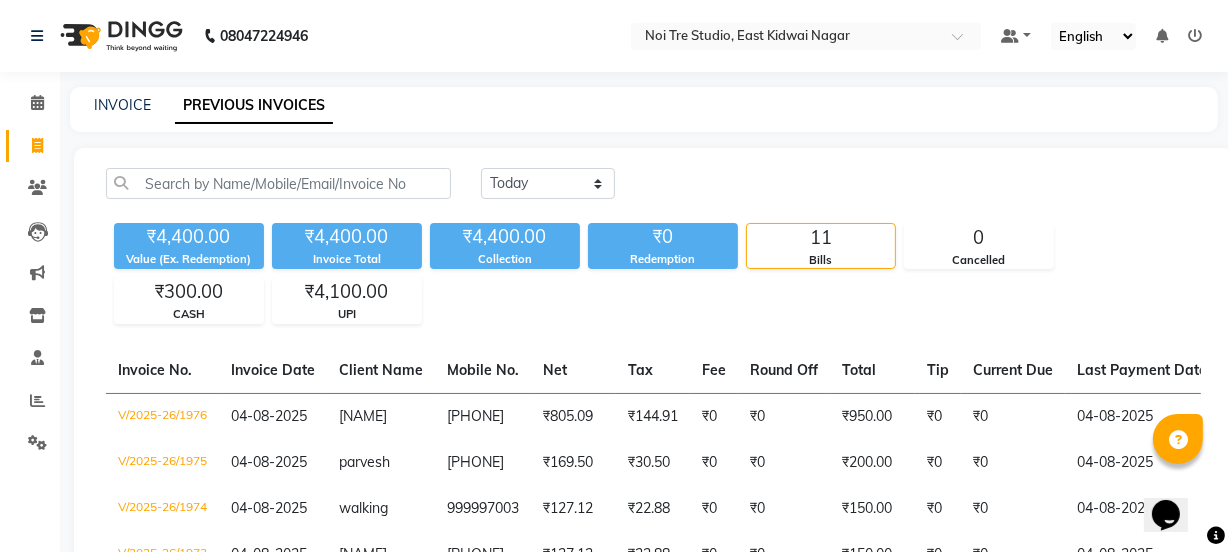 click on "Invoice" 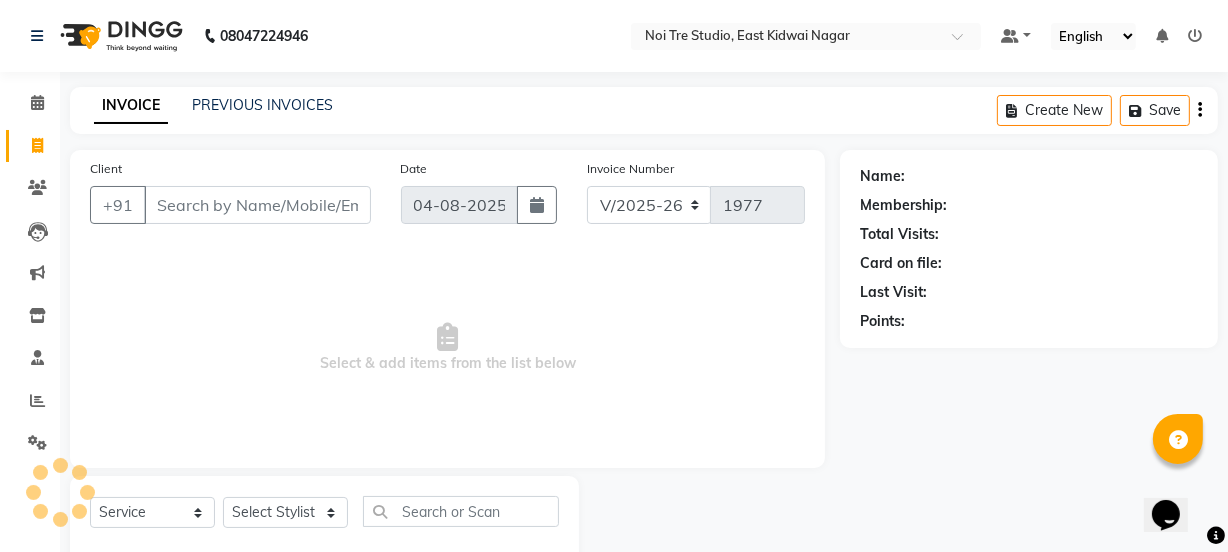 scroll, scrollTop: 50, scrollLeft: 0, axis: vertical 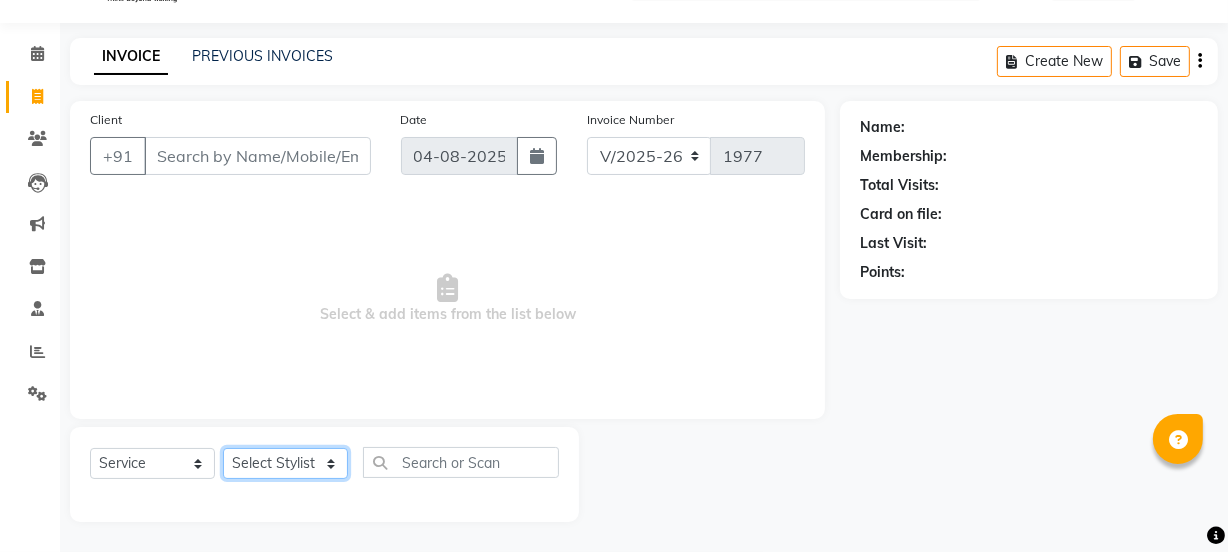 click on "Select Stylist [NAME] [NAME] [NAME] [NAME] [NAME] [NAME] Manager [NAME] [NAME] [NAME] [NAME] [NAME] [NAME] [NAME] [NAME] [NAME] [NAME] [NAME] [NAME] [NAME] [NAME]" 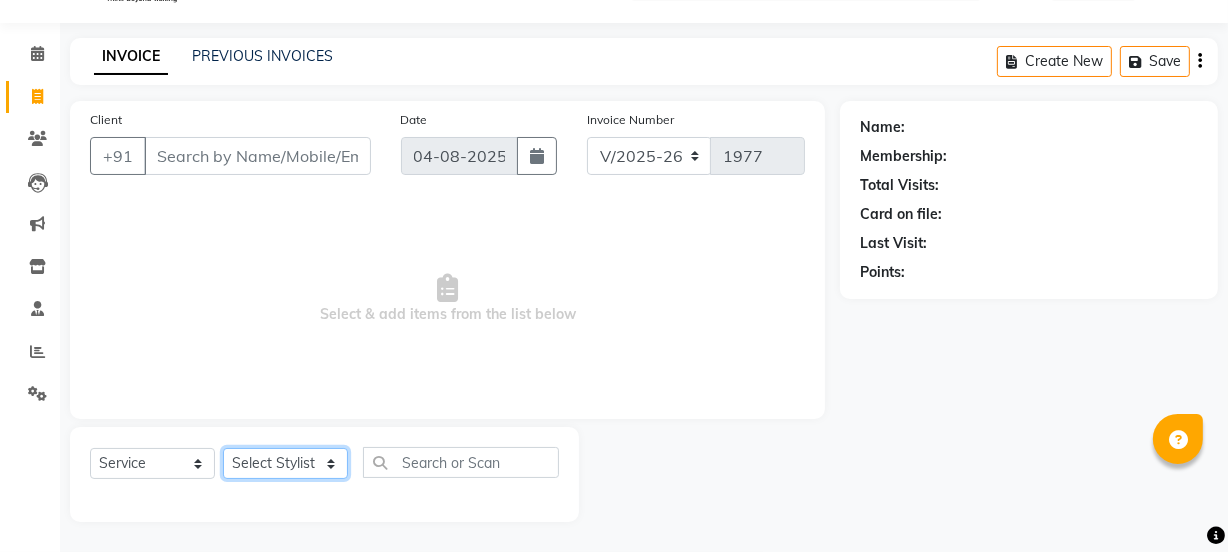 select on "30888" 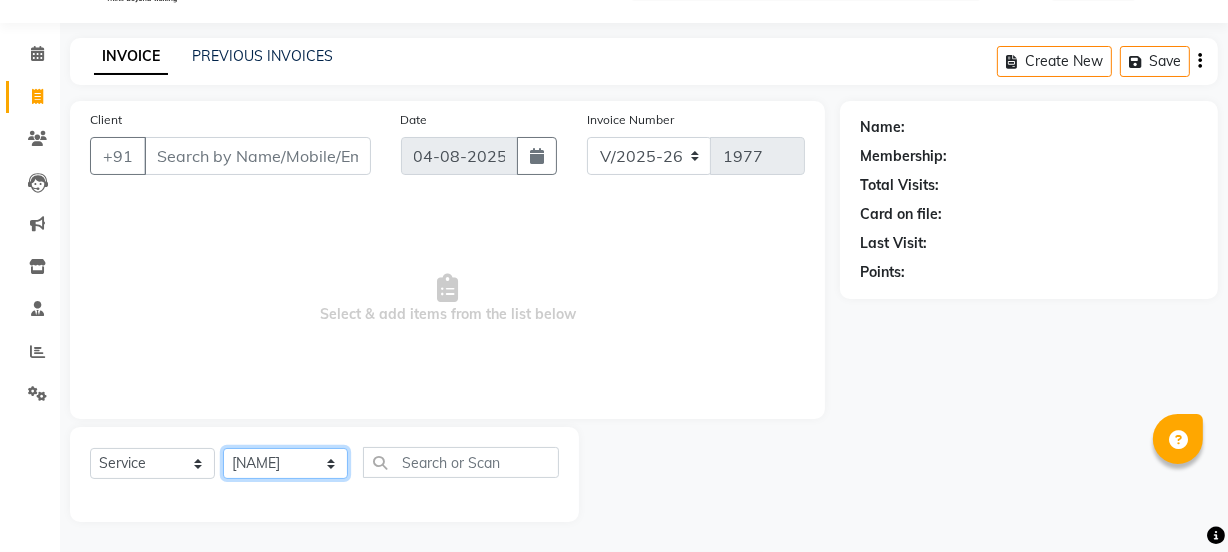 click on "Select Stylist [NAME] [NAME] [NAME] [NAME] [NAME] [NAME] Manager [NAME] [NAME] [NAME] [NAME] [NAME] [NAME] [NAME] [NAME] [NAME] [NAME] [NAME] [NAME] [NAME] [NAME]" 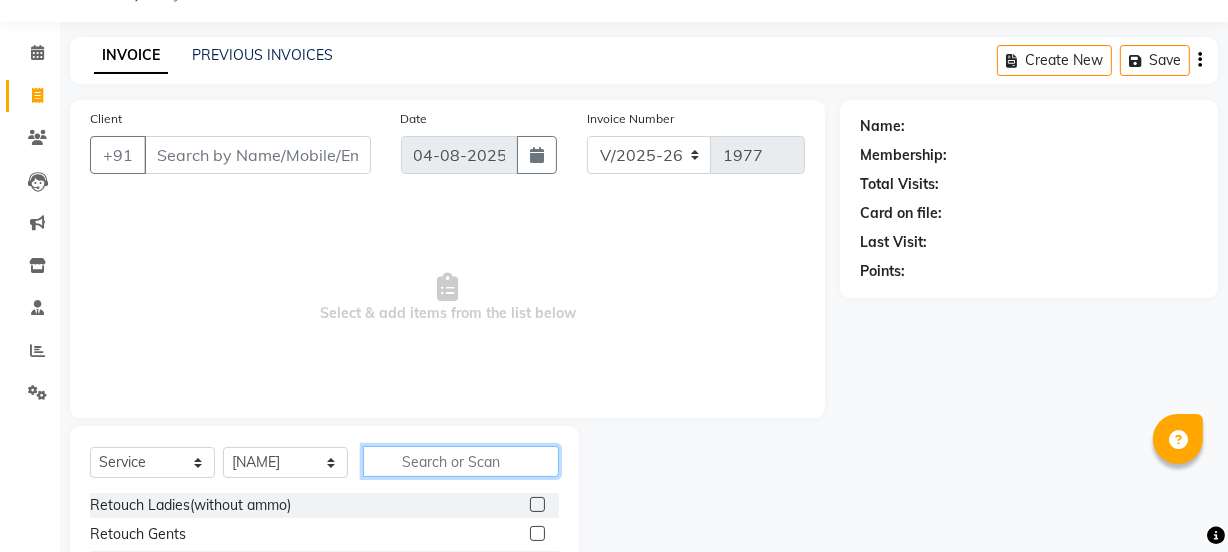 click 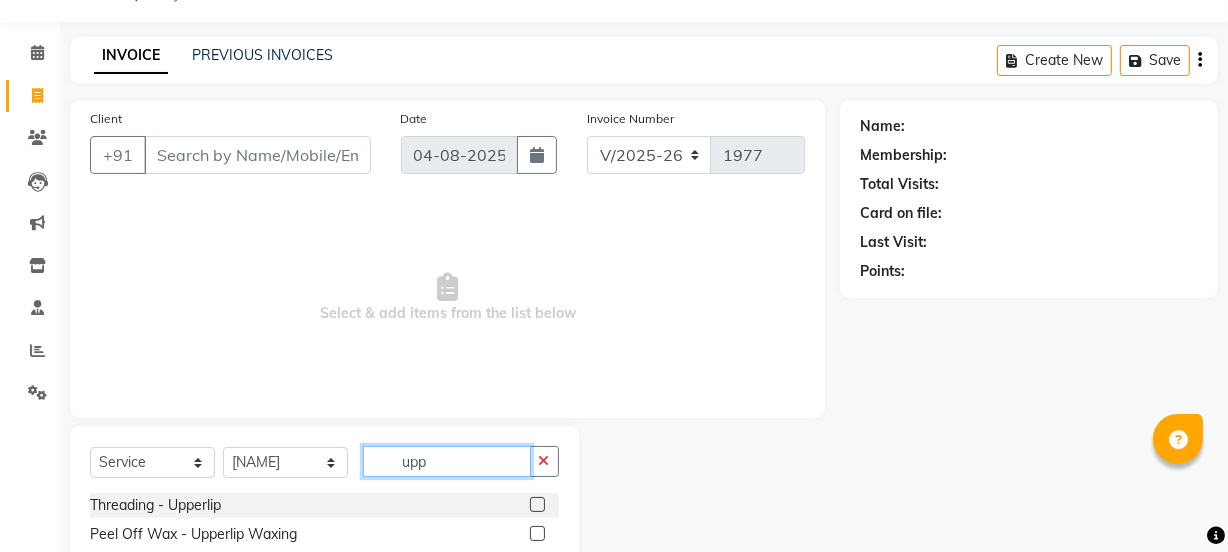 type on "upp" 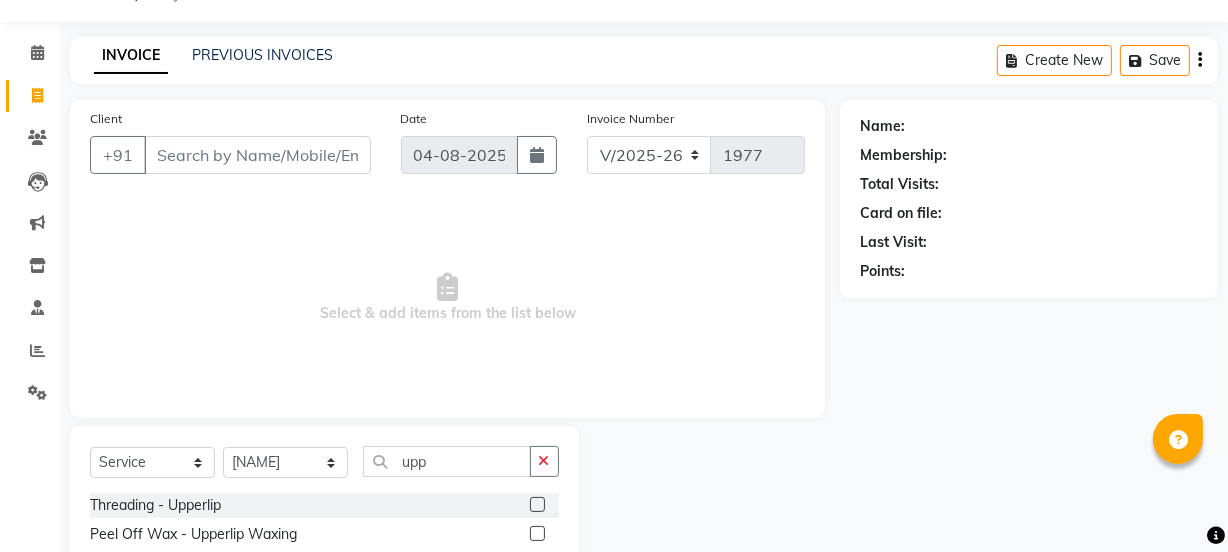 click 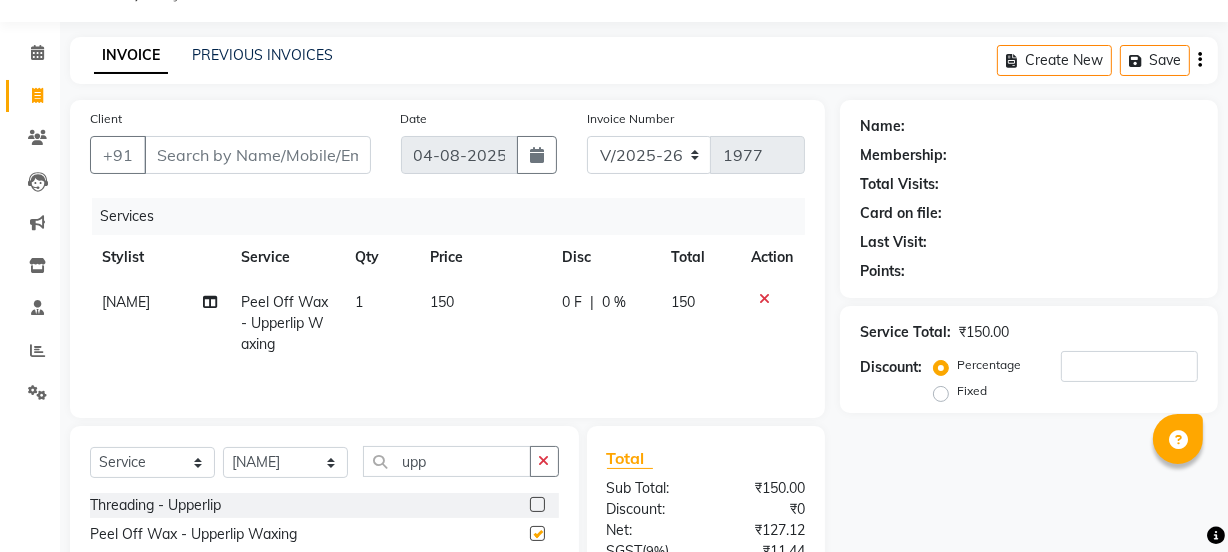 checkbox on "false" 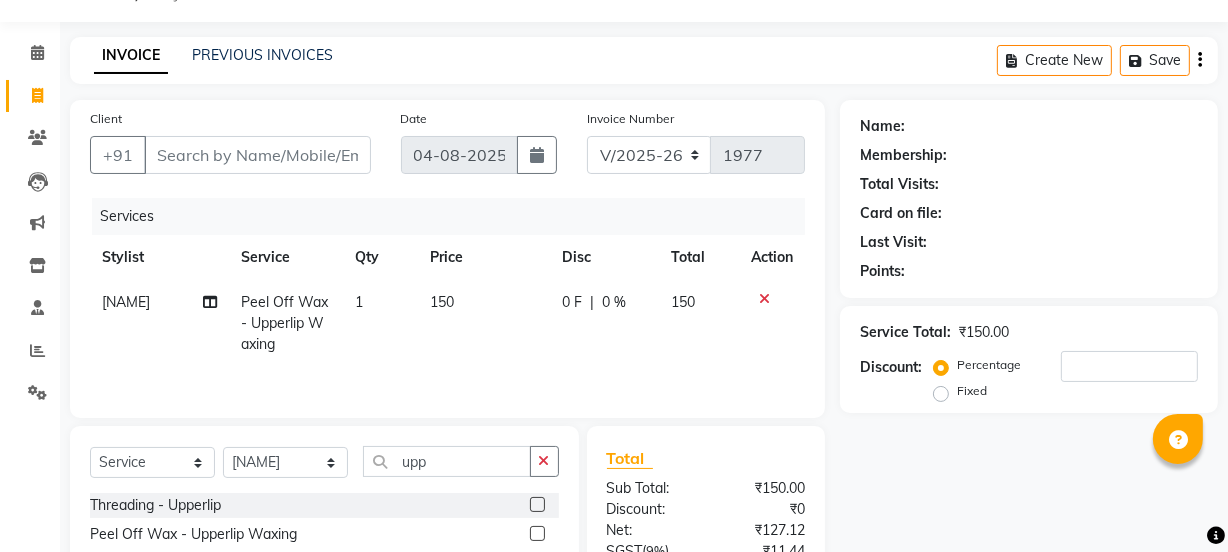 click on "150" 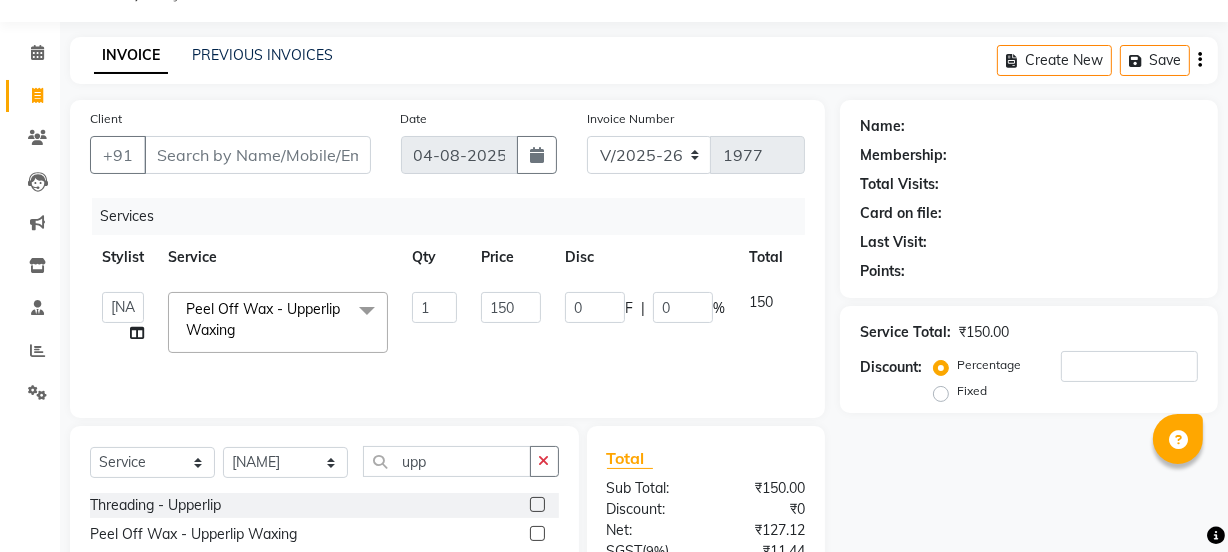 drag, startPoint x: 460, startPoint y: 311, endPoint x: 495, endPoint y: 306, distance: 35.35534 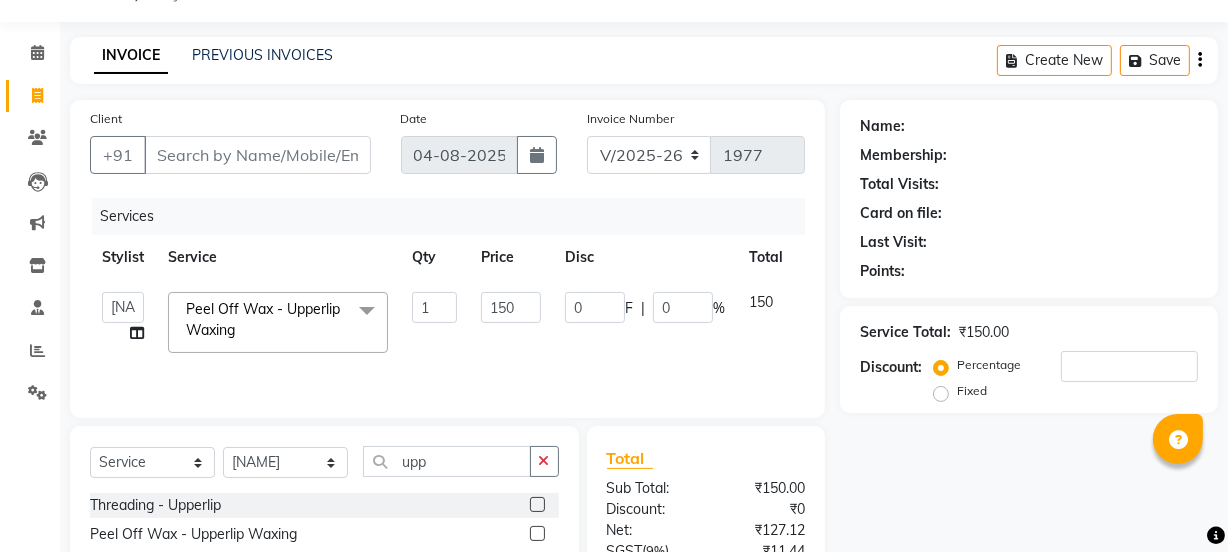 click on "[NAME]   [NAME]   [NAME] [NAME]   [NAME]   [NAME]   Manager   [NAME]   [NAME]   [NAME] [NAME]   [NAME]   [NAME]   [NAME]   [NAME] [NAME]   [NAME]   [NAME]   [NAME]  [NAME]  Peel Off Wax - Upperlip Waxing  x Retouch Ladies(without ammo) Retouch Gents Global Ladies Global Gents Highlights Gents Highlights/Balayage Ladies Colour Correction/Tone Down Colour Stripping retouch  Ladies - Salon Artist Ladies -cut Creative Artist Ladies - Creative Director Ladies - Style Director Ladies - Fringe Cut Styling  - Normal Wash Styling  - Luxury Wash Styling  - Blow Dry Styling  - Normal Dry Styling  - Flat Iron Styling  - Tong Curls Styling  - Steampod Iron Styling  - Hair Up Men’S Cut - salon artist Men’S Shave - Salon Artist Men’S Cut ＆ Shave - Senior Artist Men’S Cut ＆ Shave - Creative Director Men’S Cut ＆ Shave - Style Director Shave - Shave Premium Shave - Premium Shave Beard Ritual - Beard Ritual Beard Trim - Beard Trim Luxury Beard - Luxury Beard Luxury Shave - Luxury Shave 1 150 0" 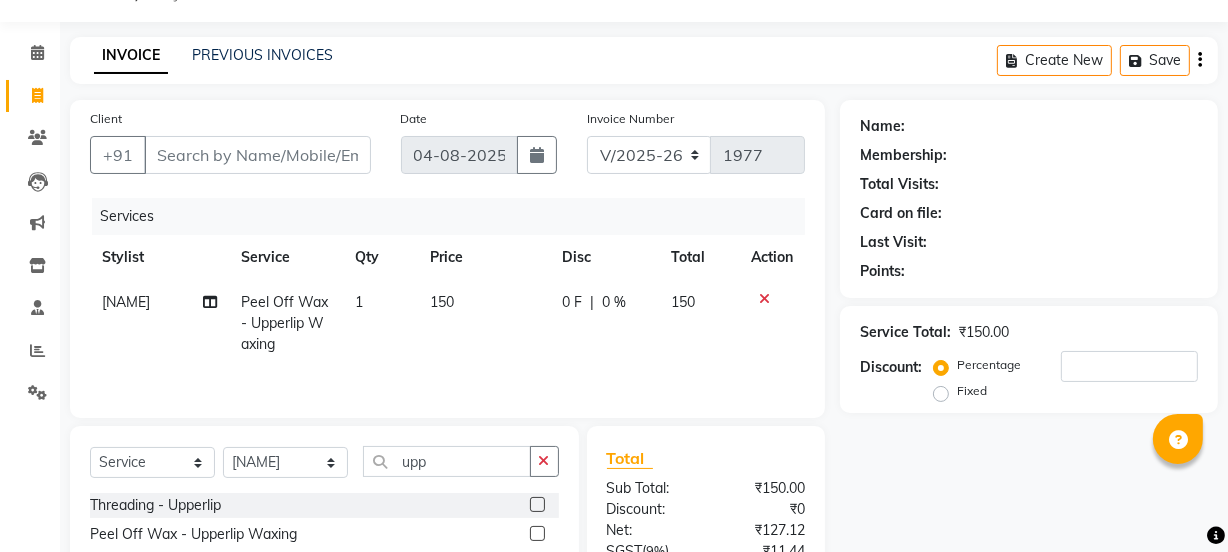 click on "150" 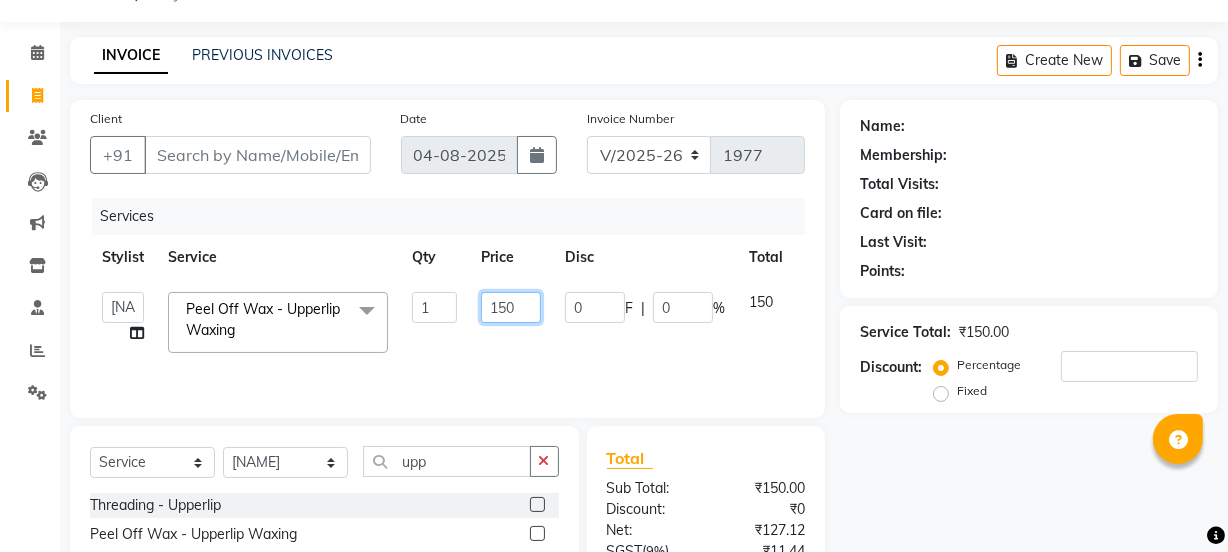 click on "150" 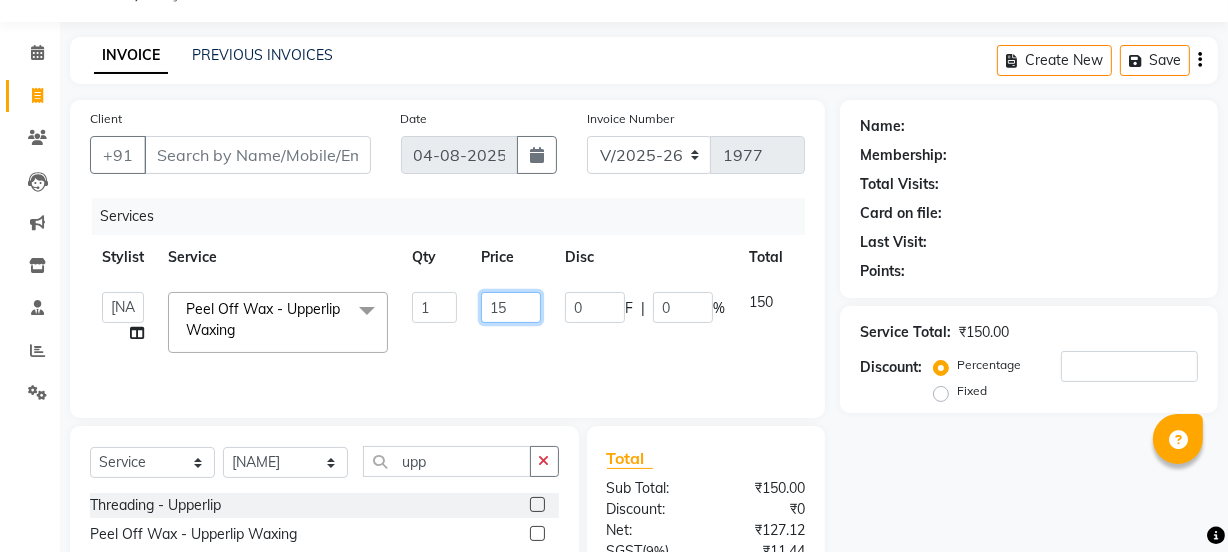 type on "1" 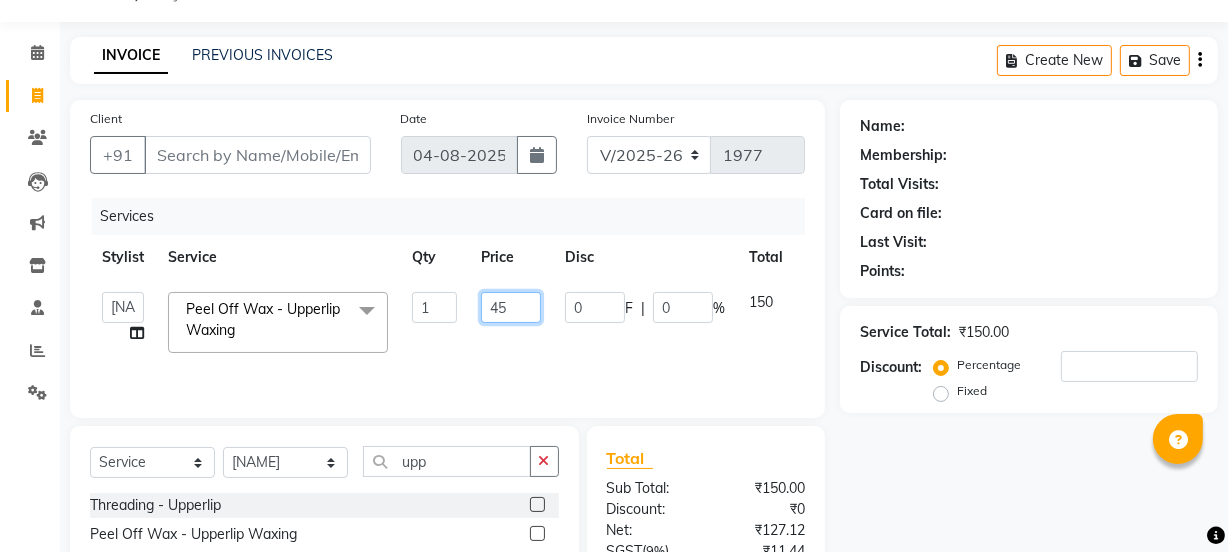 type on "450" 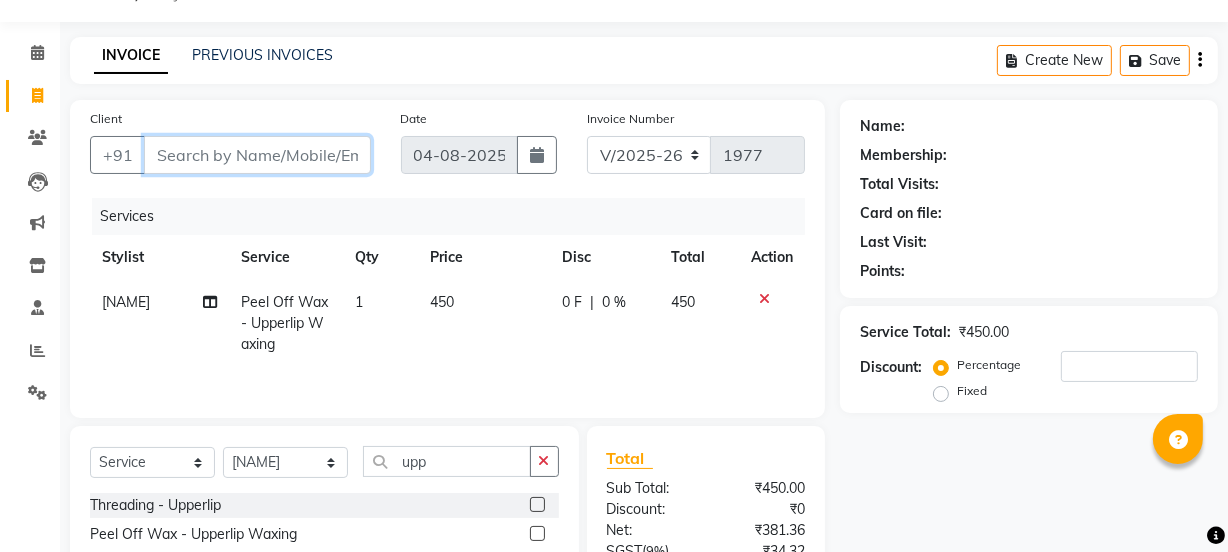 click on "Client" at bounding box center (257, 155) 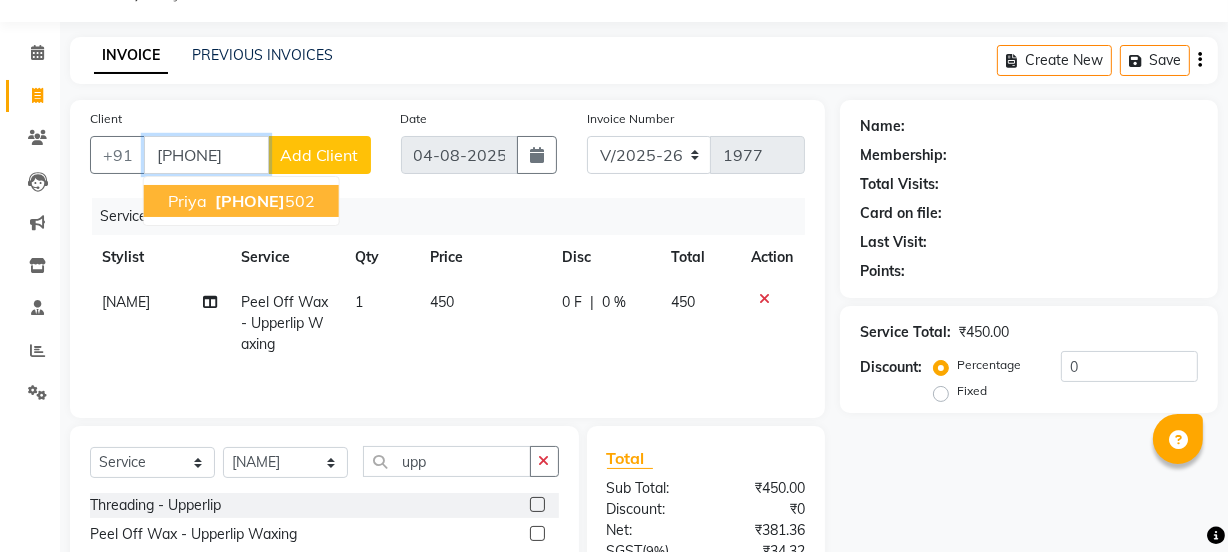 click on "[PHONE]" at bounding box center (250, 201) 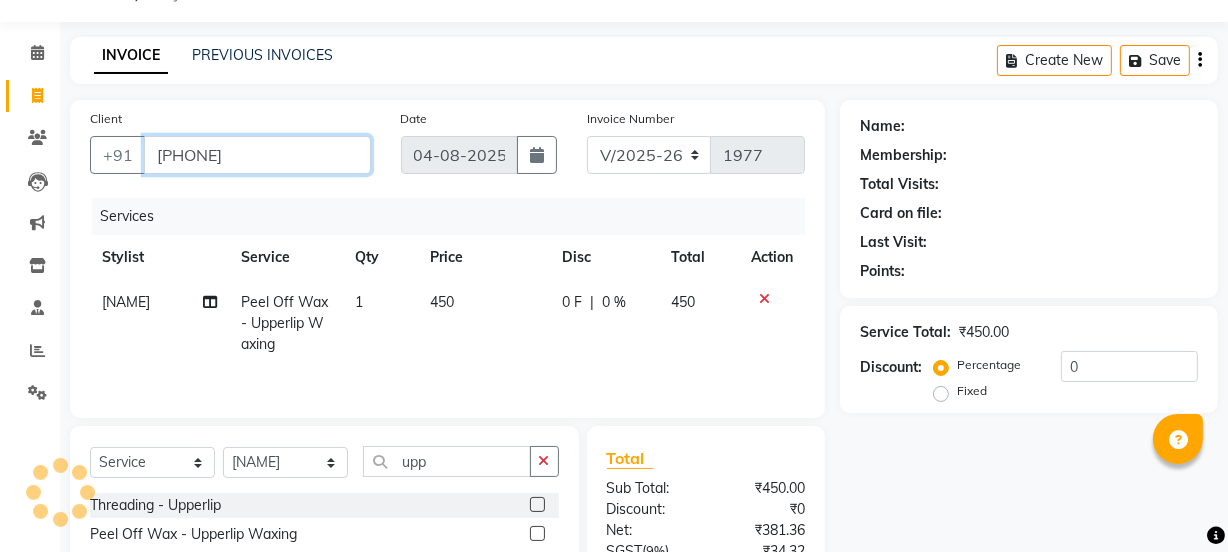 type on "[PHONE]" 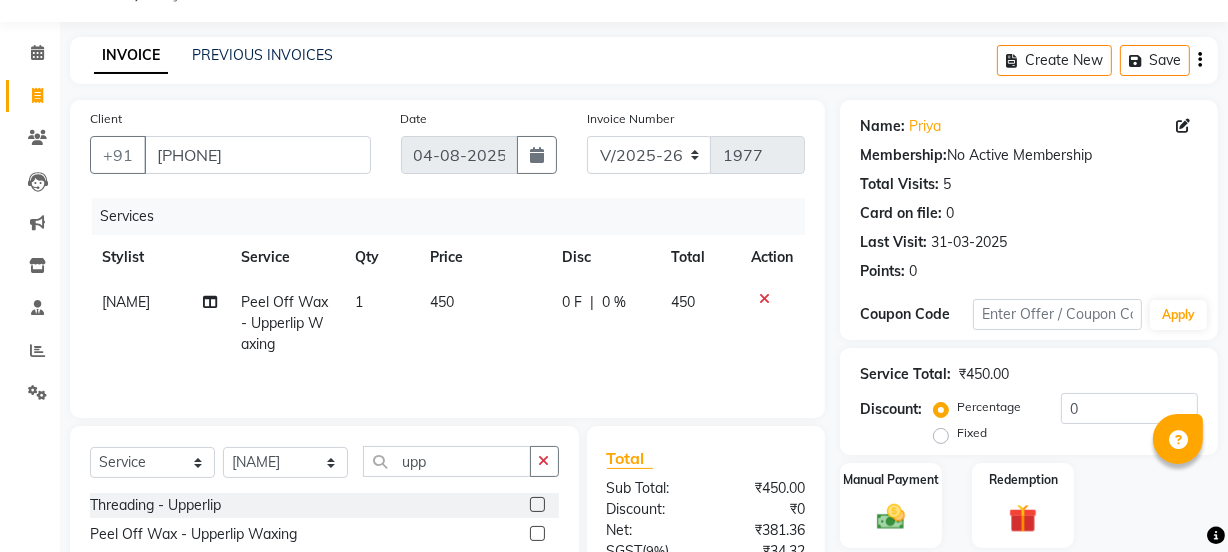 scroll, scrollTop: 249, scrollLeft: 0, axis: vertical 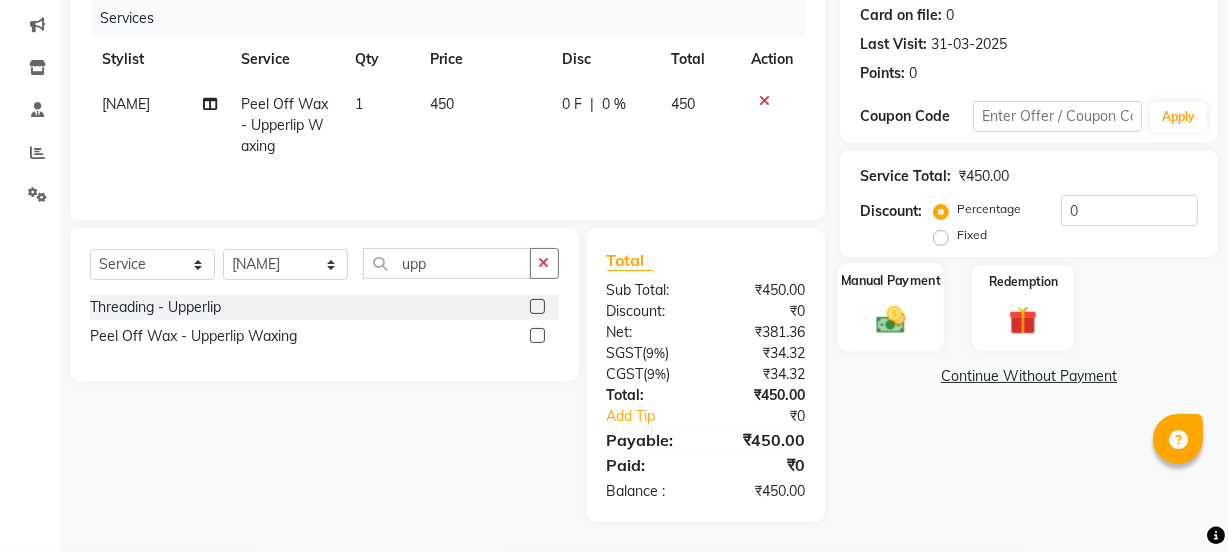 click 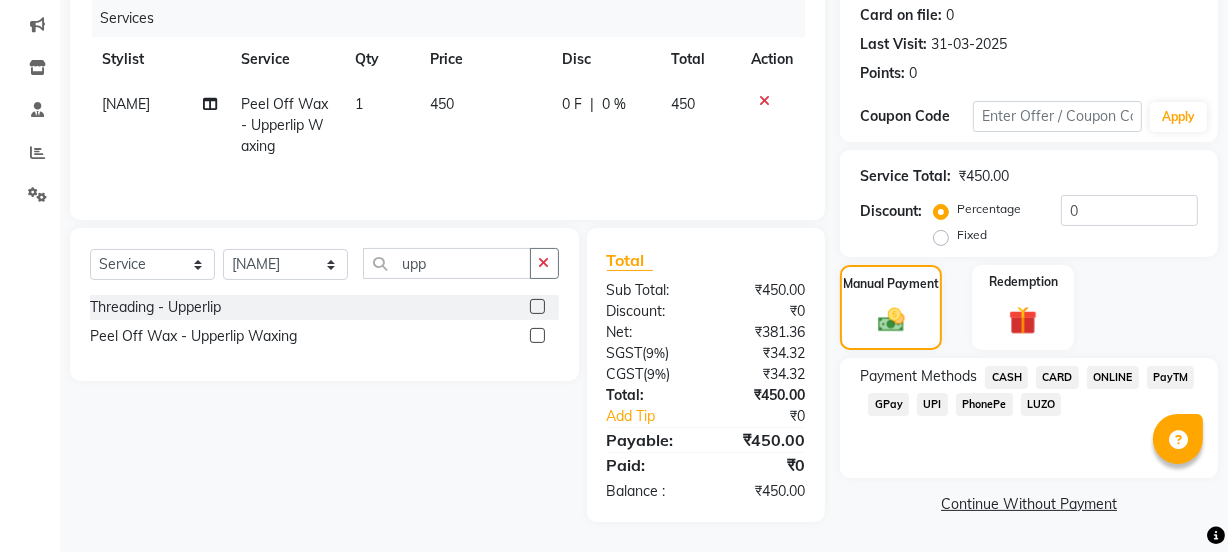 click on "CASH" 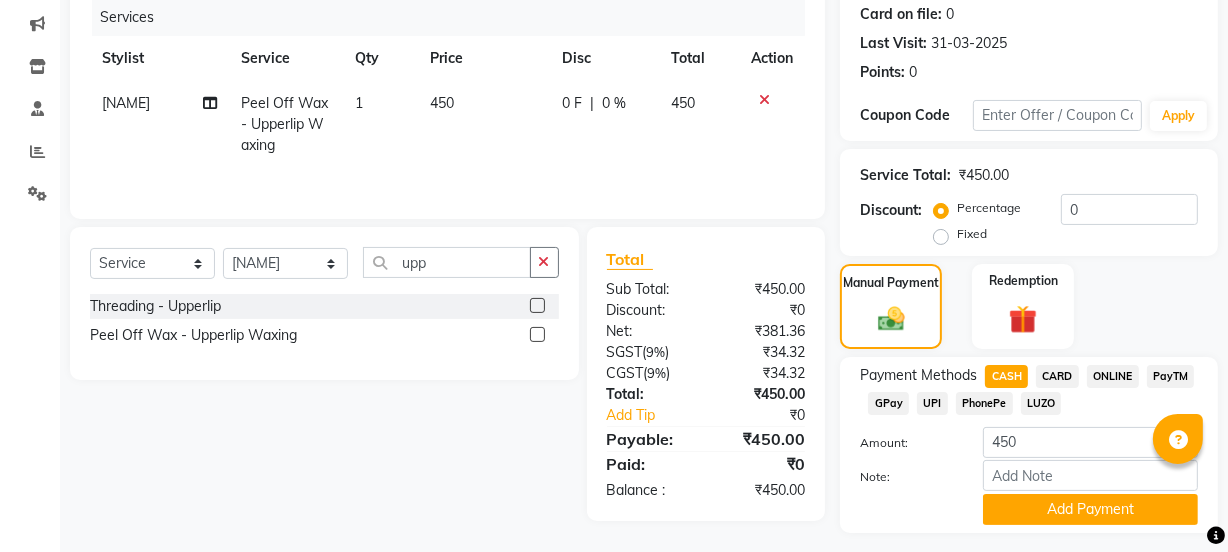 scroll, scrollTop: 300, scrollLeft: 0, axis: vertical 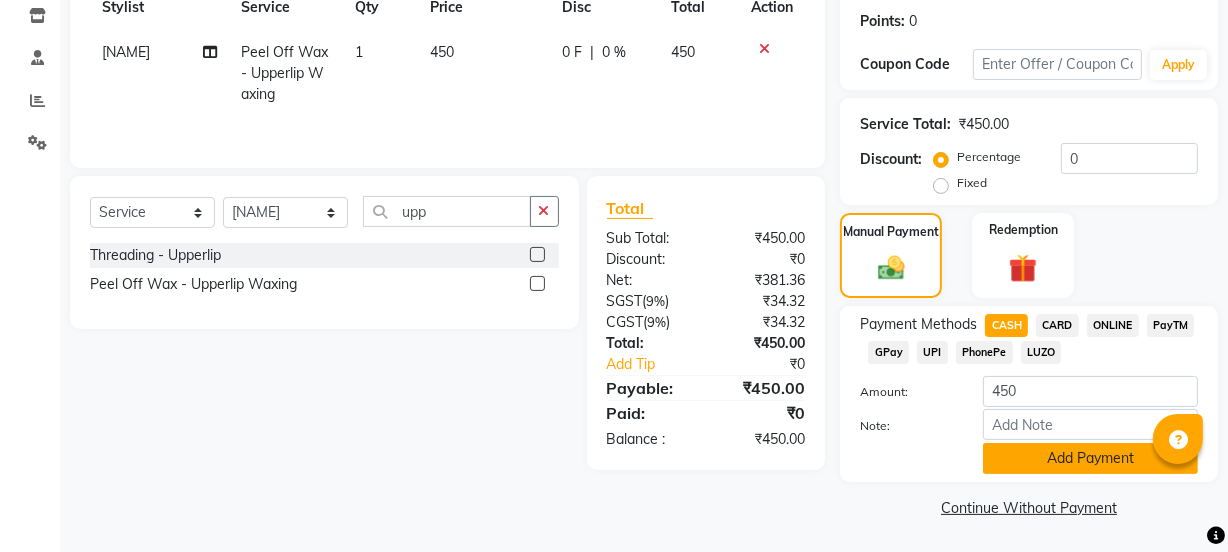 click on "Add Payment" 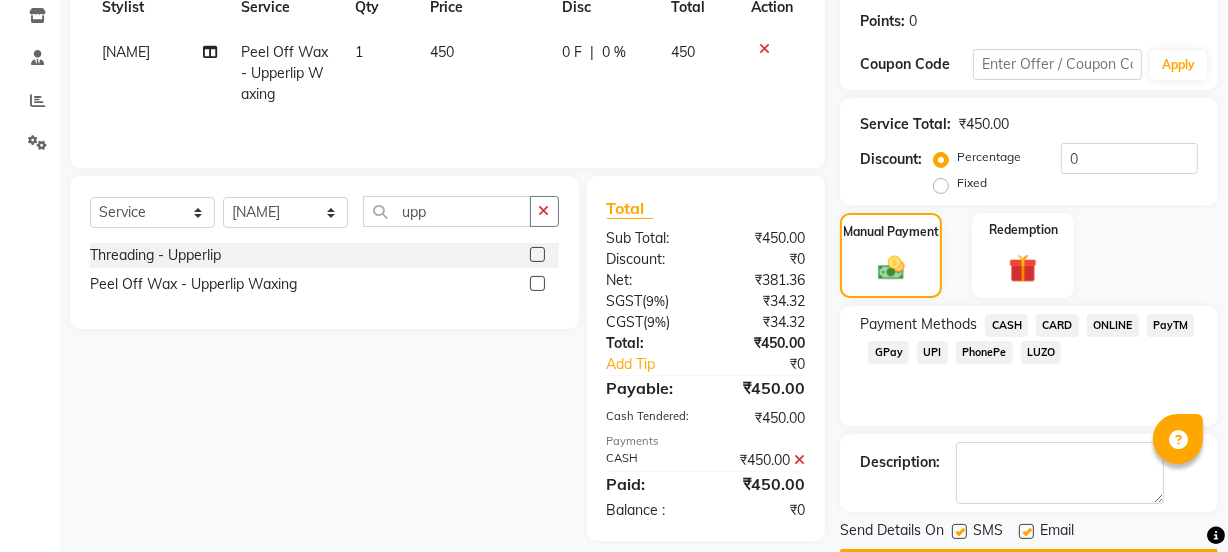 scroll, scrollTop: 357, scrollLeft: 0, axis: vertical 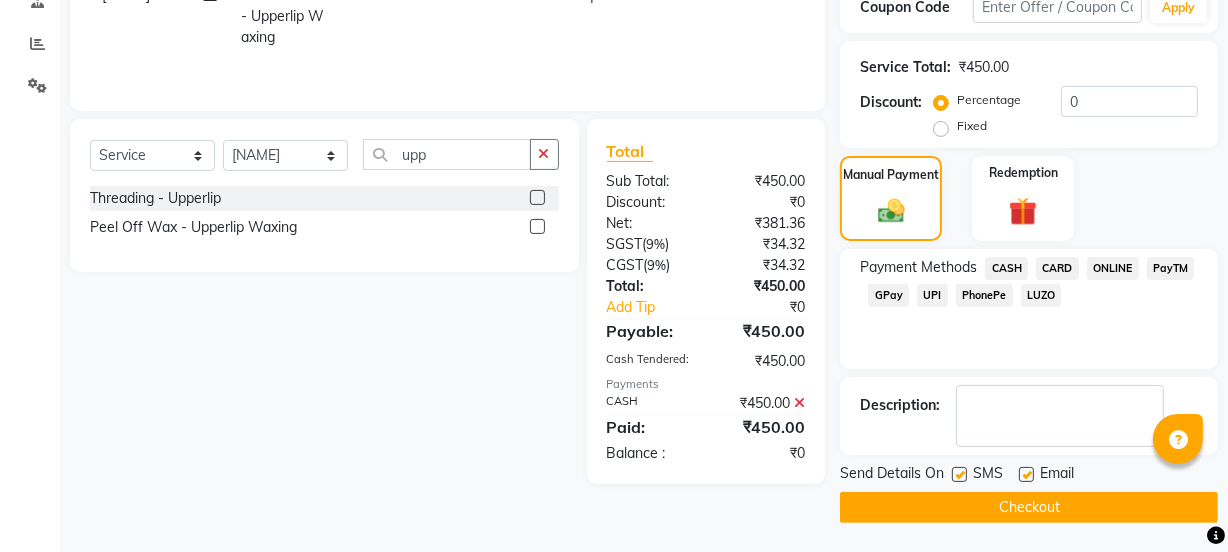 click on "Checkout" 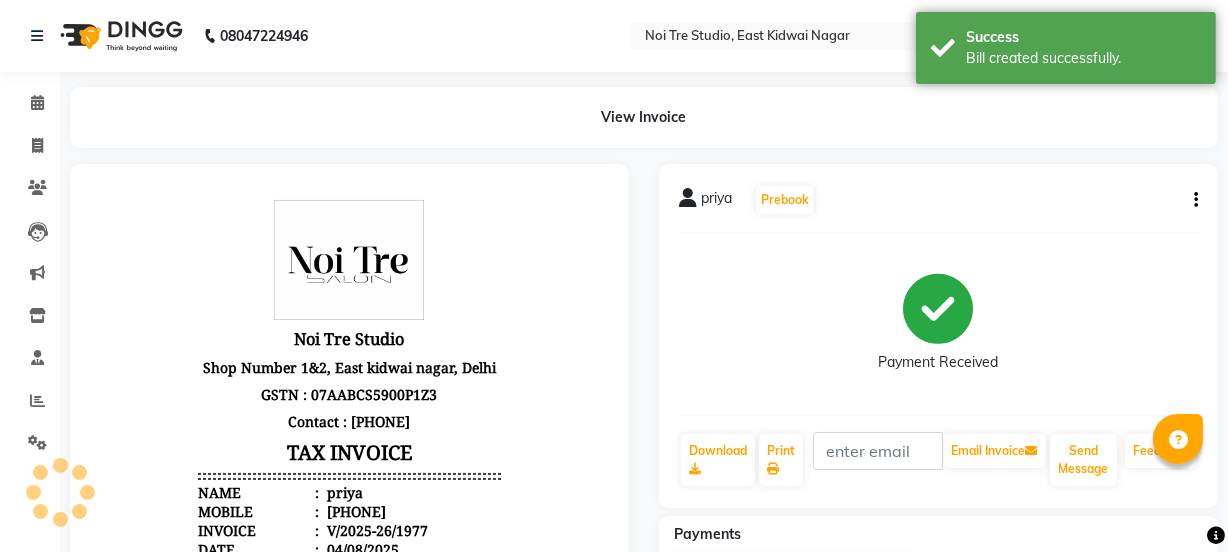 scroll, scrollTop: 0, scrollLeft: 0, axis: both 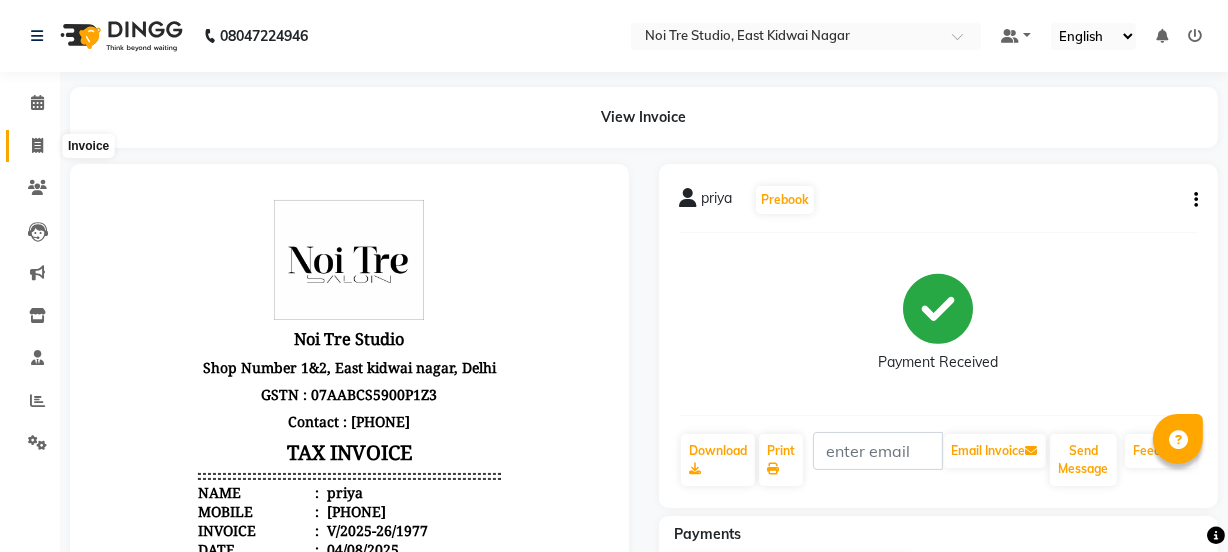 click 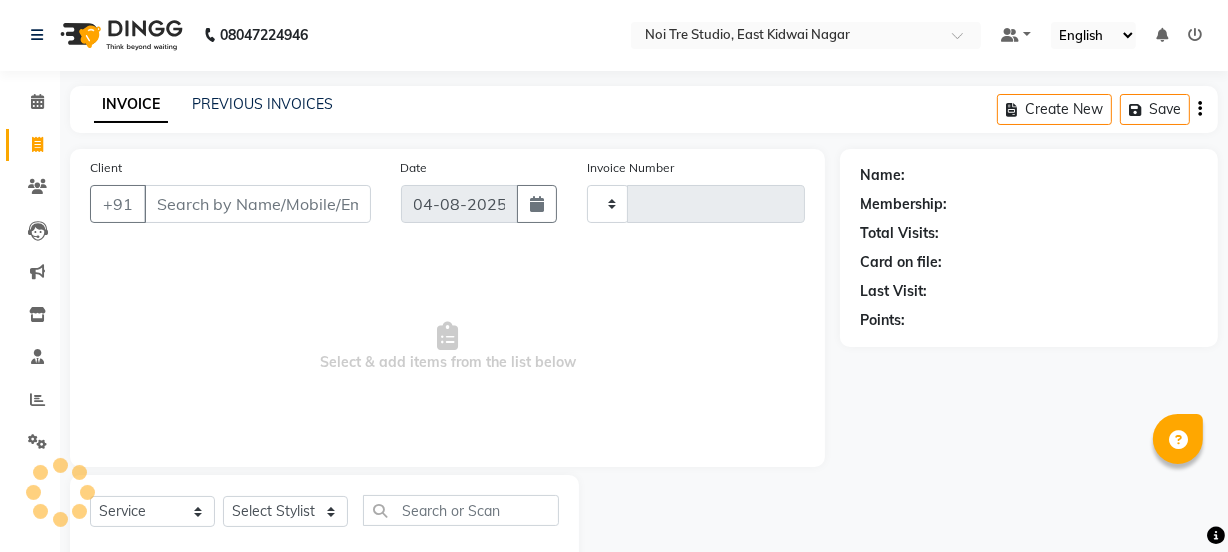 type on "1978" 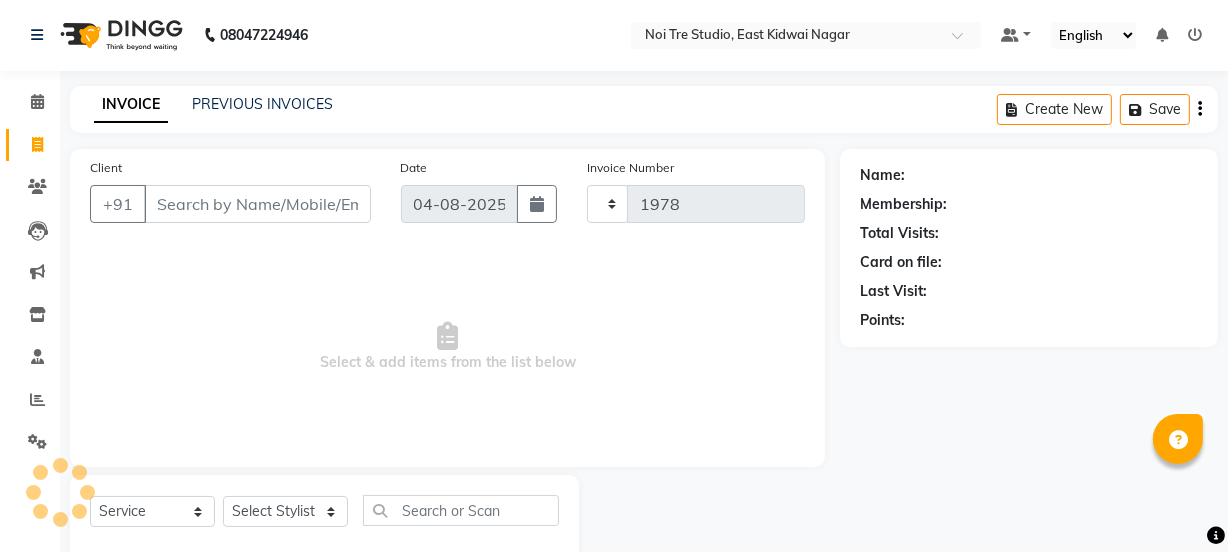 select on "4884" 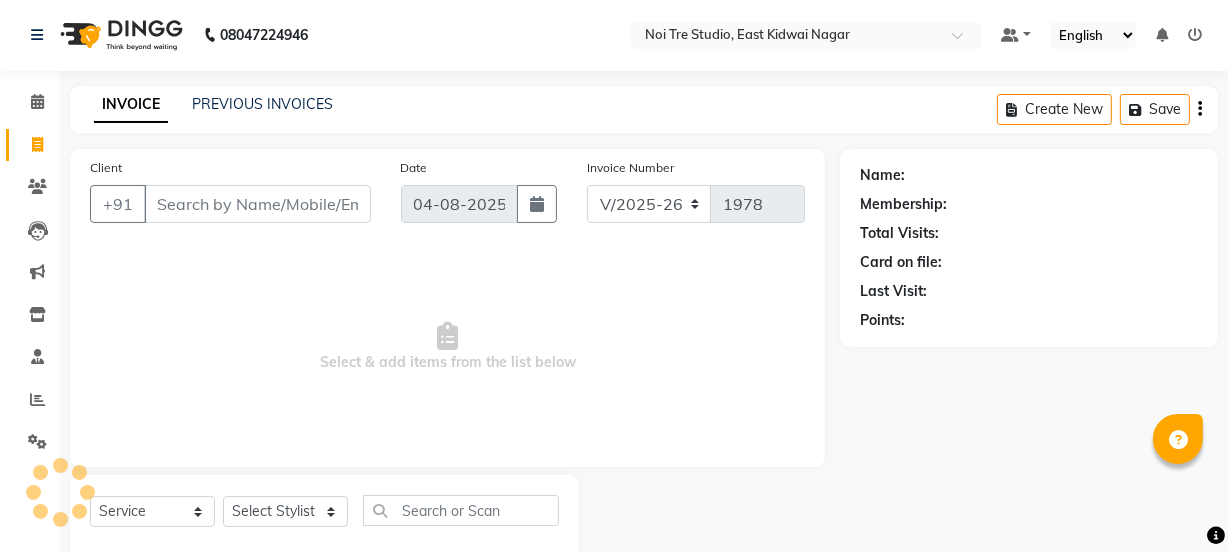 scroll, scrollTop: 50, scrollLeft: 0, axis: vertical 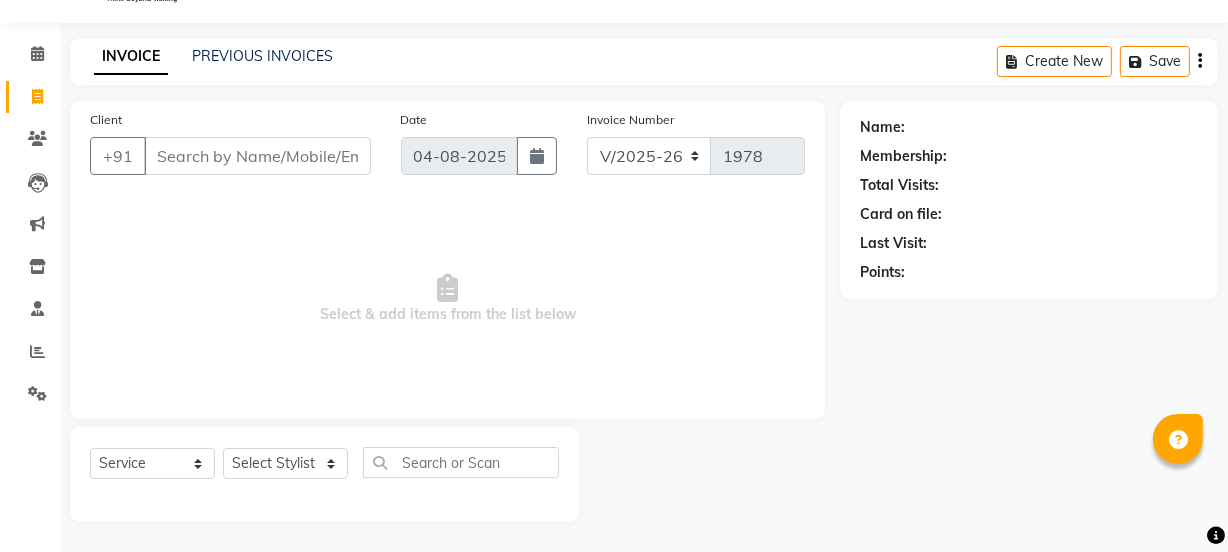 click on "Client" at bounding box center (257, 156) 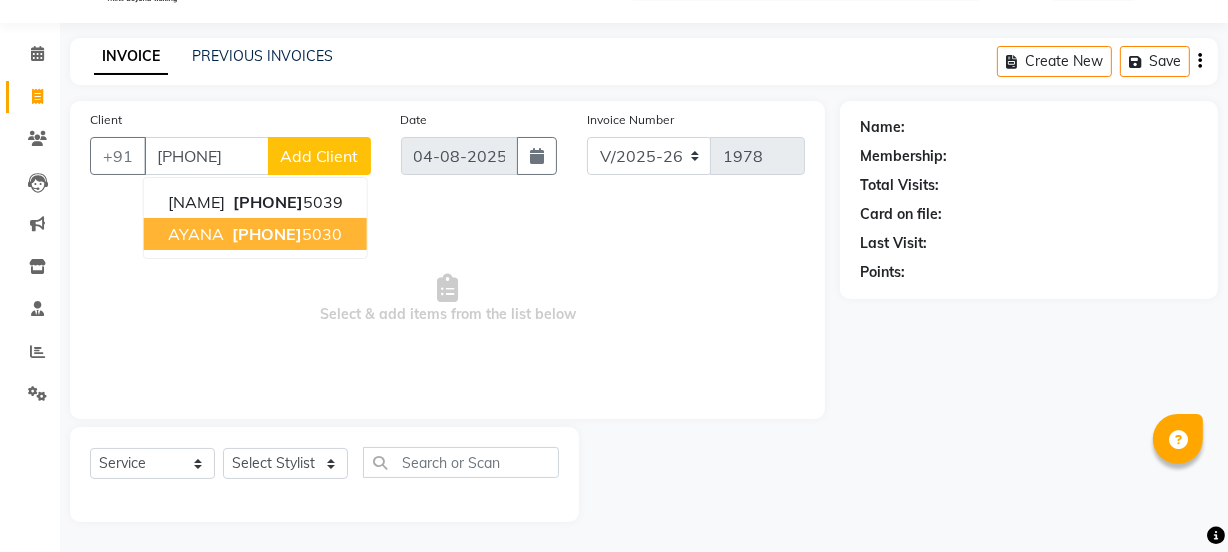 click on "[NAME]   [PHONE]" at bounding box center (255, 234) 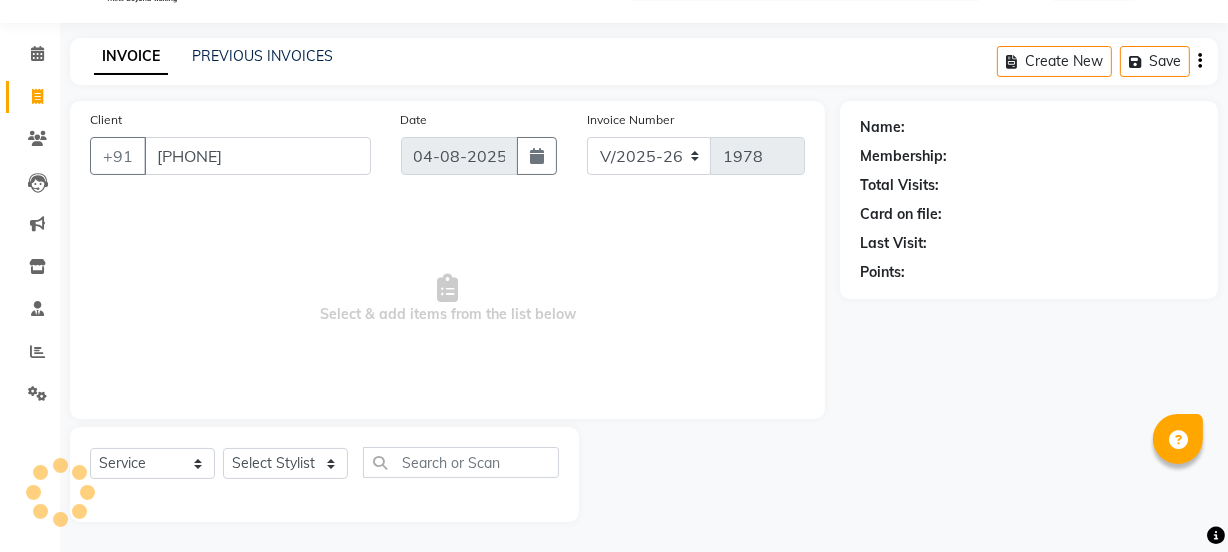 type on "[PHONE]" 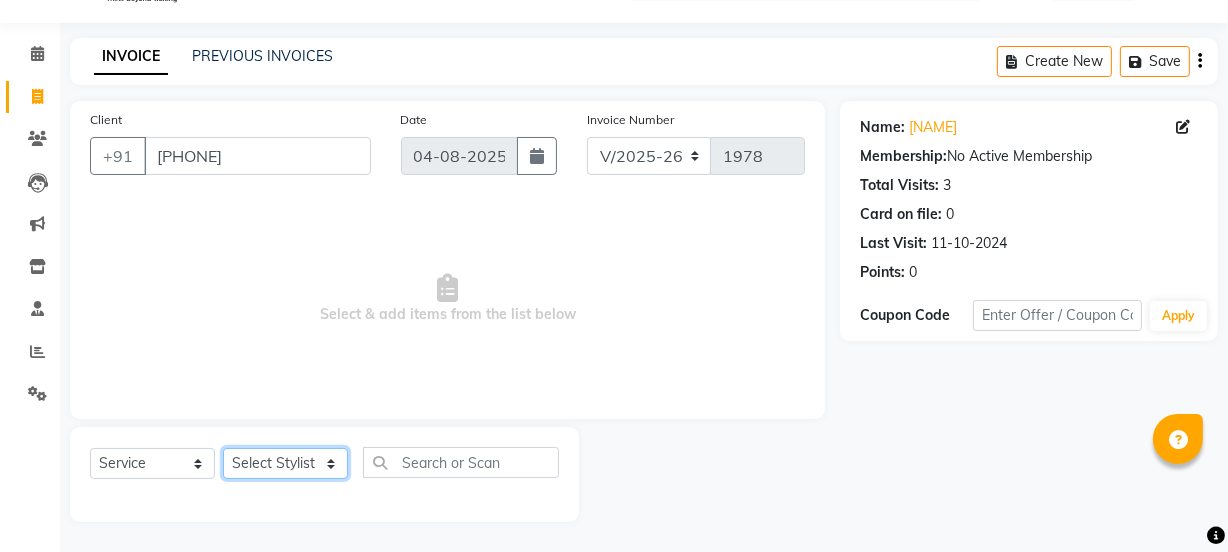 click on "Select Stylist [NAME] [NAME] [NAME] [NAME] [NAME] [NAME] Manager [NAME] [NAME] [NAME] [NAME] [NAME] [NAME] [NAME] [NAME] [NAME] [NAME] [NAME] [NAME] [NAME] [NAME]" 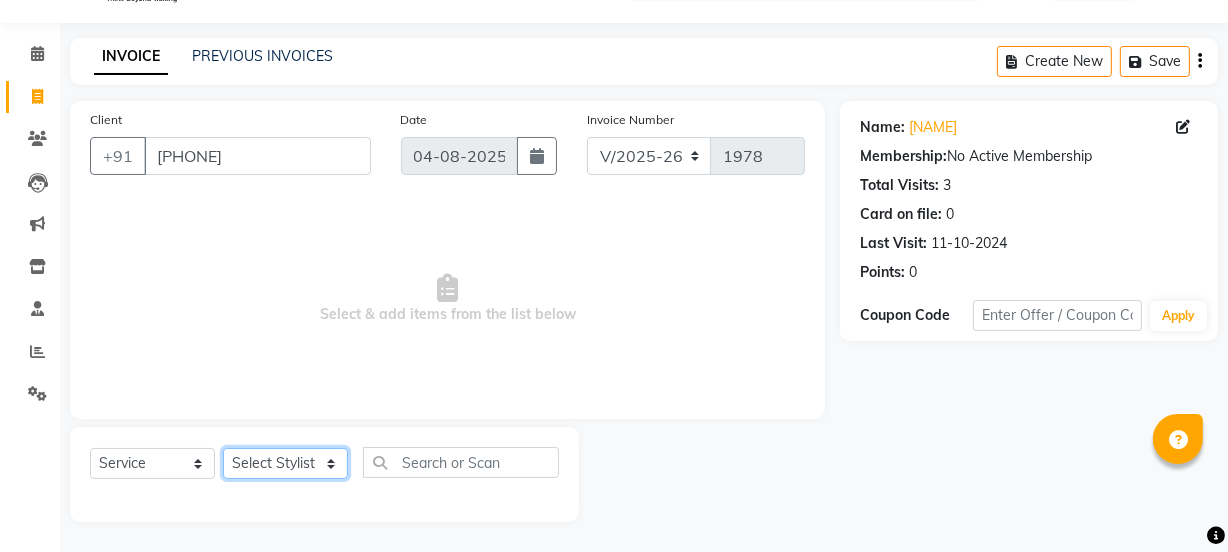 select on "29621" 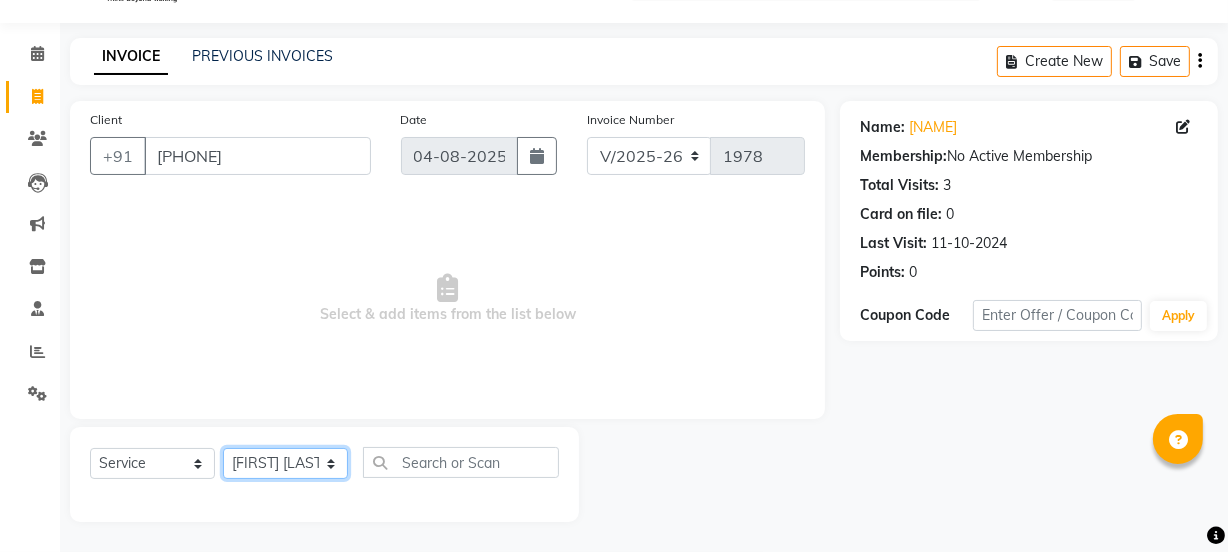 click on "Select Stylist [NAME] [NAME] [NAME] [NAME] [NAME] [NAME] Manager [NAME] [NAME] [NAME] [NAME] [NAME] [NAME] [NAME] [NAME] [NAME] [NAME] [NAME] [NAME] [NAME] [NAME]" 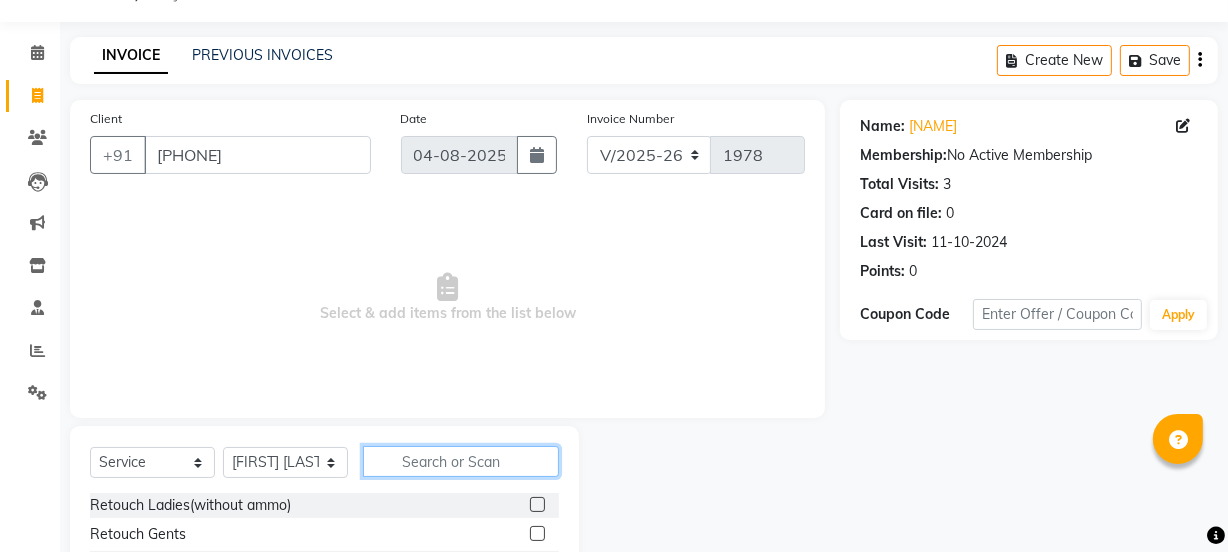 click 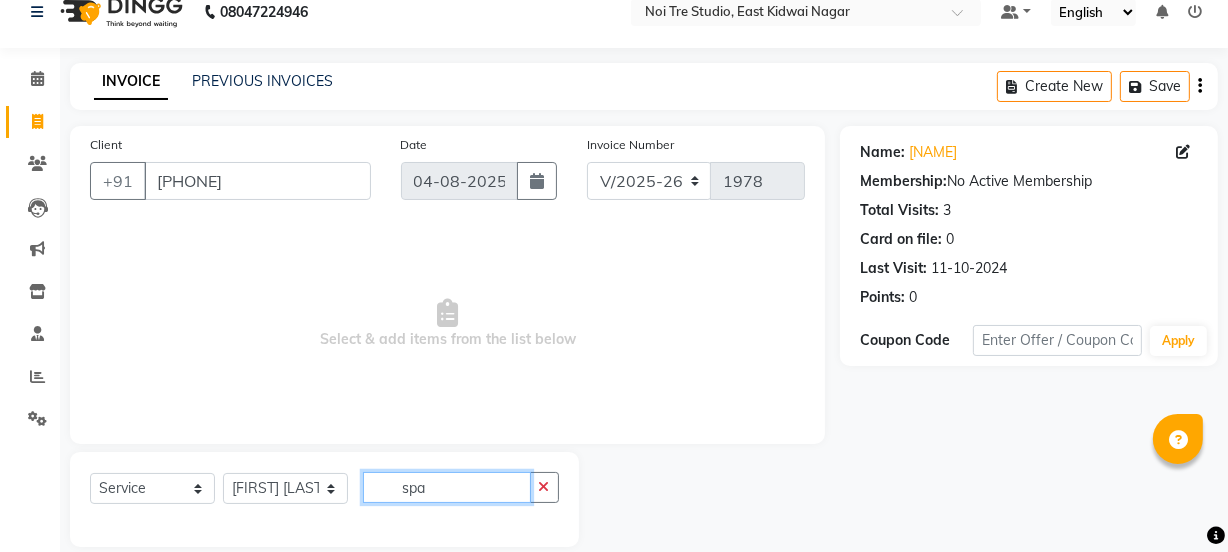 scroll, scrollTop: 0, scrollLeft: 0, axis: both 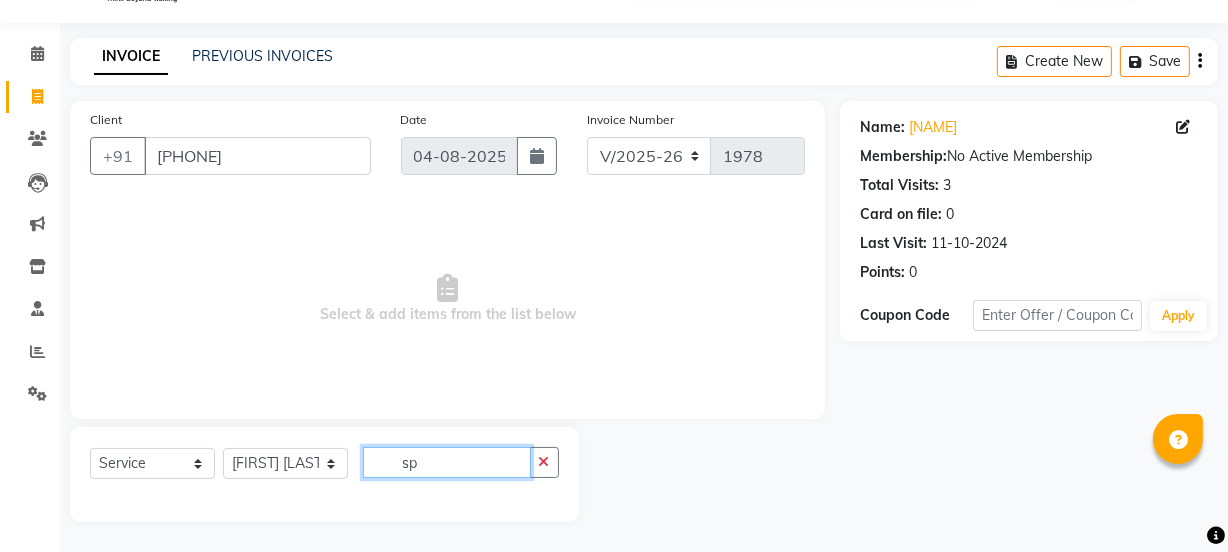 type on "s" 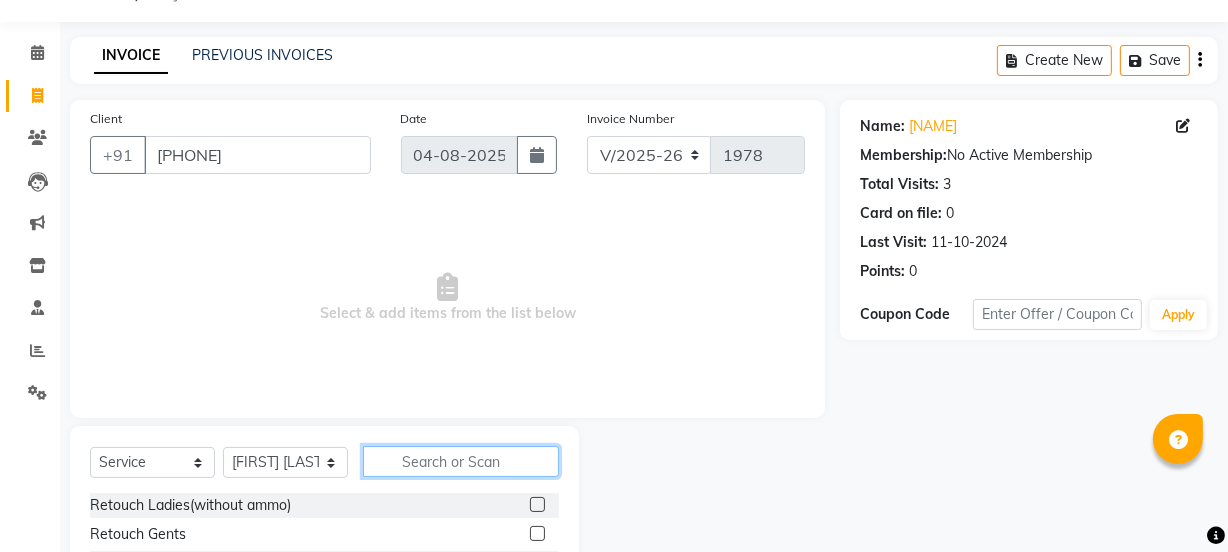 type on "a" 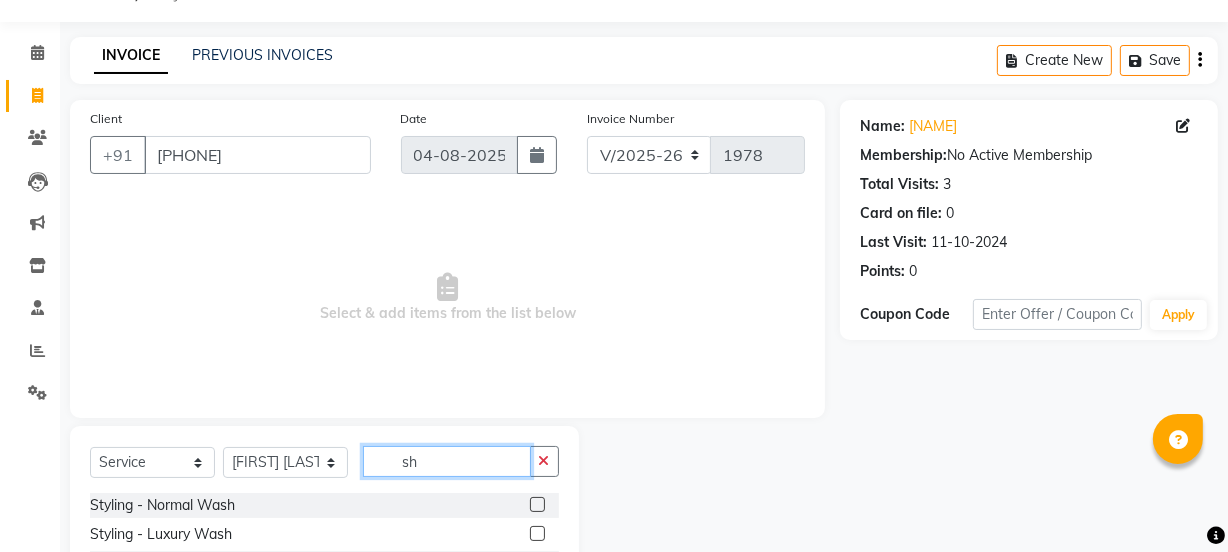 scroll, scrollTop: 250, scrollLeft: 0, axis: vertical 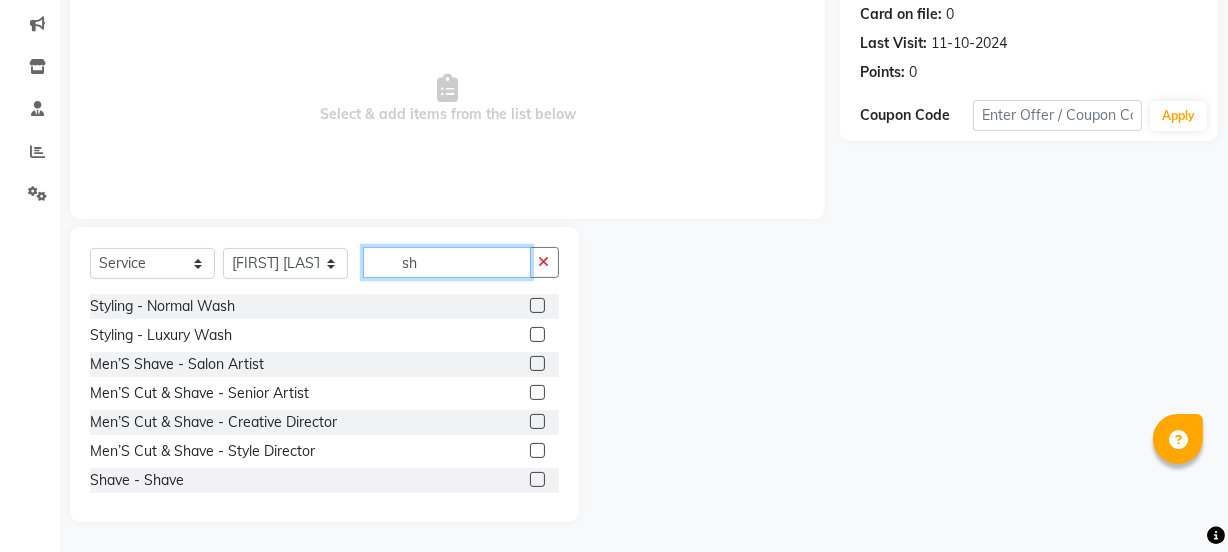 click on "sh" 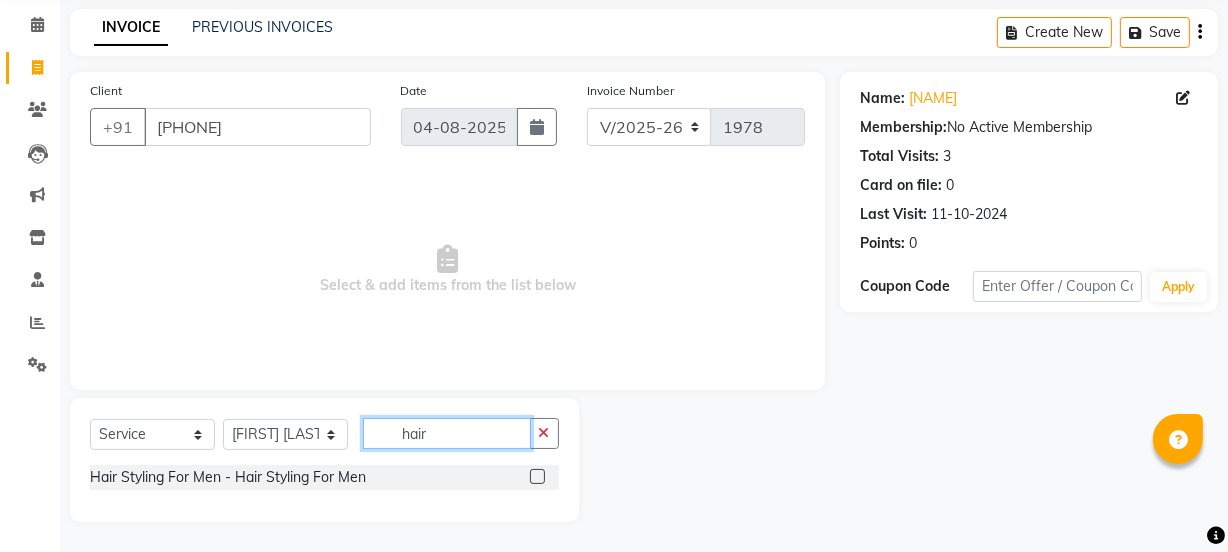 scroll, scrollTop: 223, scrollLeft: 0, axis: vertical 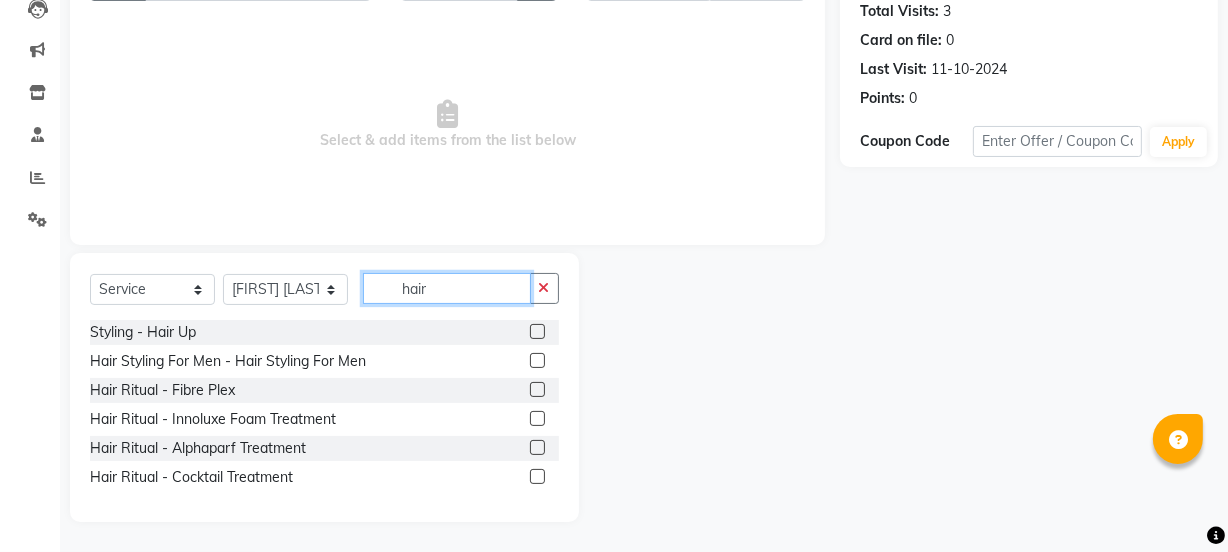 type on "hair" 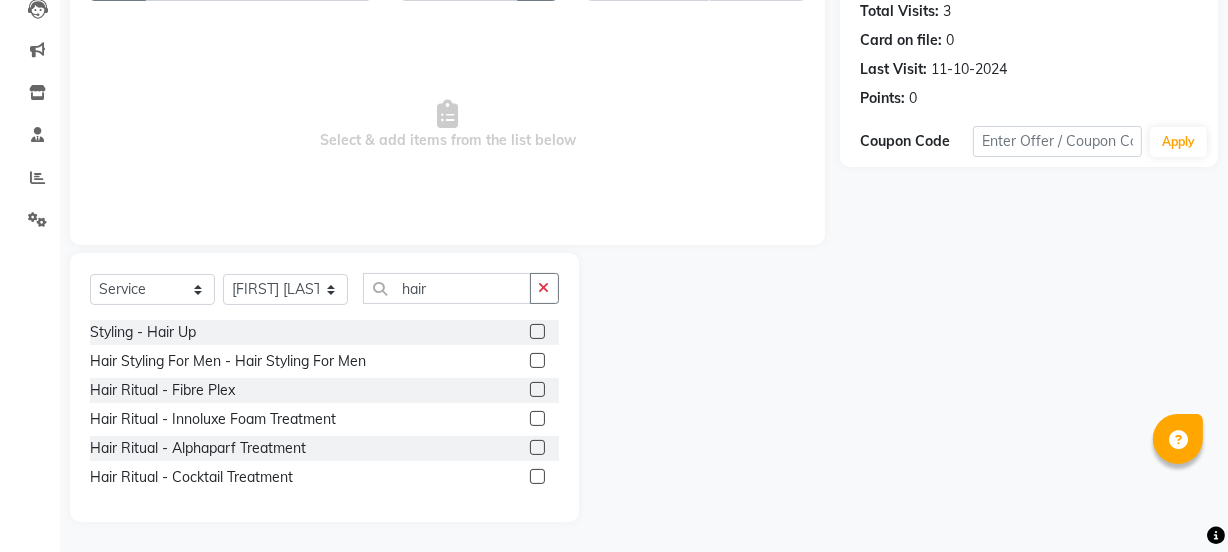 click 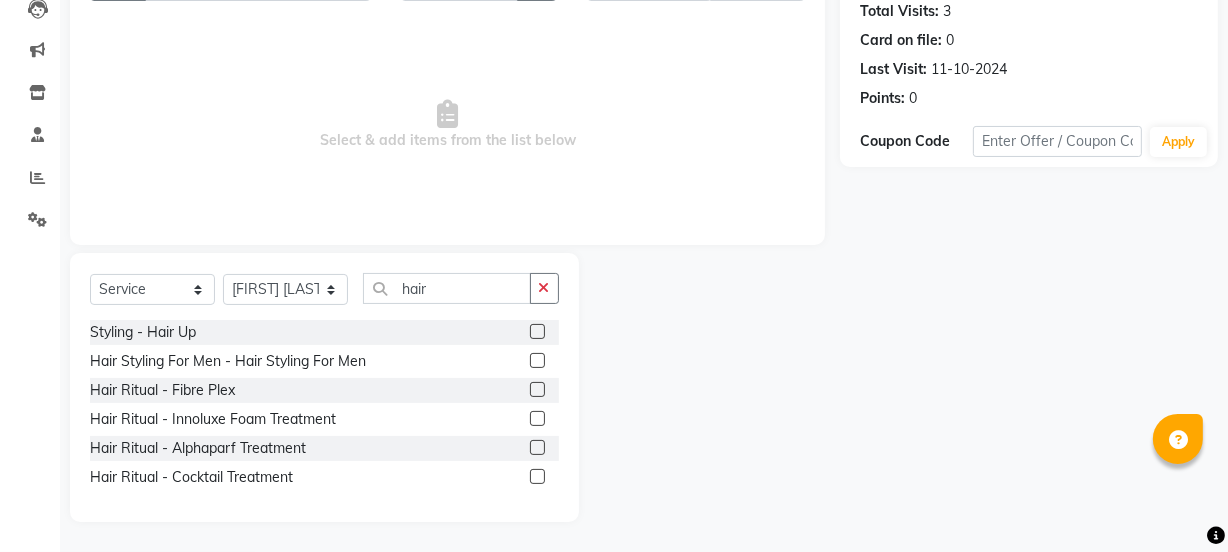 click 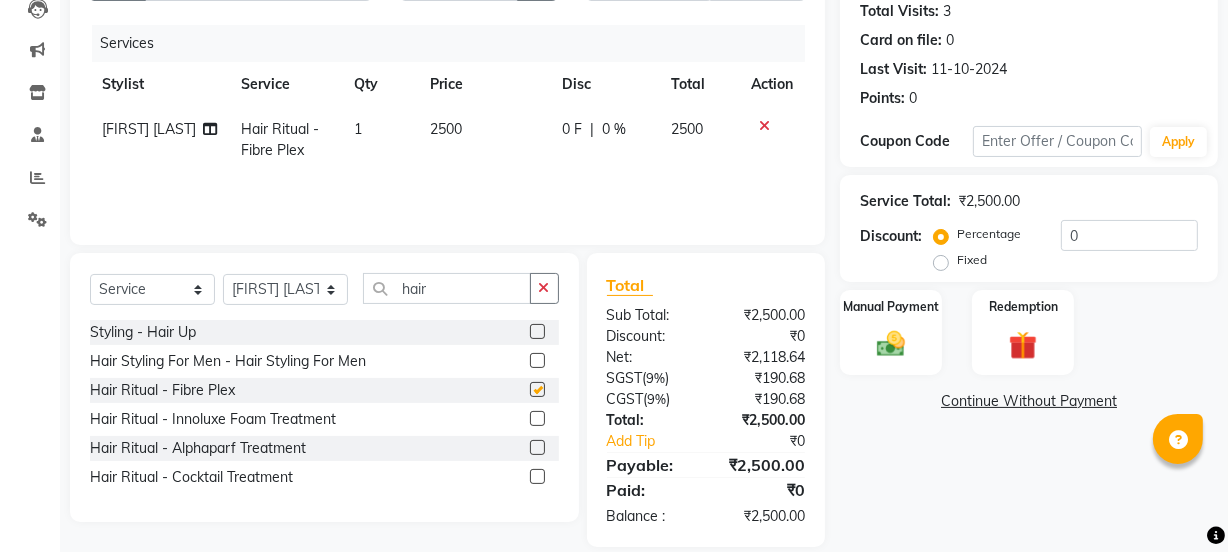 checkbox on "false" 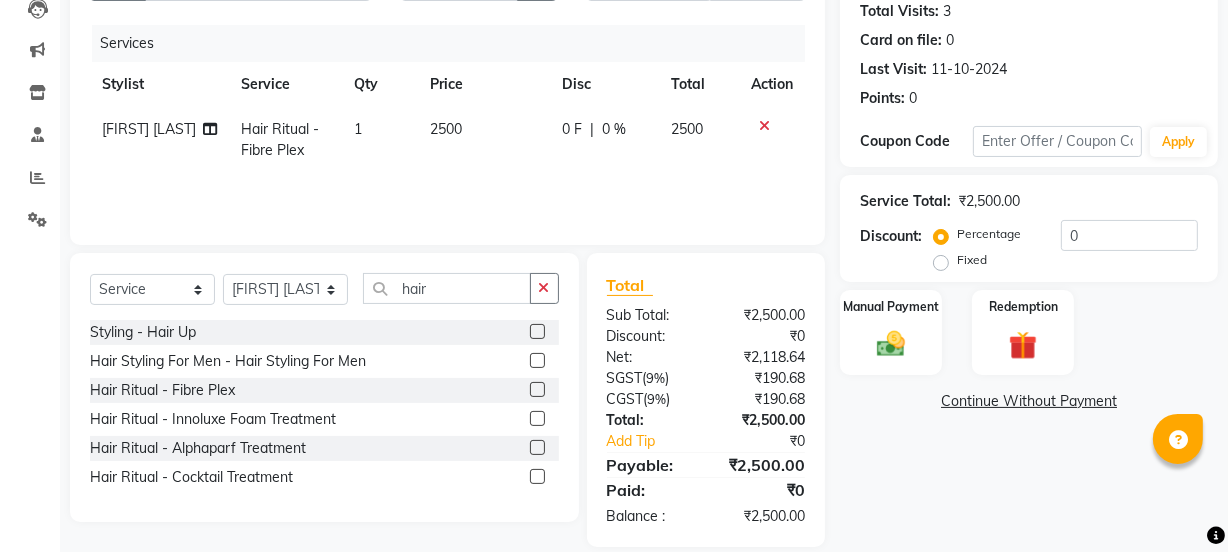 click 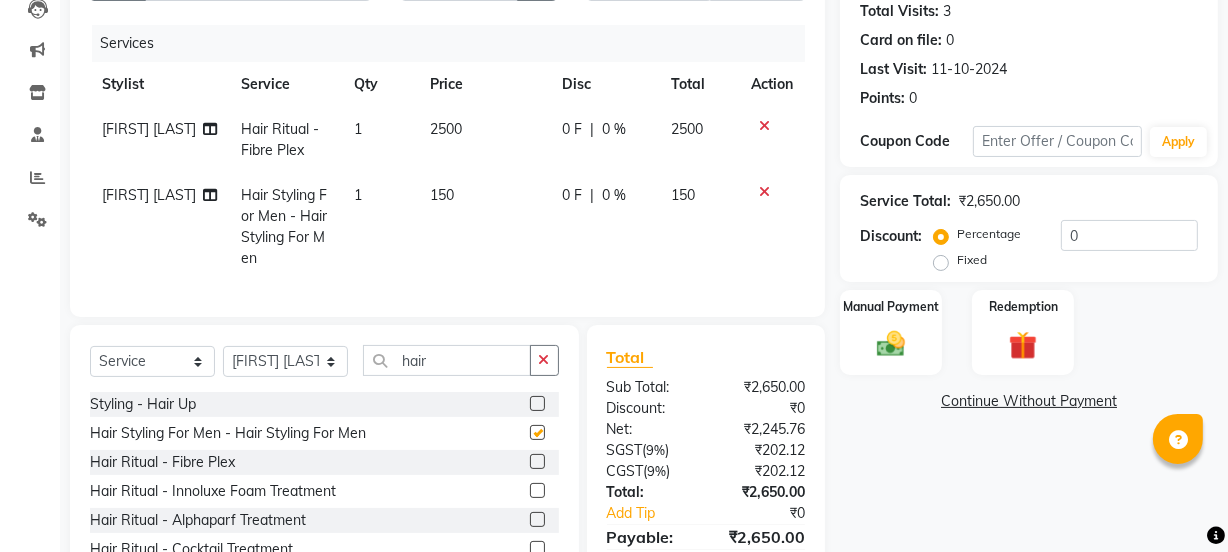 checkbox on "false" 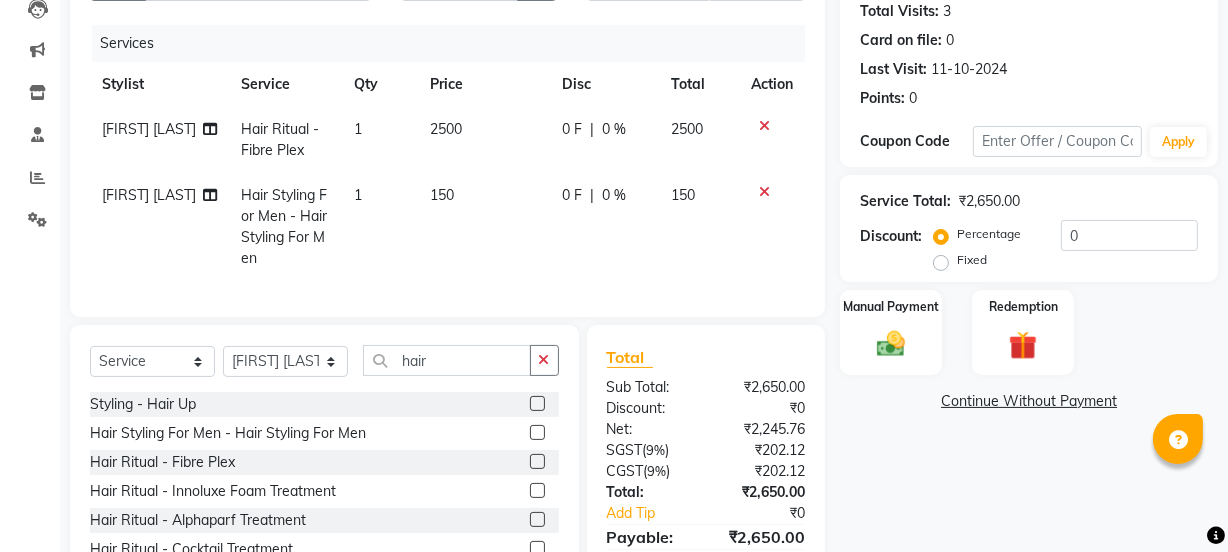 click 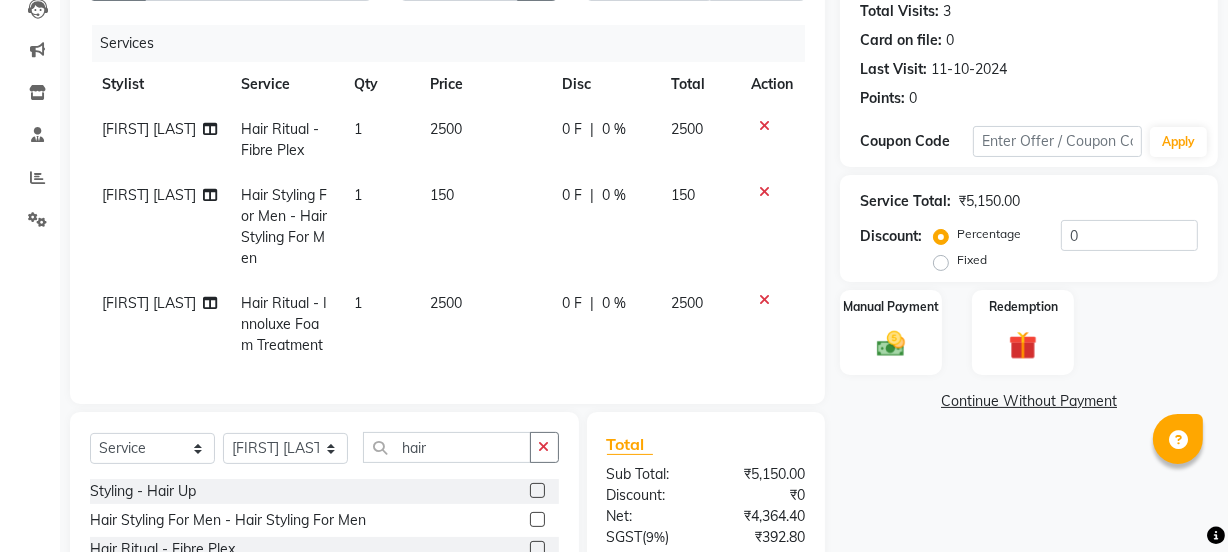 checkbox on "false" 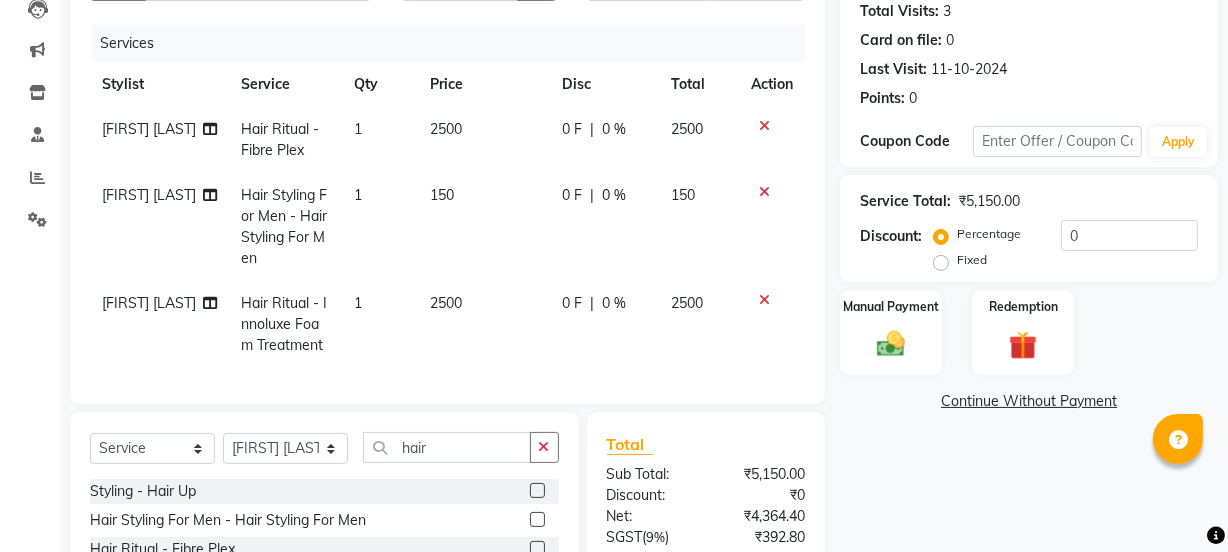 click 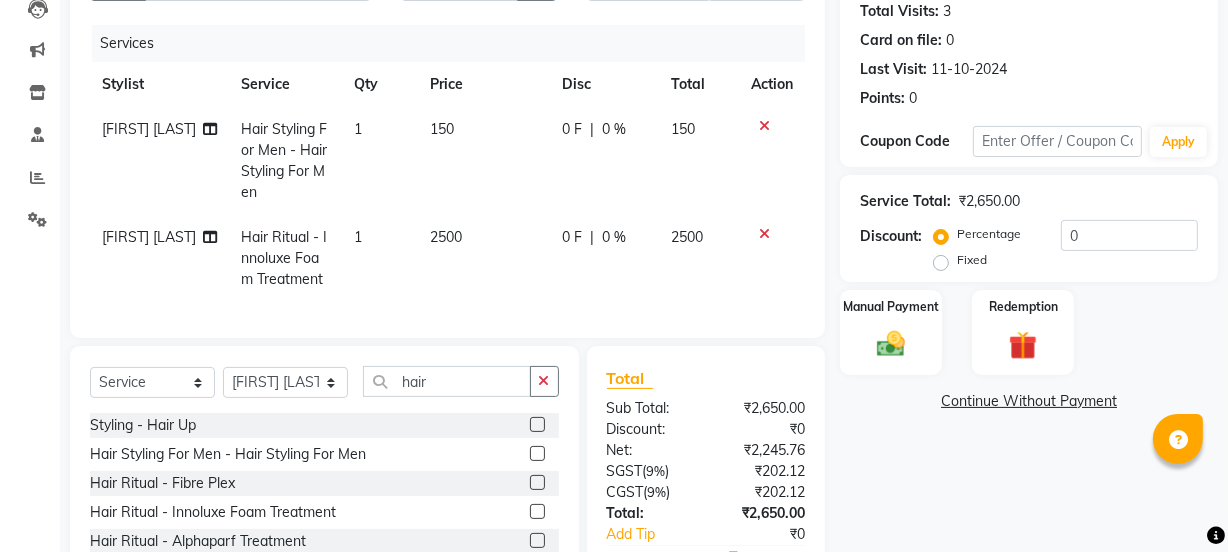 click 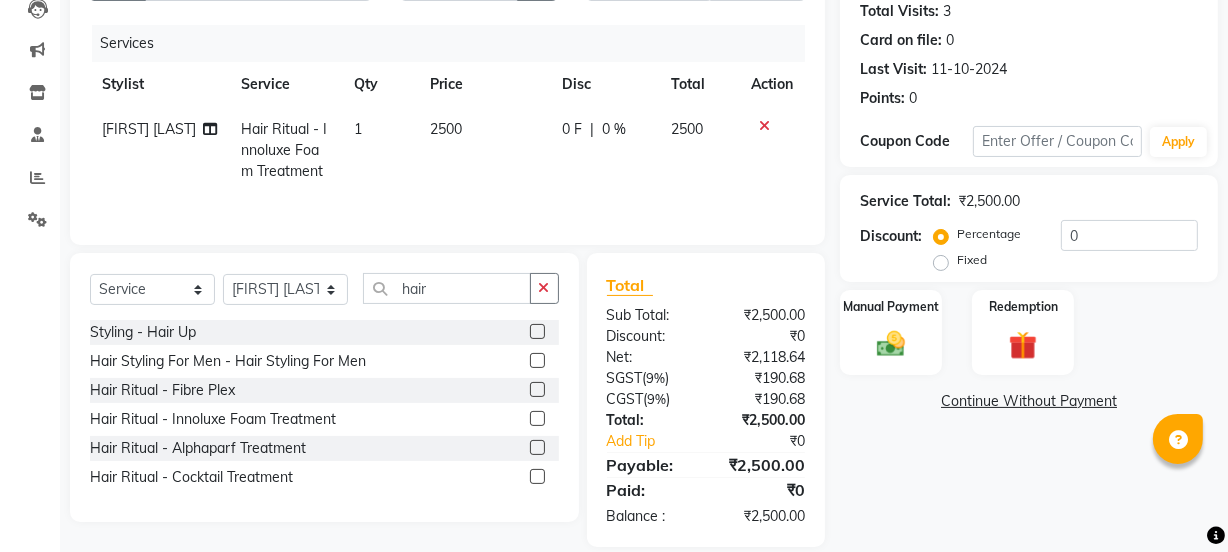 click on "2500" 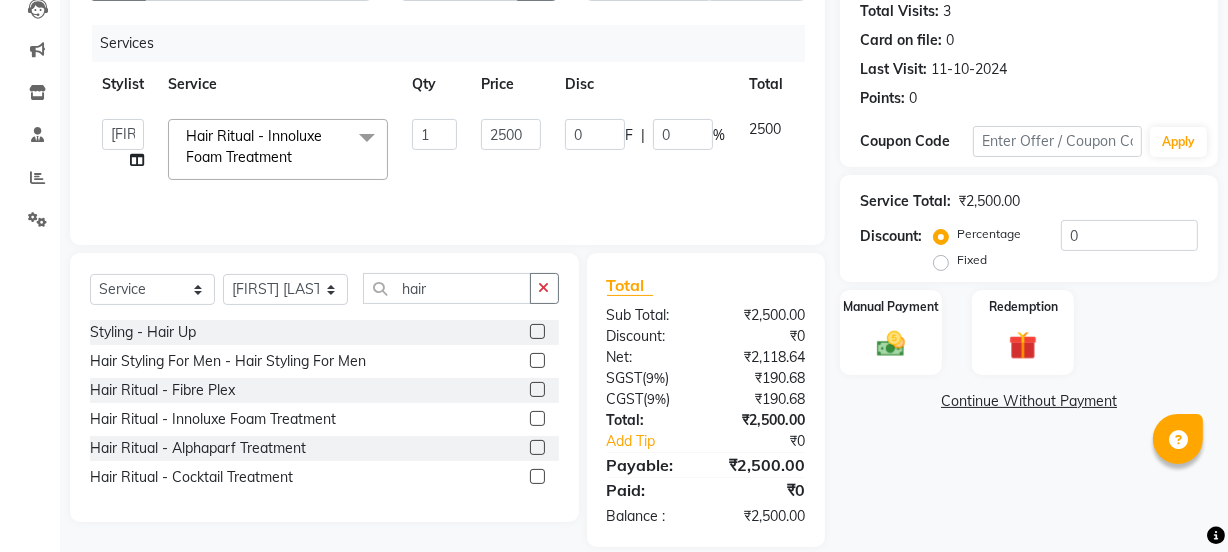 click on "1" 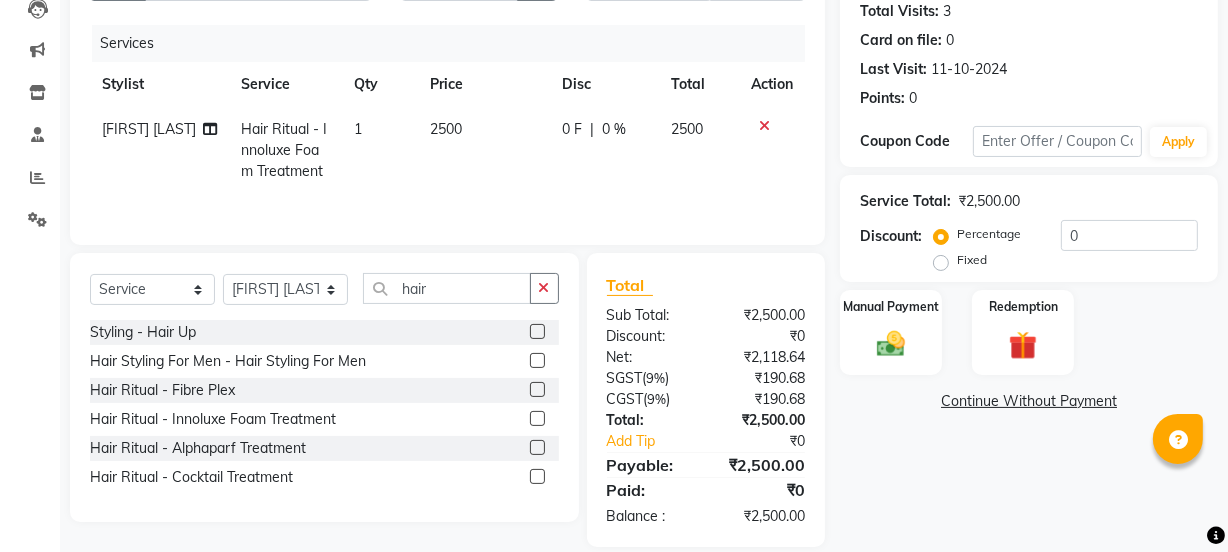 click on "2500" 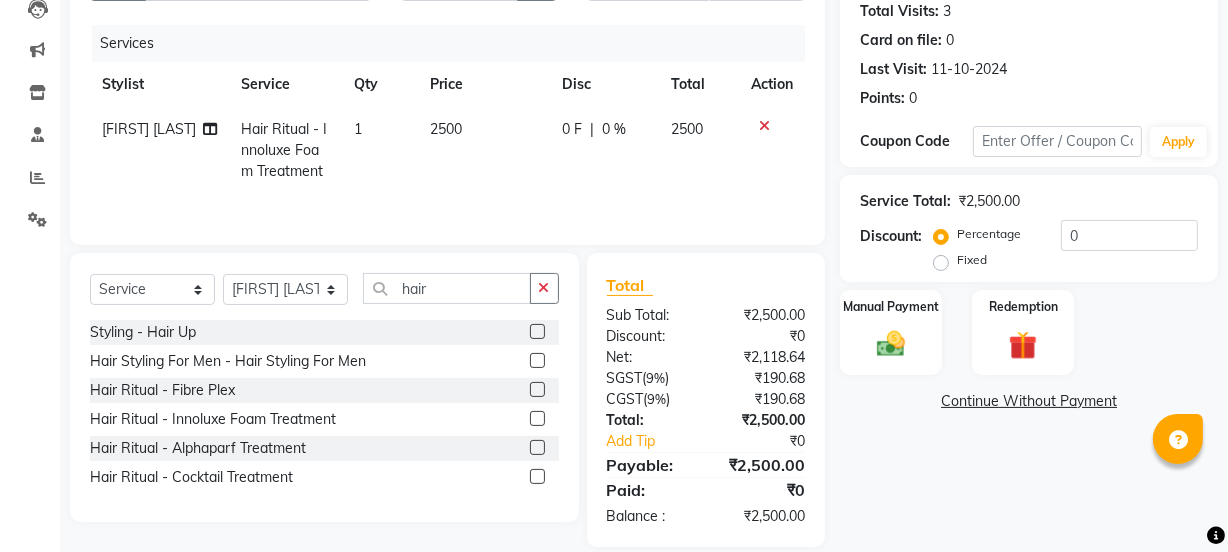 click on "2500" 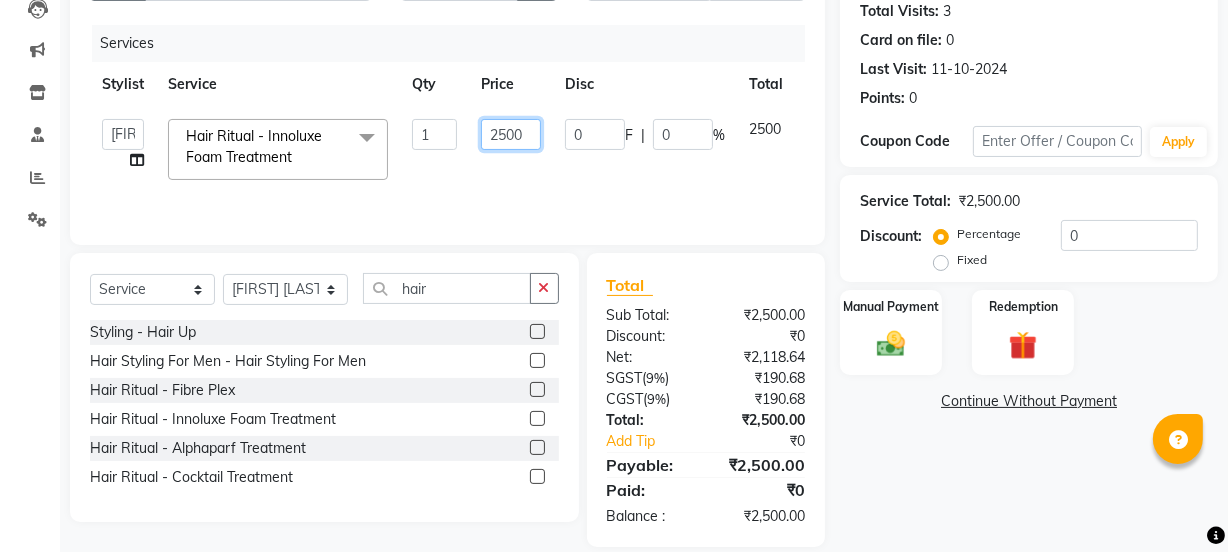 click on "2500" 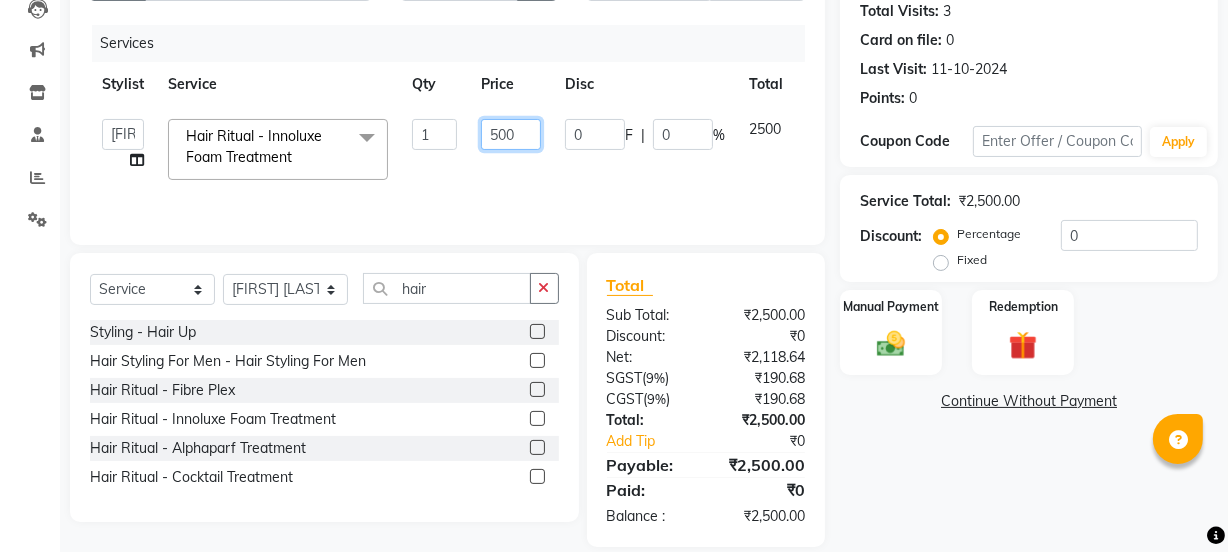type on "1500" 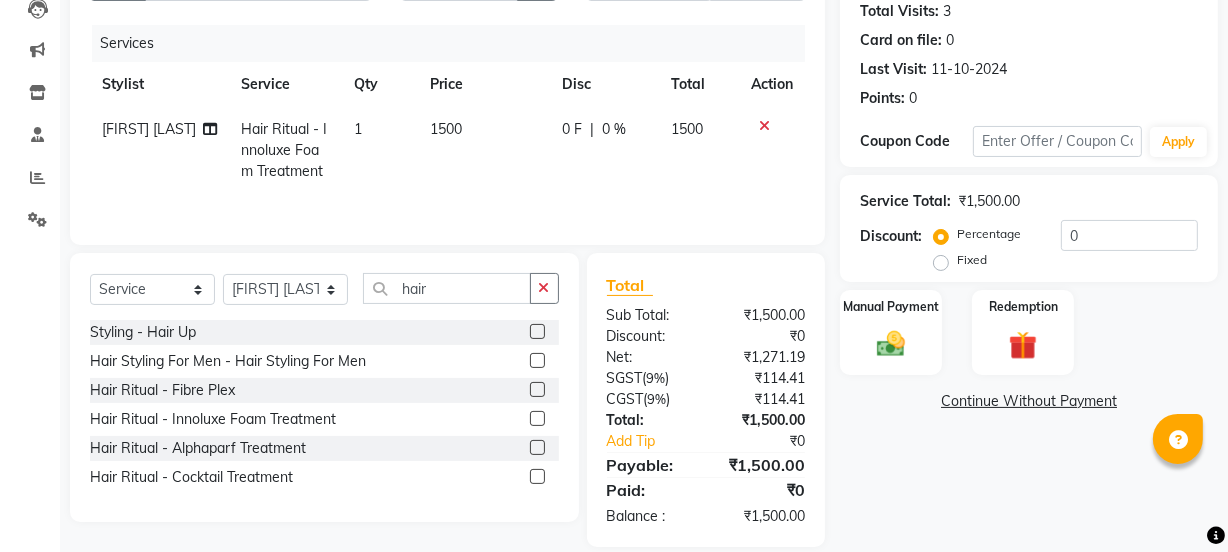 click on "1500" 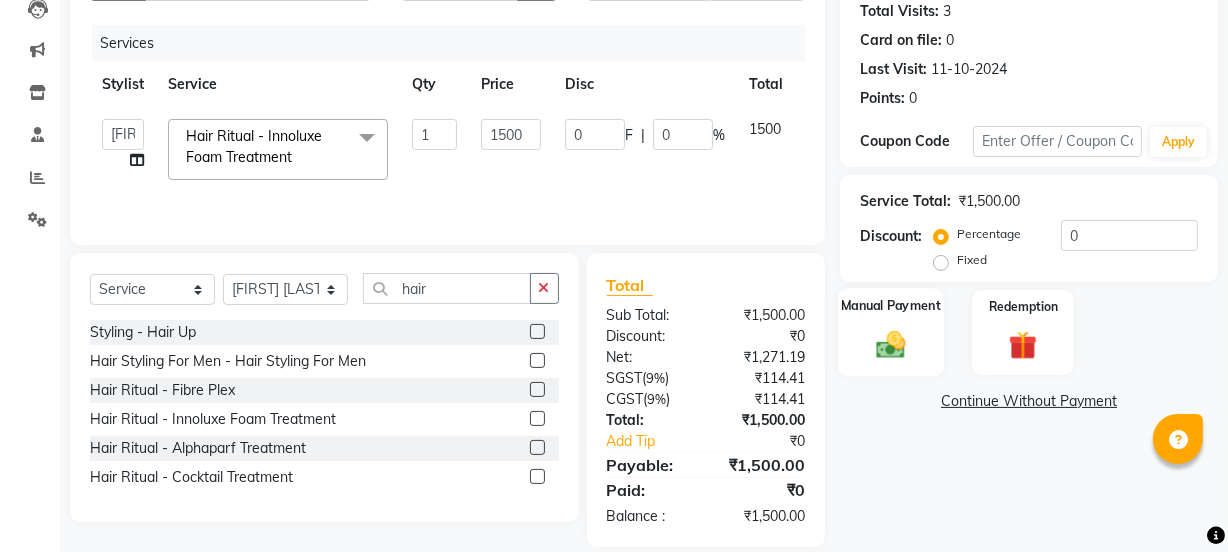 click 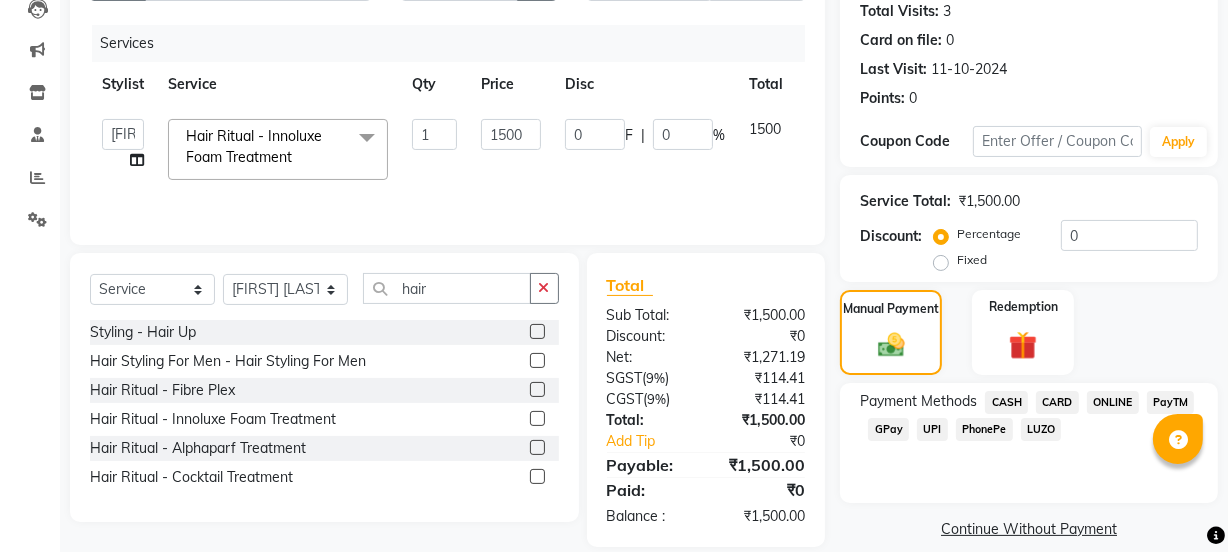 click on "UPI" 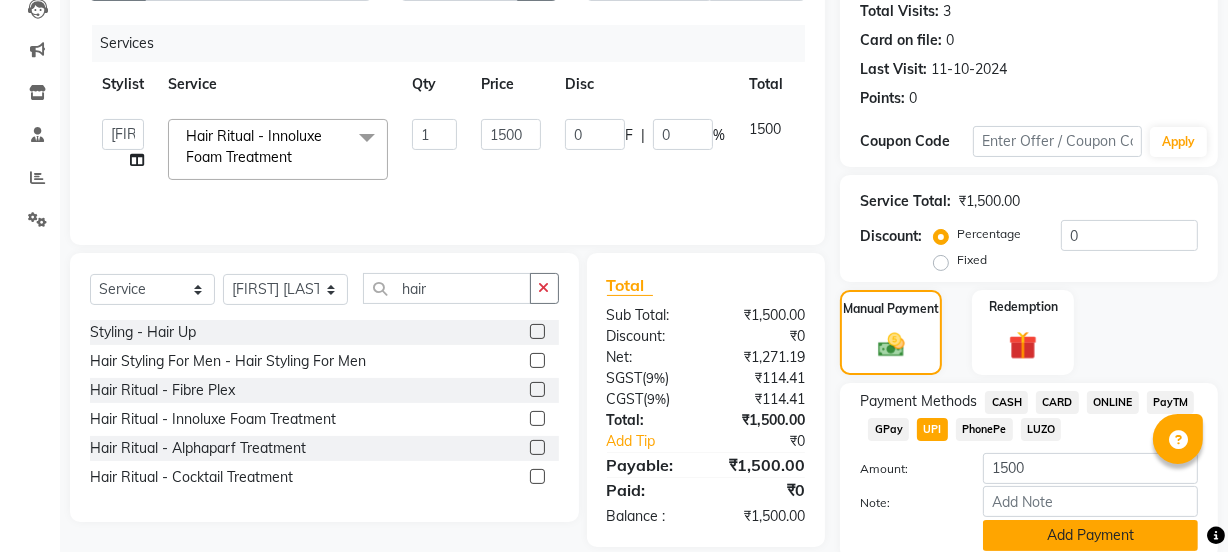 click on "Add Payment" 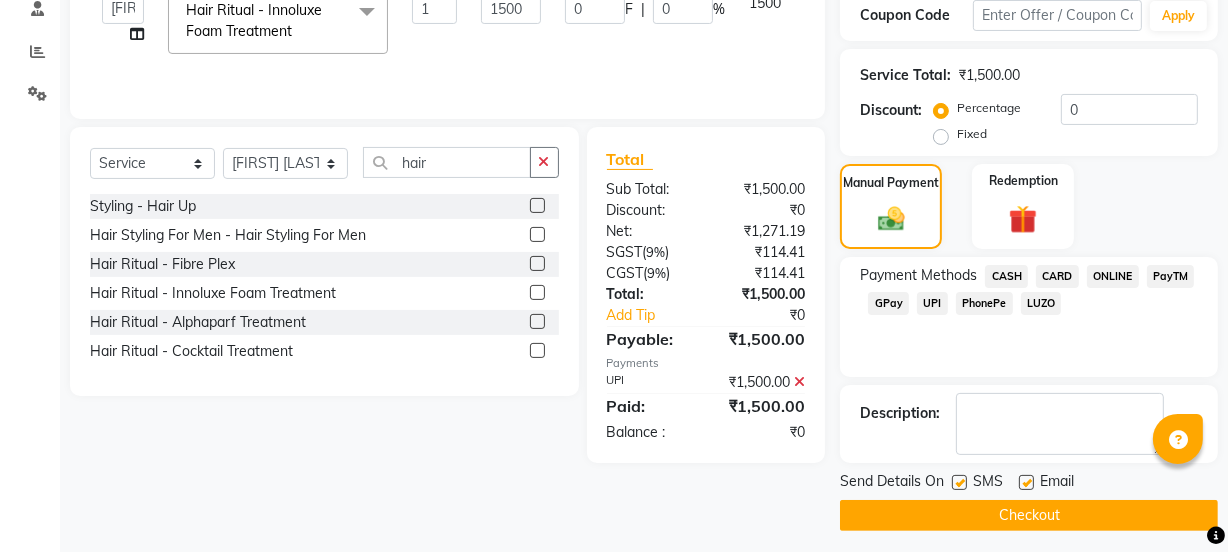 scroll, scrollTop: 353, scrollLeft: 0, axis: vertical 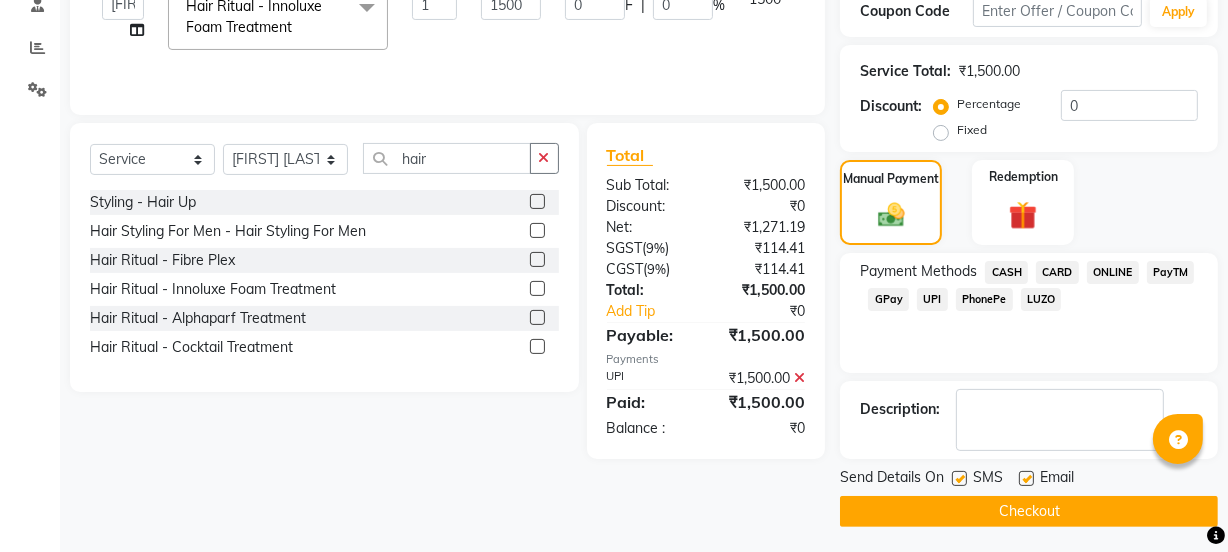 click on "Checkout" 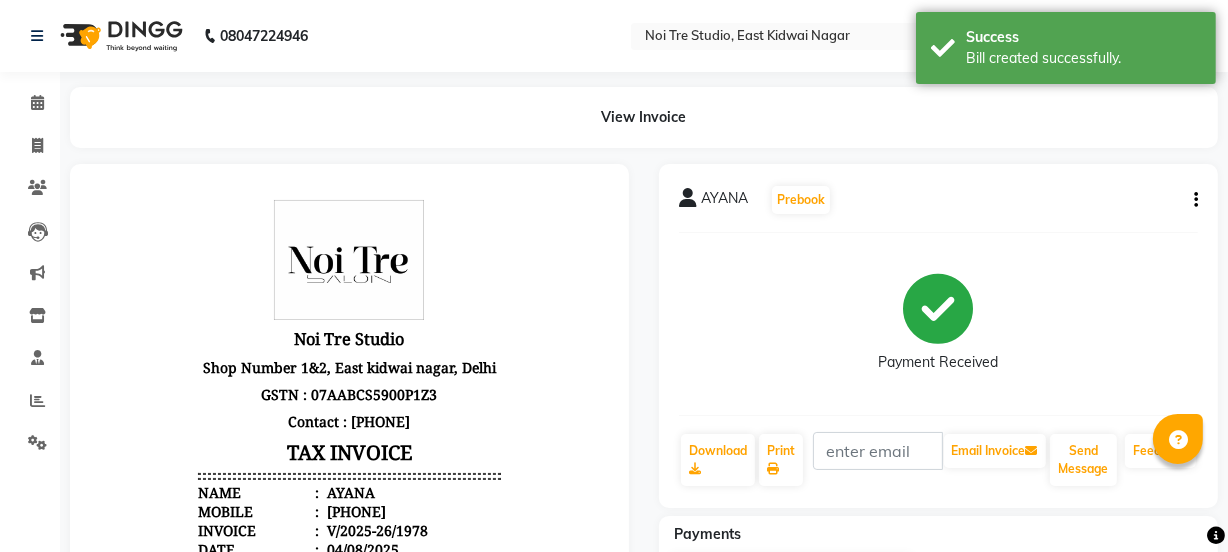scroll, scrollTop: 0, scrollLeft: 0, axis: both 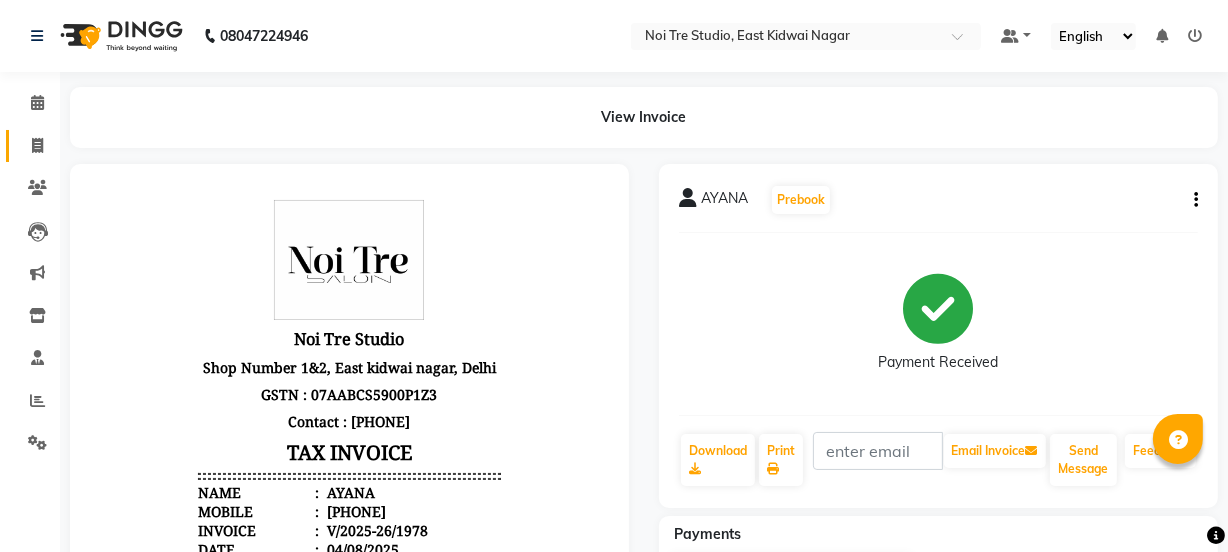 click on "Invoice" 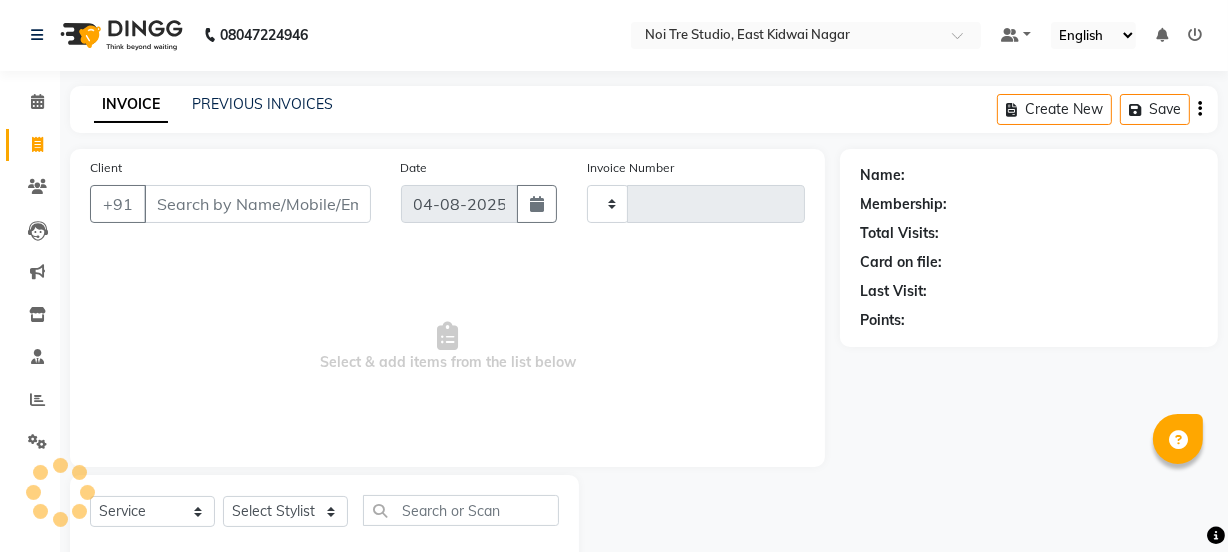 type on "1979" 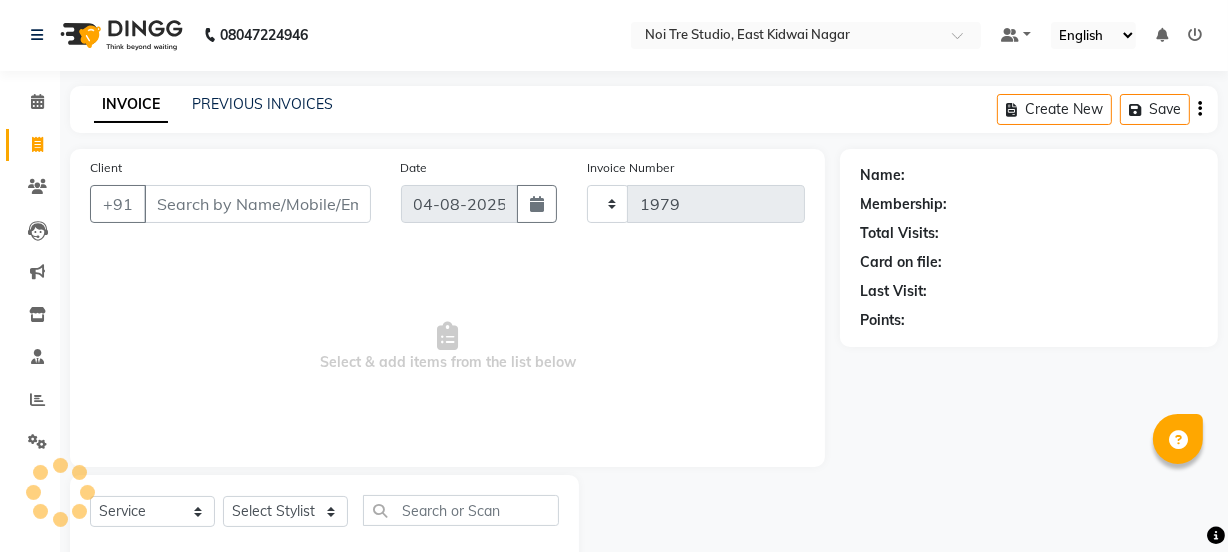 scroll, scrollTop: 50, scrollLeft: 0, axis: vertical 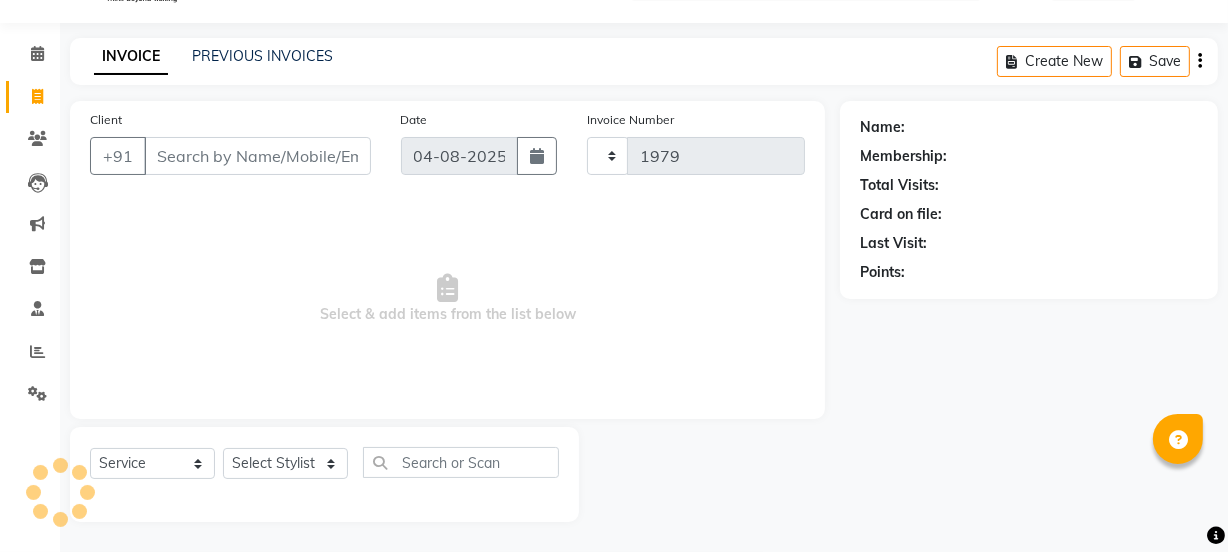select on "4884" 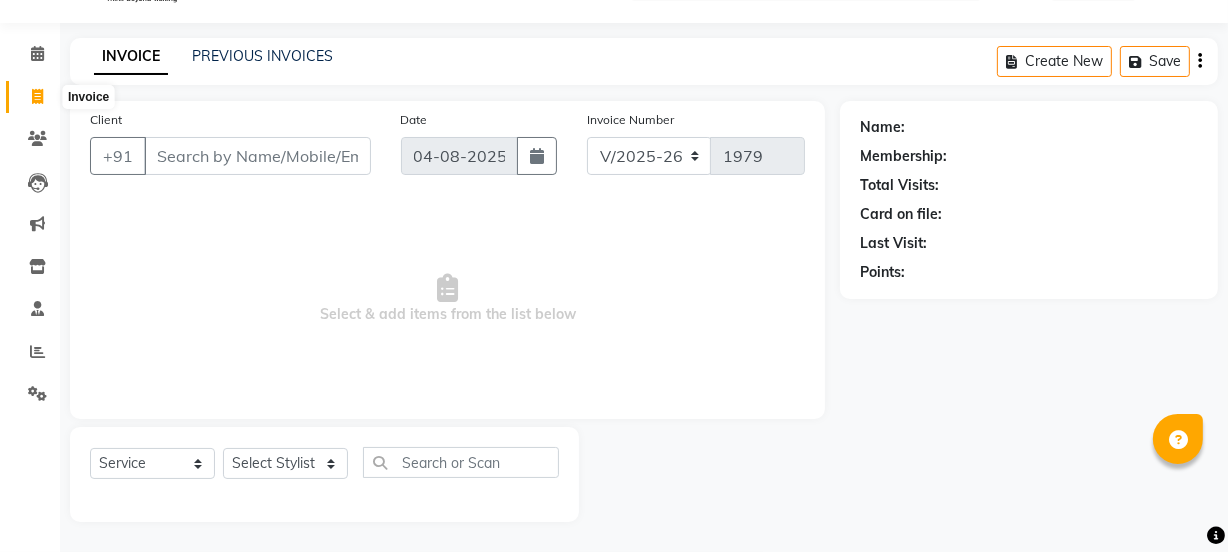 click 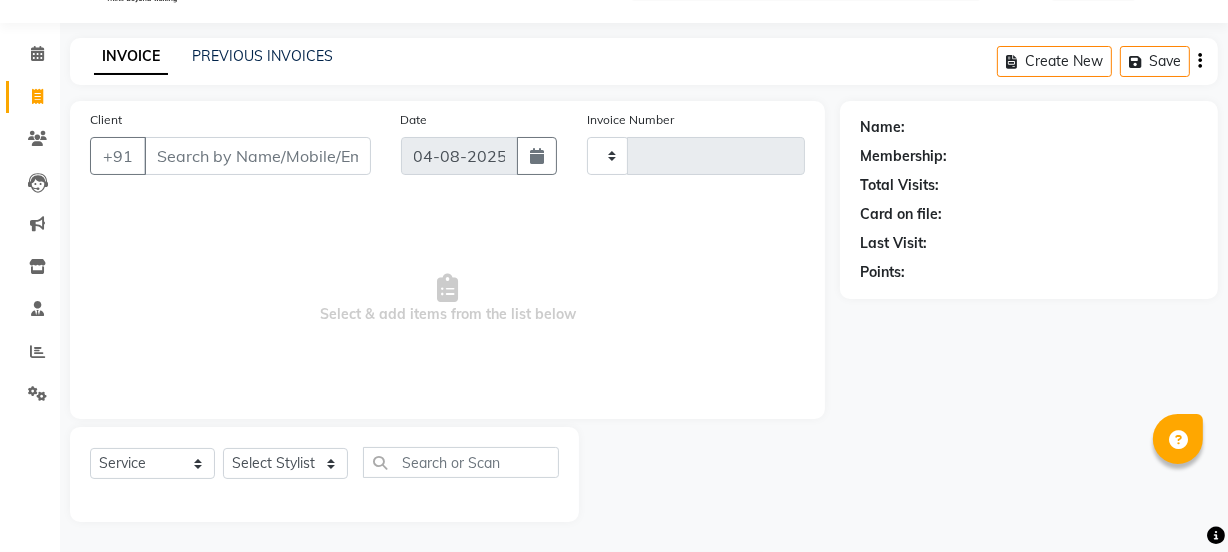 type on "1979" 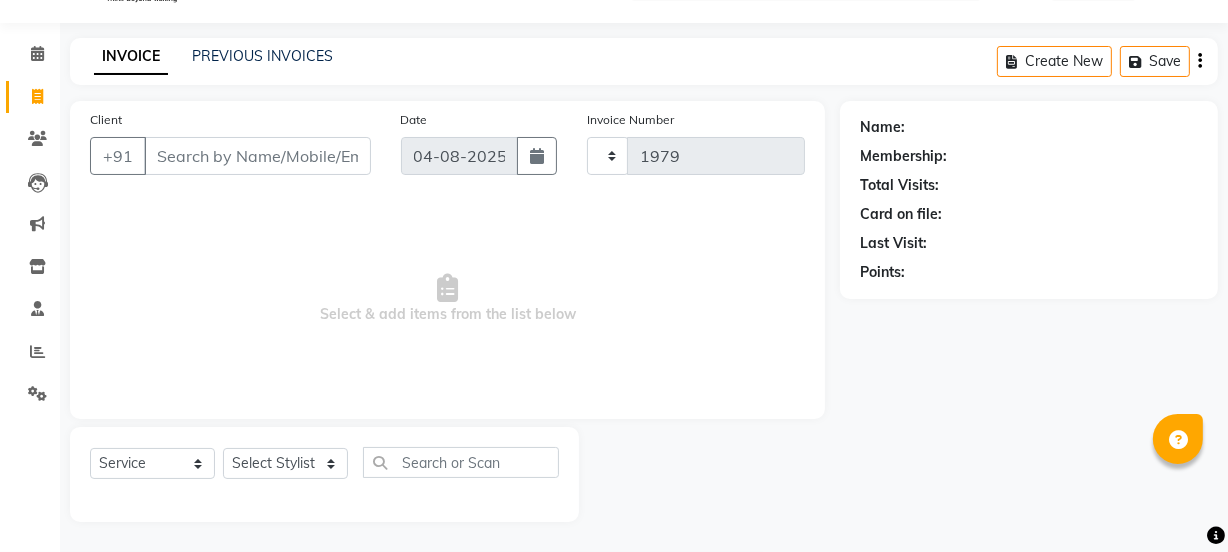 select on "4884" 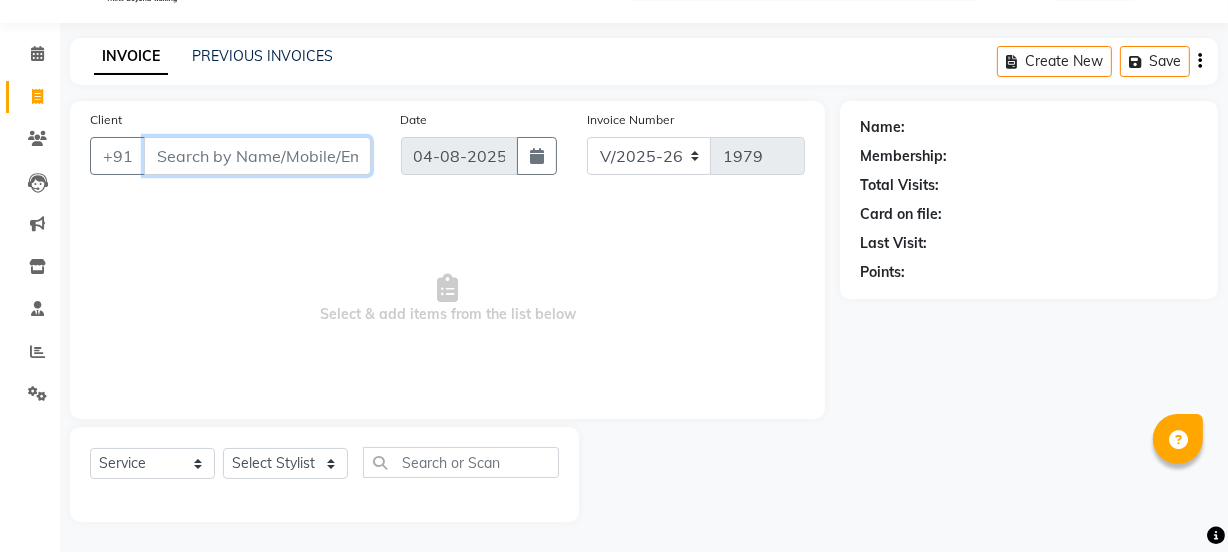 click on "Client" at bounding box center (257, 156) 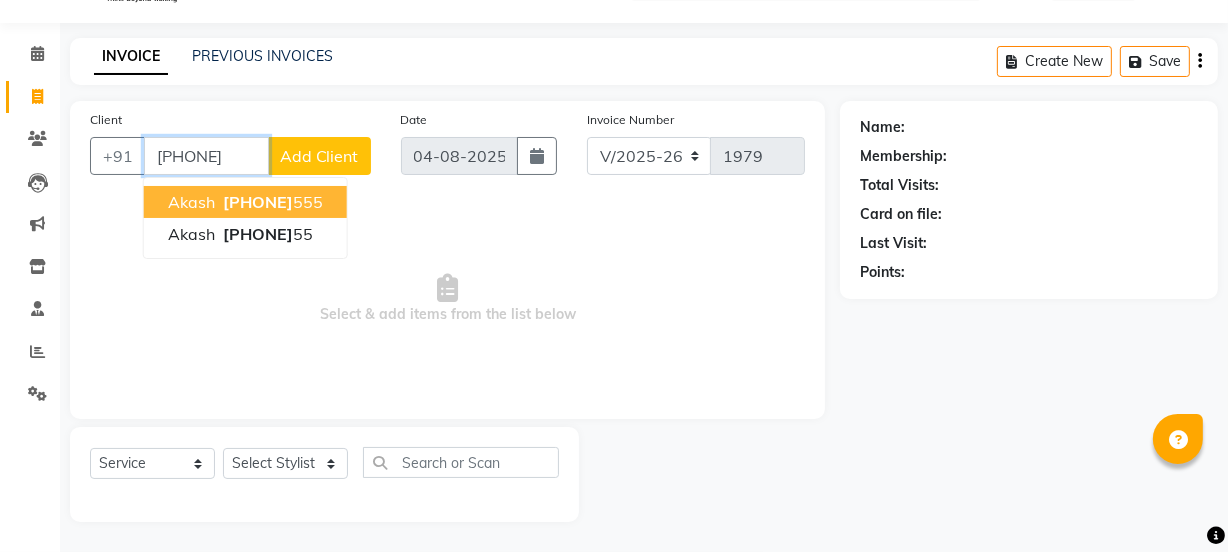 click on "[PHONE]" at bounding box center (258, 202) 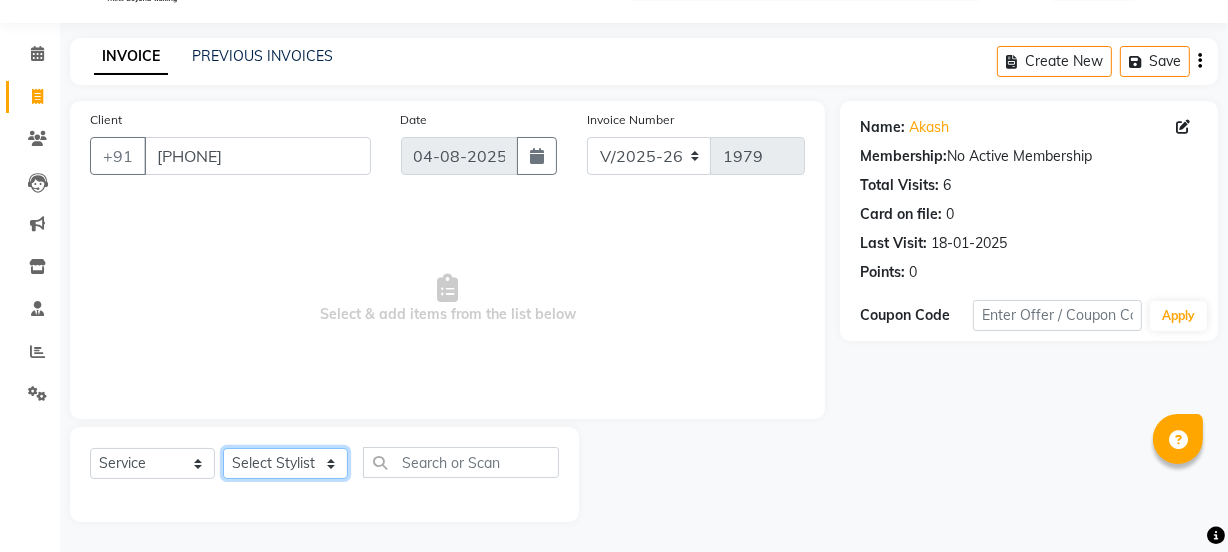 click on "Select Stylist [NAME] [NAME] [NAME] [NAME] [NAME] [NAME] Manager [NAME] [NAME] [NAME] [NAME] [NAME] [NAME] [NAME] [NAME] [NAME] [NAME] [NAME] [NAME] [NAME] [NAME]" 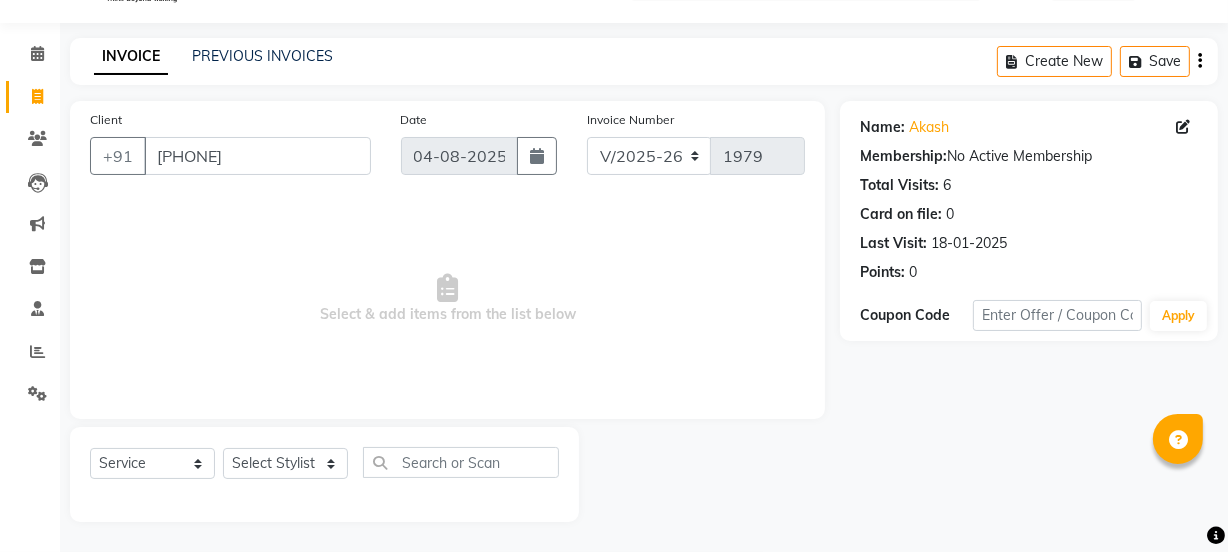 click on "Client +91 [PHONE]" 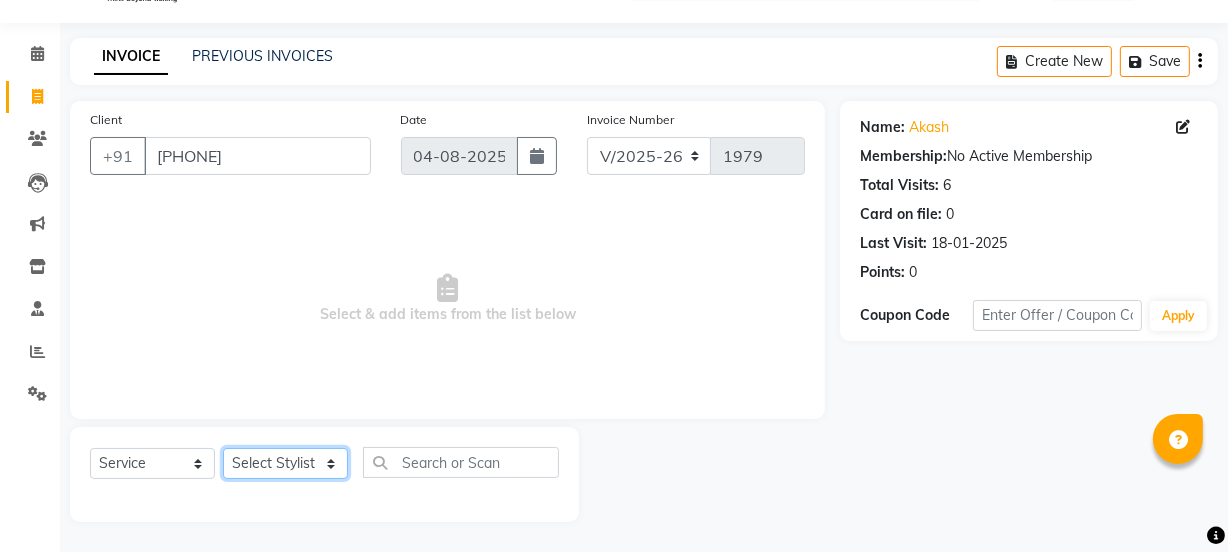 click on "Select Stylist [NAME] [NAME] [NAME] [NAME] [NAME] [NAME] Manager [NAME] [NAME] [NAME] [NAME] [NAME] [NAME] [NAME] [NAME] [NAME] [NAME] [NAME] [NAME] [NAME] [NAME]" 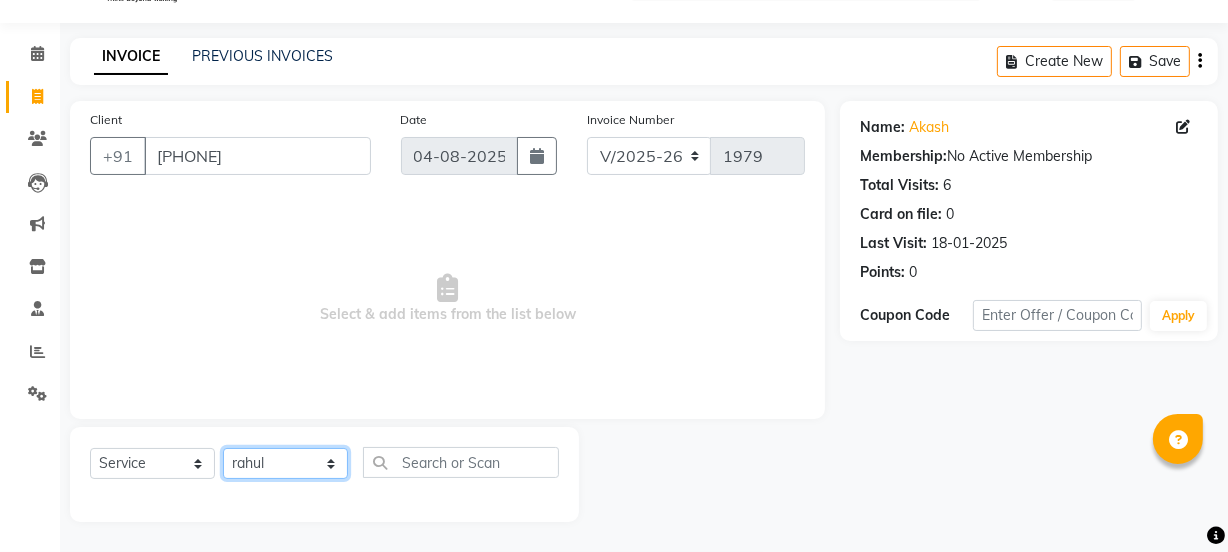 click on "Select Stylist [NAME] [NAME] [NAME] [NAME] [NAME] [NAME] Manager [NAME] [NAME] [NAME] [NAME] [NAME] [NAME] [NAME] [NAME] [NAME] [NAME] [NAME] [NAME] [NAME] [NAME]" 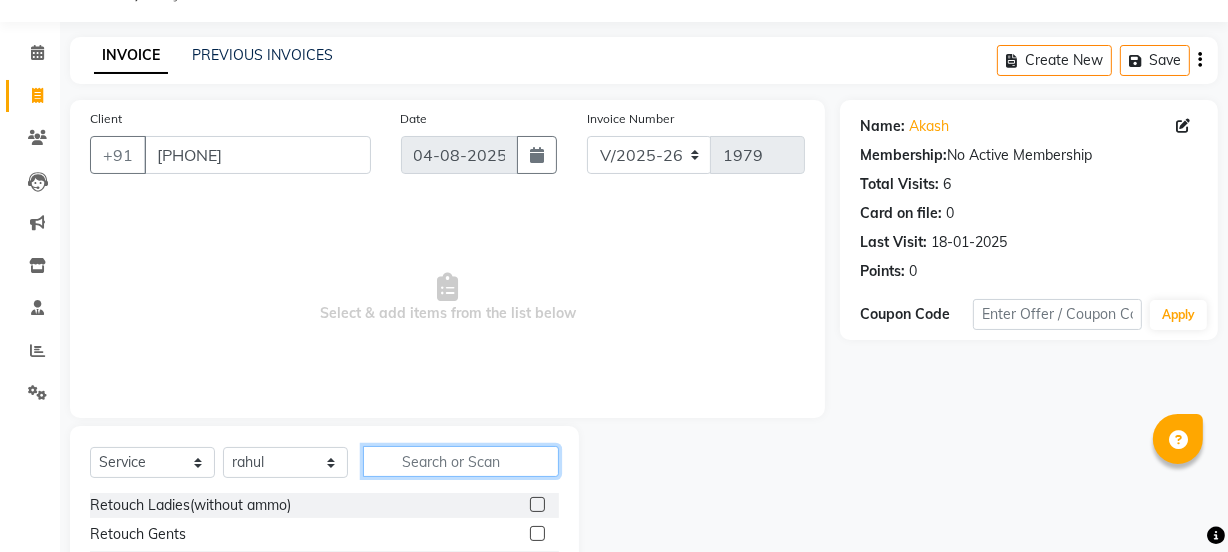 click 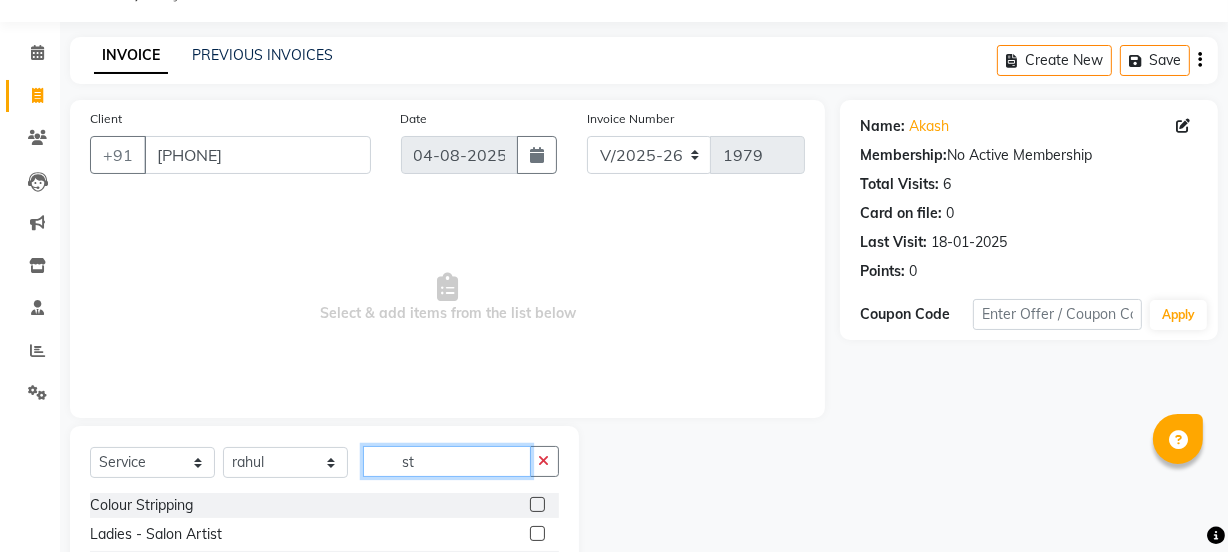 type on "s" 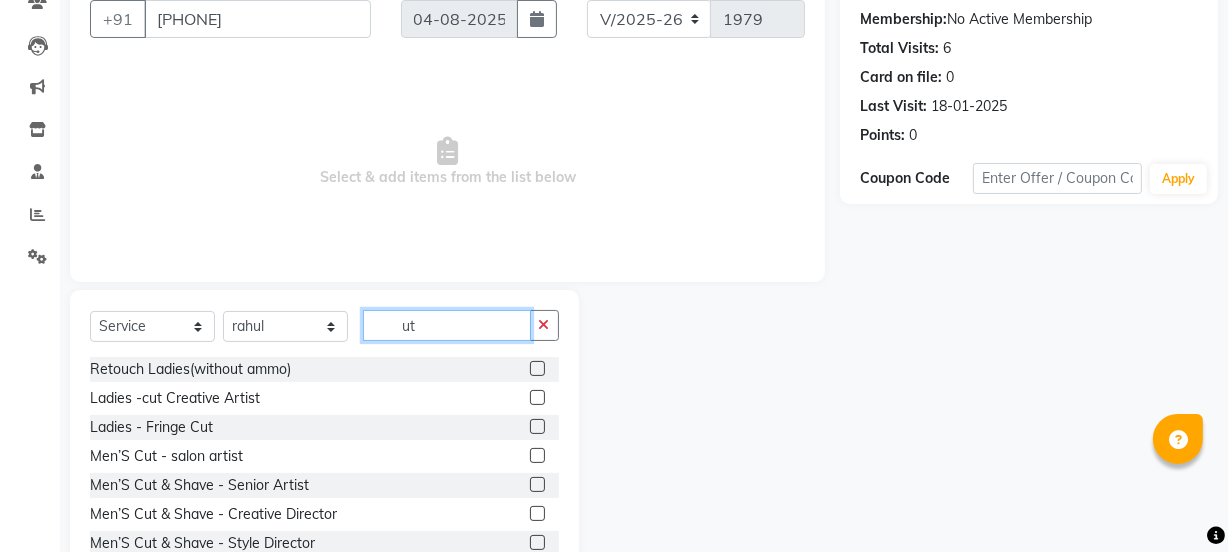 scroll, scrollTop: 190, scrollLeft: 0, axis: vertical 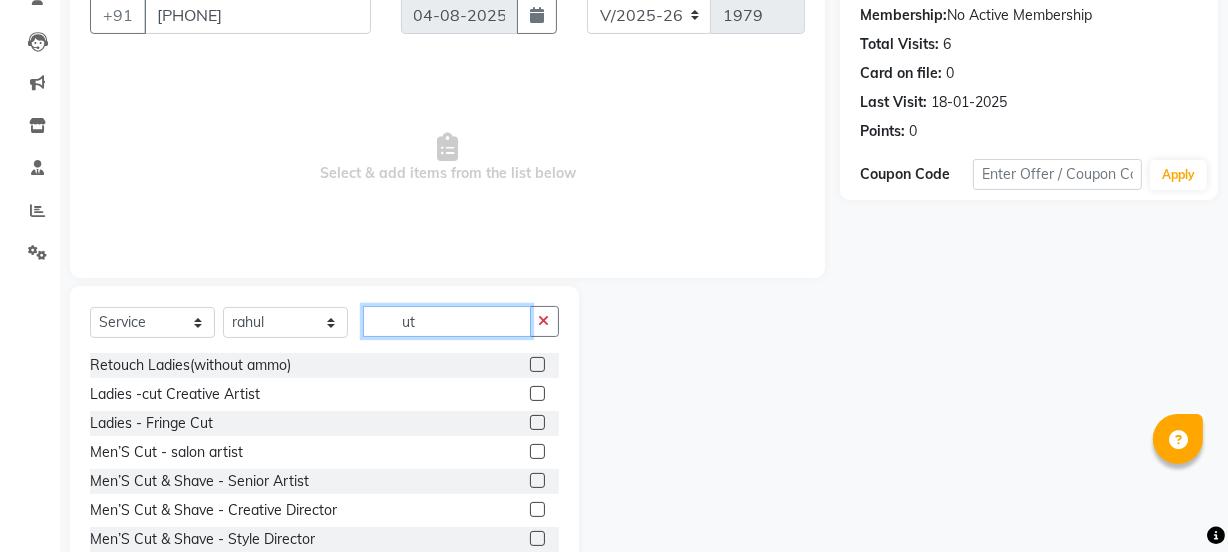 type on "ut" 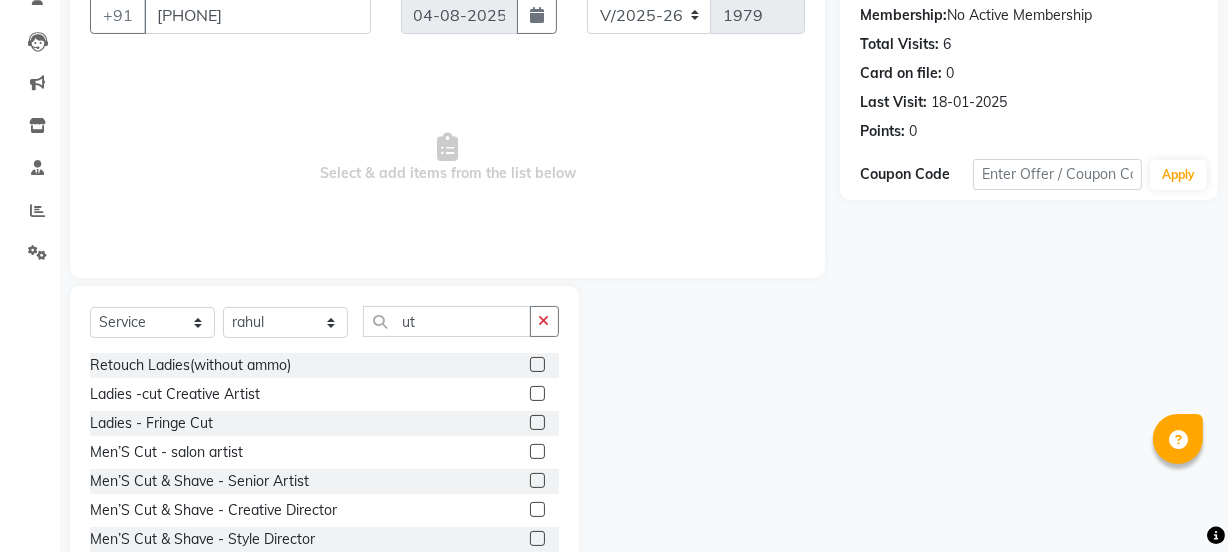 click 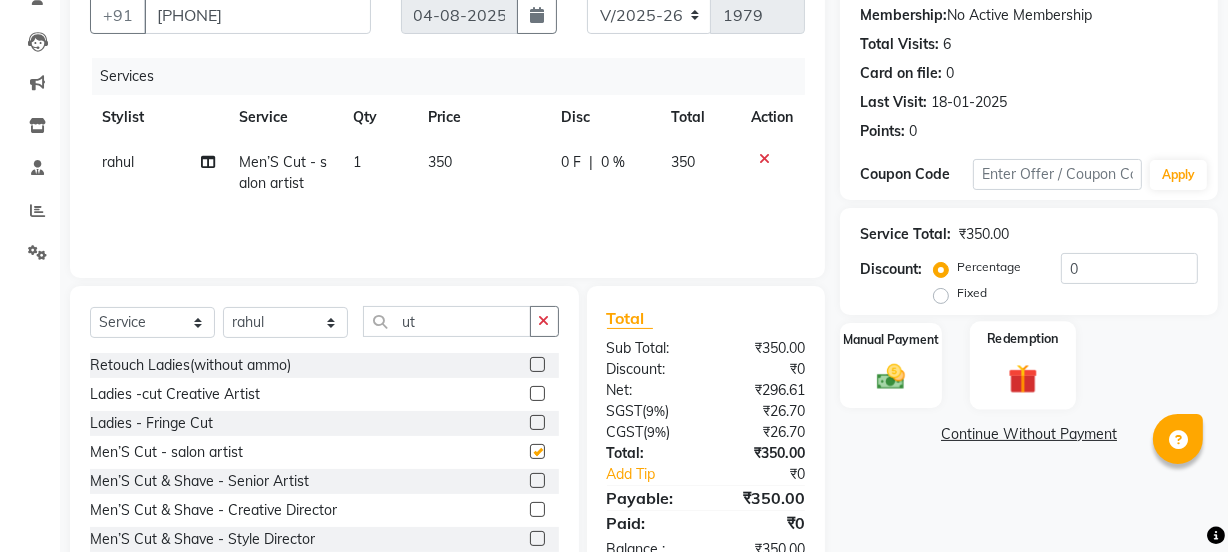 checkbox on "false" 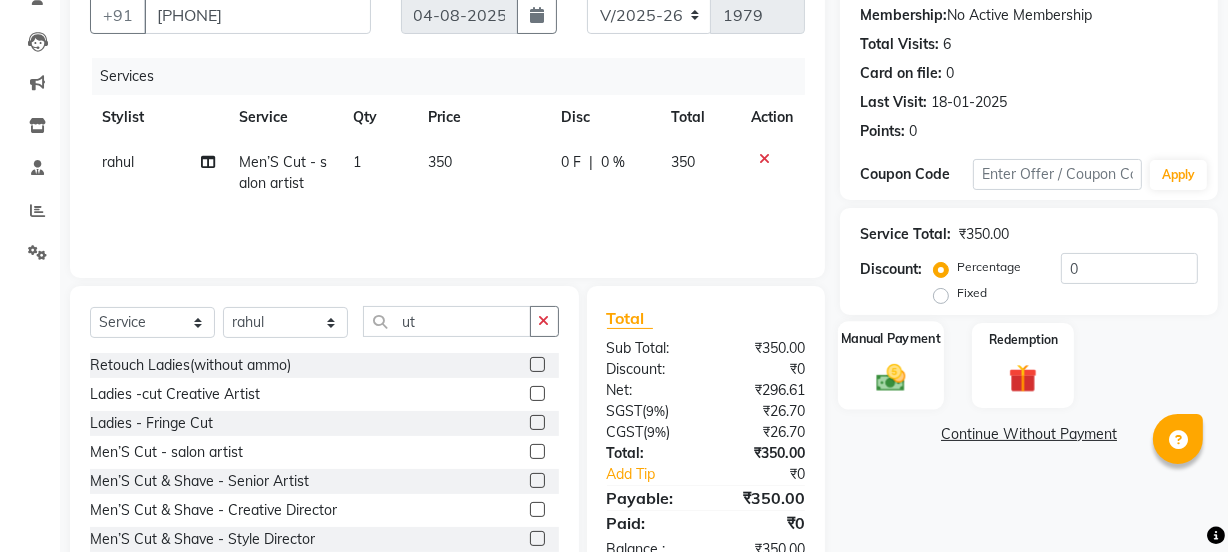 click 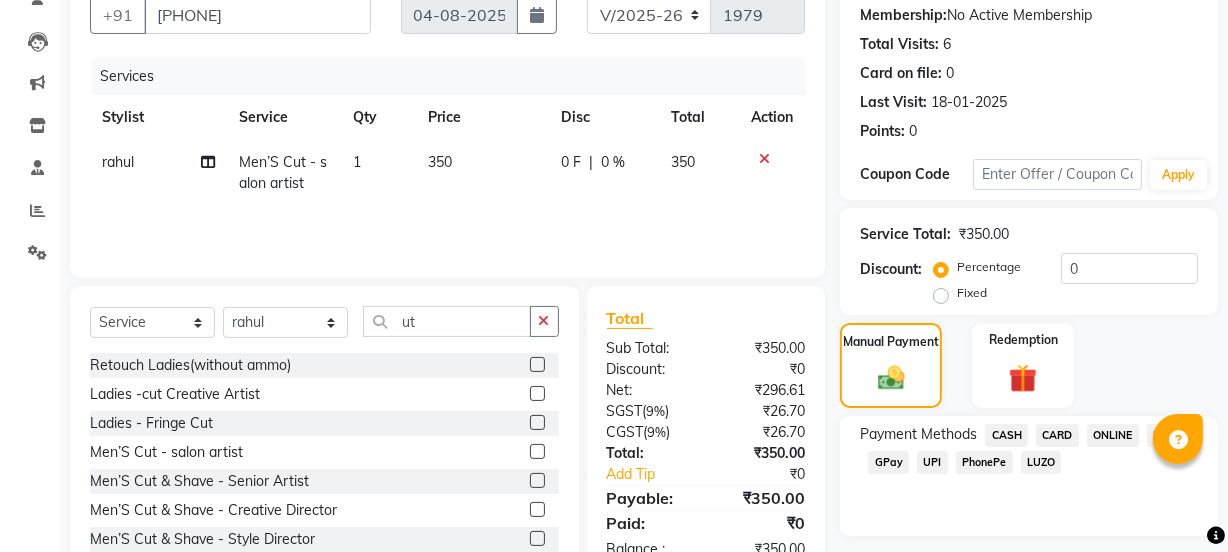 click on "UPI" 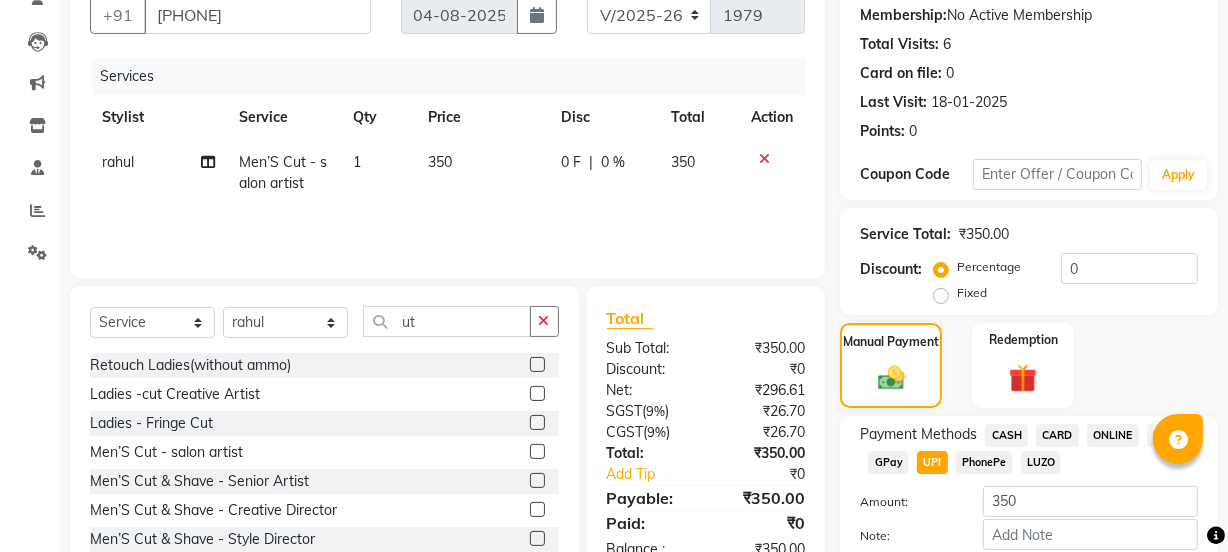 scroll, scrollTop: 300, scrollLeft: 0, axis: vertical 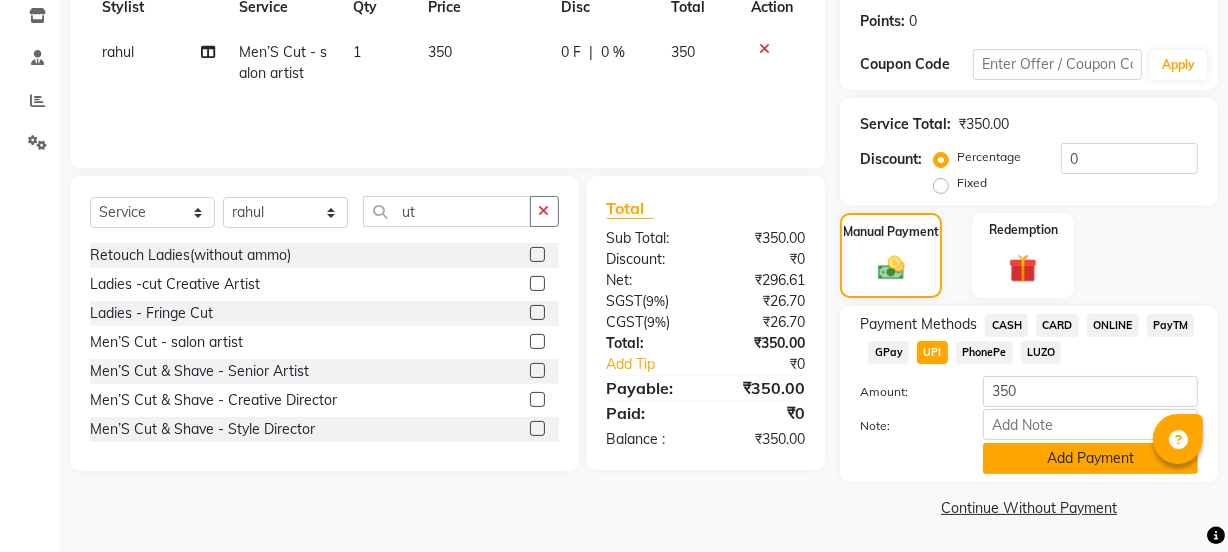 click on "Add Payment" 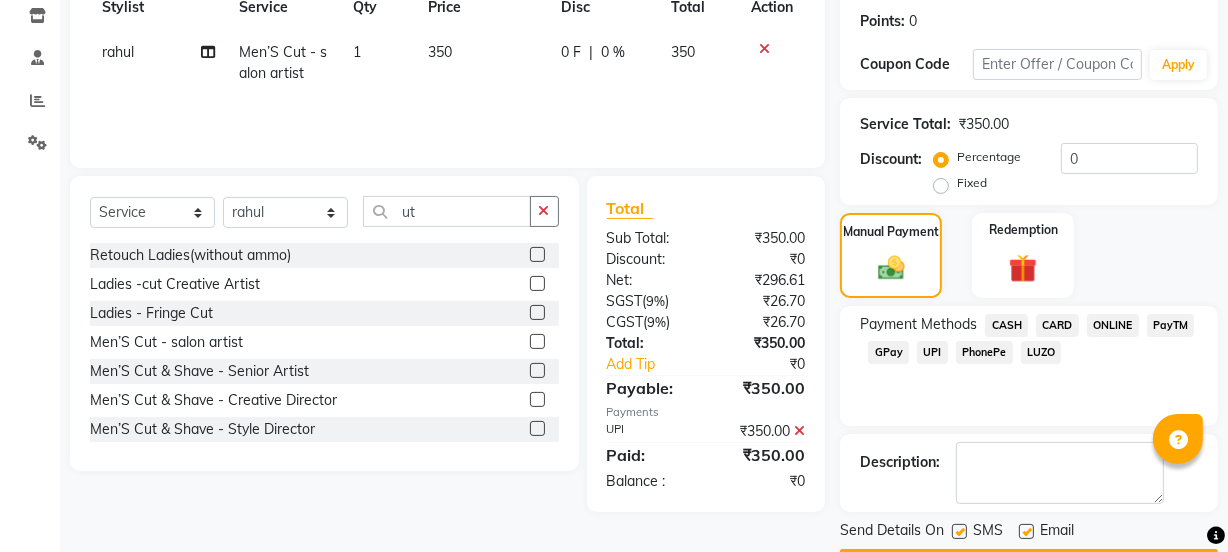 click on "Checkout" 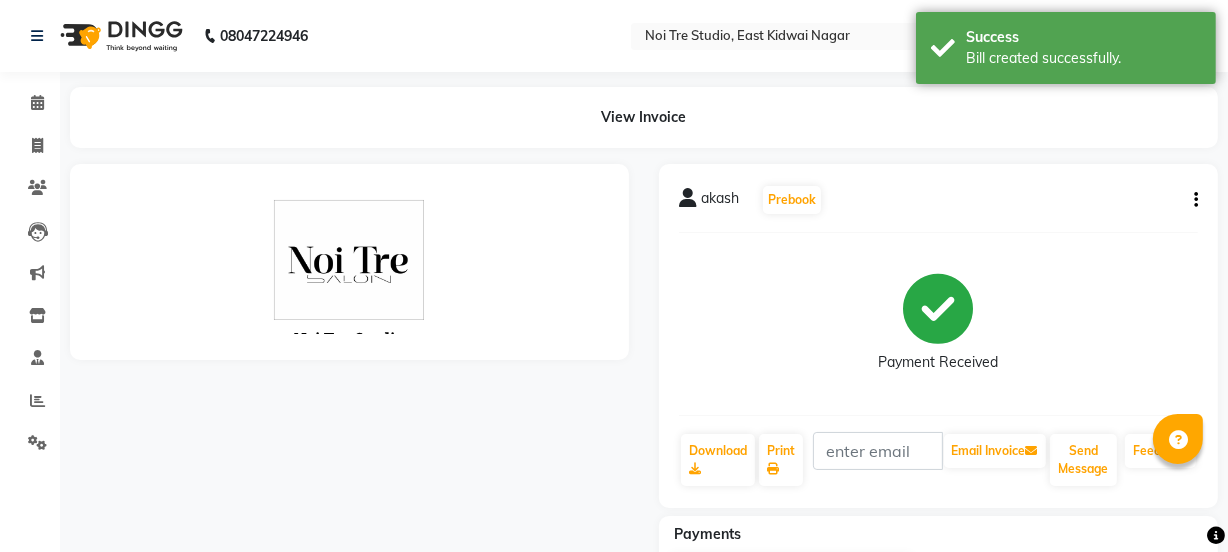 scroll, scrollTop: 0, scrollLeft: 0, axis: both 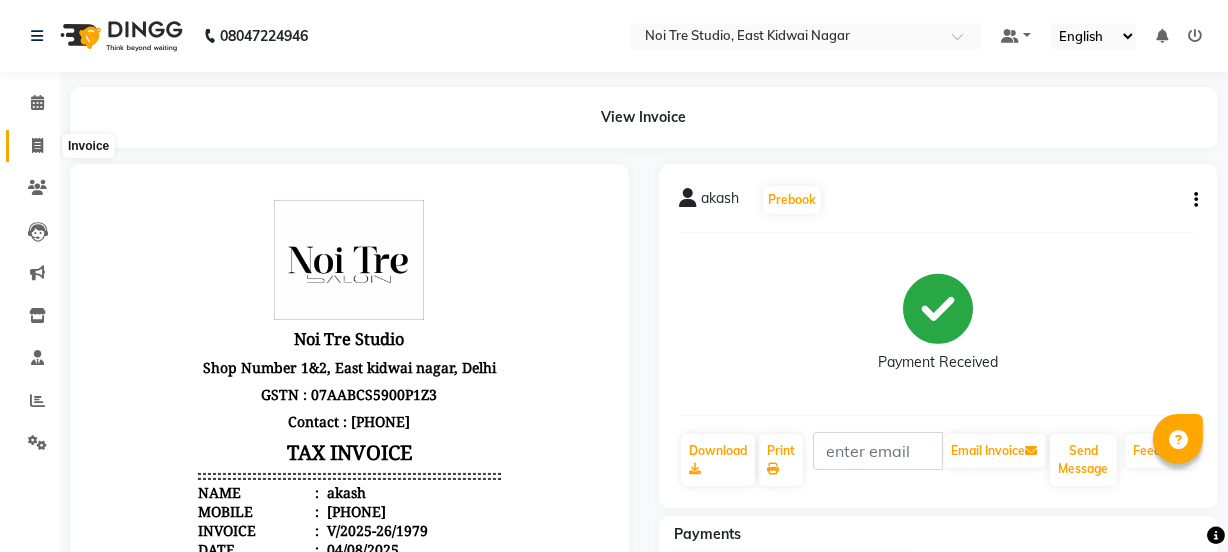 click 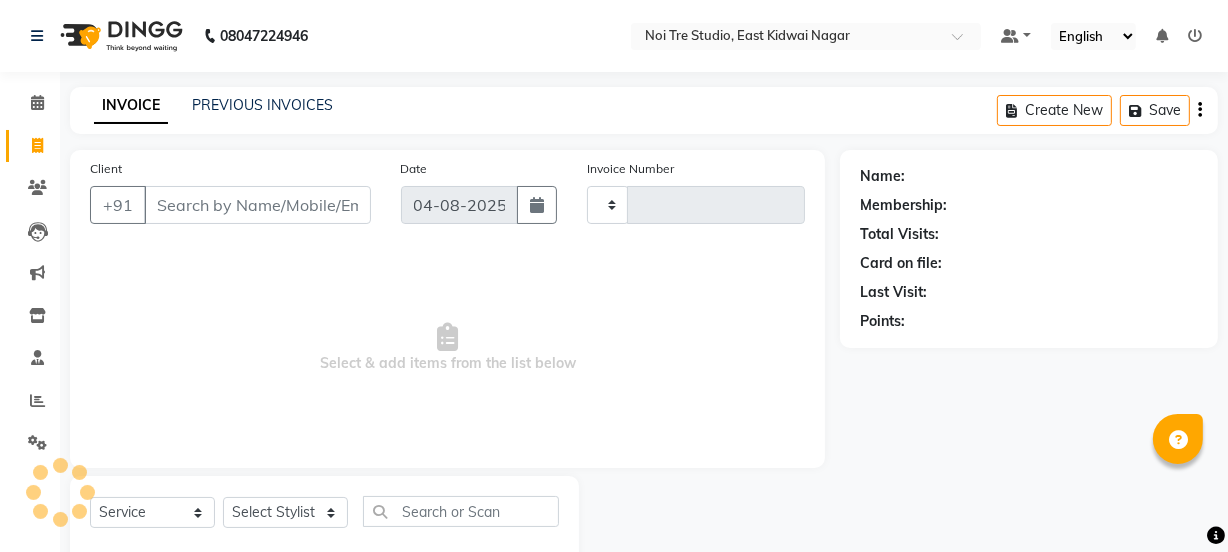scroll, scrollTop: 50, scrollLeft: 0, axis: vertical 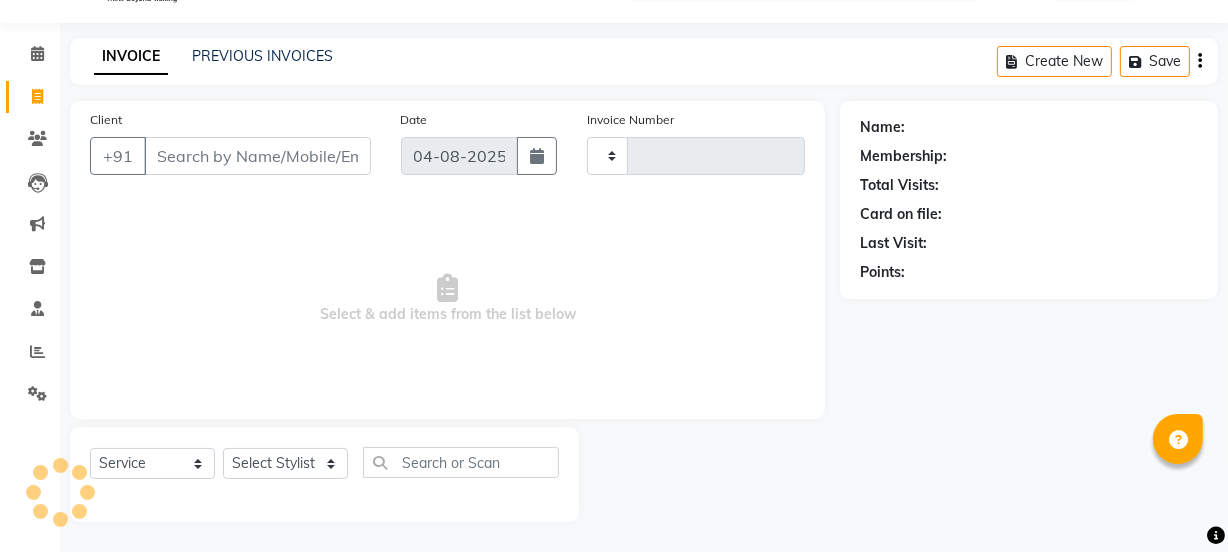 type on "1980" 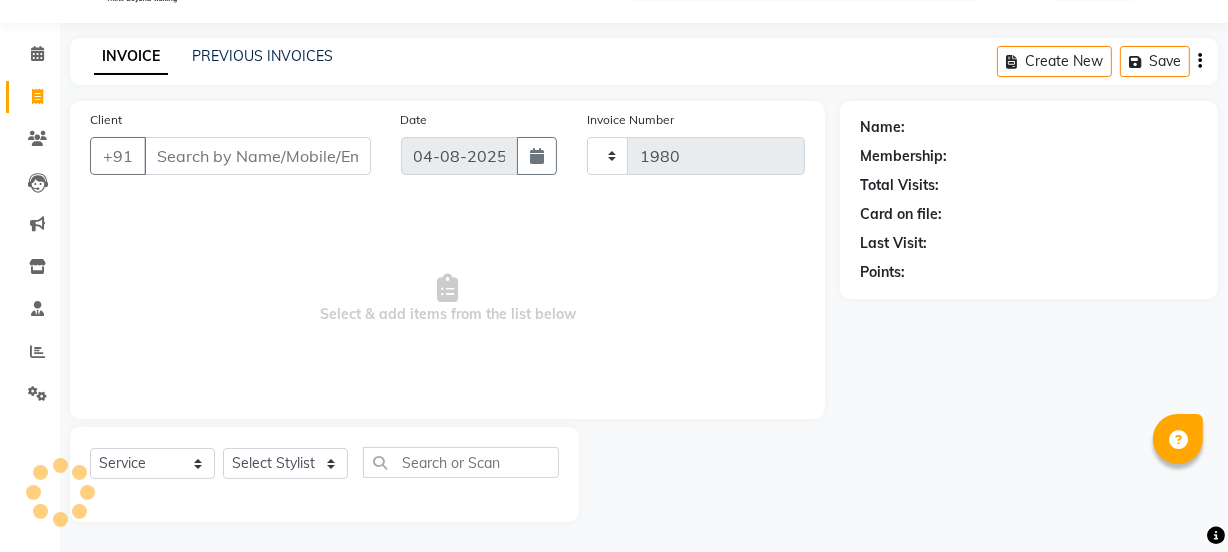 select on "4884" 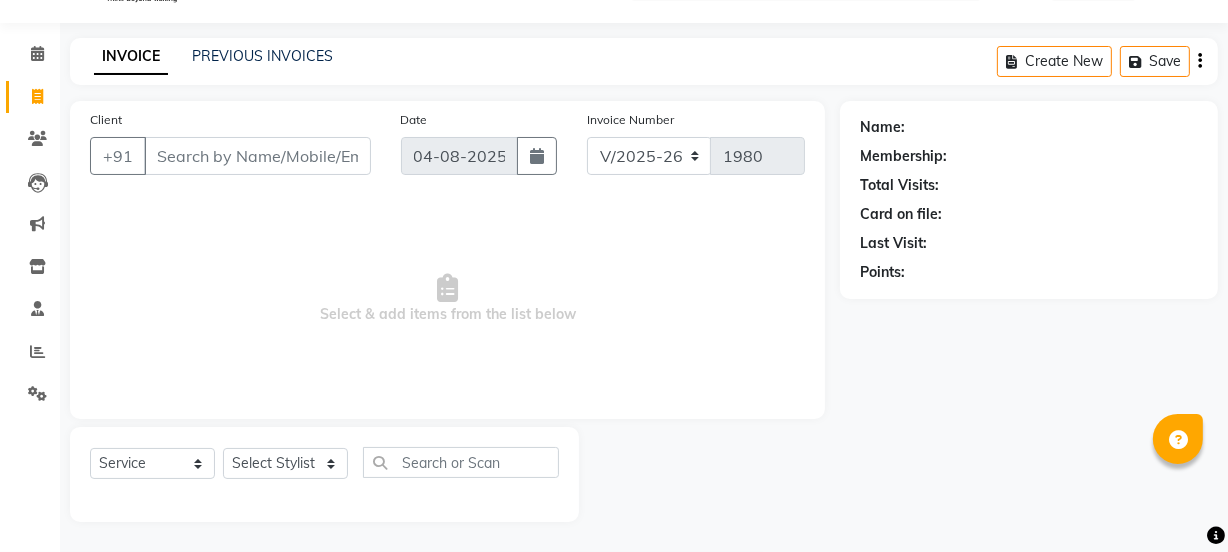 click on "Client" at bounding box center [257, 156] 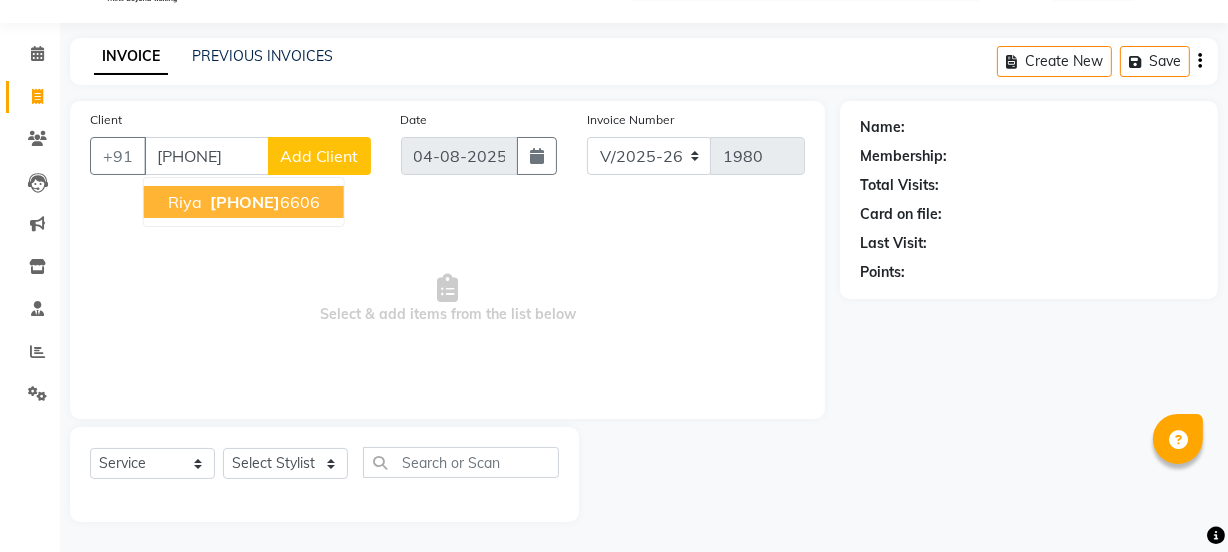 click on "riya" at bounding box center (185, 202) 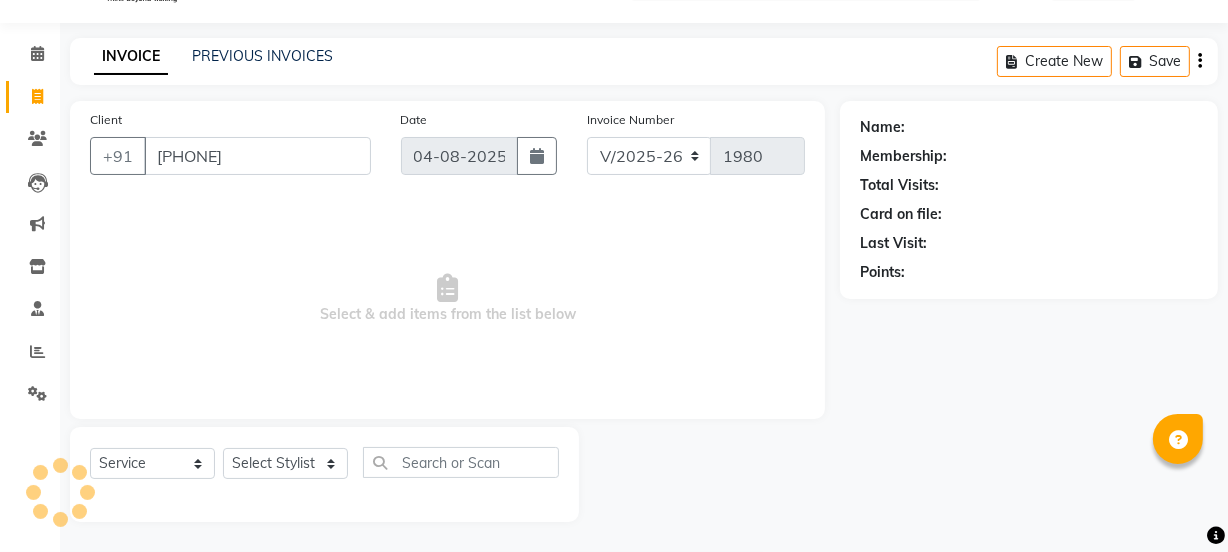 type on "[PHONE]" 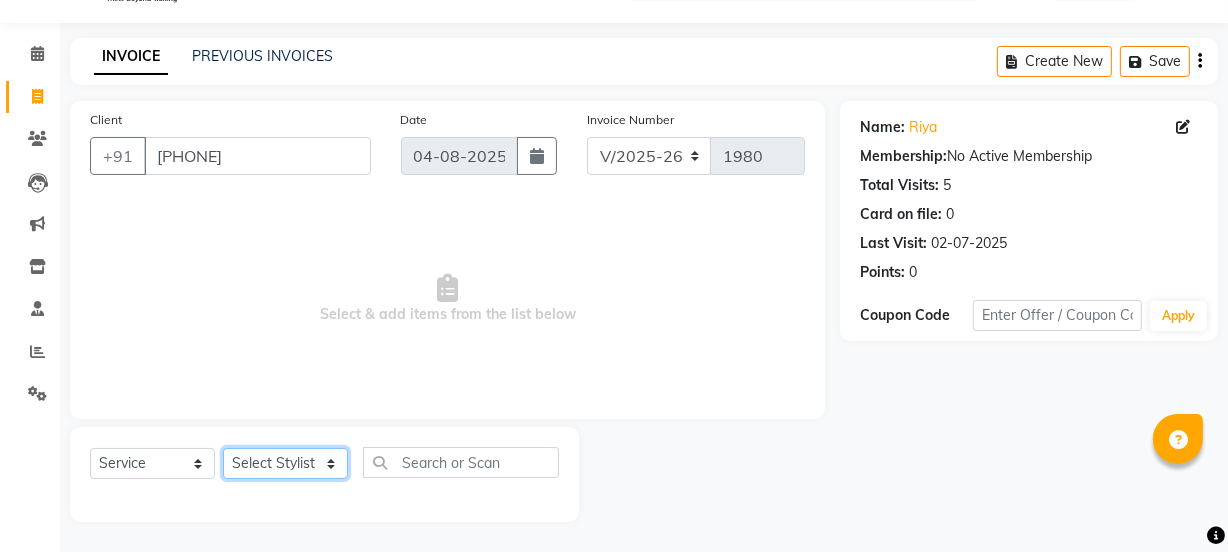 click on "Select Stylist [NAME] [NAME] [NAME] [NAME] [NAME] [NAME] Manager [NAME] [NAME] [NAME] [NAME] [NAME] [NAME] [NAME] [NAME] [NAME] [NAME] [NAME] [NAME] [NAME] [NAME]" 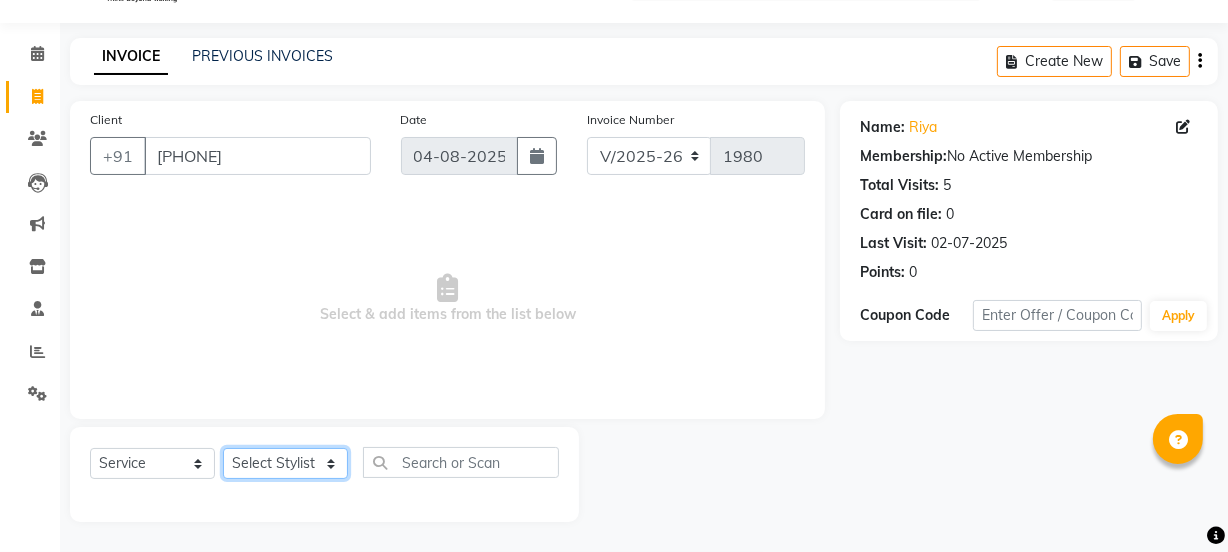 select on "30888" 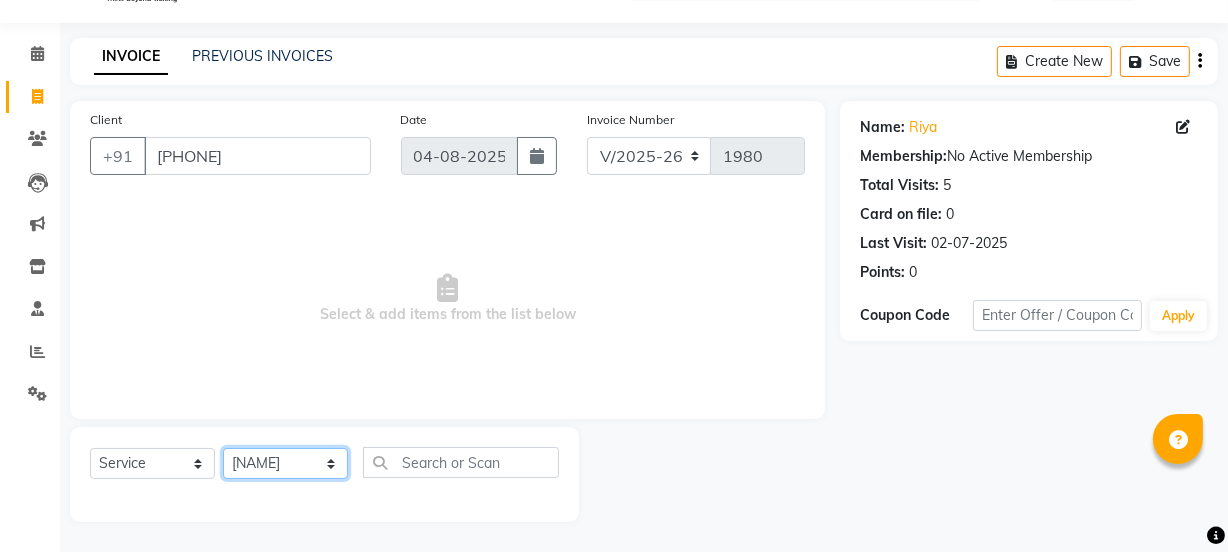 click on "Select Stylist [NAME] [NAME] [NAME] [NAME] [NAME] [NAME] Manager [NAME] [NAME] [NAME] [NAME] [NAME] [NAME] [NAME] [NAME] [NAME] [NAME] [NAME] [NAME] [NAME] [NAME]" 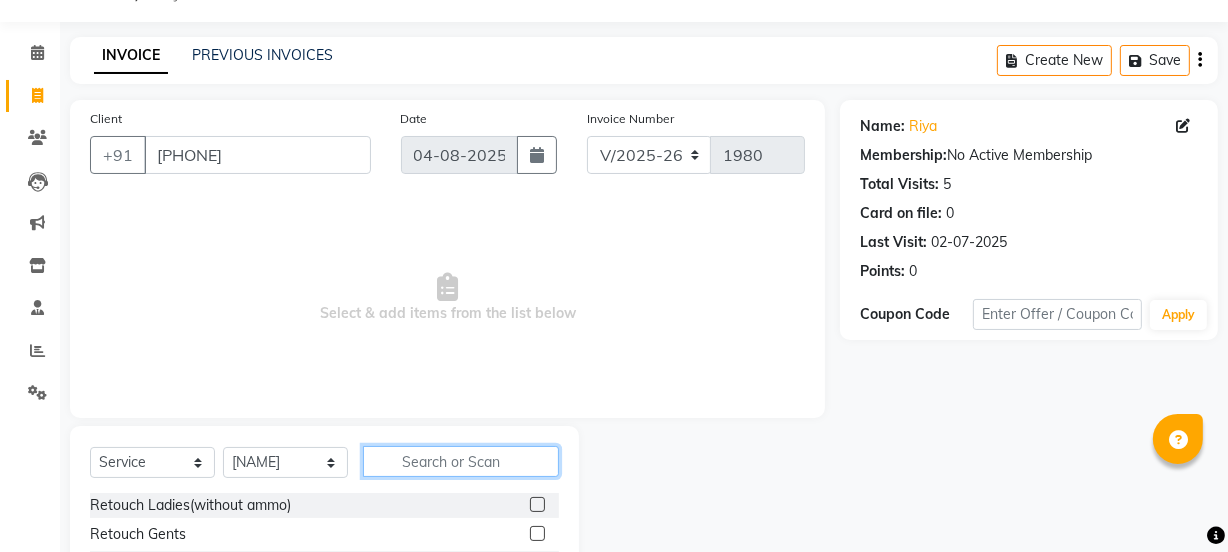 click 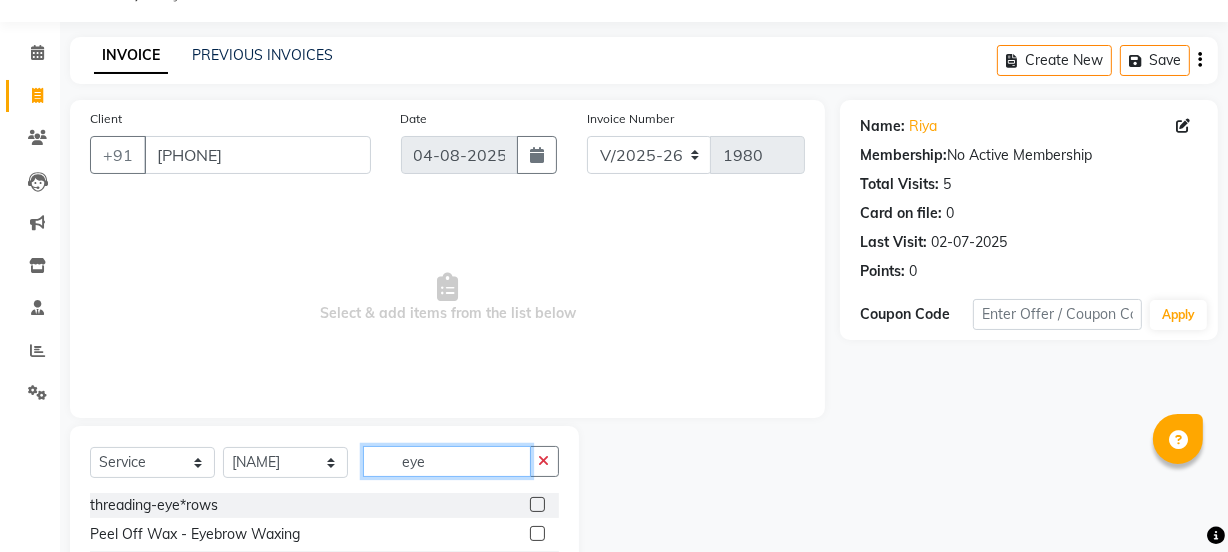 type on "eye" 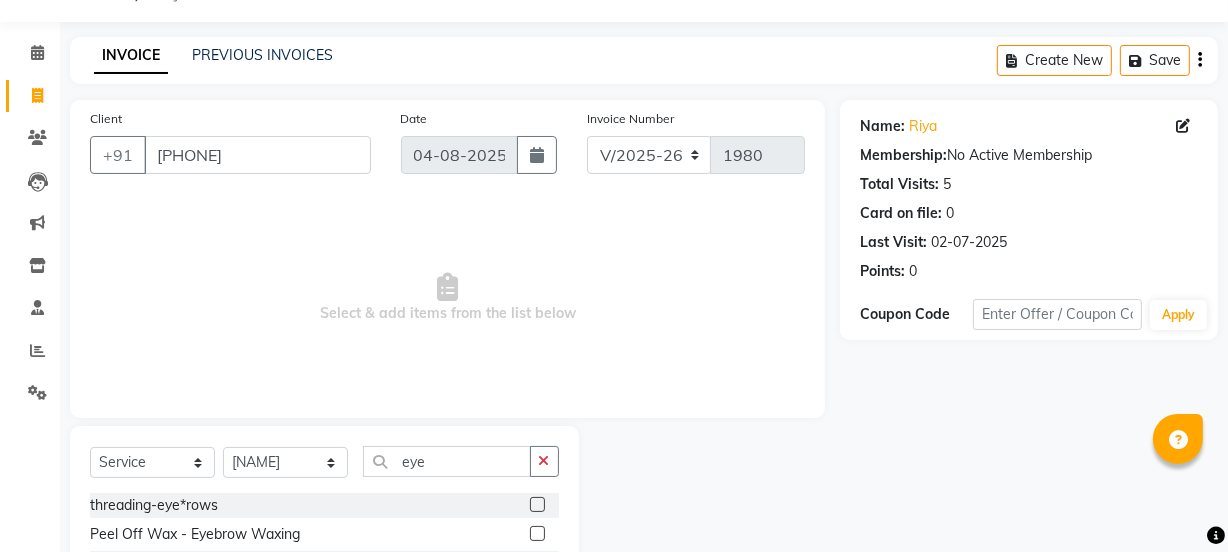 click 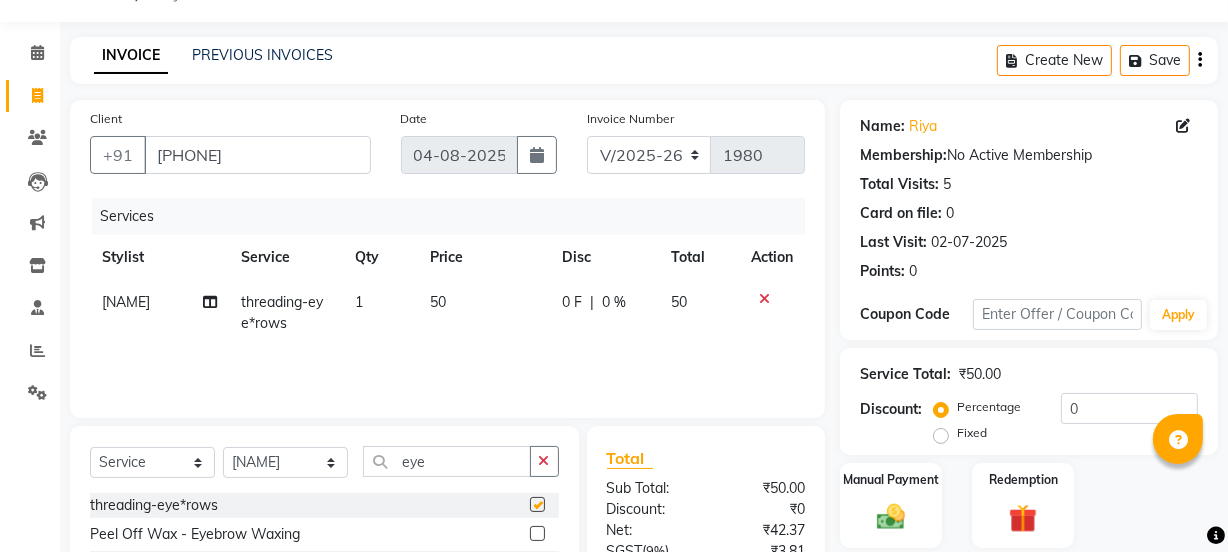 checkbox on "false" 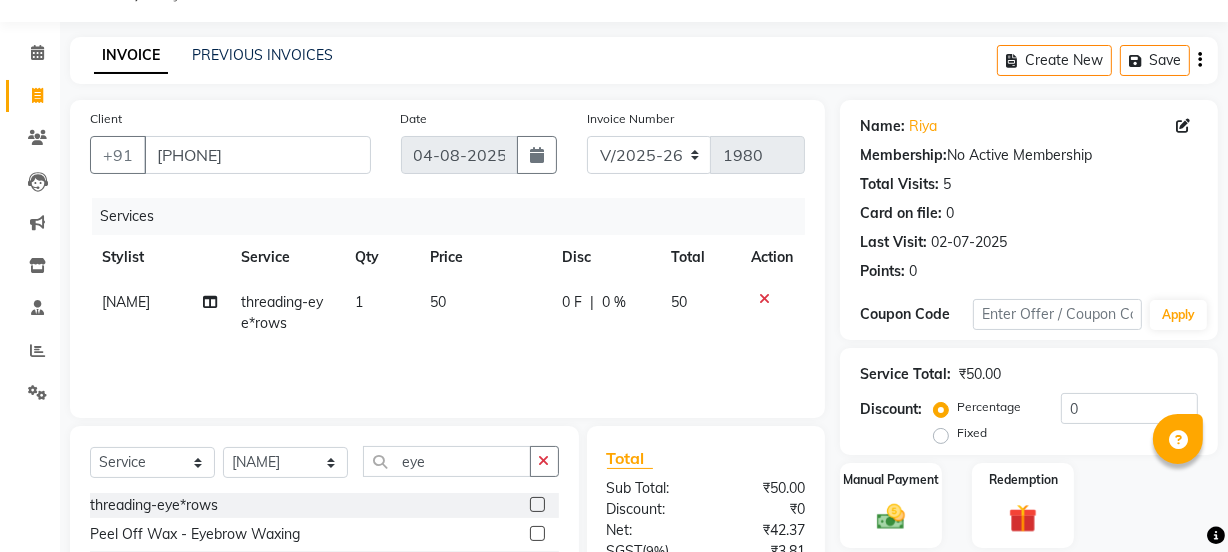 scroll, scrollTop: 249, scrollLeft: 0, axis: vertical 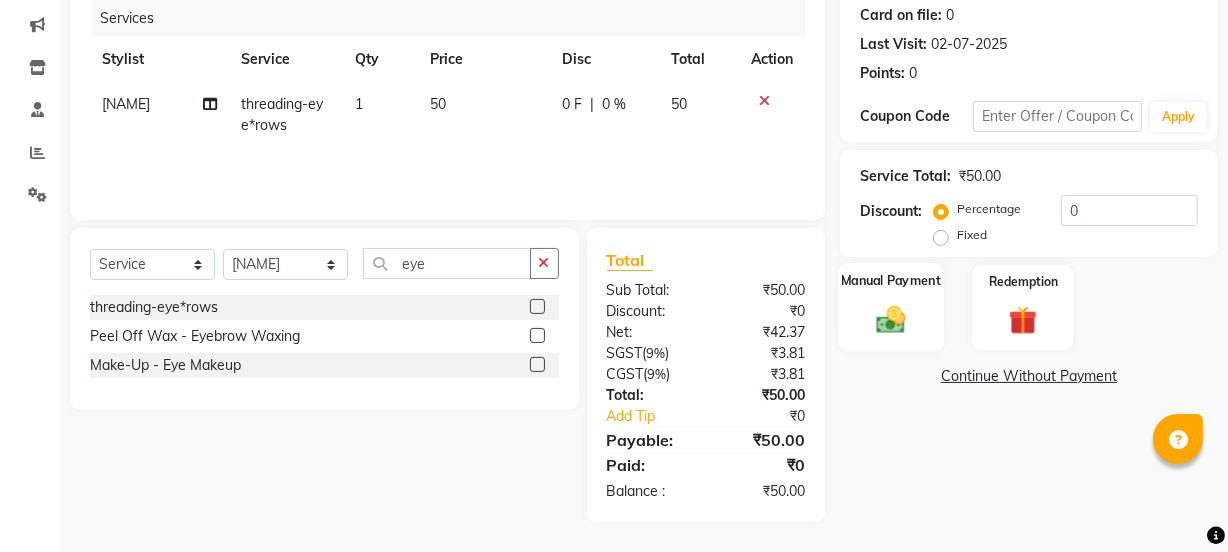 click on "Manual Payment" 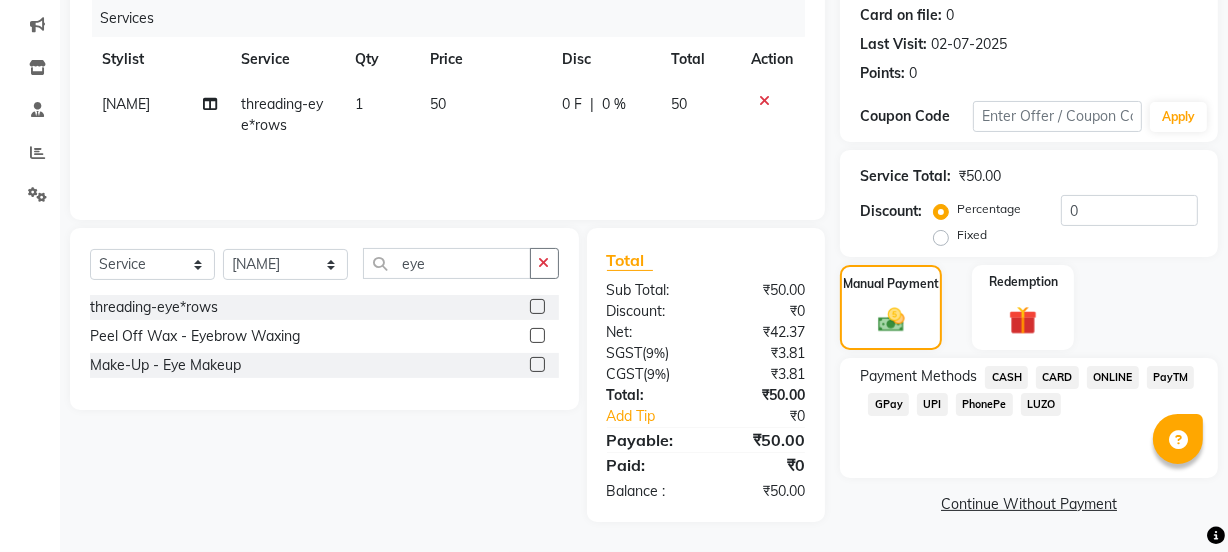 click on "UPI" 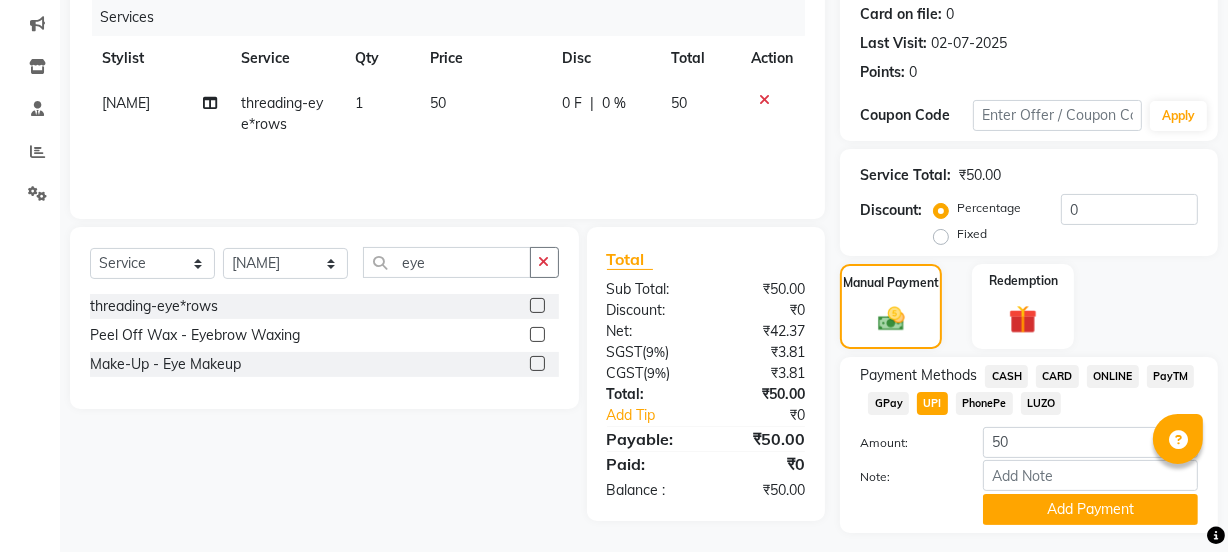 scroll, scrollTop: 300, scrollLeft: 0, axis: vertical 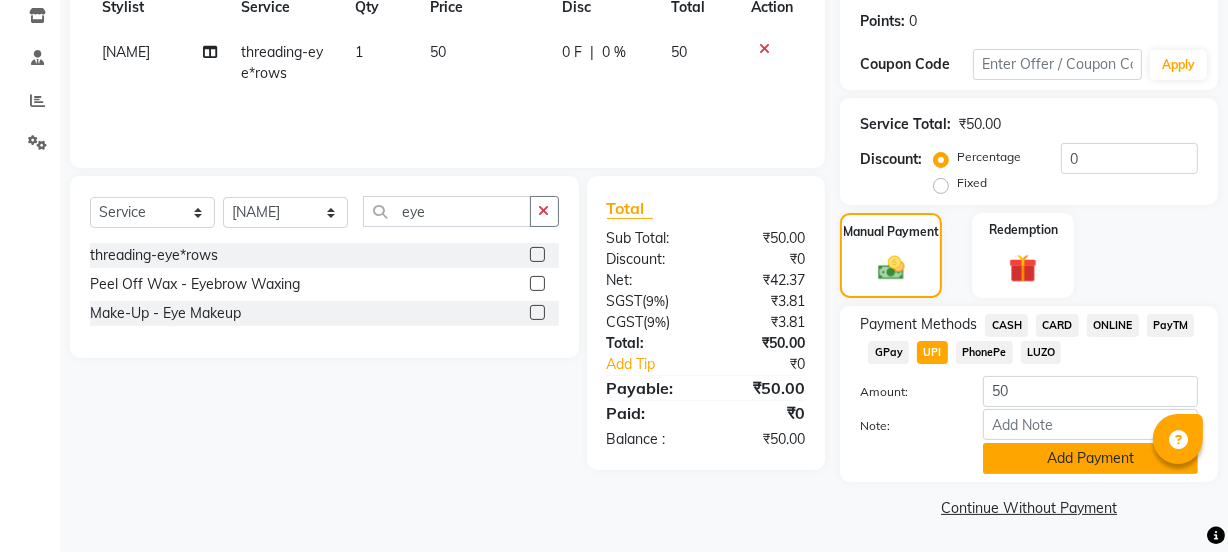 click on "Add Payment" 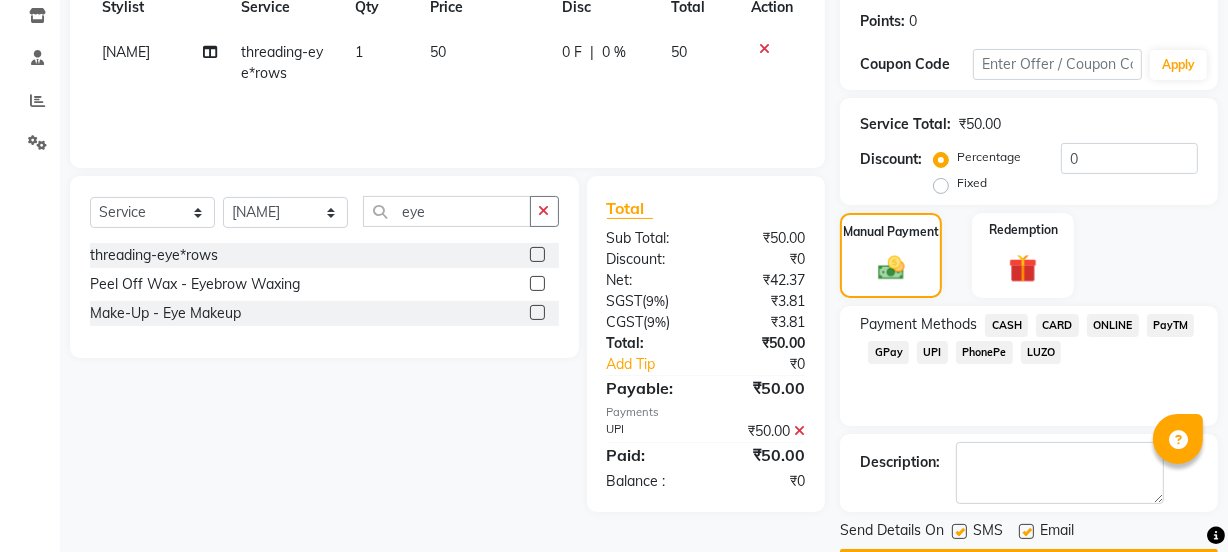 scroll, scrollTop: 357, scrollLeft: 0, axis: vertical 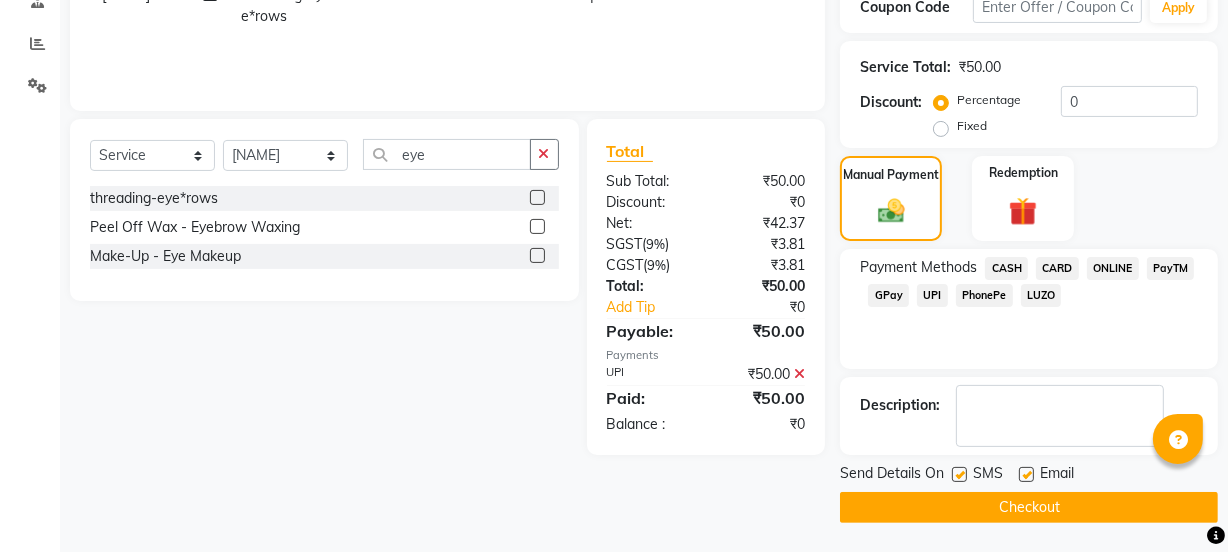 click on "Checkout" 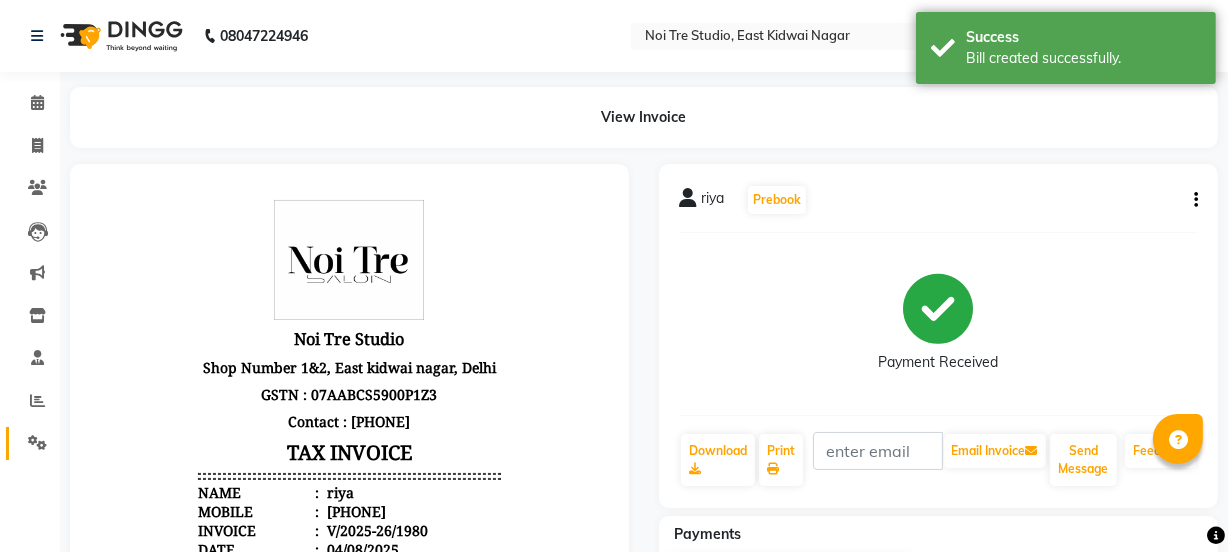 scroll, scrollTop: 0, scrollLeft: 0, axis: both 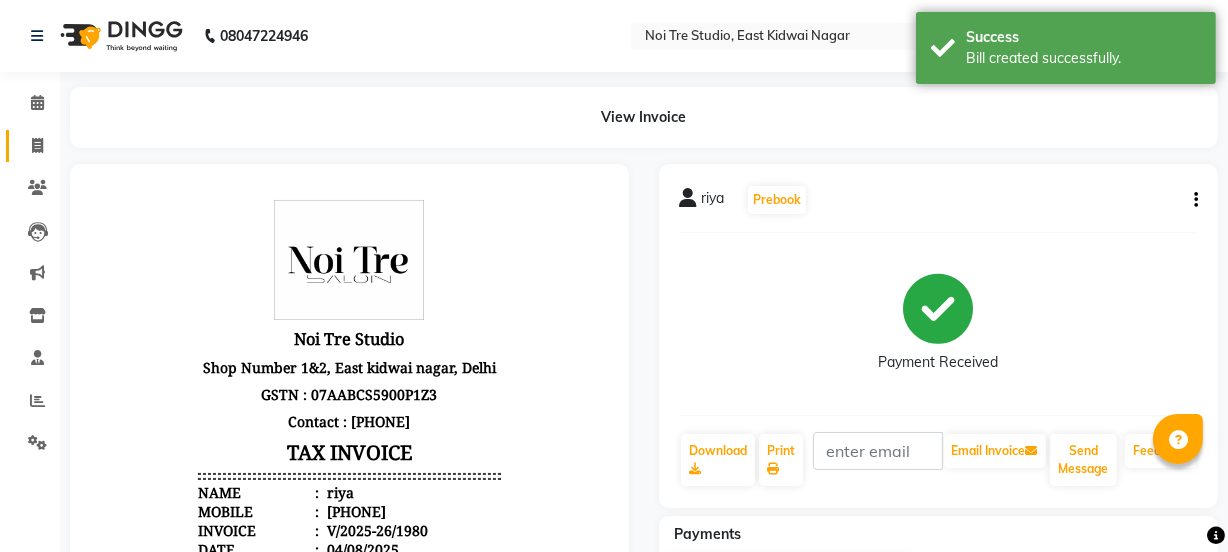 click 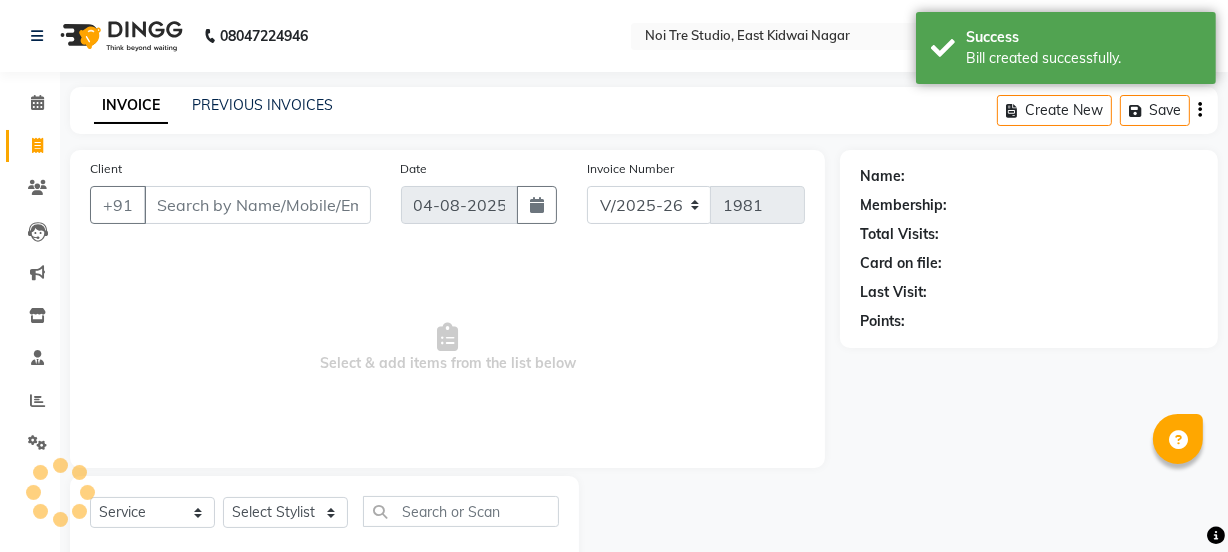 scroll, scrollTop: 50, scrollLeft: 0, axis: vertical 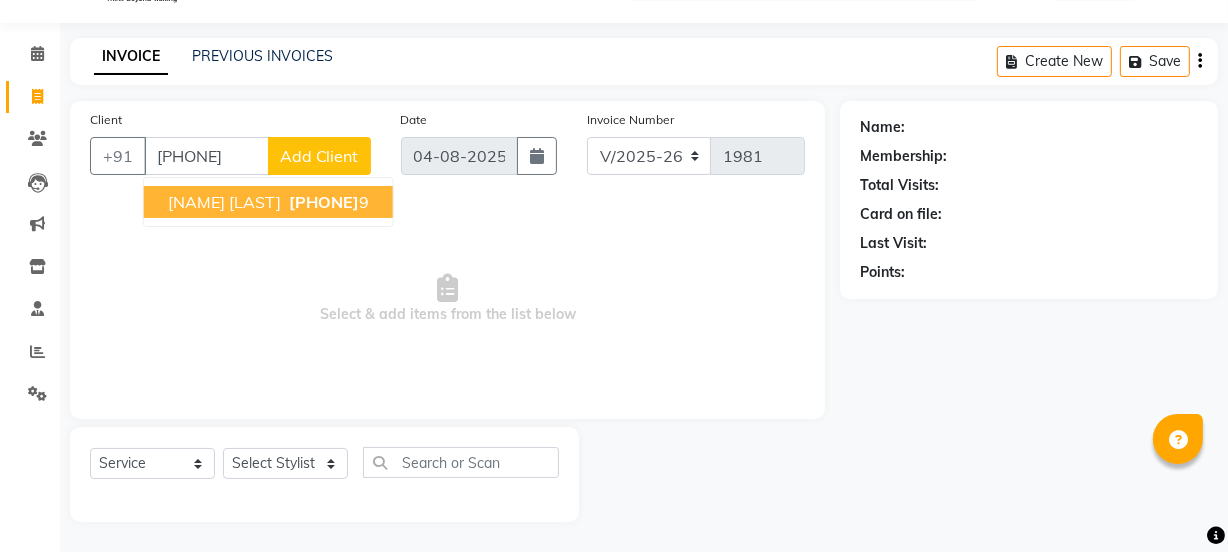 click on "[NAME] [LAST]" at bounding box center [224, 202] 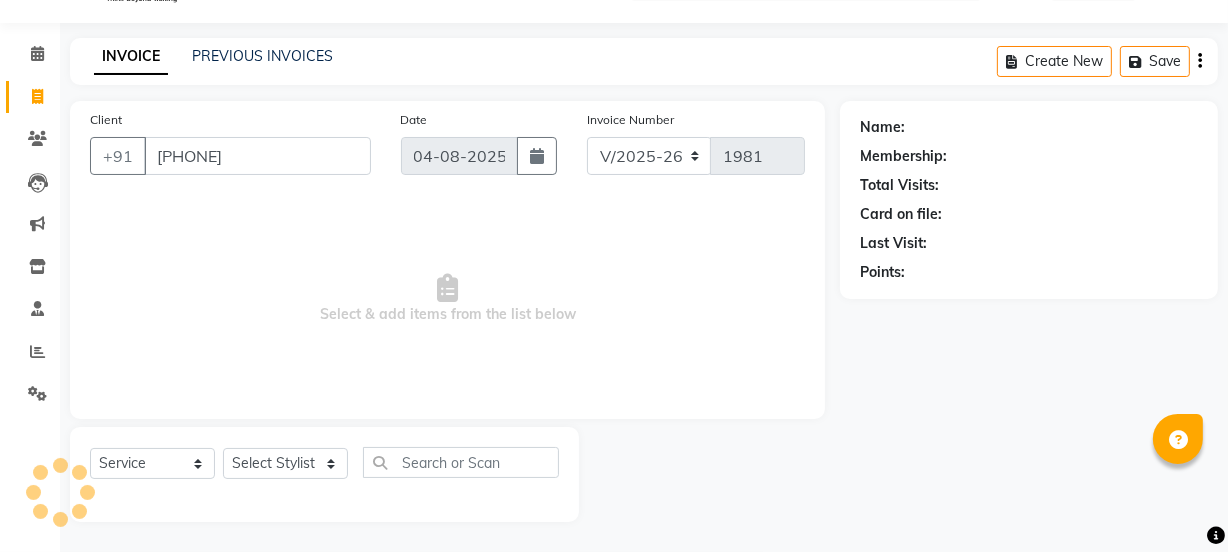 type on "[PHONE]" 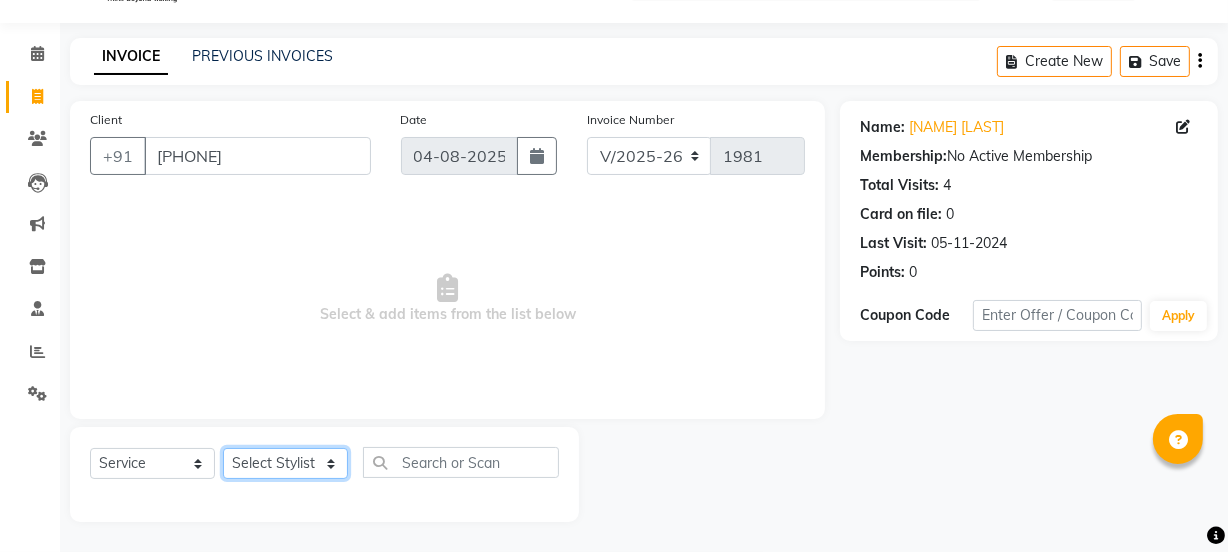 click on "Select Stylist [NAME] [NAME] [NAME] [NAME] [NAME] [NAME] Manager [NAME] [NAME] [NAME] [NAME] [NAME] [NAME] [NAME] [NAME] [NAME] [NAME] [NAME] [NAME] [NAME] [NAME]" 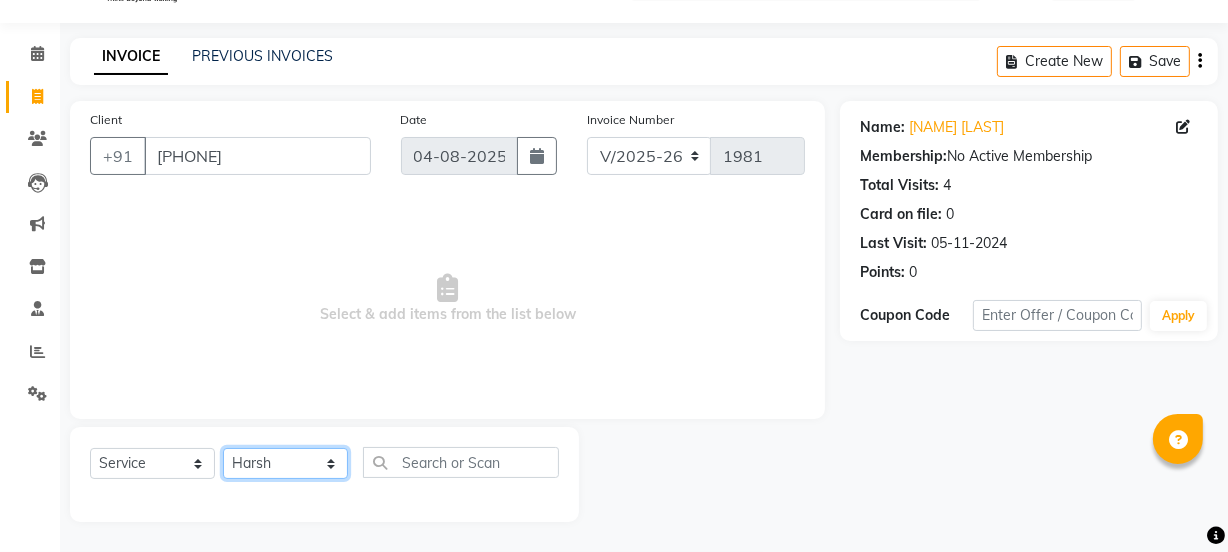click on "Select Stylist [NAME] [NAME] [NAME] [NAME] [NAME] [NAME] Manager [NAME] [NAME] [NAME] [NAME] [NAME] [NAME] [NAME] [NAME] [NAME] [NAME] [NAME] [NAME] [NAME] [NAME]" 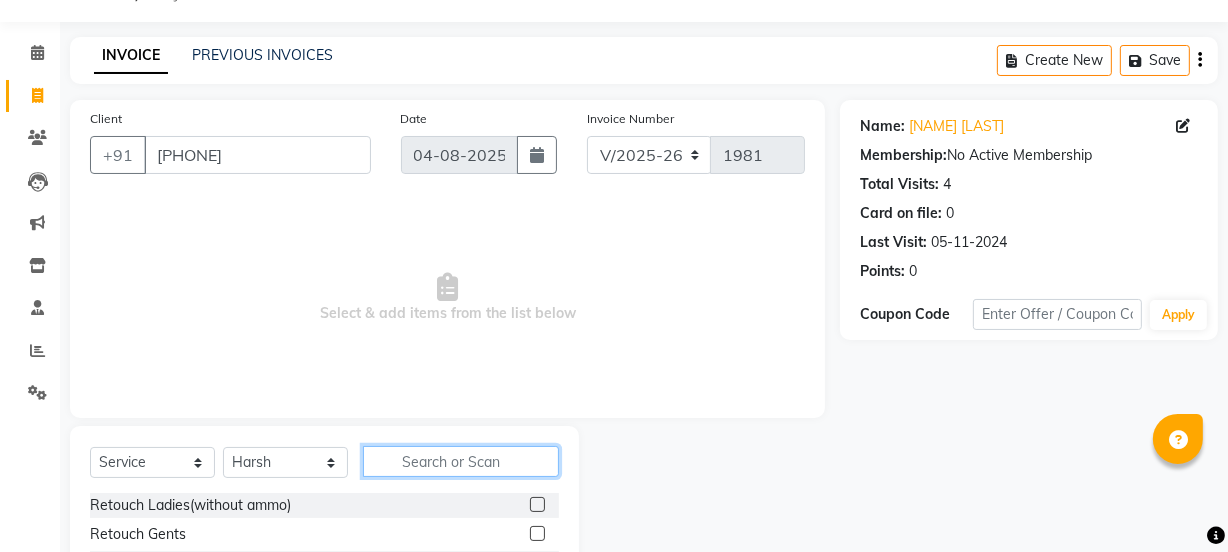 click 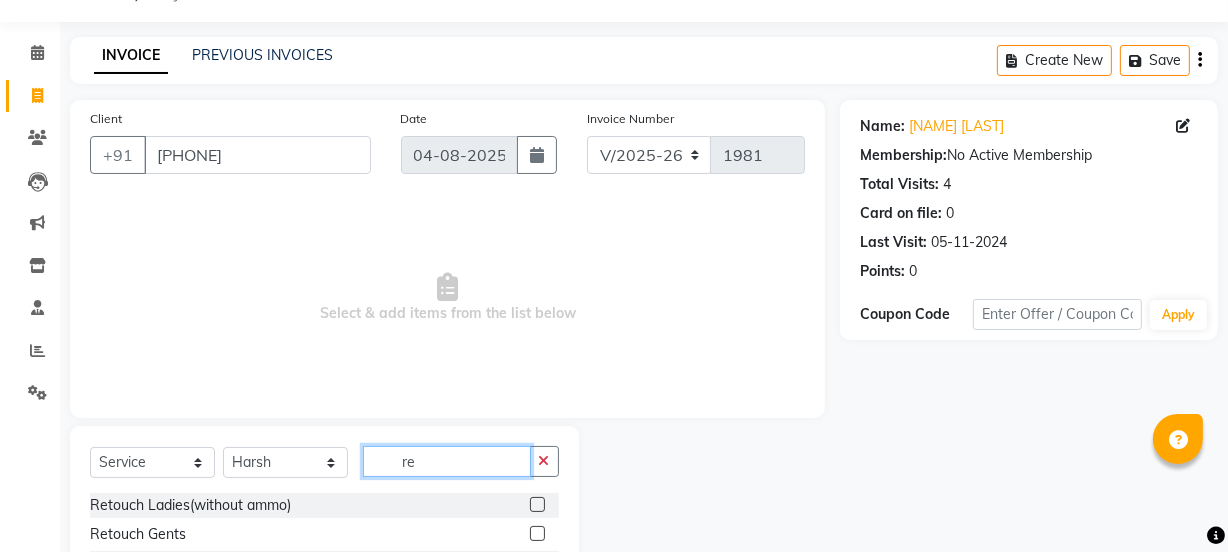 type on "re" 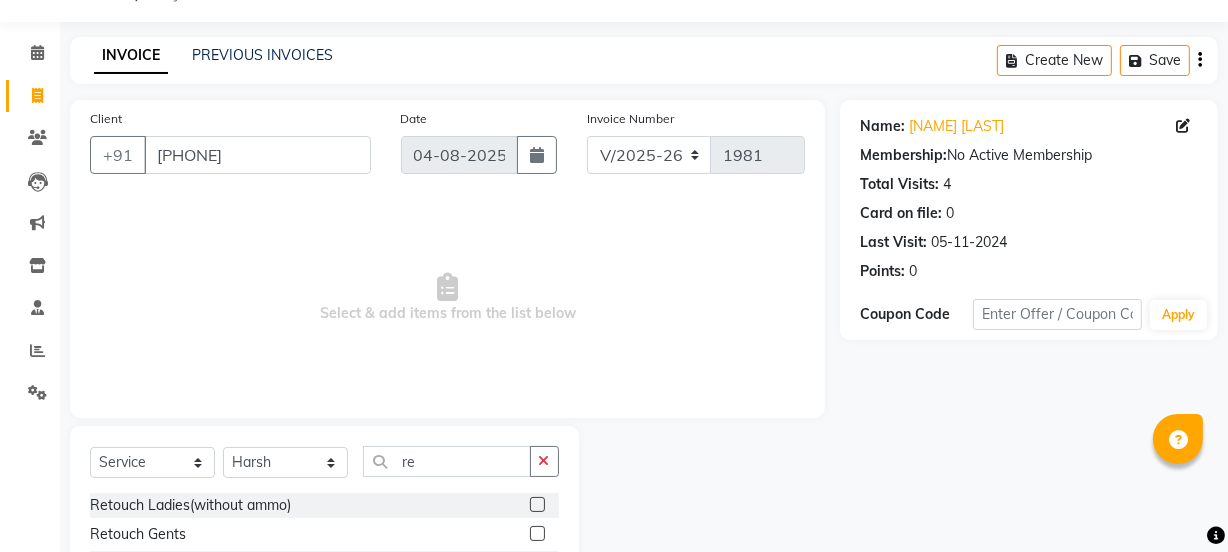 click 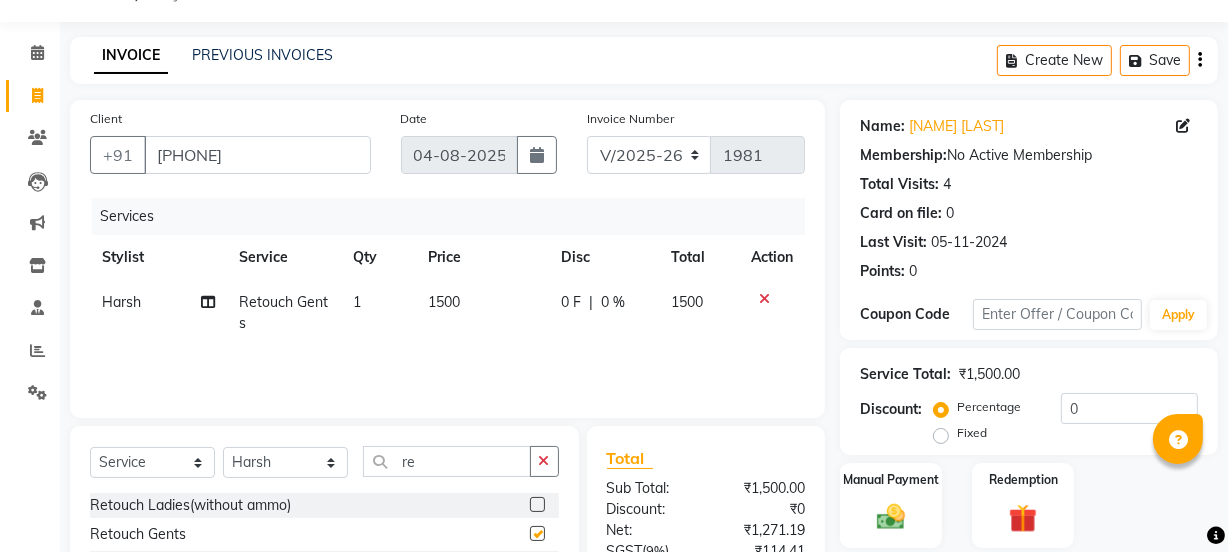 checkbox on "false" 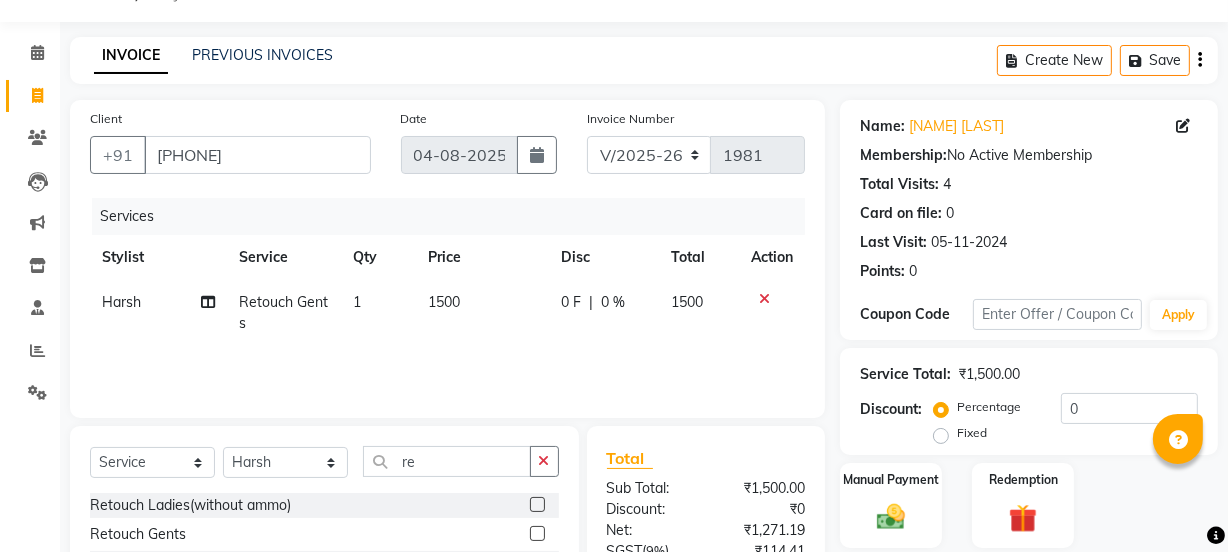 click 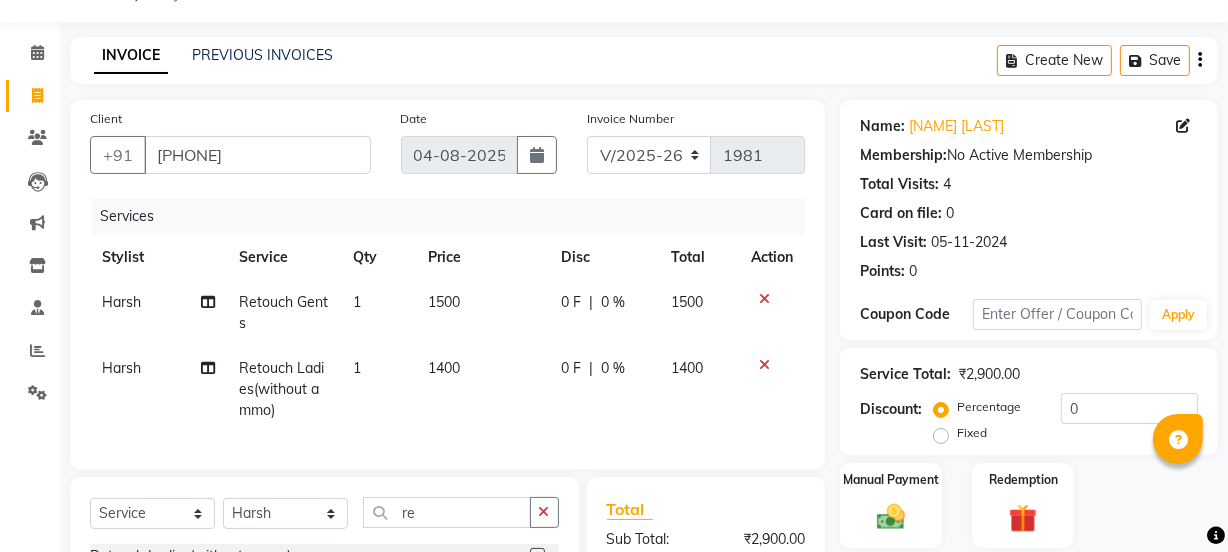 checkbox on "false" 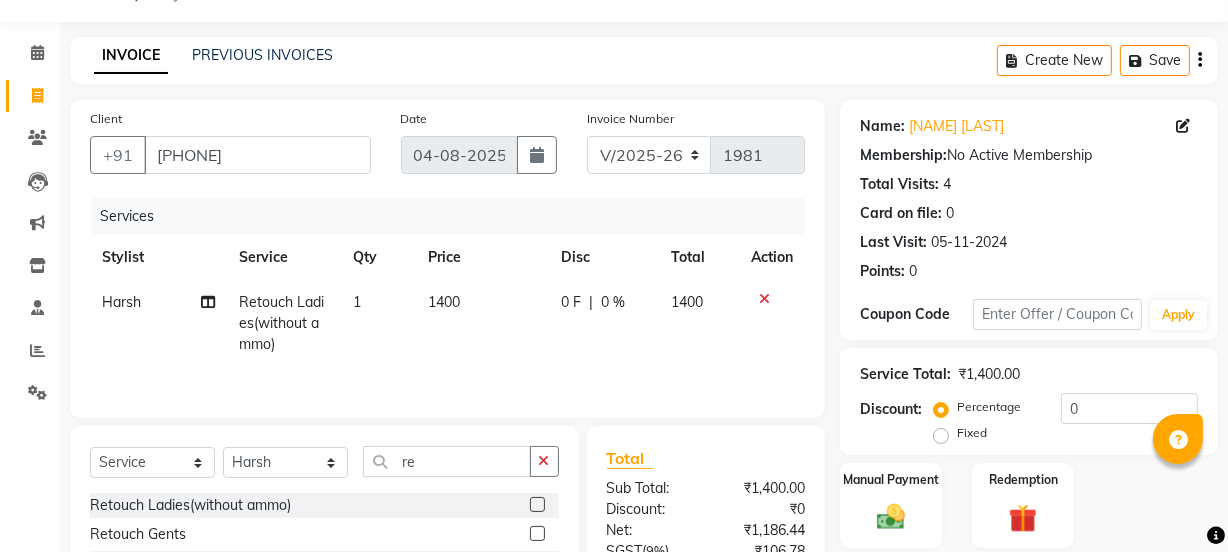 click on "1400" 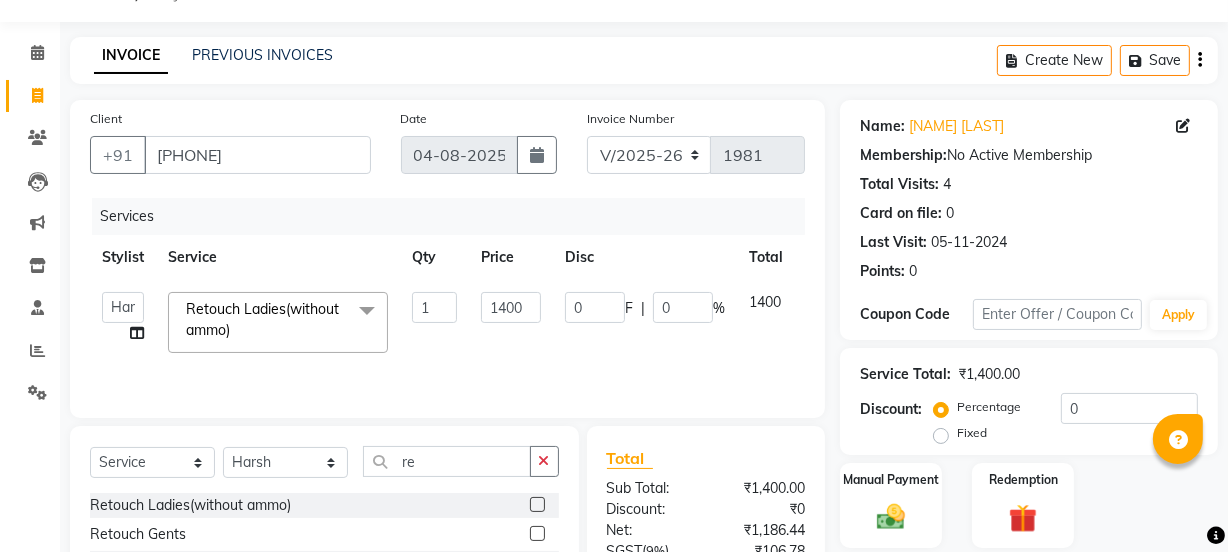 click on "[NAME]   [NAME]   [NAME] [NAME]   [NAME]   [NAME]   Manager   [NAME]   [NAME]   [NAME] [NAME]   [NAME]   [NAME]   [NAME]   [NAME] [NAME]   [NAME]   [NAME]   [NAME]  Retouch Ladies(without ammo)  x Retouch Ladies(without ammo) Retouch Gents Global Ladies Global Gents Highlights Gents Highlights/Balayage Ladies Colour Correction/Tone Down Colour Stripping retouch  Ladies - Salon Artist Ladies -cut Creative Artist Ladies - Creative Director Ladies - Style Director Ladies - Fringe Cut Styling  - Normal Wash Styling  - Luxury Wash Styling  - Blow Dry Styling  - Normal Dry Styling  - Flat Iron Styling  - Tong Curls Styling  - Steampod Iron Styling  - Hair Up Men’S Cut - salon artist Men’S Shave - Salon Artist Men’S Cut ＆ Shave - Senior Artist Men’S Cut ＆ Shave - Creative Director Men’S Cut ＆ Shave - Style Director Shave - Shave Premium Shave - Premium Shave Beard Ritual - Beard Ritual Beard Trim - Beard Trim Luxury Beard - Luxury Beard Luxury Shave - Luxury Shave 1 1400 0" 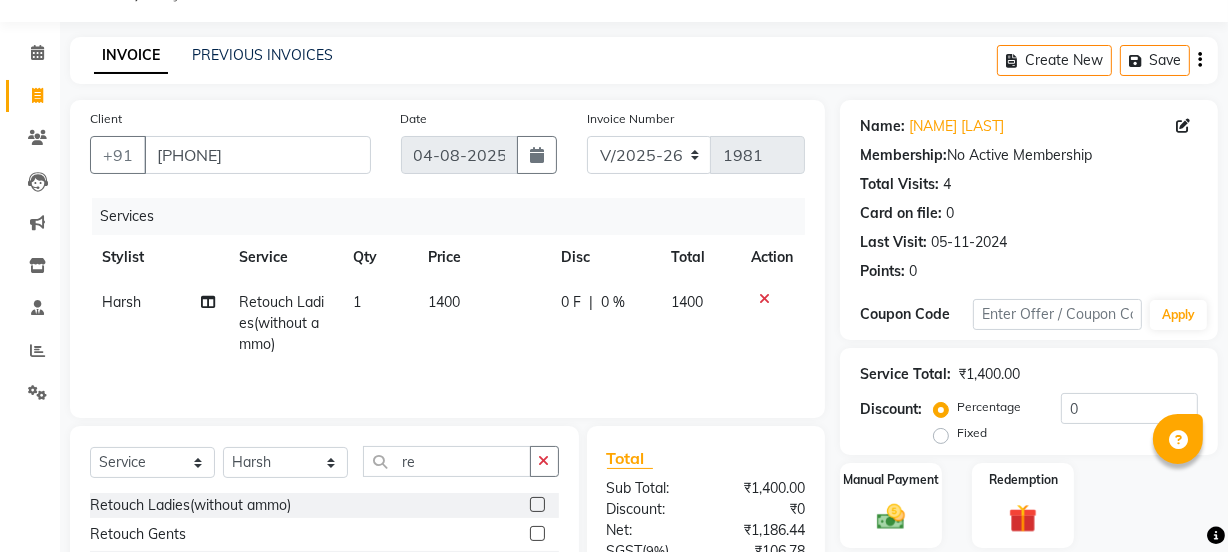 click on "1400" 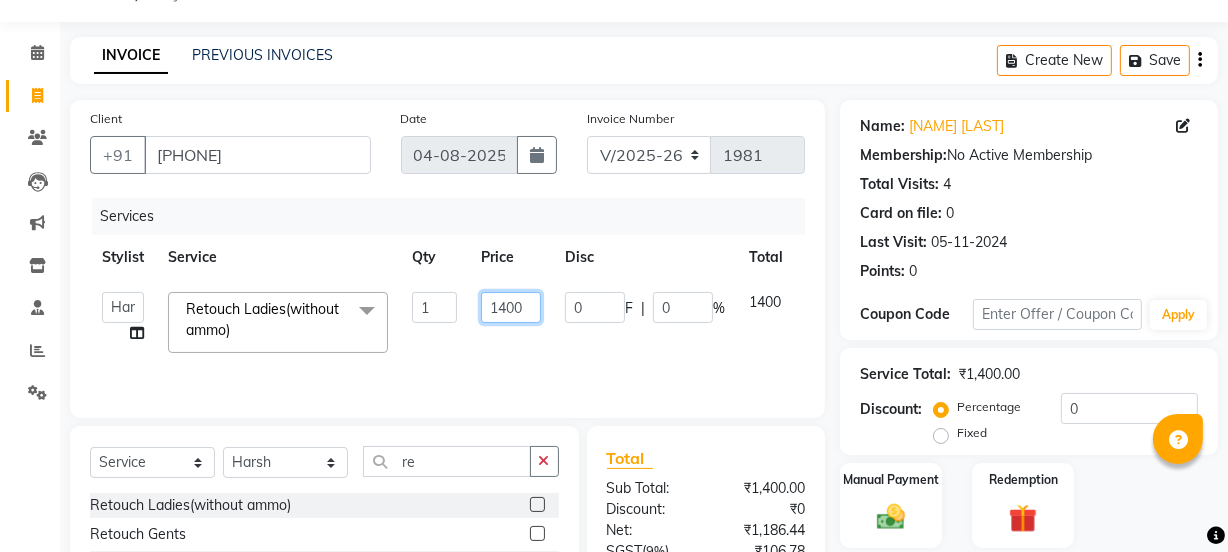 click on "1400" 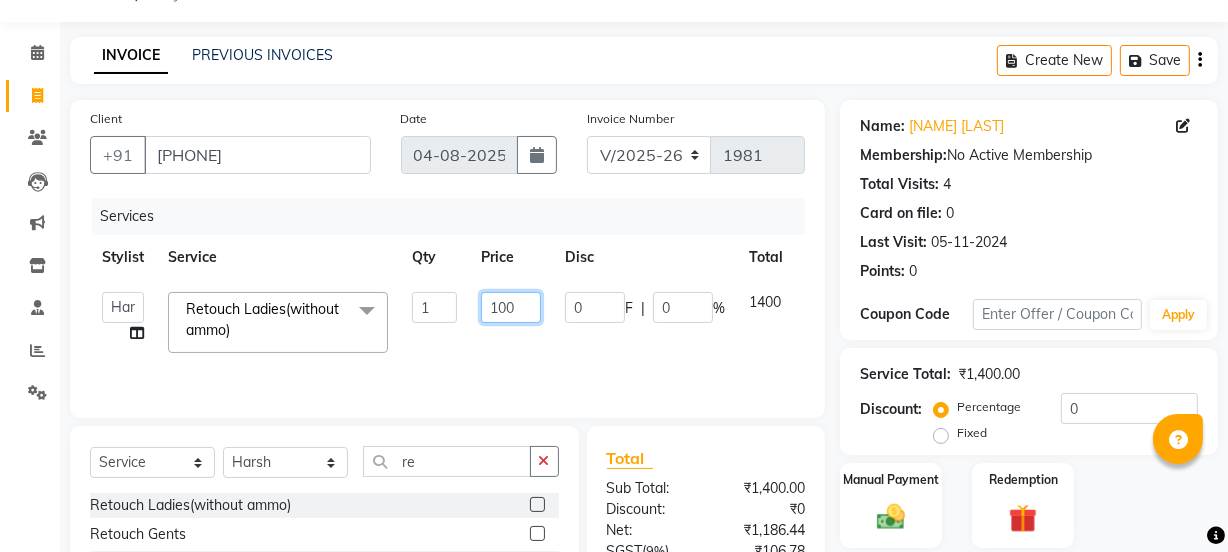 type on "1200" 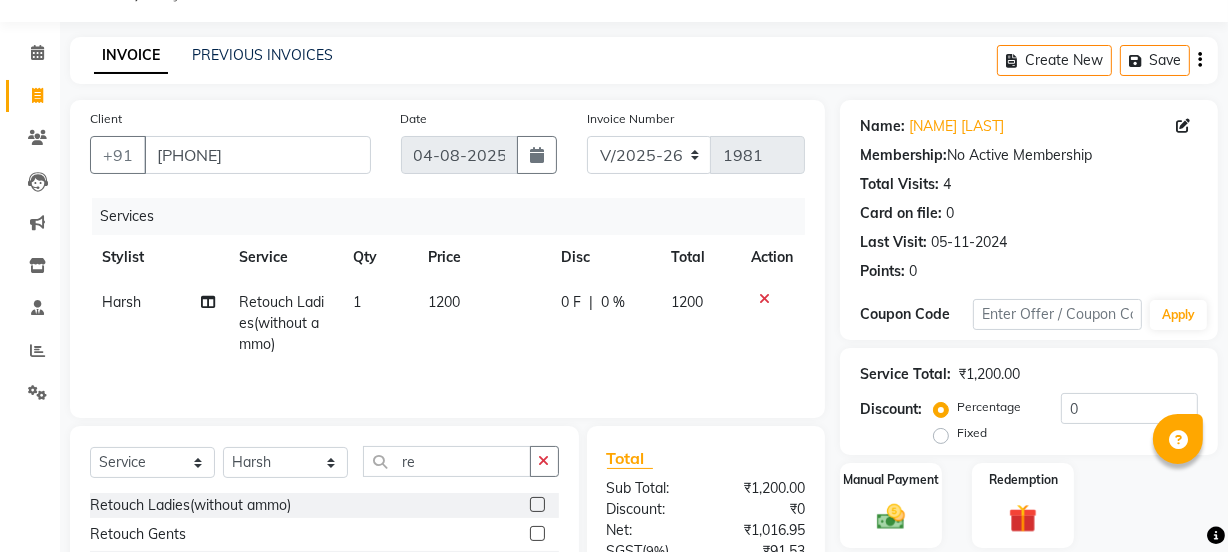 click on "1200" 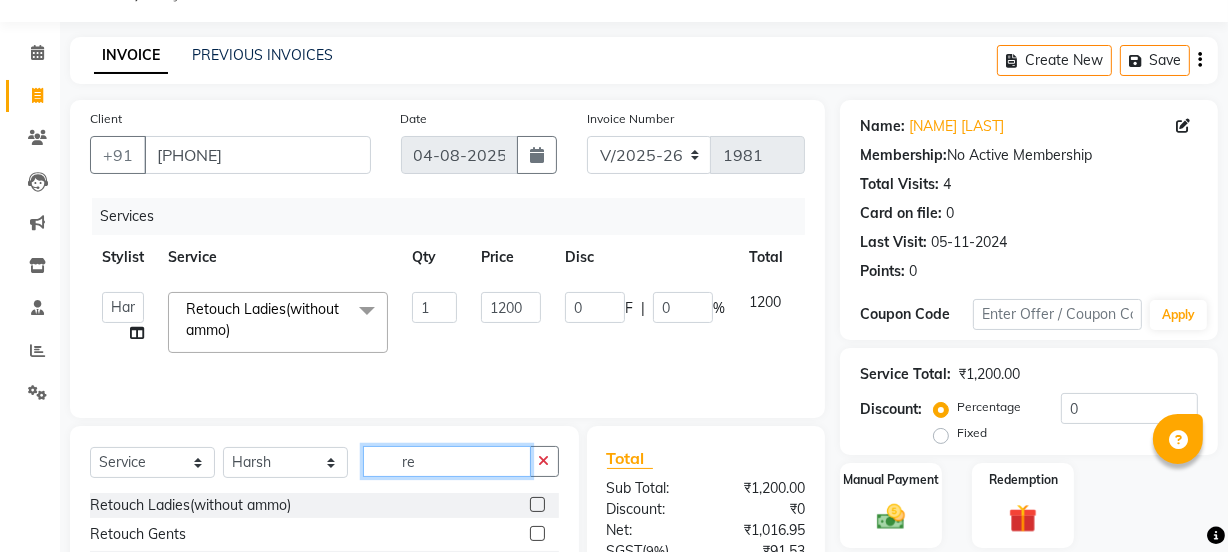 click on "re" 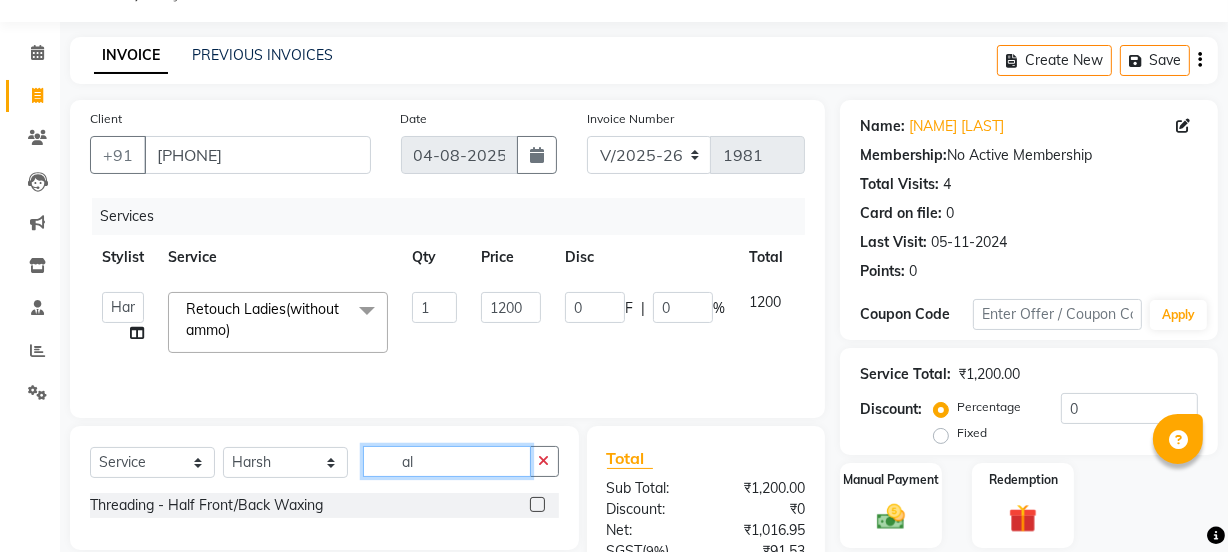 type on "a" 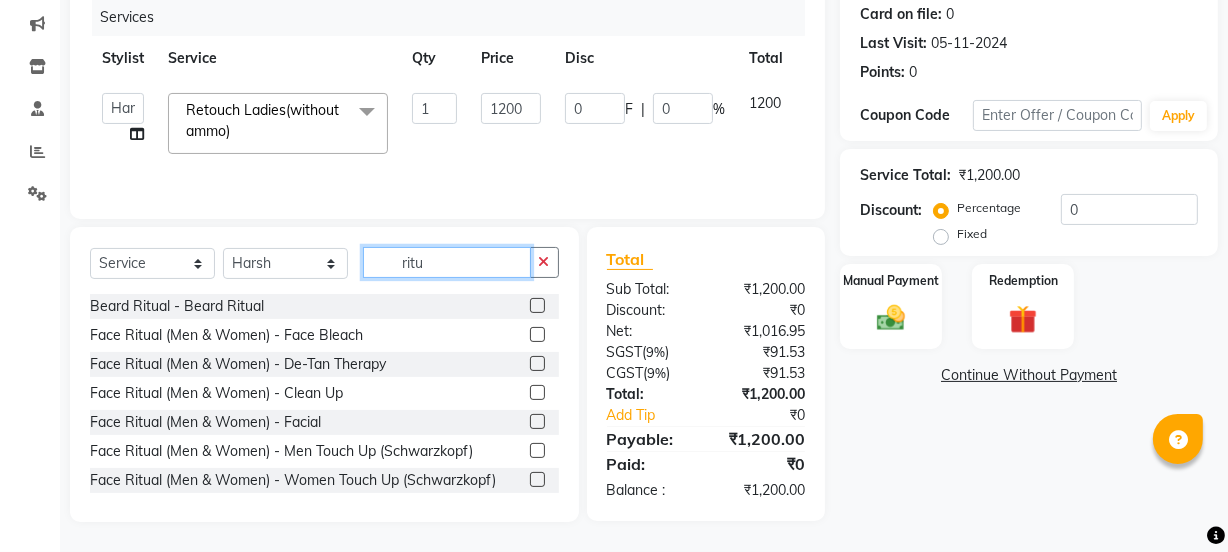 scroll, scrollTop: 250, scrollLeft: 0, axis: vertical 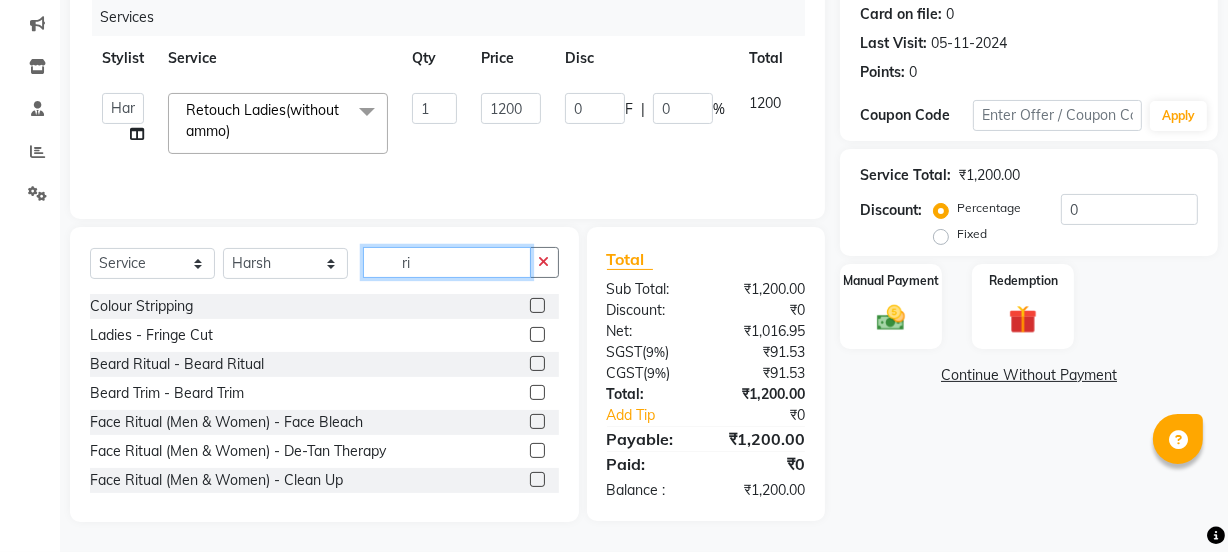 type on "r" 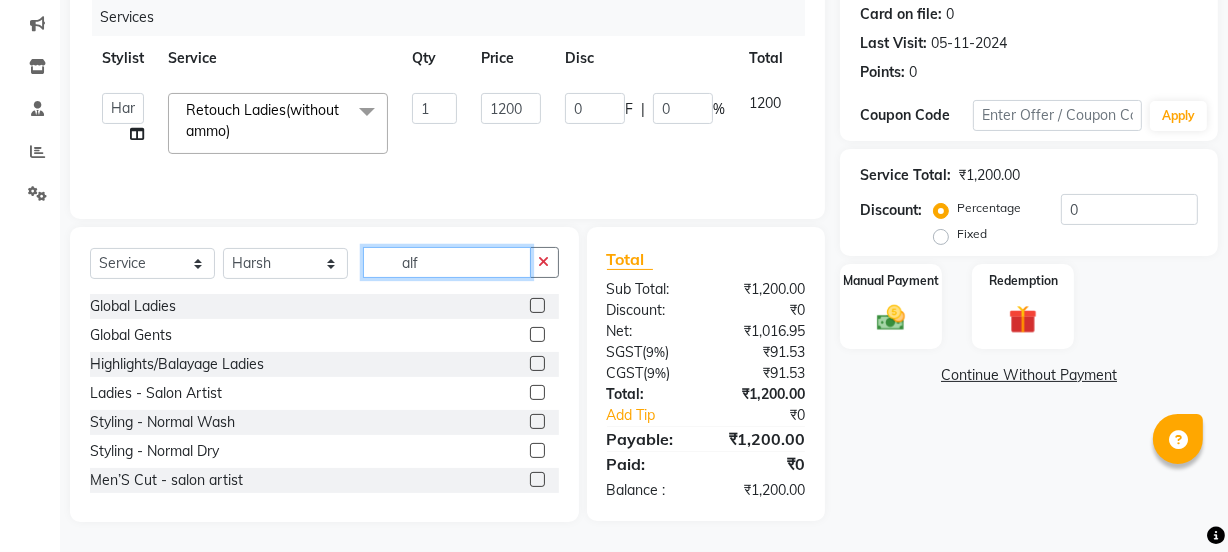scroll, scrollTop: 249, scrollLeft: 0, axis: vertical 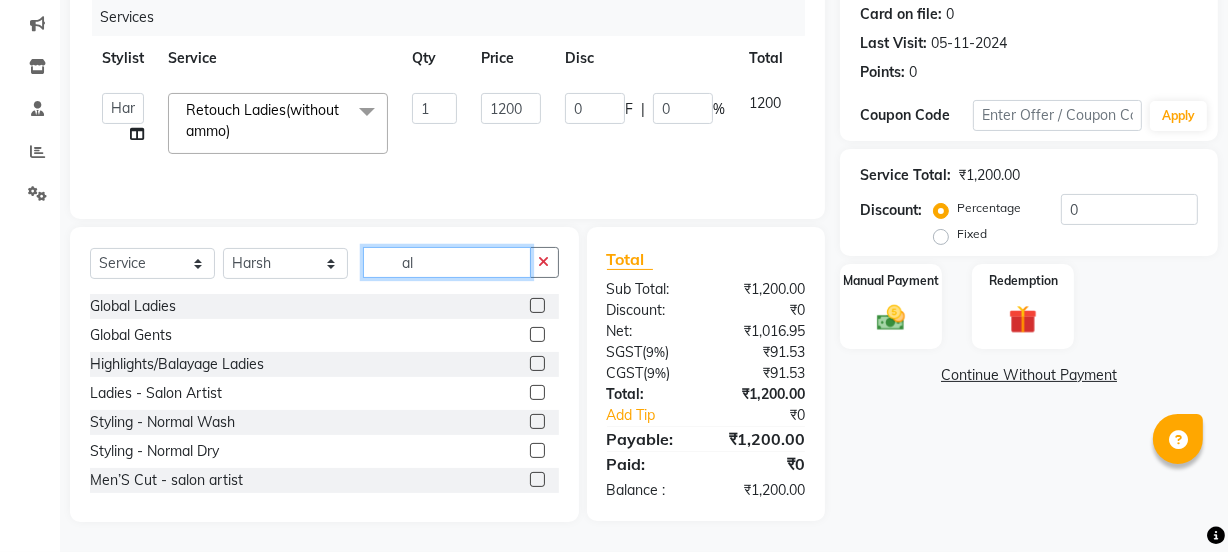 type on "a" 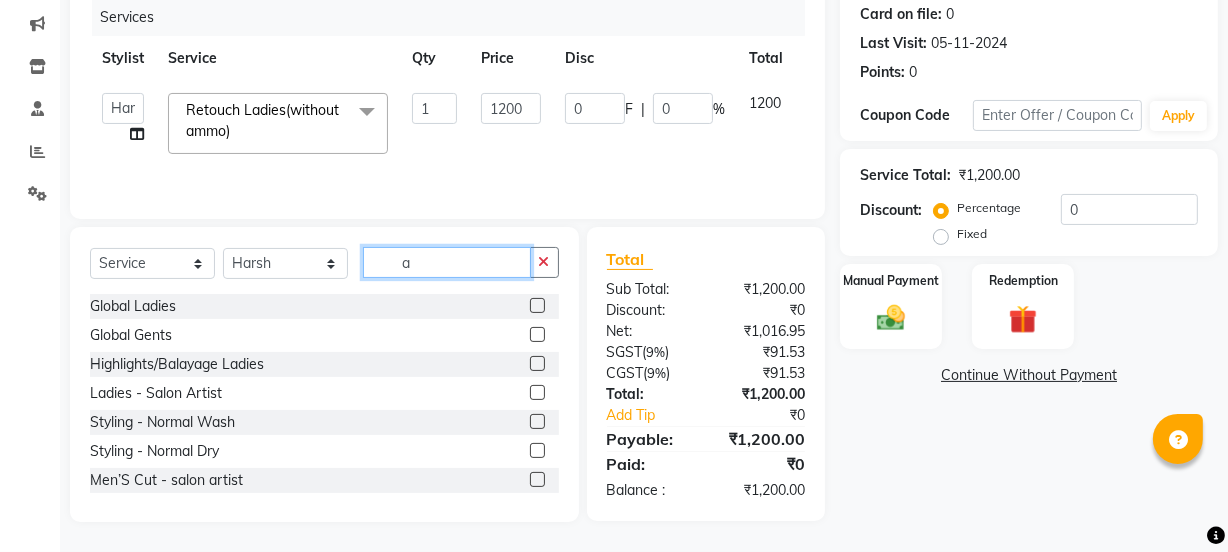 scroll, scrollTop: 250, scrollLeft: 0, axis: vertical 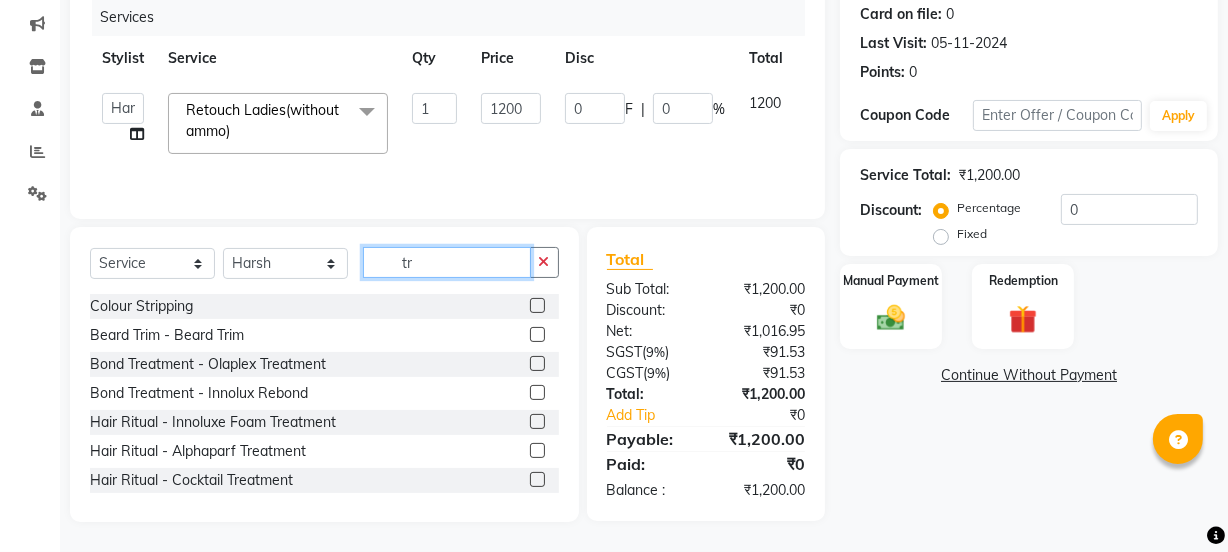 type on "tr" 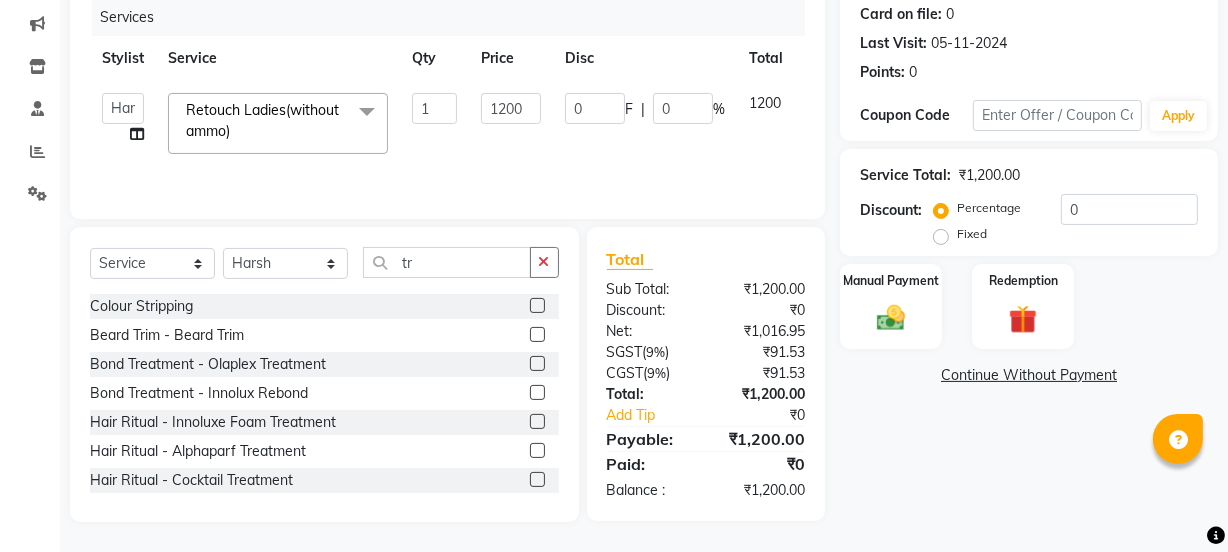 click 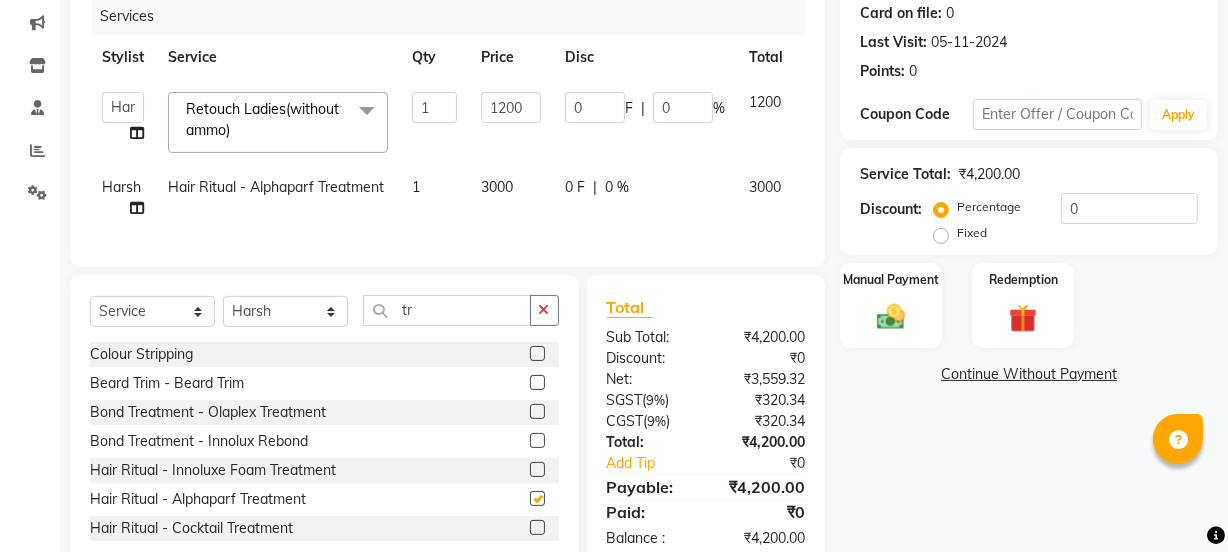 checkbox on "false" 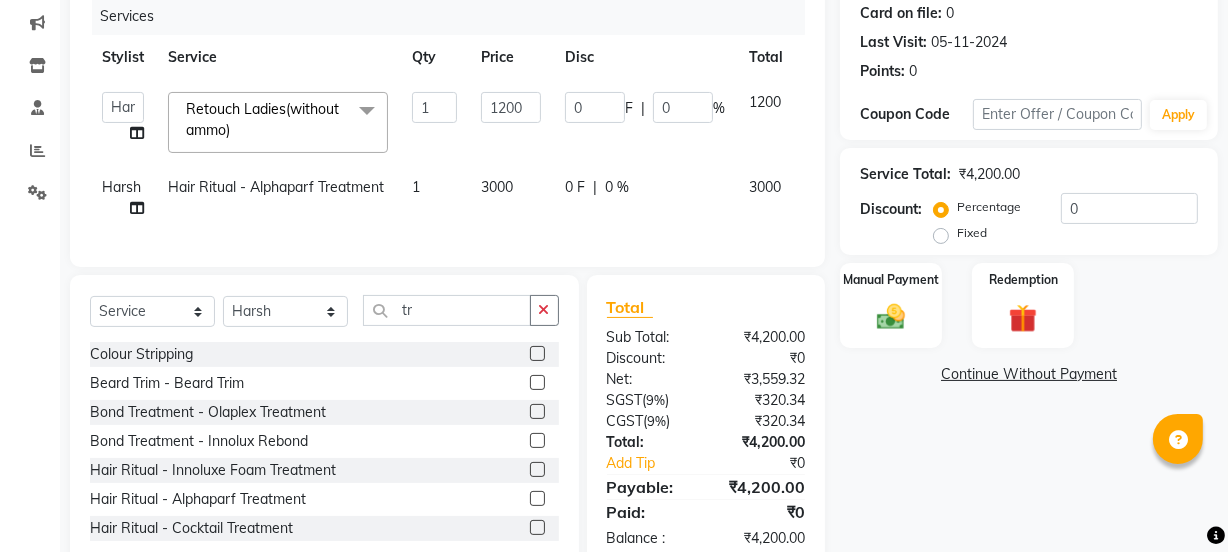 scroll, scrollTop: 311, scrollLeft: 0, axis: vertical 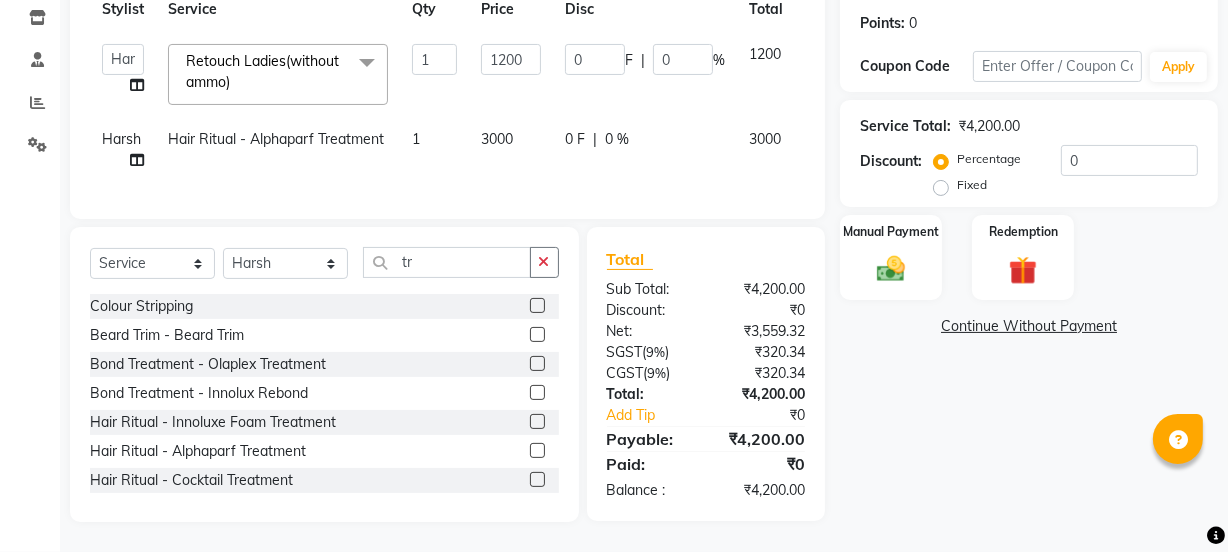 click on "3000" 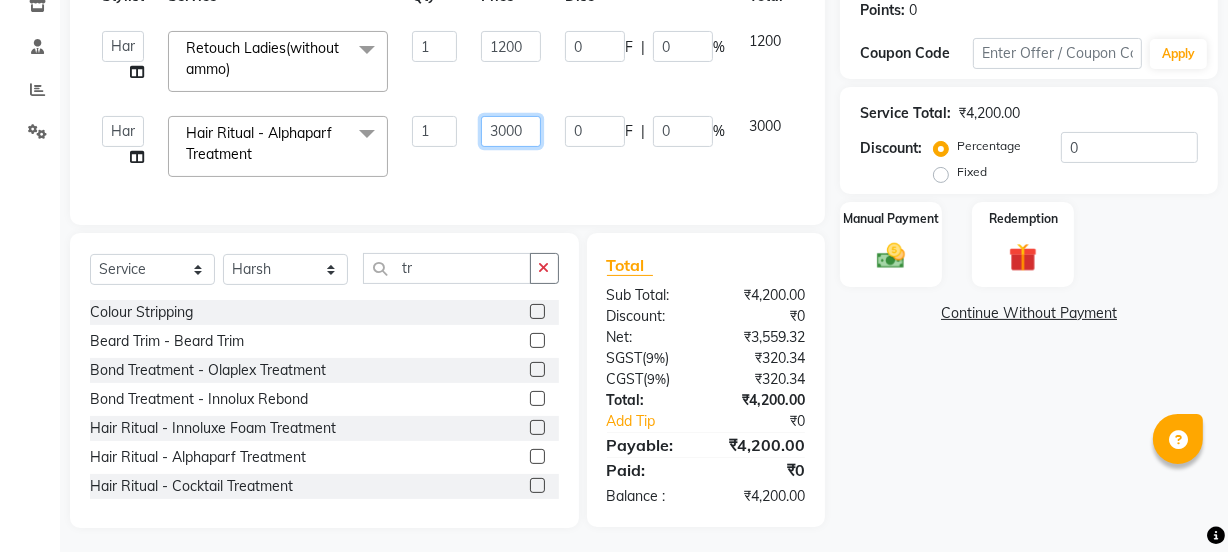 click on "3000" 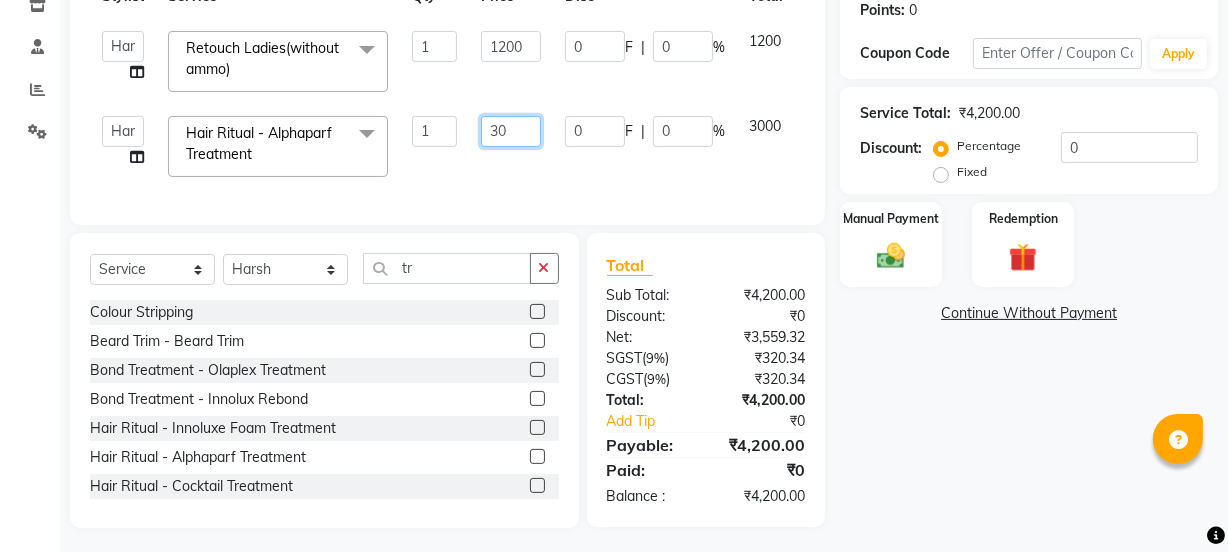 type on "3" 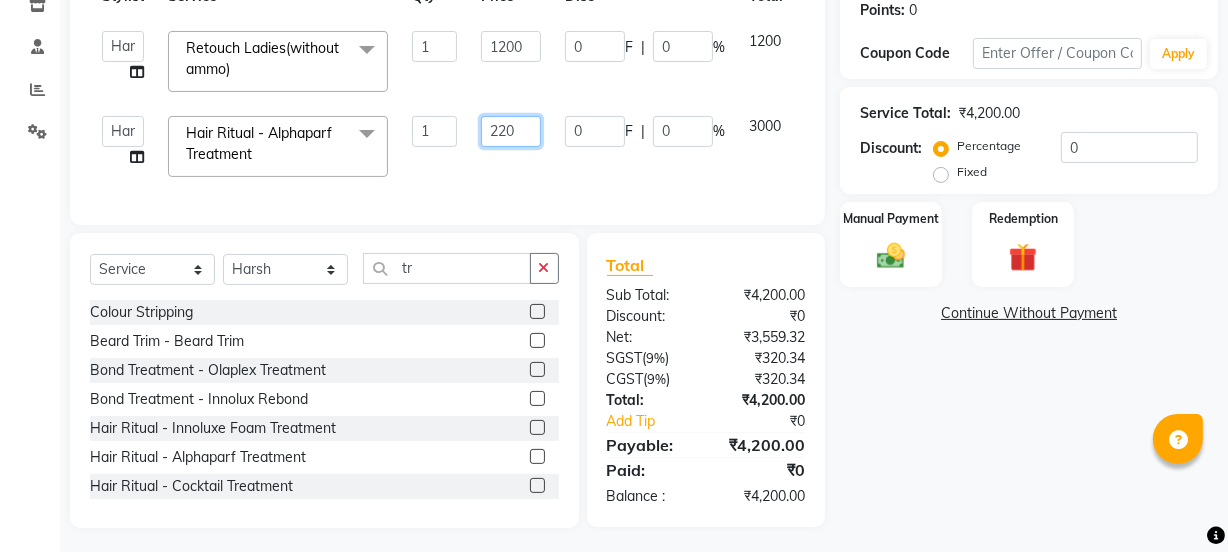 type on "2200" 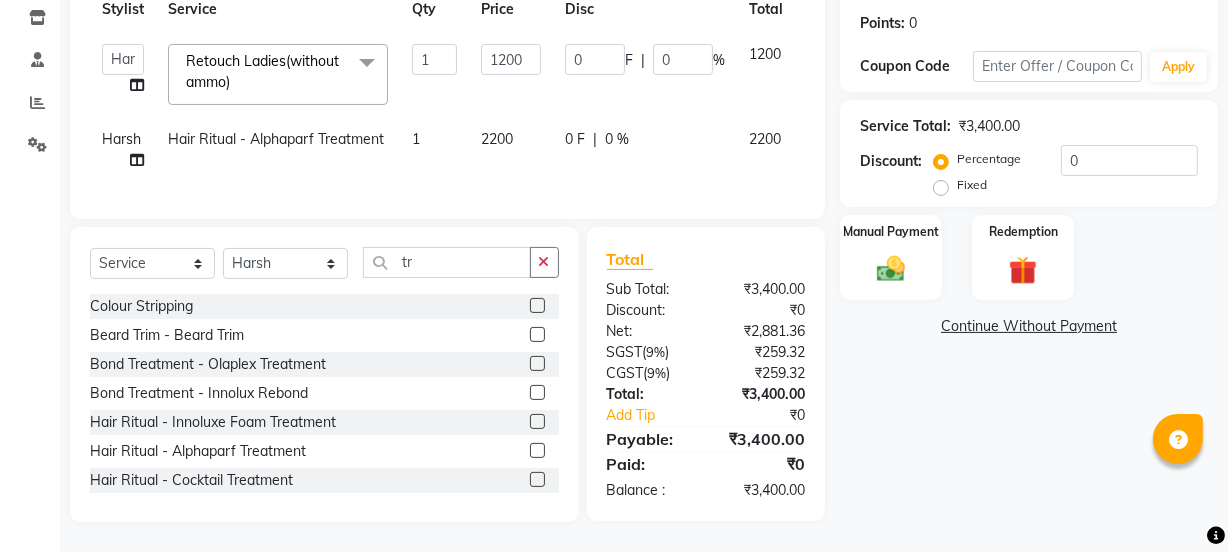 click on "0 F | 0 %" 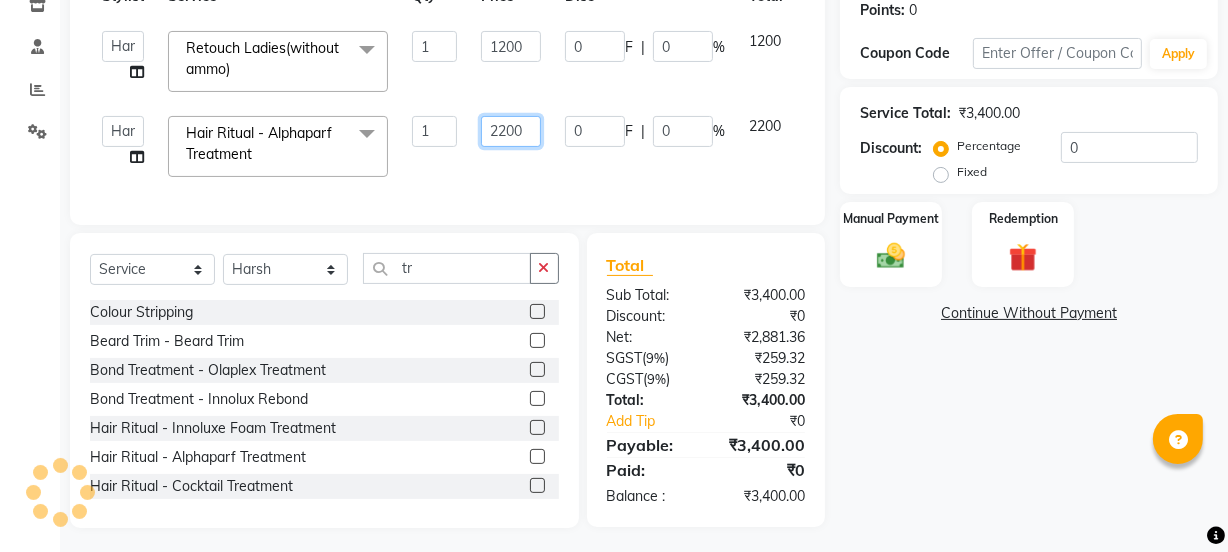click on "2200" 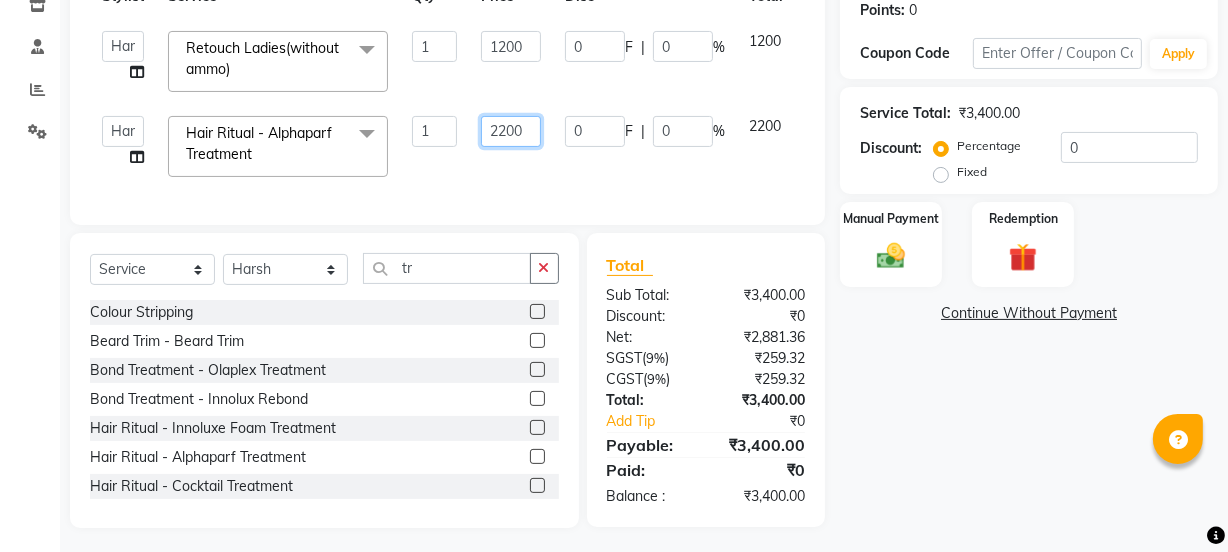 click on "2200" 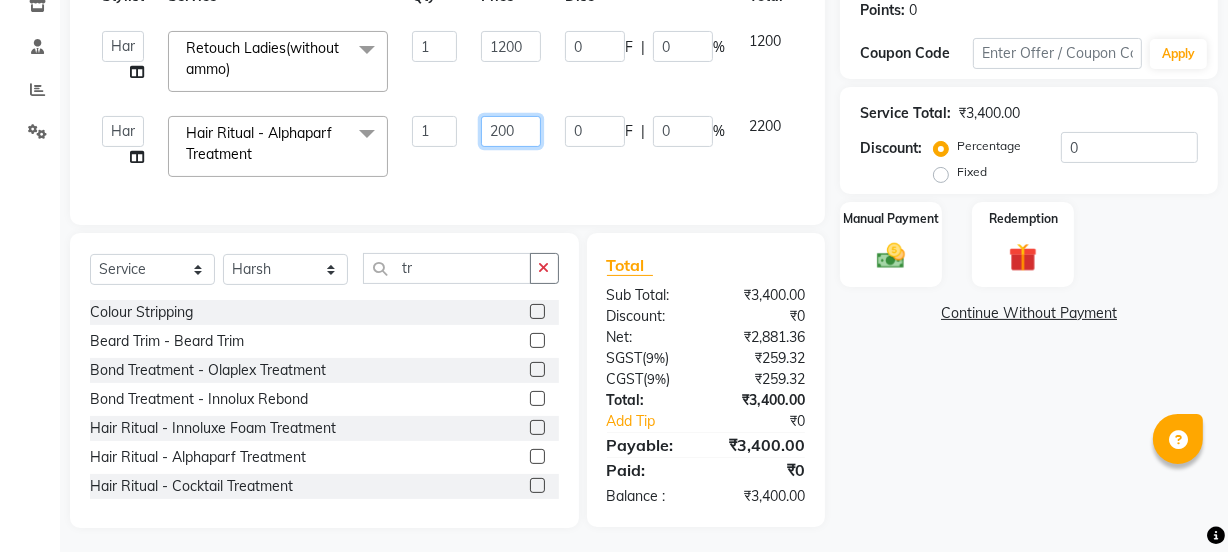 type on "2300" 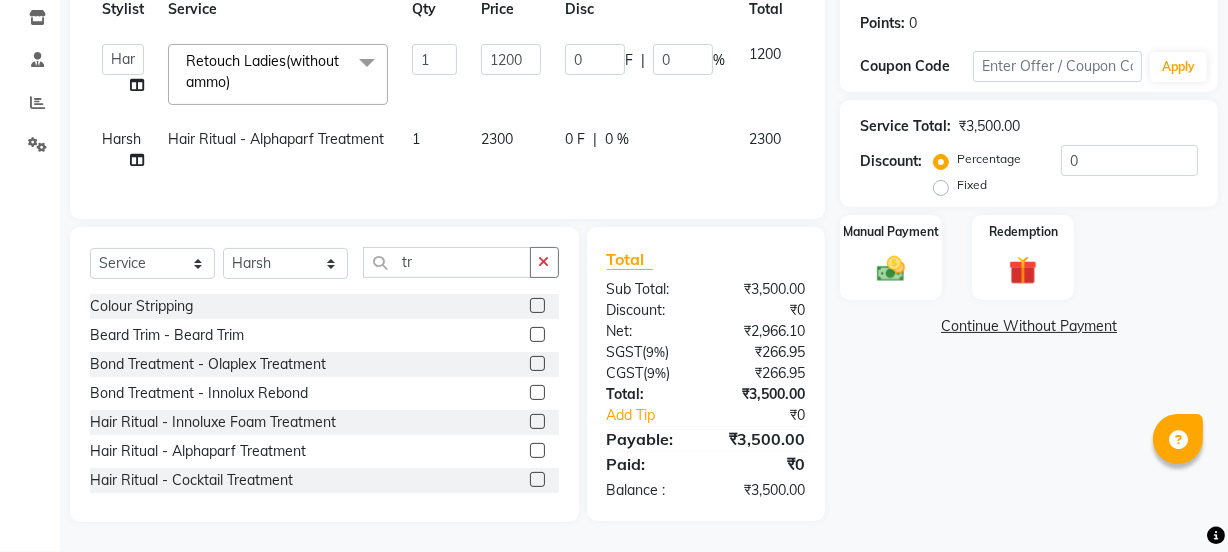 click on "2300" 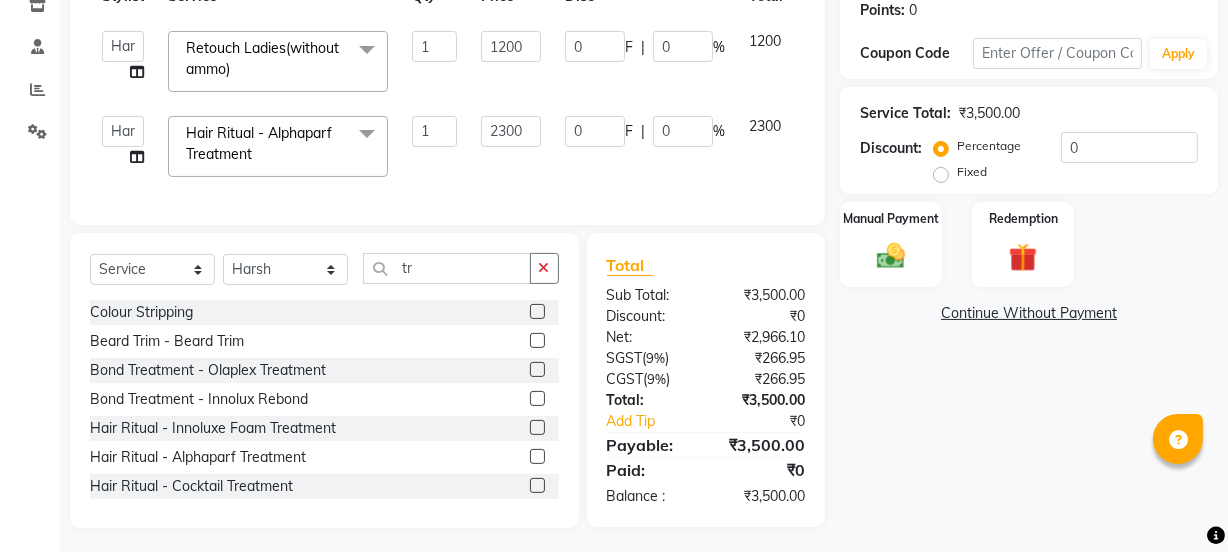 scroll, scrollTop: 330, scrollLeft: 0, axis: vertical 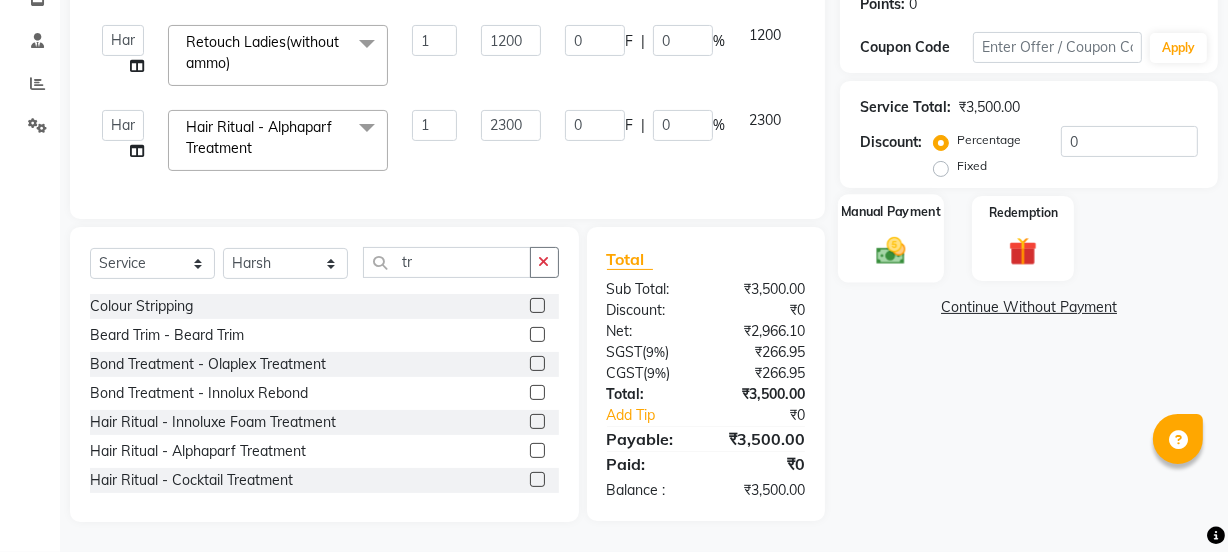 click on "Manual Payment" 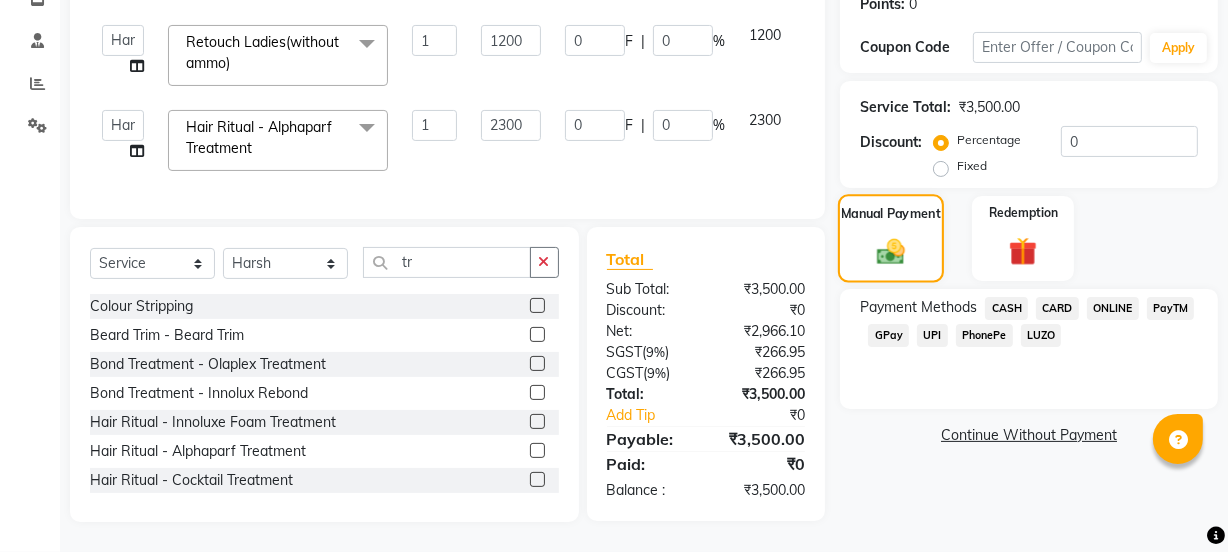 click on "Manual Payment" 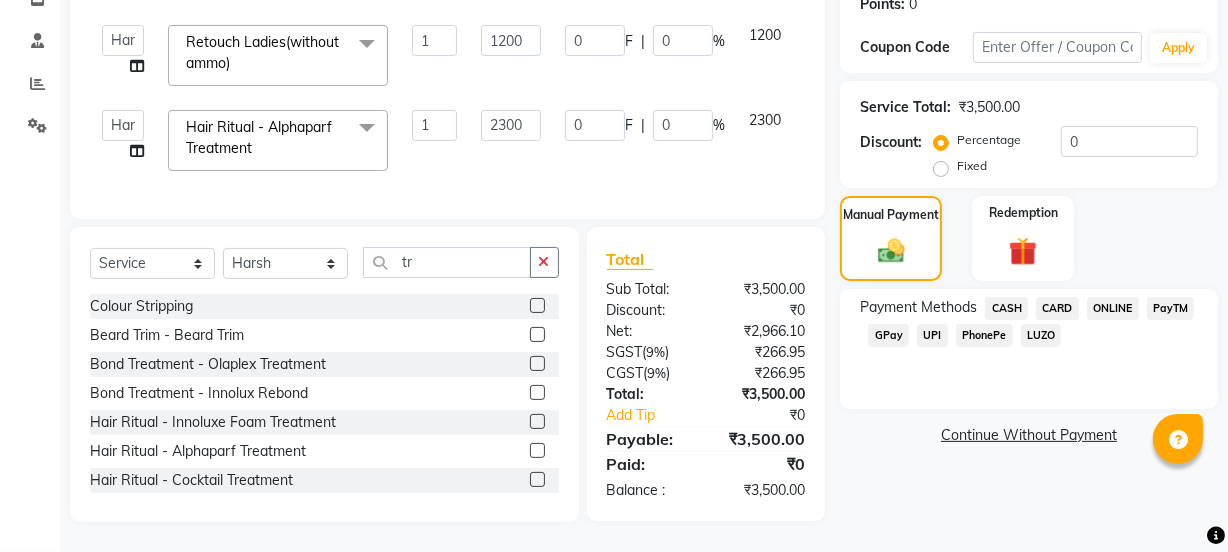 click on "UPI" 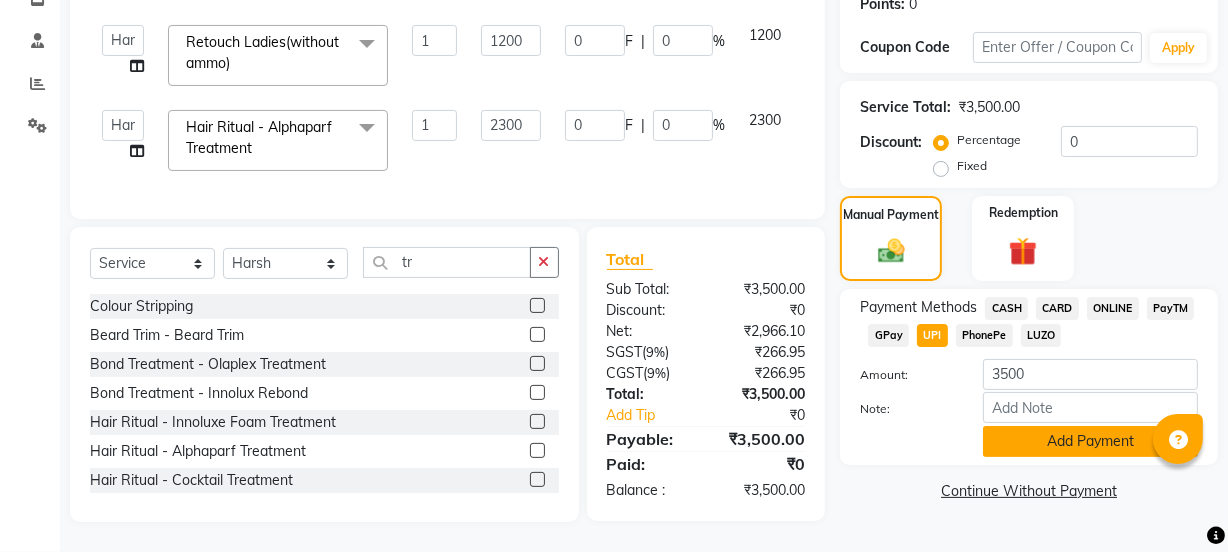 click on "Add Payment" 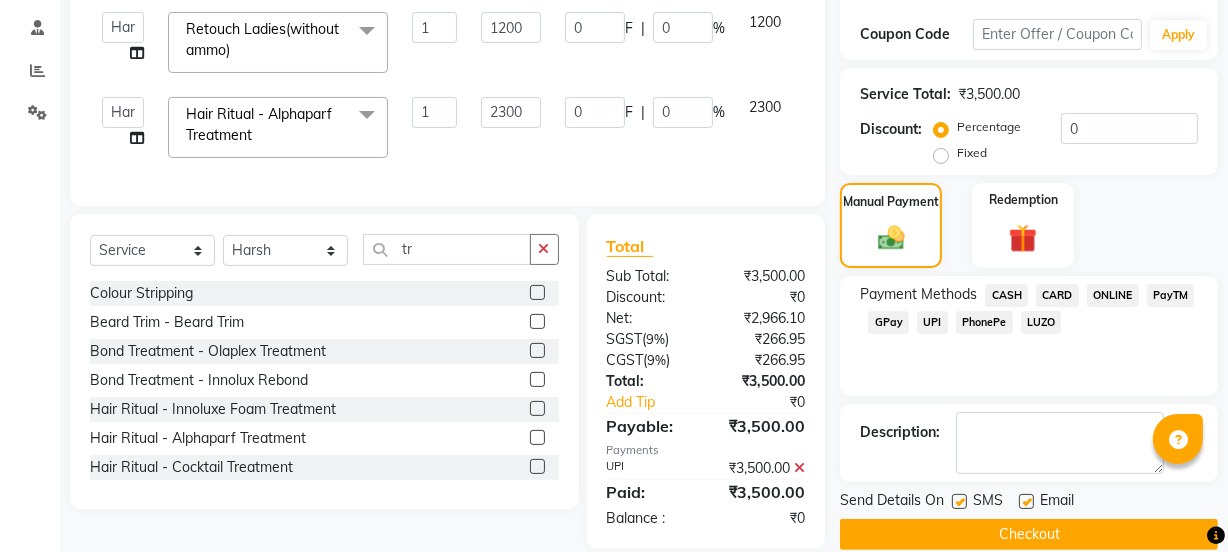 scroll, scrollTop: 371, scrollLeft: 0, axis: vertical 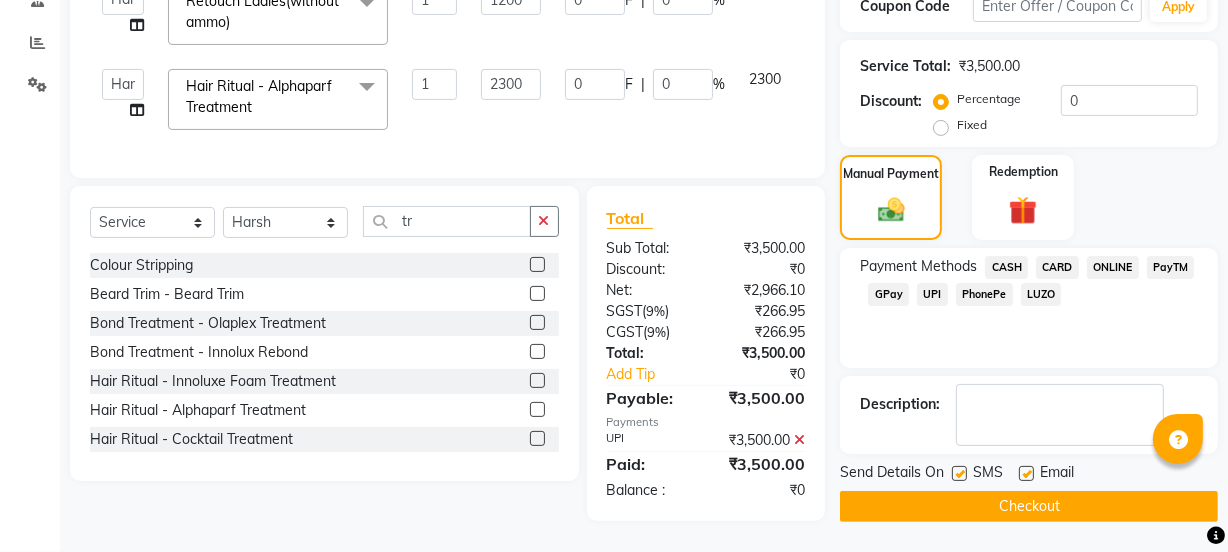 click on "Checkout" 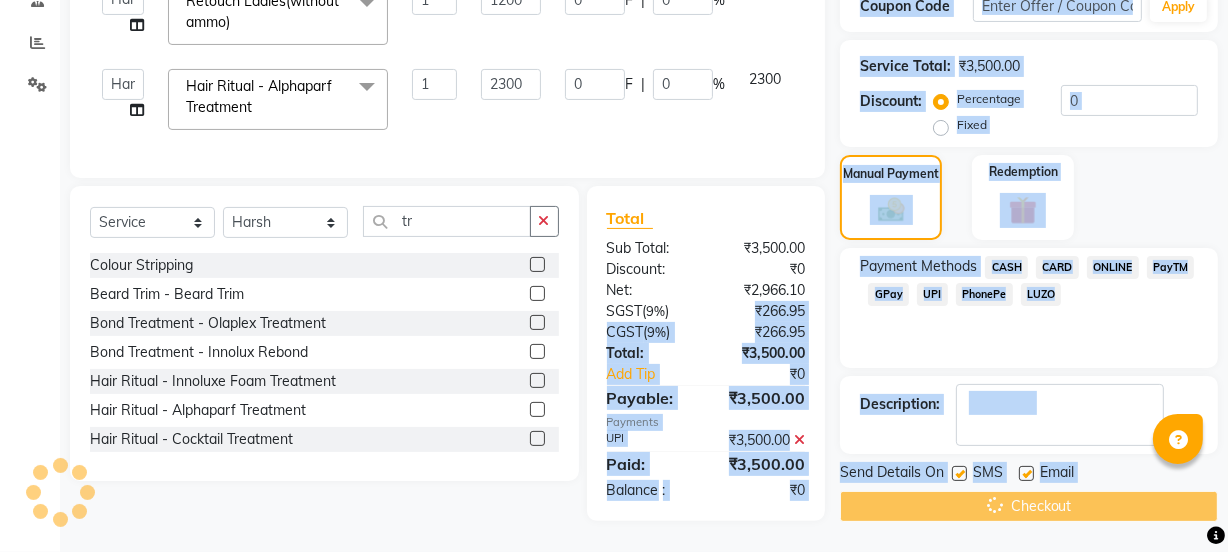drag, startPoint x: 1026, startPoint y: 489, endPoint x: 656, endPoint y: 260, distance: 435.1333 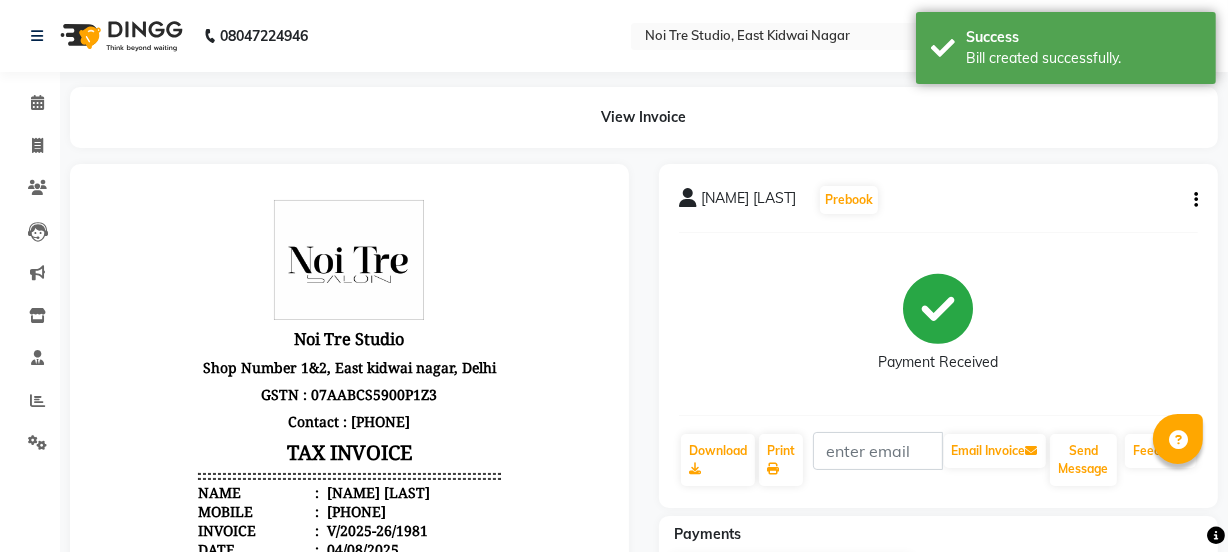 scroll, scrollTop: 0, scrollLeft: 0, axis: both 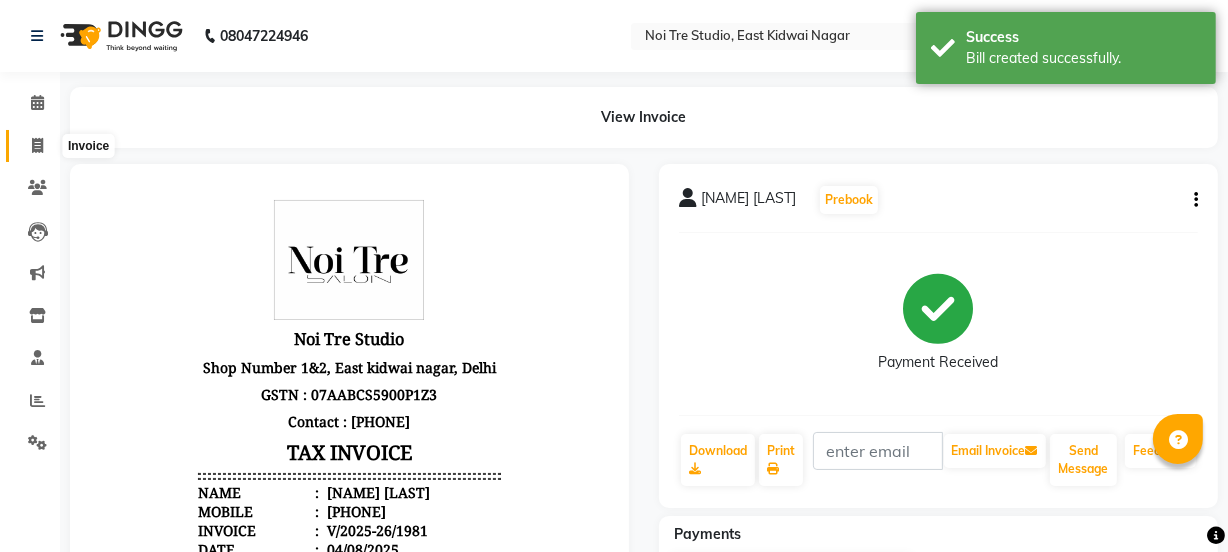 click 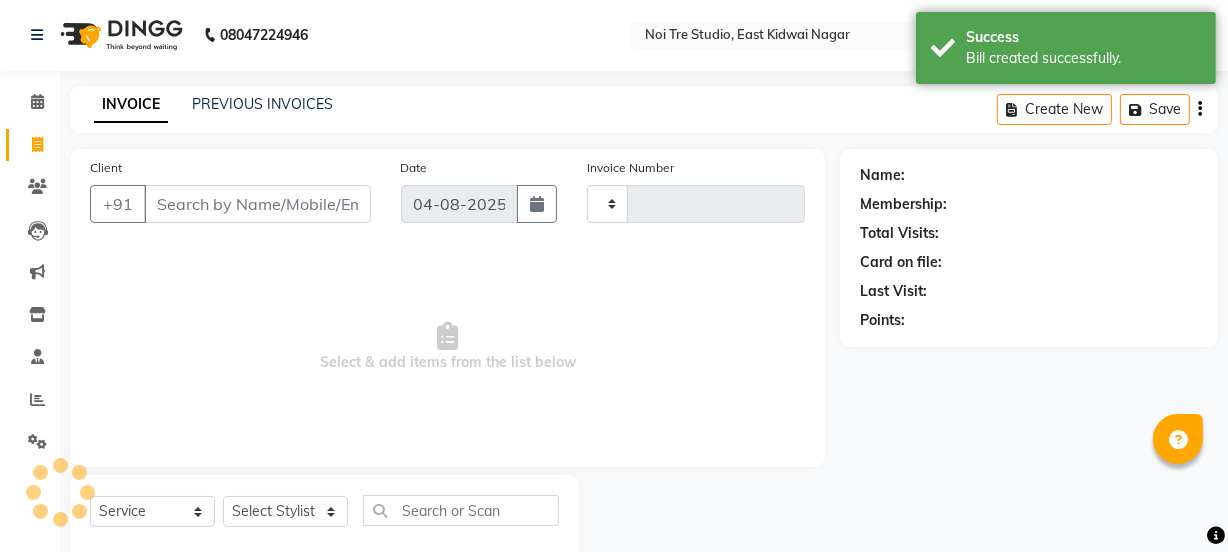 type on "1982" 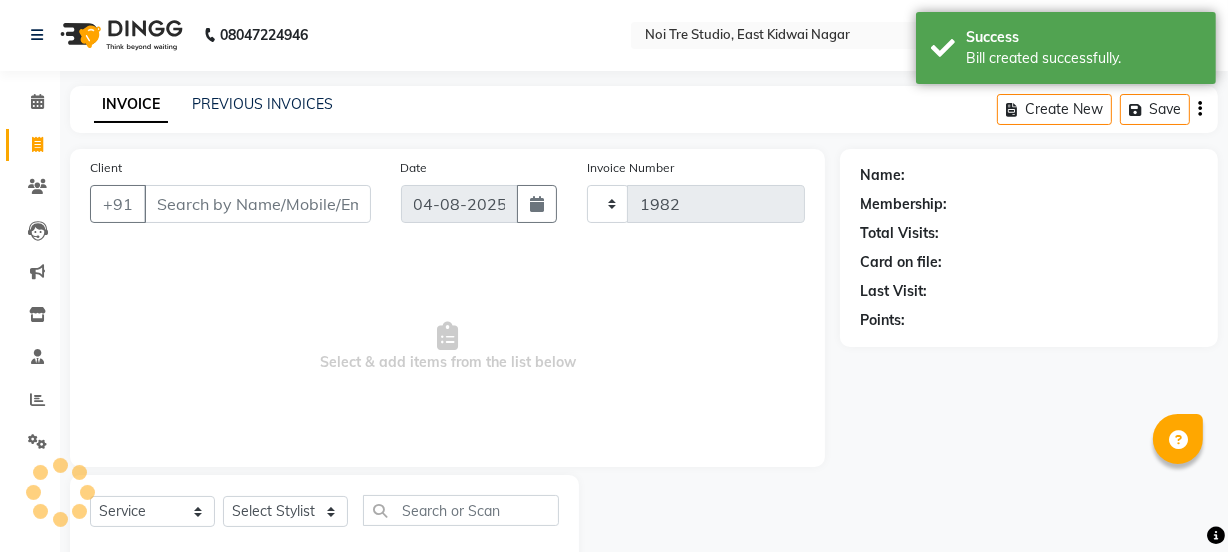select on "4884" 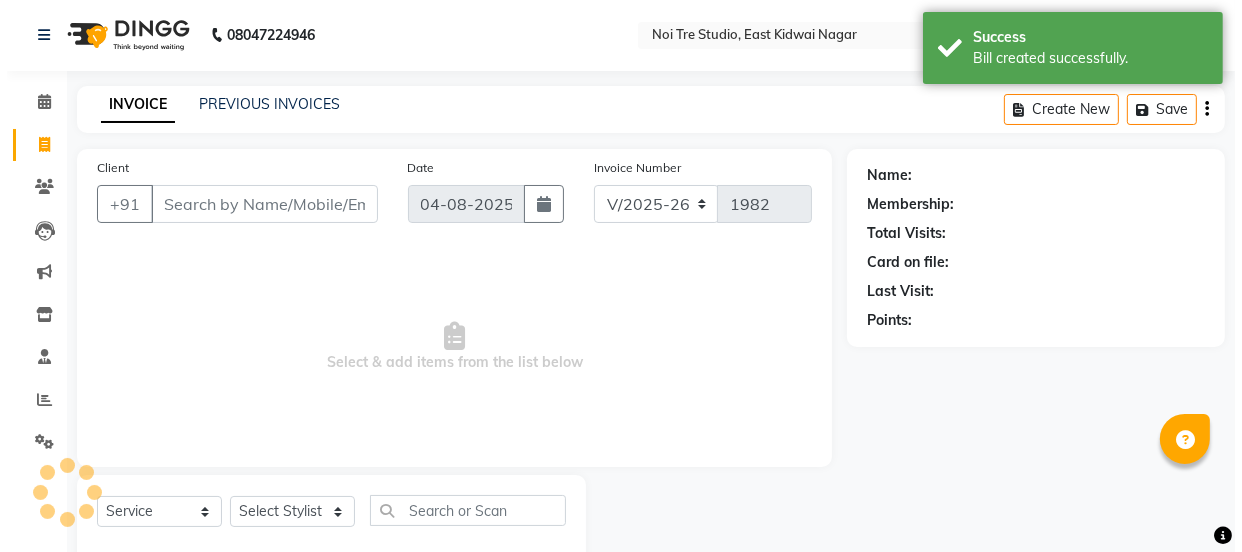 scroll, scrollTop: 50, scrollLeft: 0, axis: vertical 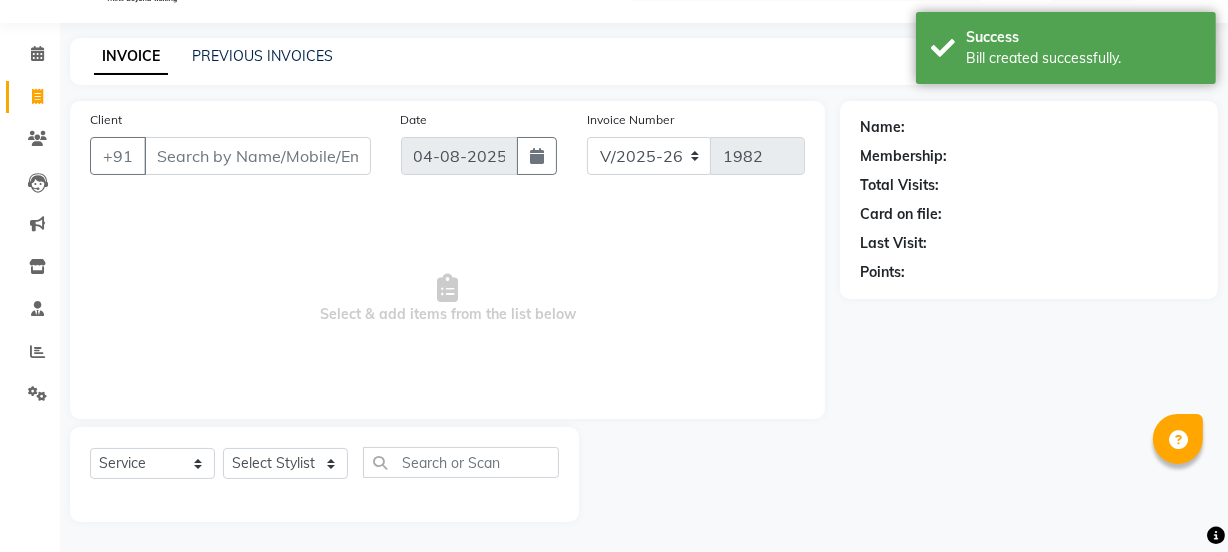 click on "Client" at bounding box center [257, 156] 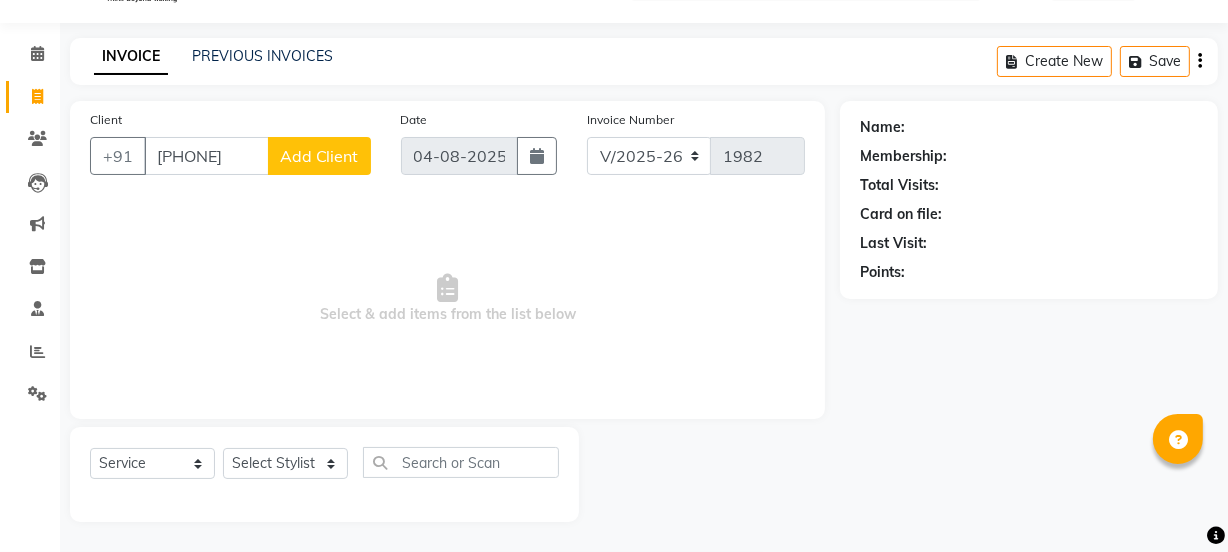 type on "[PHONE]" 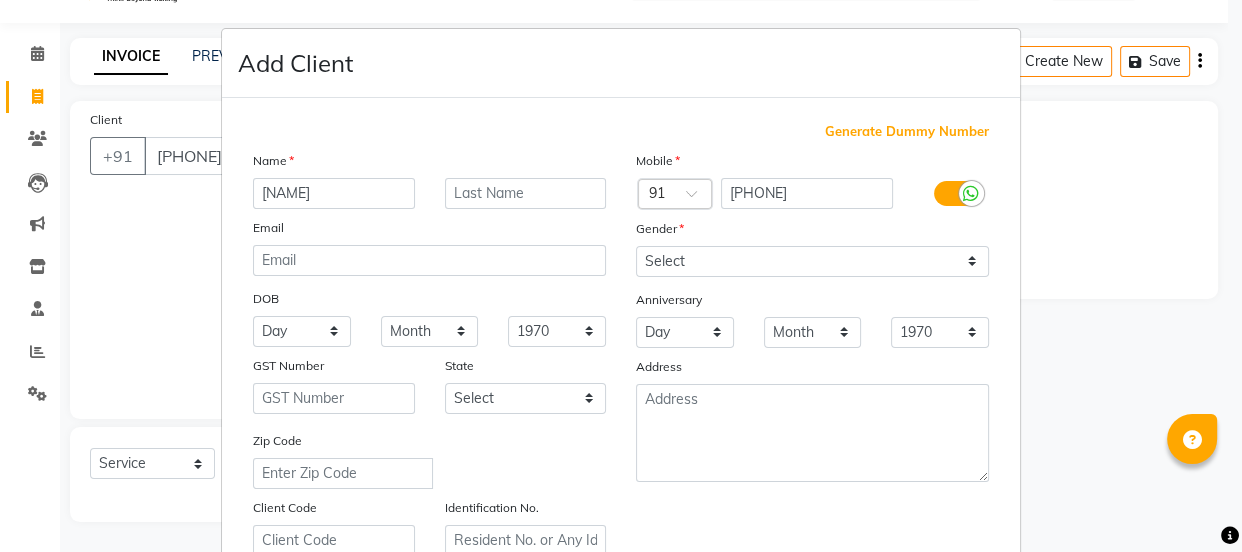 type on "[NAME]" 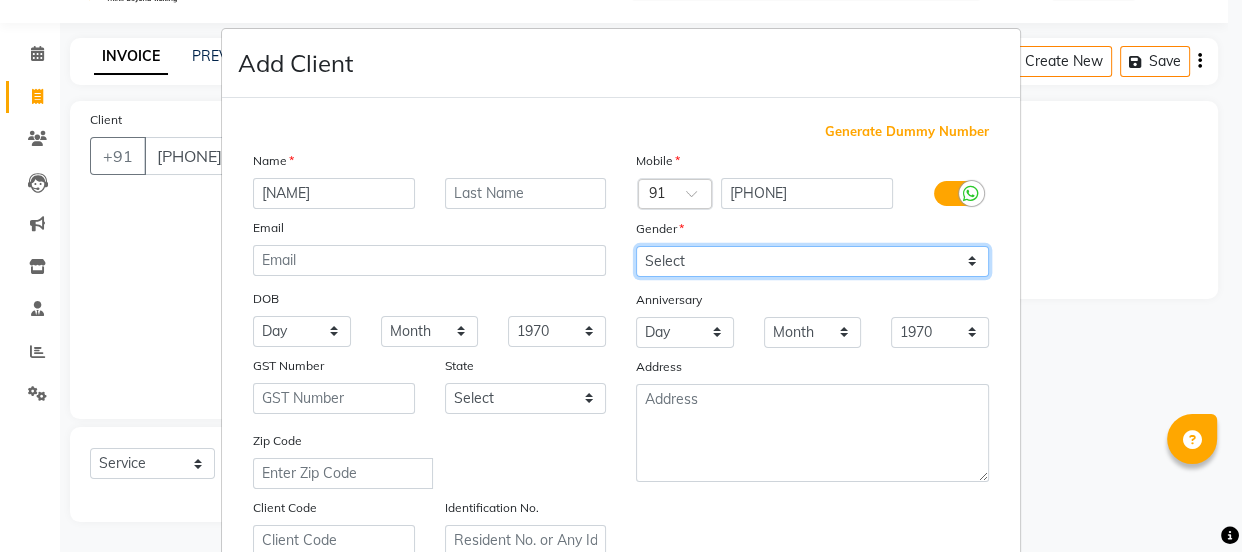 click on "Select Male Female Other Prefer Not To Say" at bounding box center [812, 261] 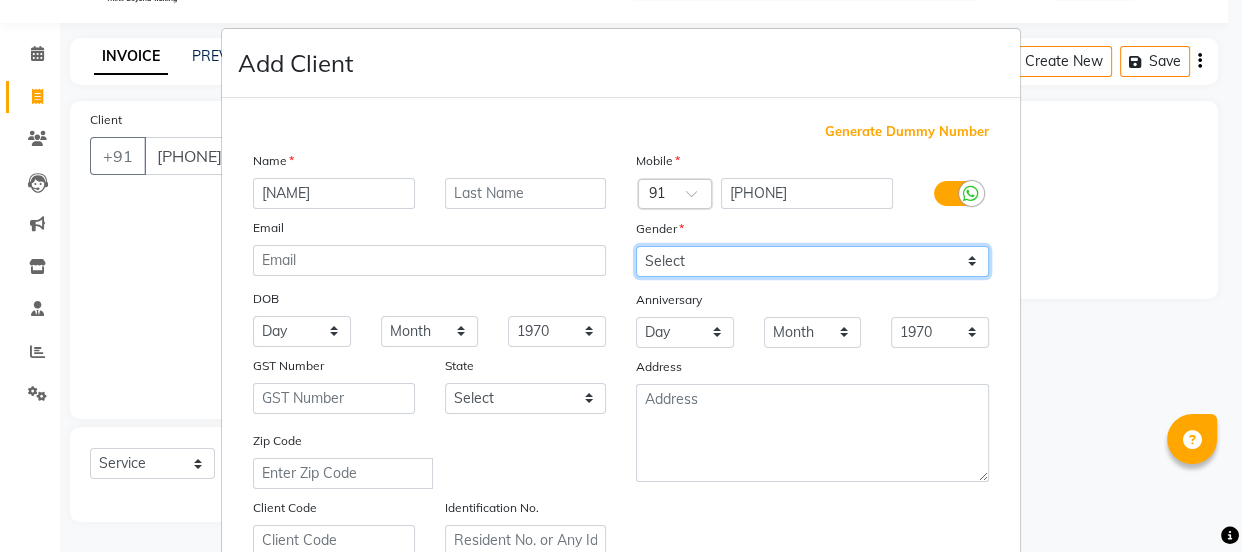 select on "female" 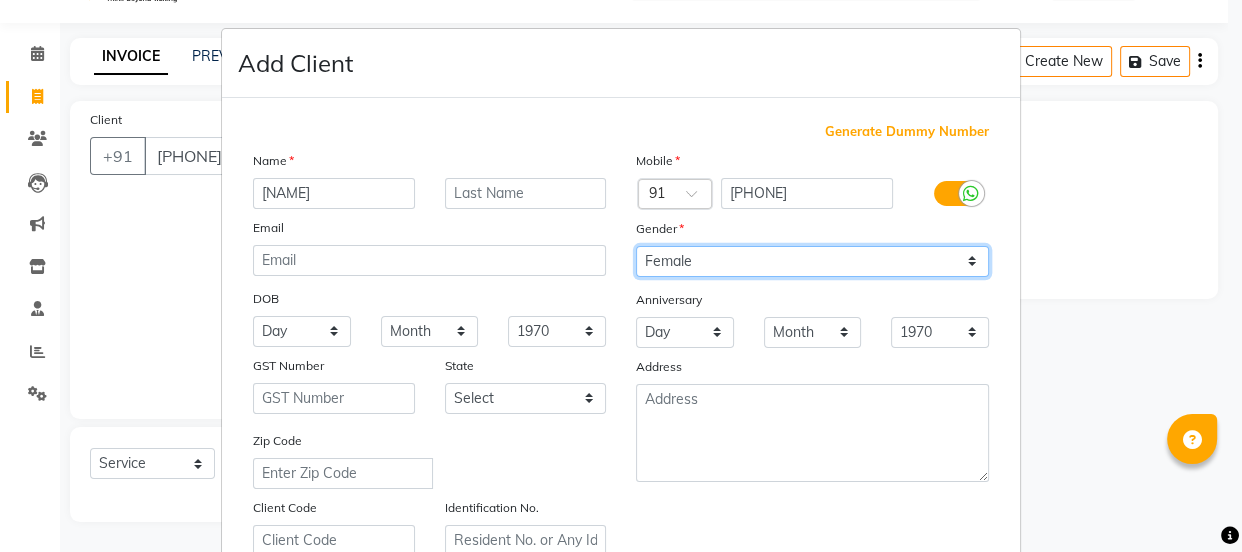 click on "Select Male Female Other Prefer Not To Say" at bounding box center [812, 261] 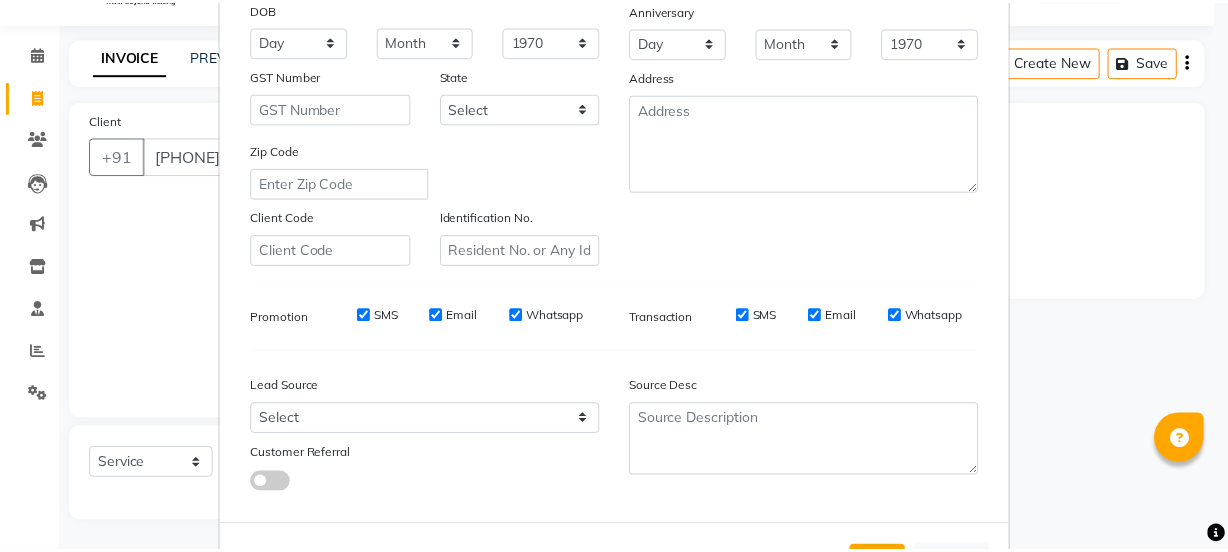 scroll, scrollTop: 296, scrollLeft: 0, axis: vertical 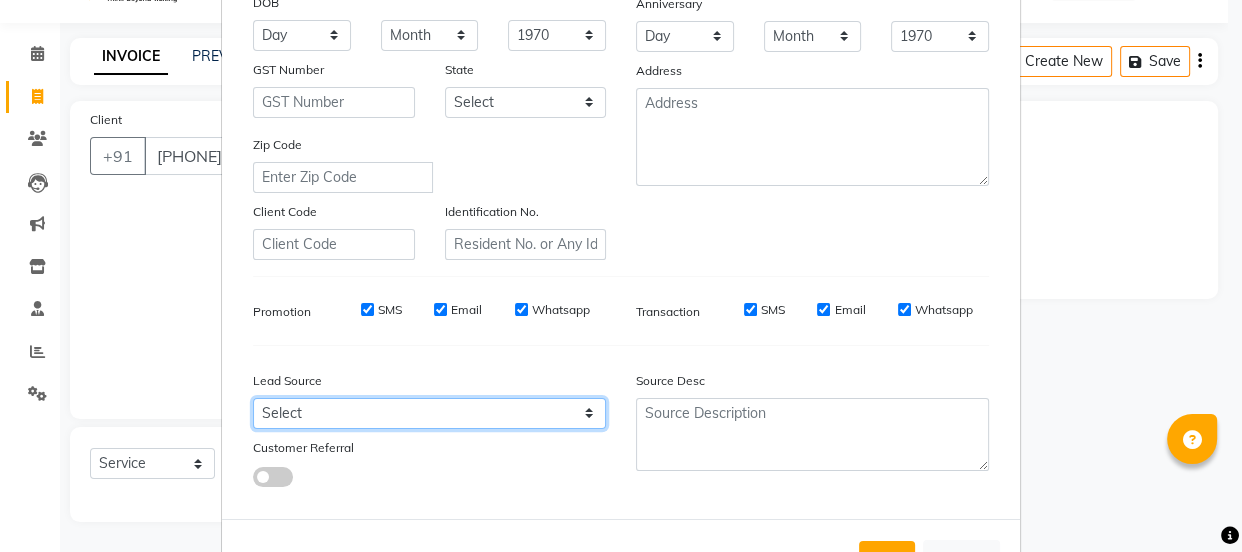 click on "Select Walk-in Referral Internet Friend Word of Mouth Advertisement Facebook JustDial Google Other Instagram  YouTube  WhatsApp" at bounding box center (429, 413) 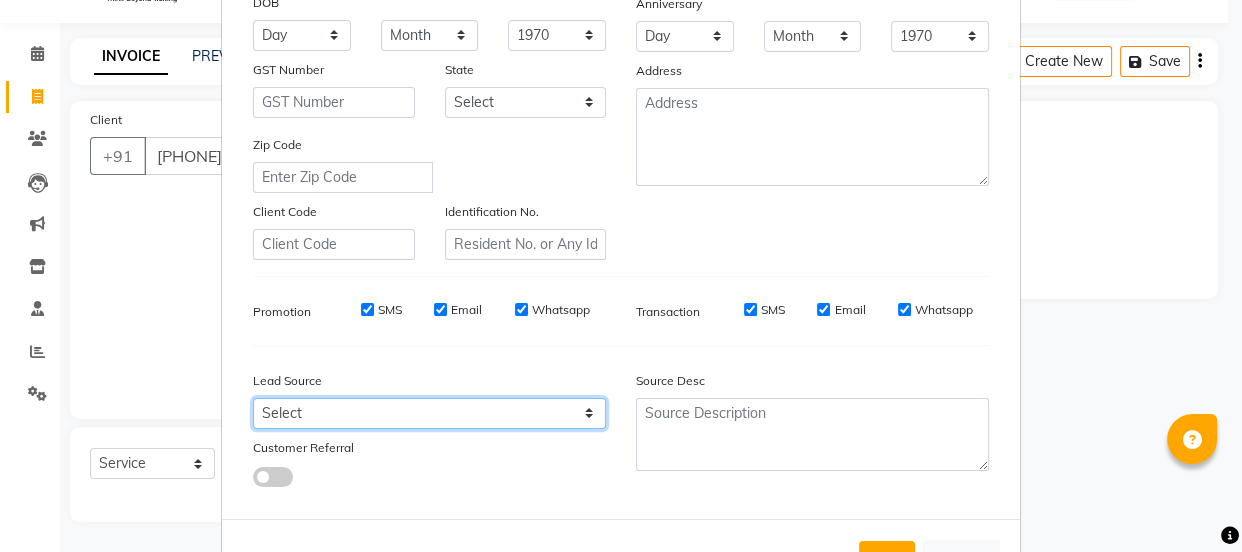 select on "32608" 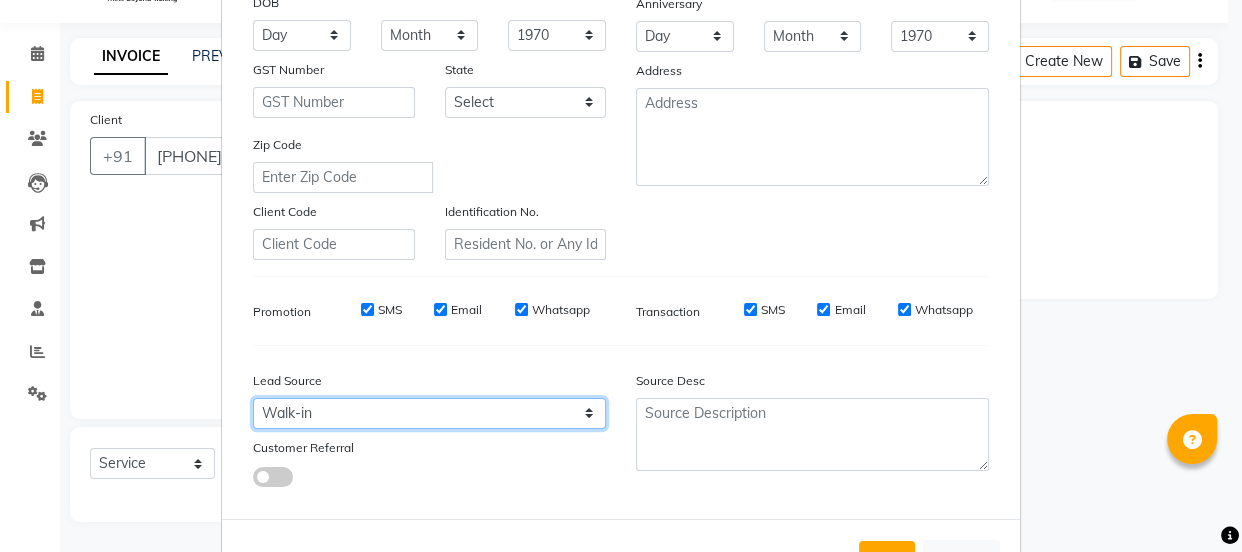 click on "Select Walk-in Referral Internet Friend Word of Mouth Advertisement Facebook JustDial Google Other Instagram  YouTube  WhatsApp" at bounding box center (429, 413) 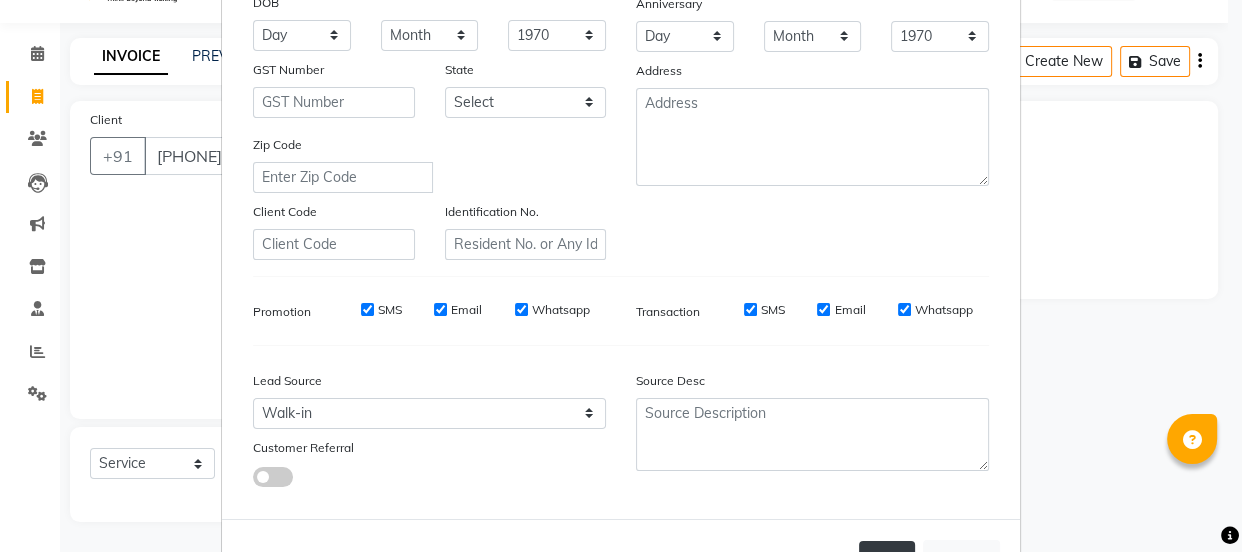 click on "Add" at bounding box center (887, 559) 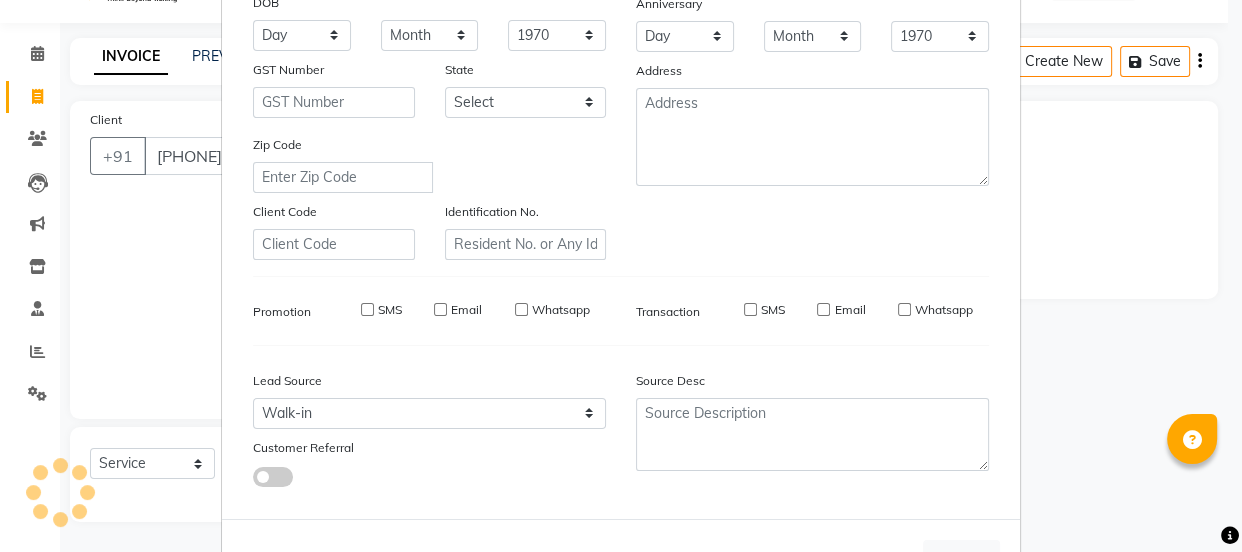 type 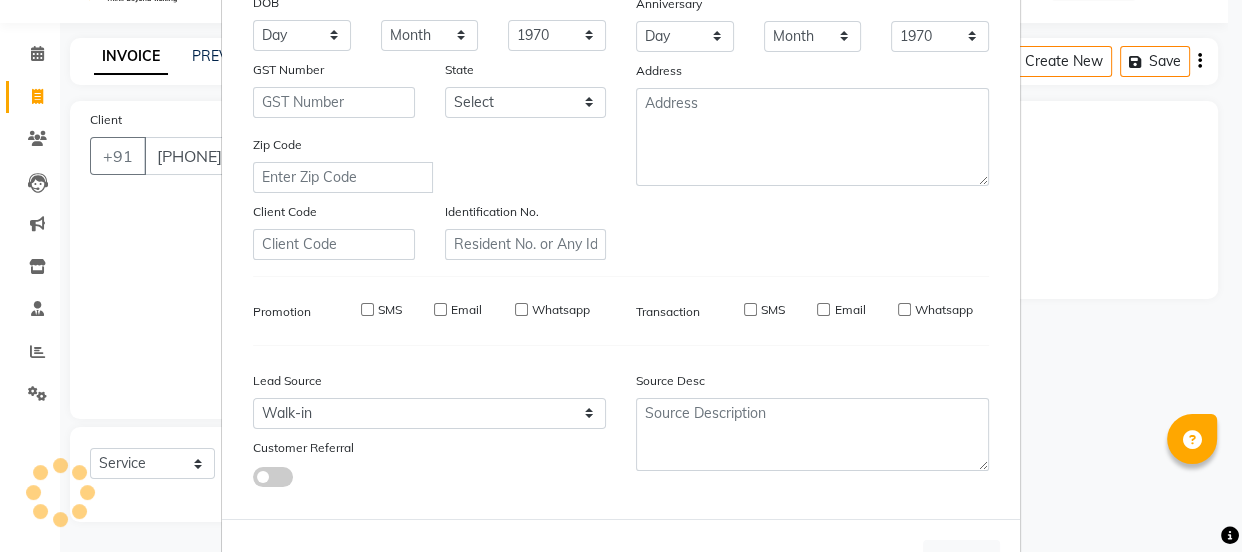 select 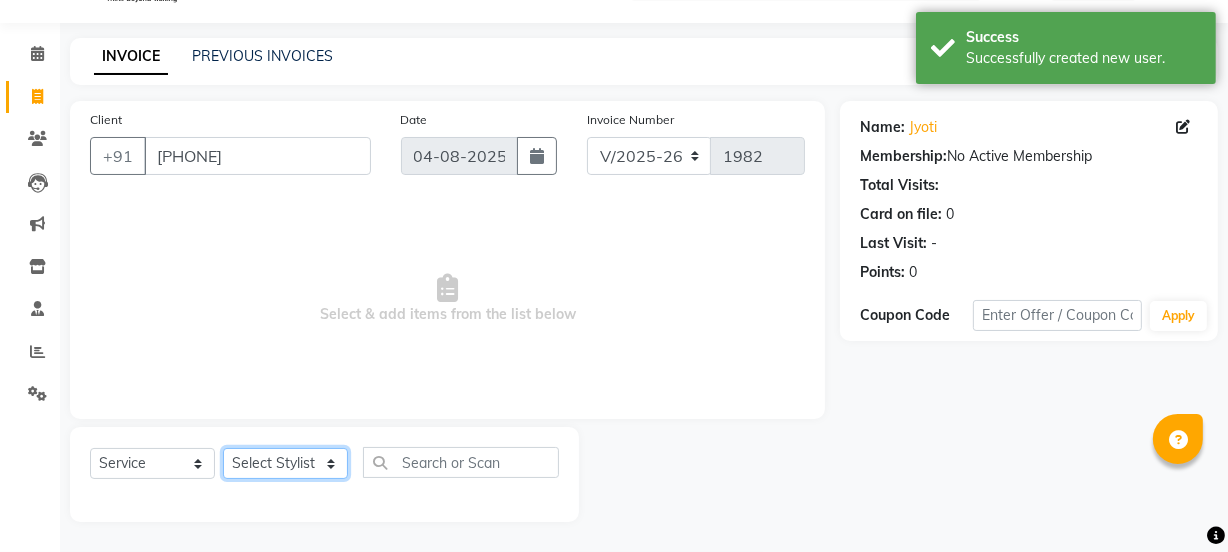 click on "Select Stylist [NAME] [NAME] [NAME] [NAME] [NAME] [NAME] Manager [NAME] [NAME] [NAME] [NAME] [NAME] [NAME] [NAME] [NAME] [NAME] [NAME] [NAME] [NAME] [NAME] [NAME]" 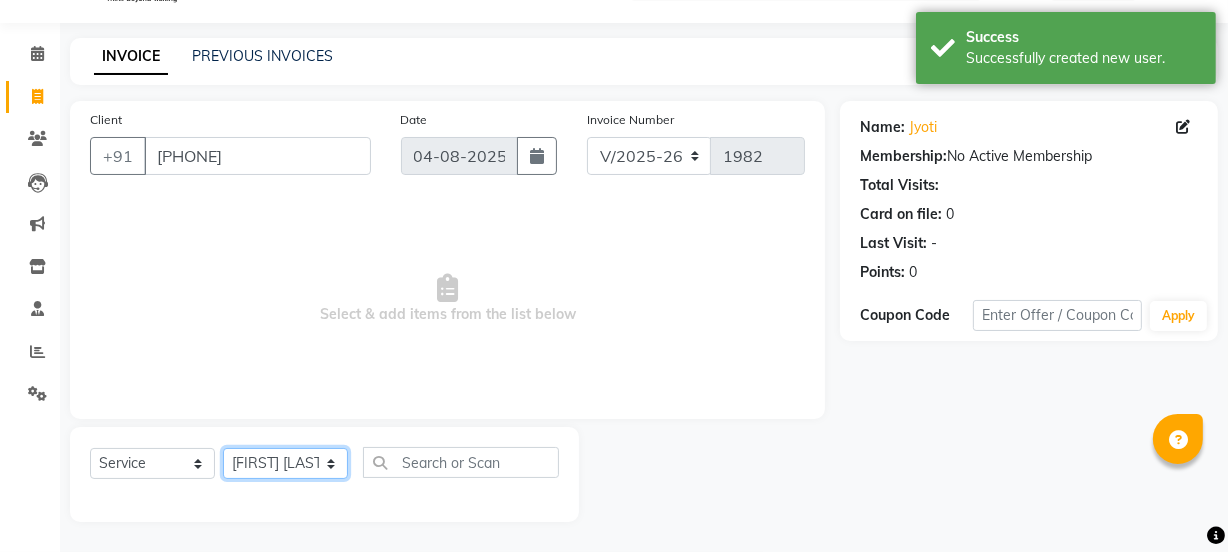 click on "Select Stylist [NAME] [NAME] [NAME] [NAME] [NAME] [NAME] Manager [NAME] [NAME] [NAME] [NAME] [NAME] [NAME] [NAME] [NAME] [NAME] [NAME] [NAME] [NAME] [NAME] [NAME]" 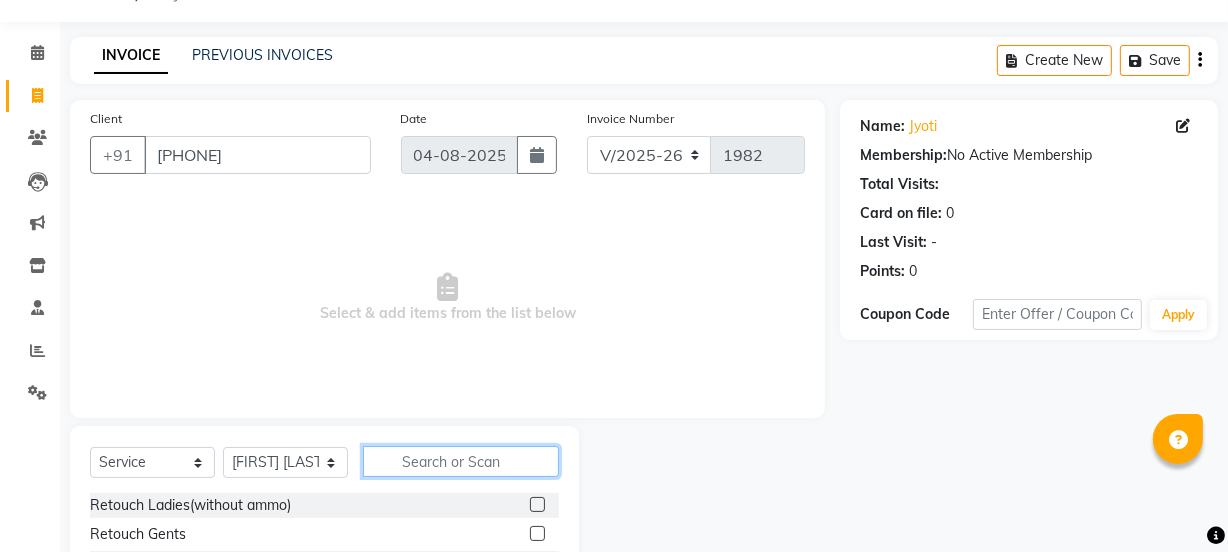 click 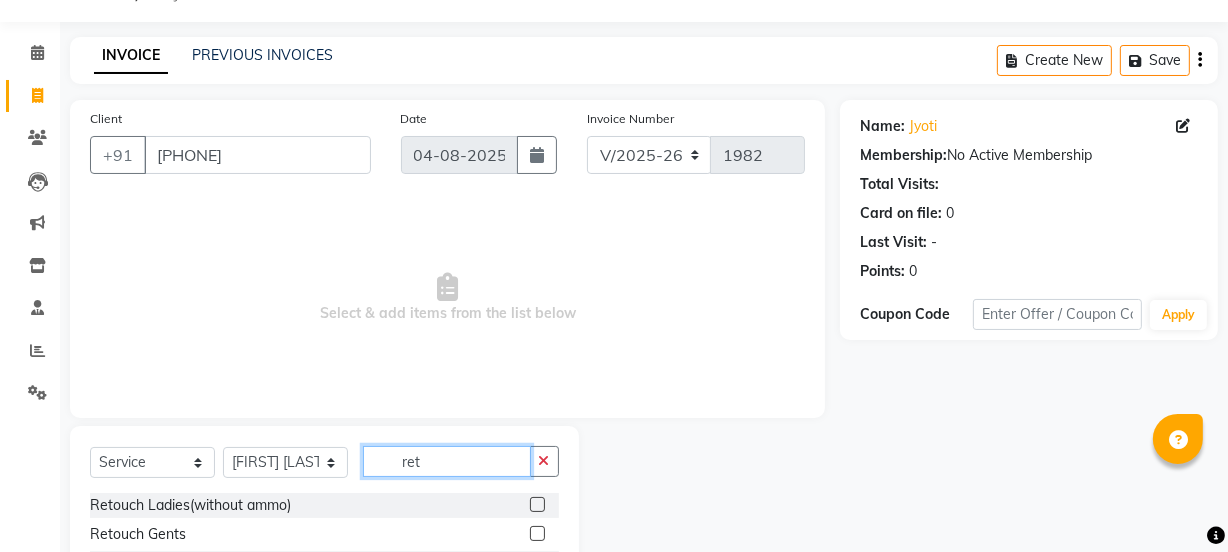 type 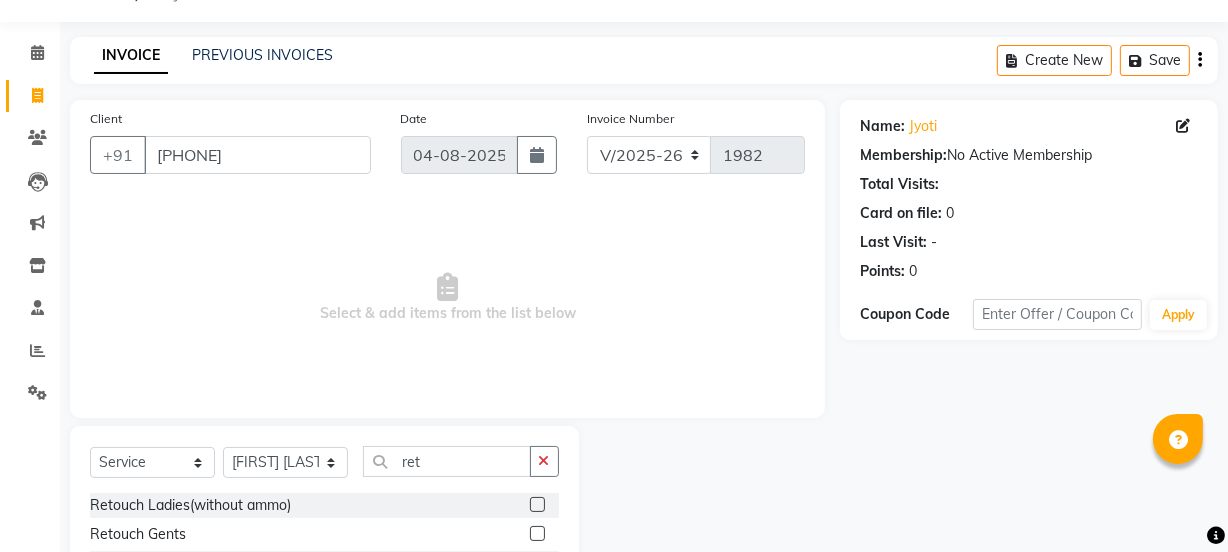 click 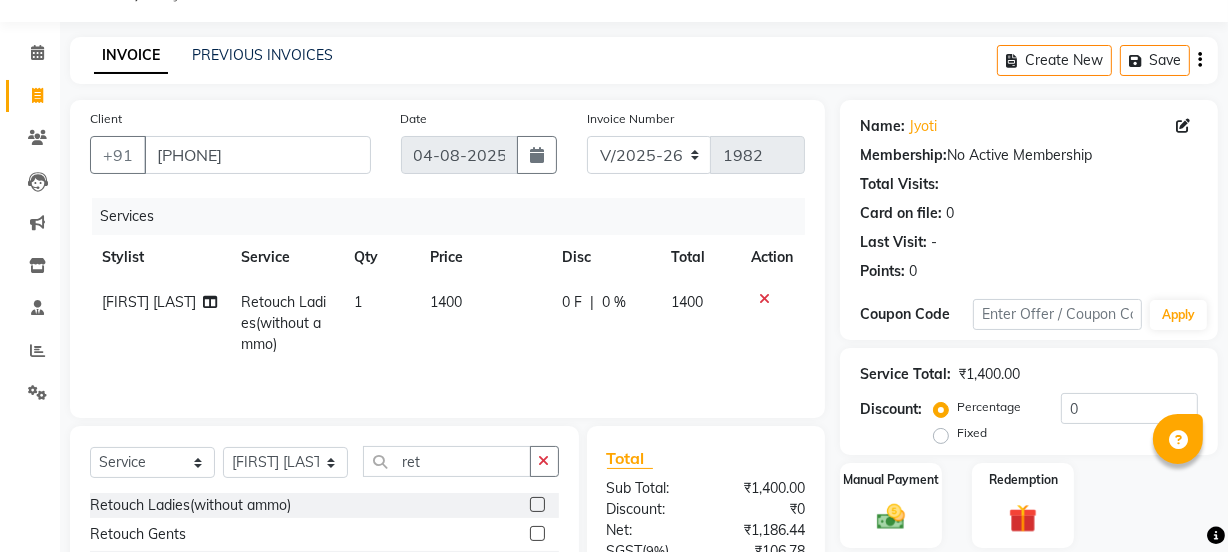 click on "1400" 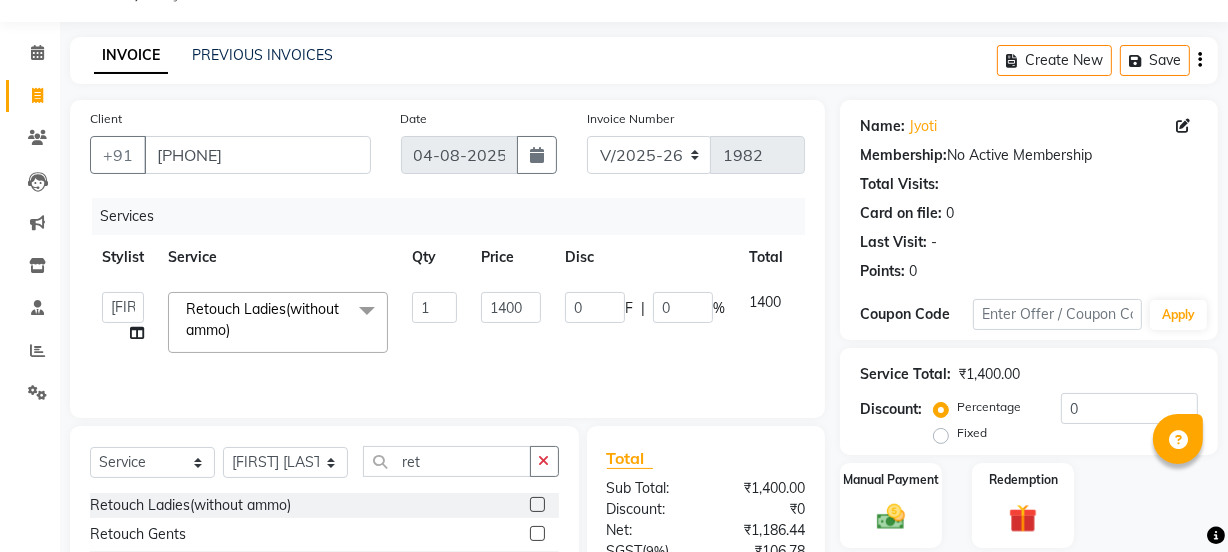 click on "1400" 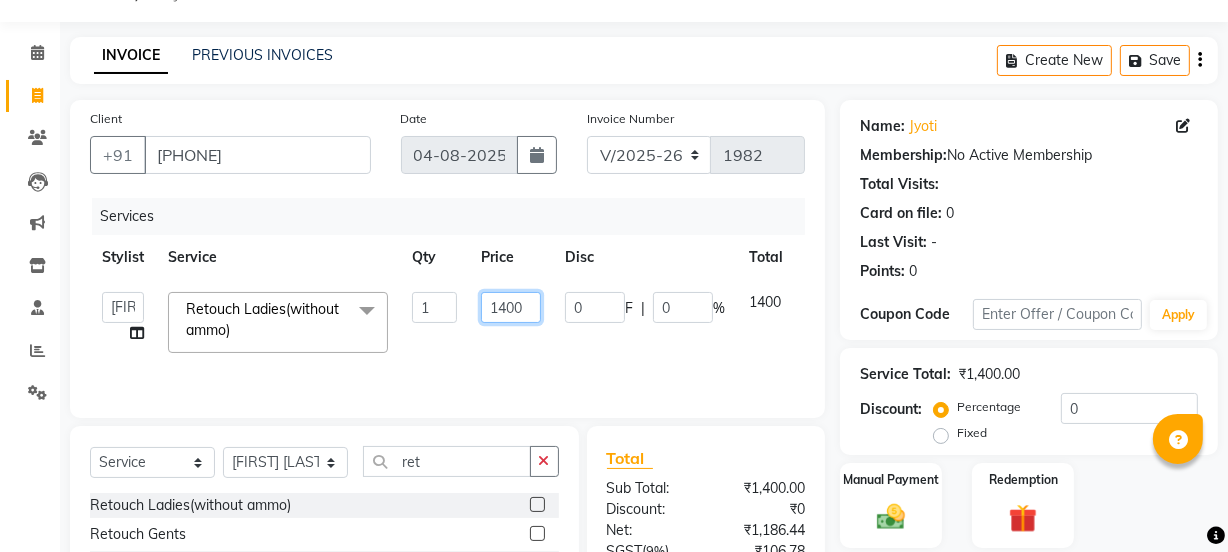 click on "1400" 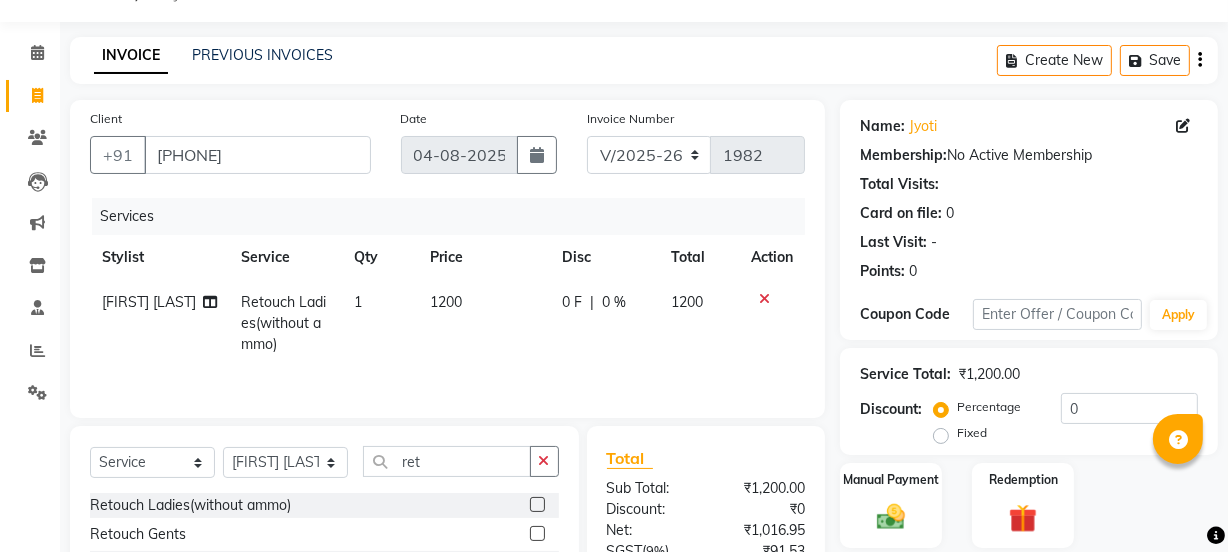 click on "1200" 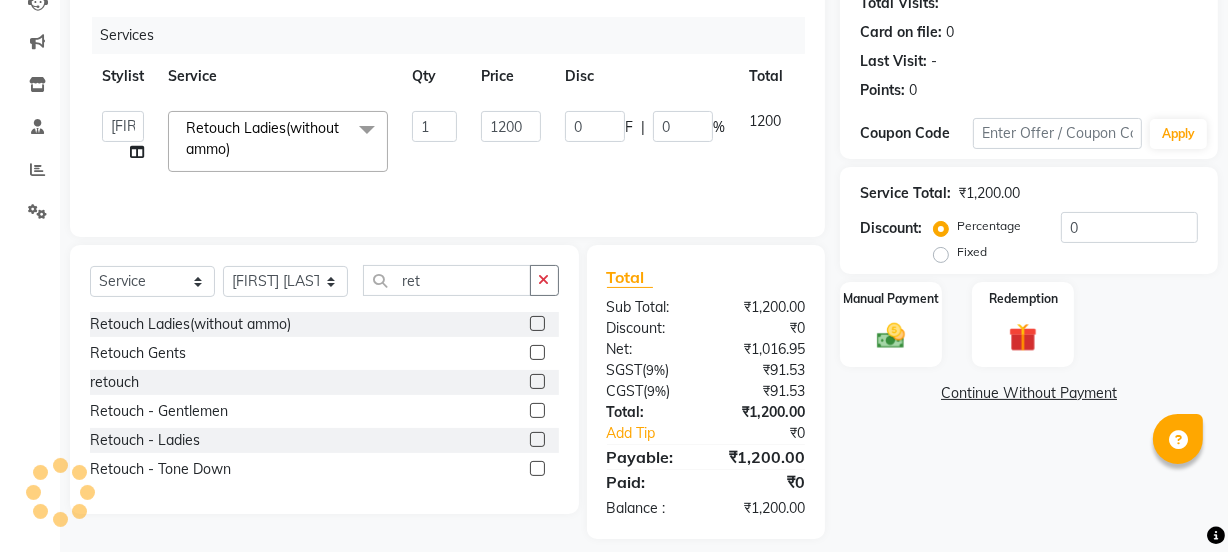 scroll, scrollTop: 249, scrollLeft: 0, axis: vertical 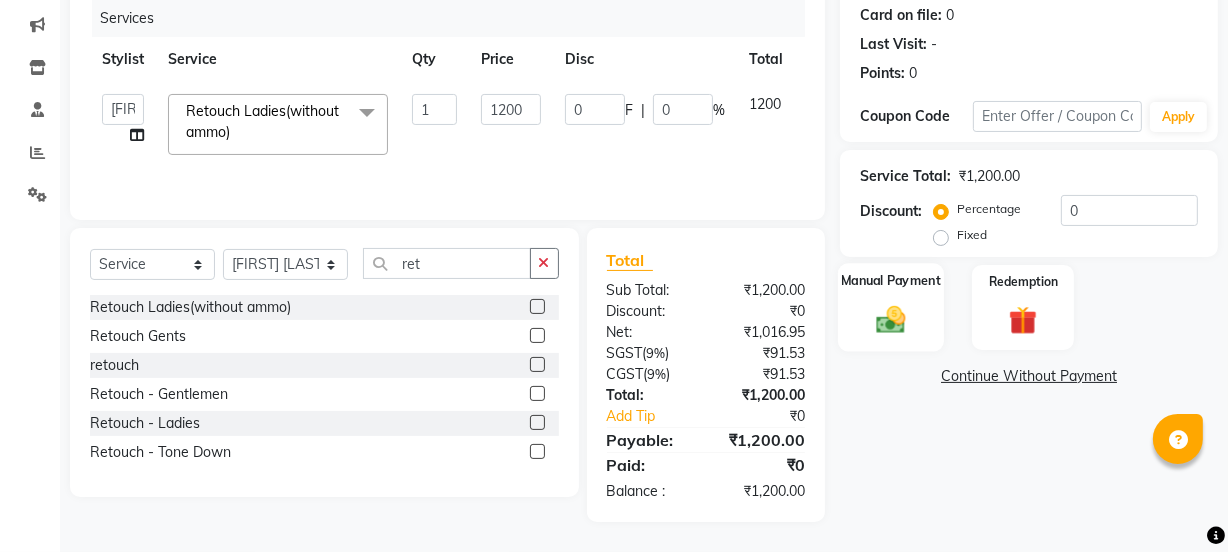 click 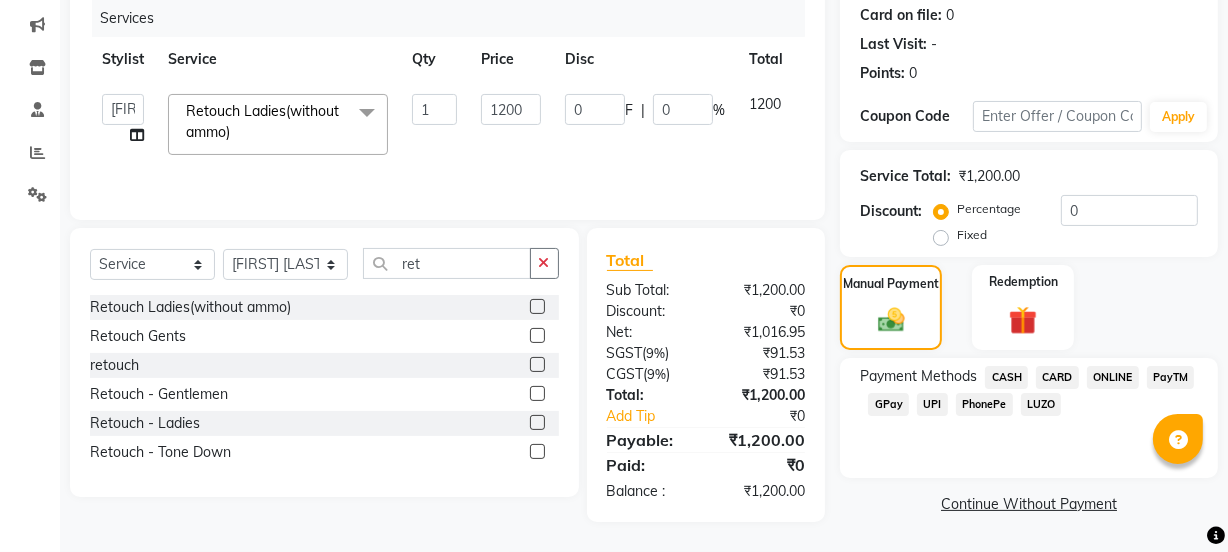 click on "UPI" 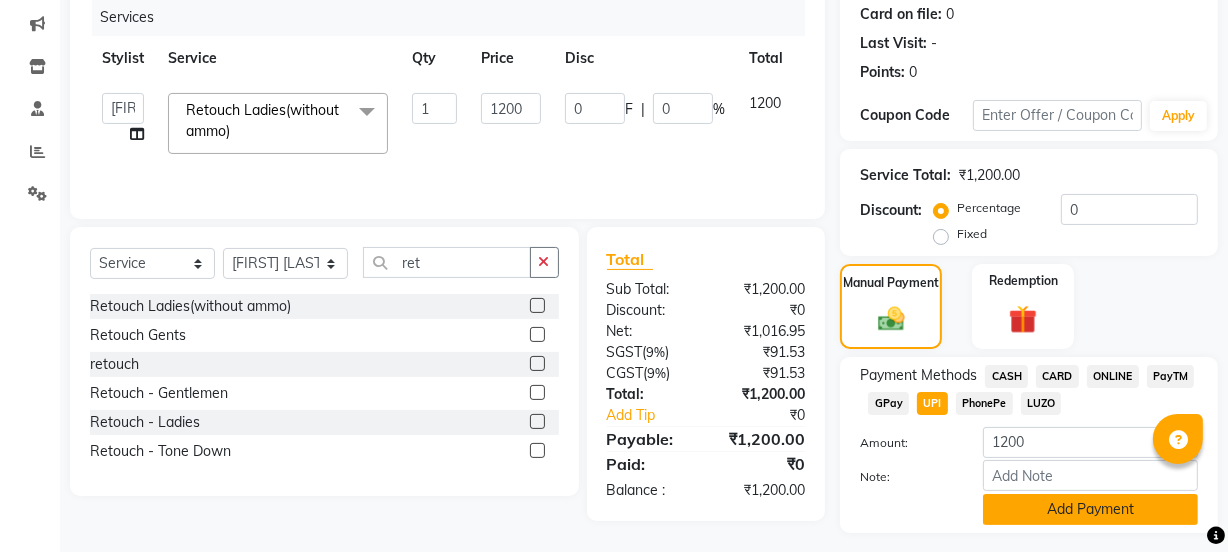 click on "Add Payment" 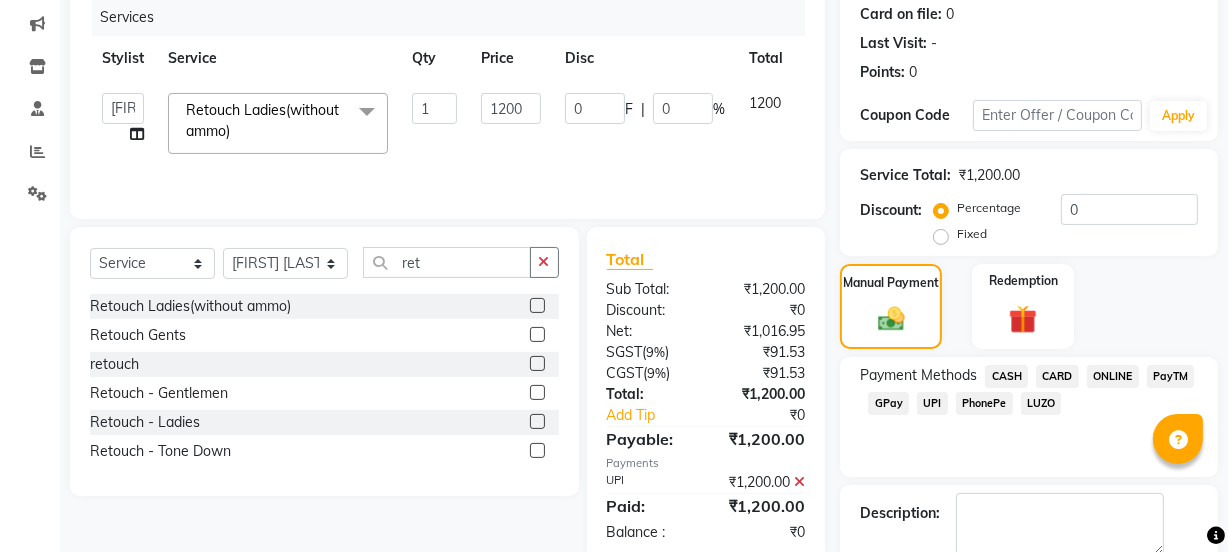 scroll, scrollTop: 357, scrollLeft: 0, axis: vertical 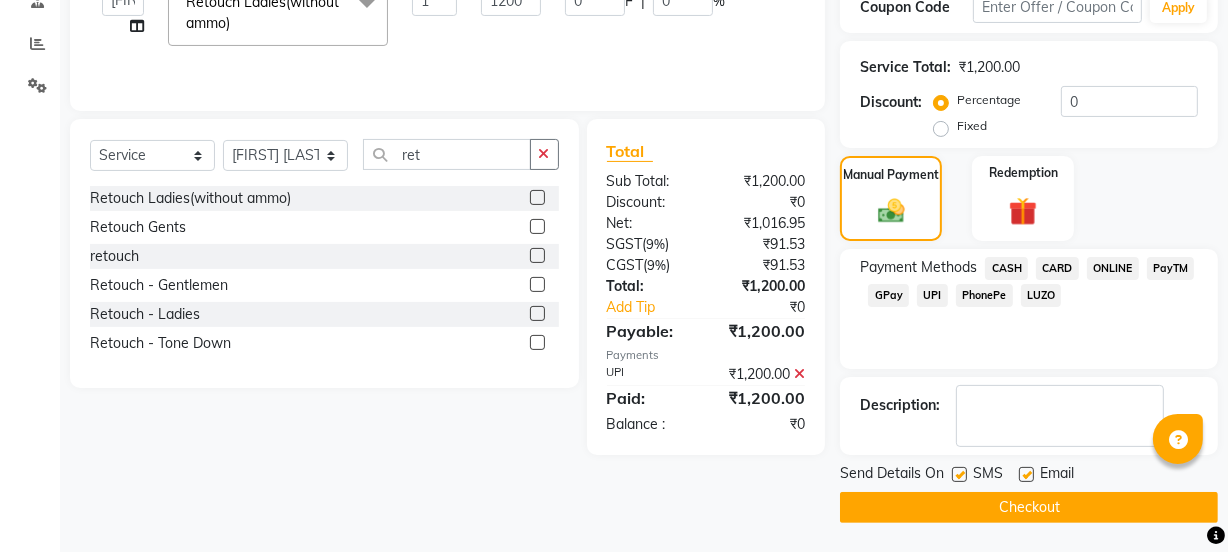 click on "Checkout" 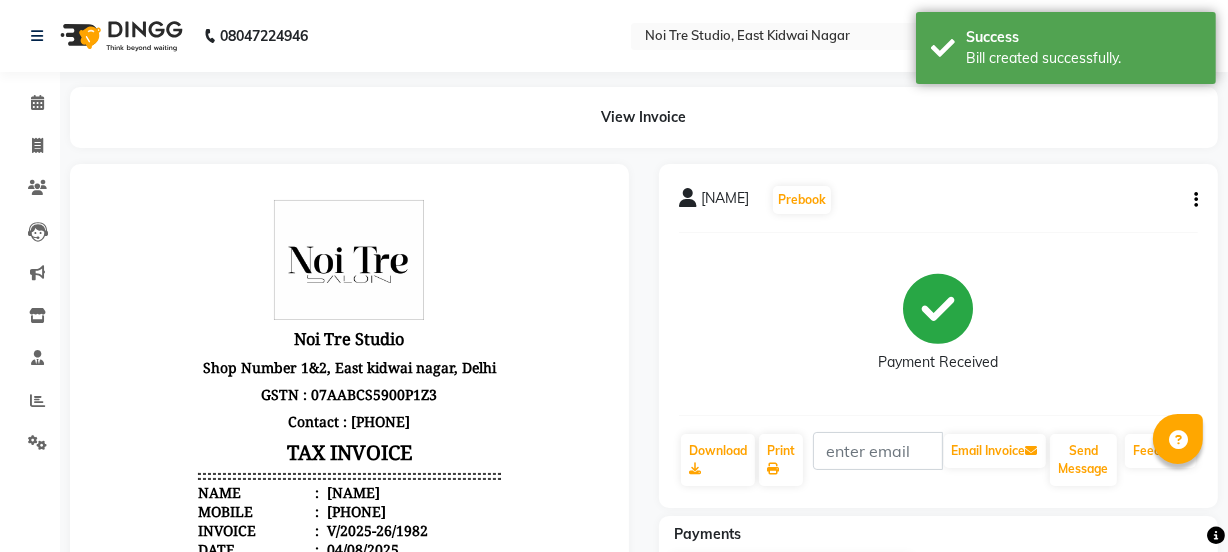 scroll, scrollTop: 0, scrollLeft: 0, axis: both 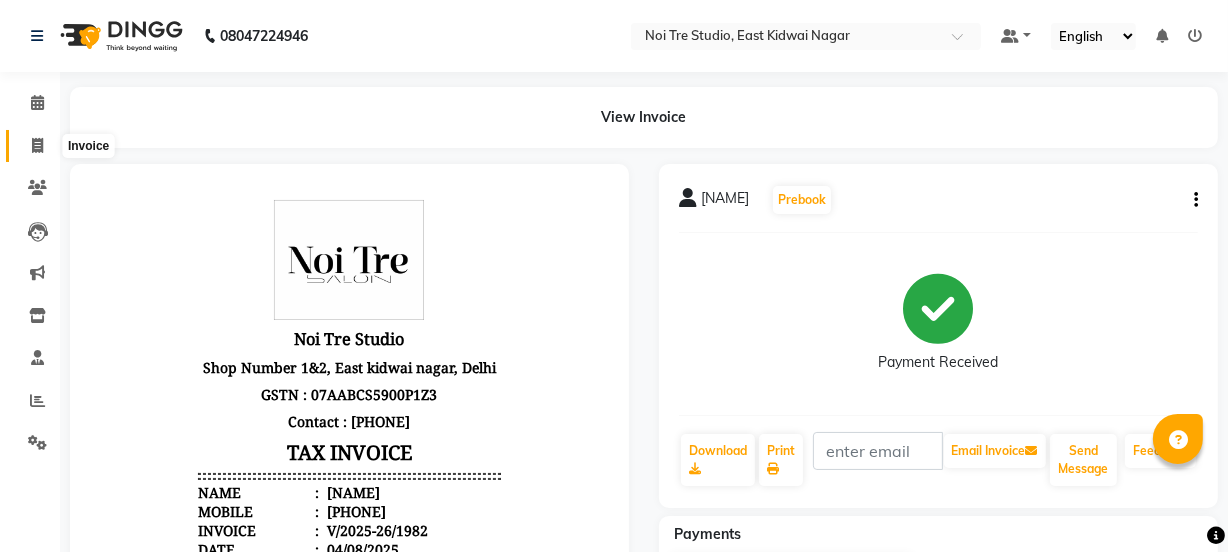 click 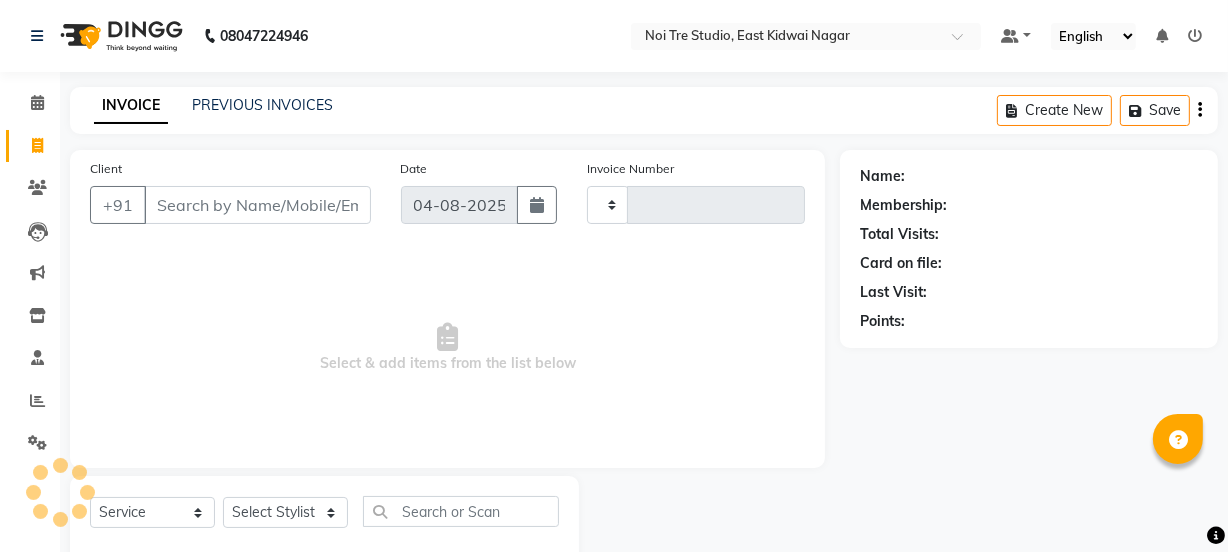 scroll, scrollTop: 50, scrollLeft: 0, axis: vertical 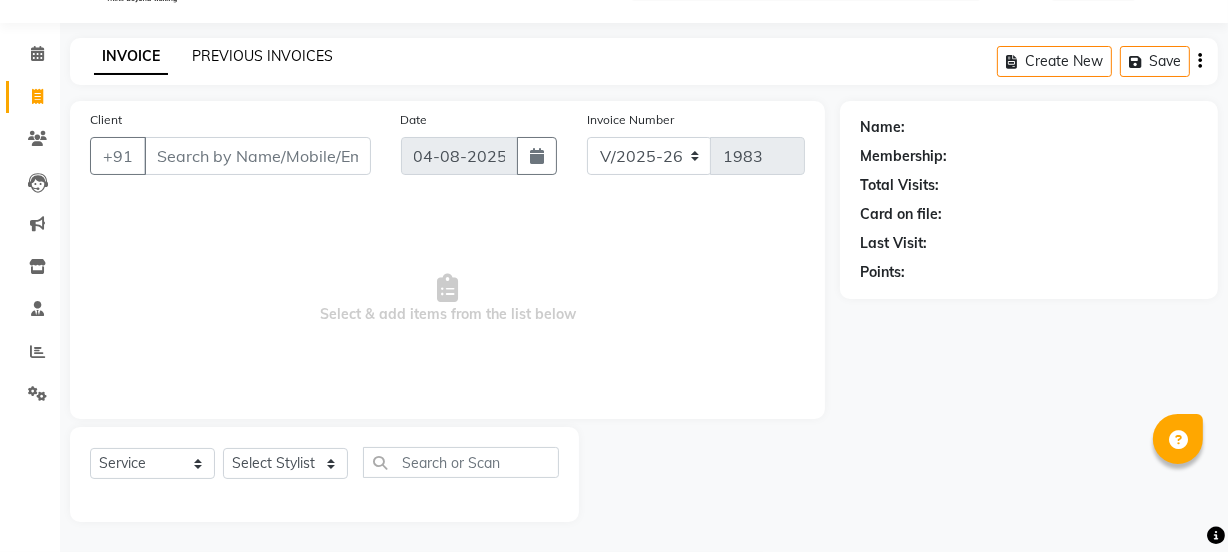 click on "PREVIOUS INVOICES" 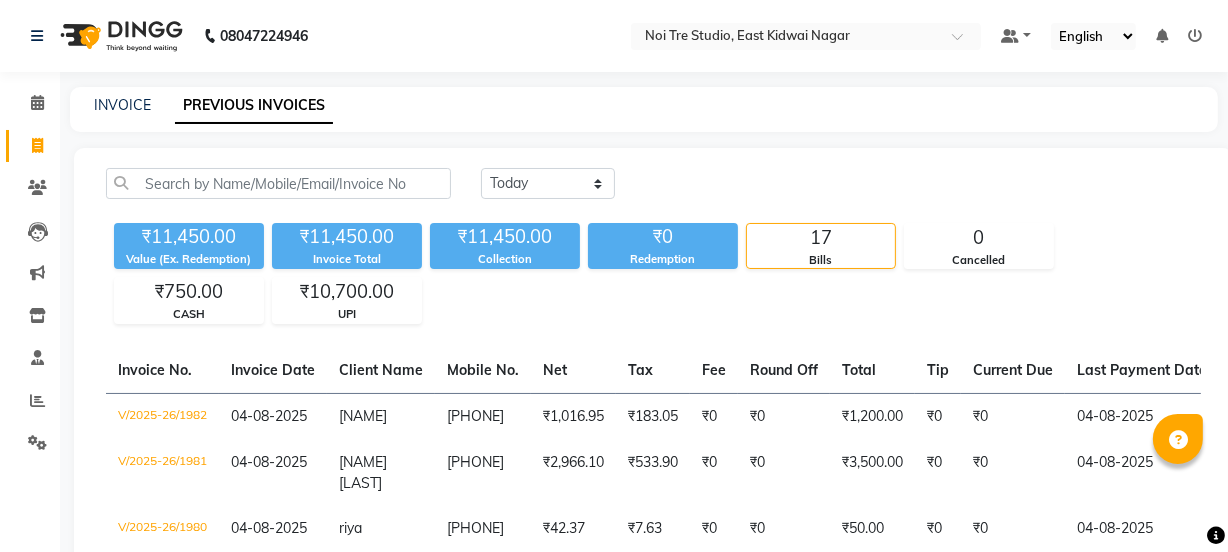 click 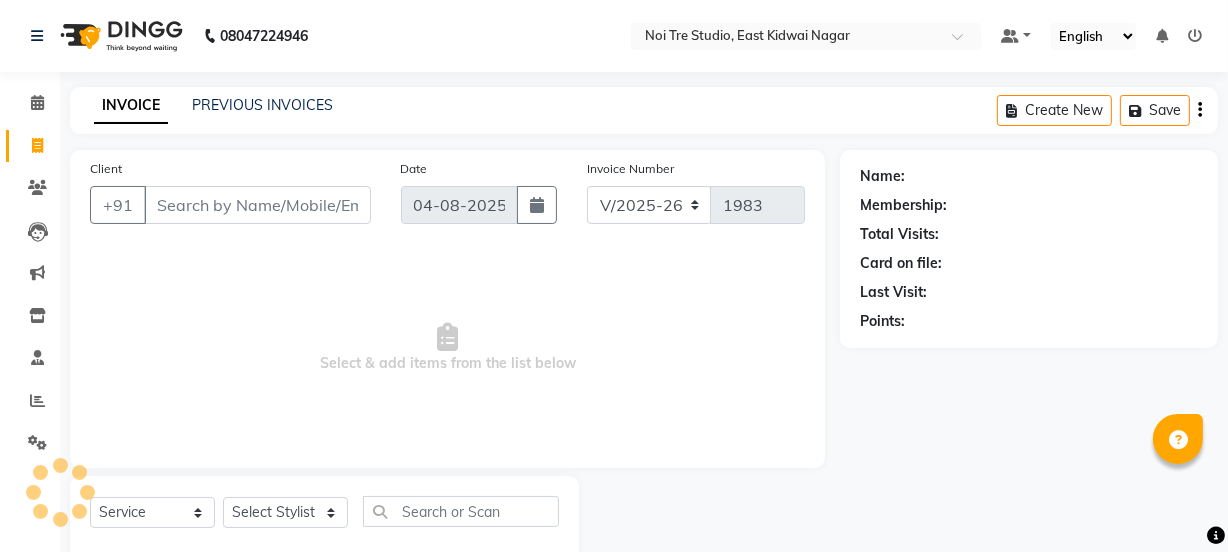 scroll, scrollTop: 50, scrollLeft: 0, axis: vertical 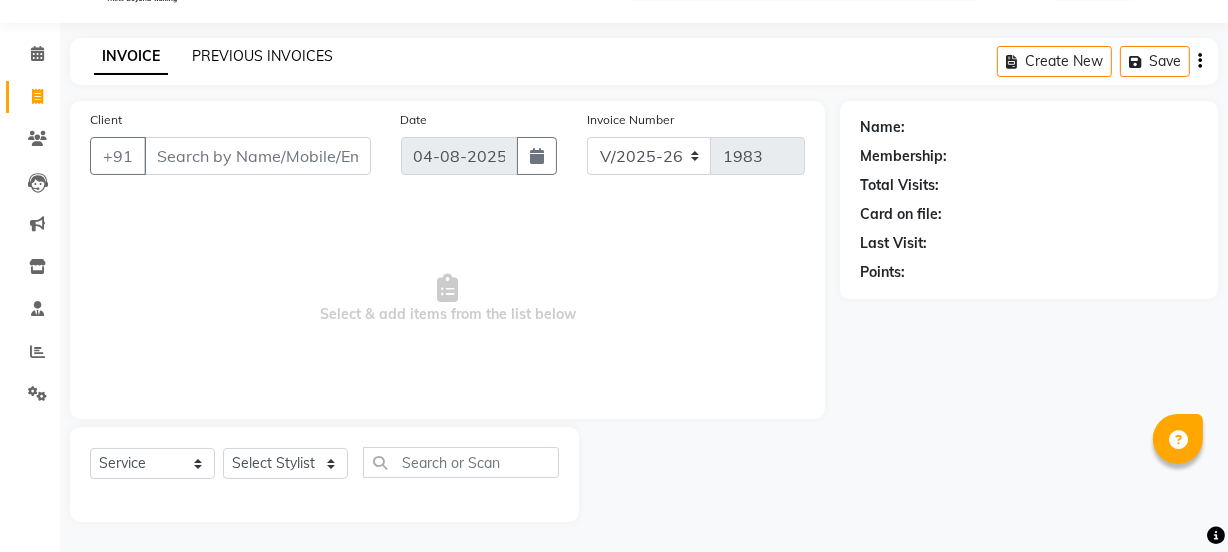 click on "PREVIOUS INVOICES" 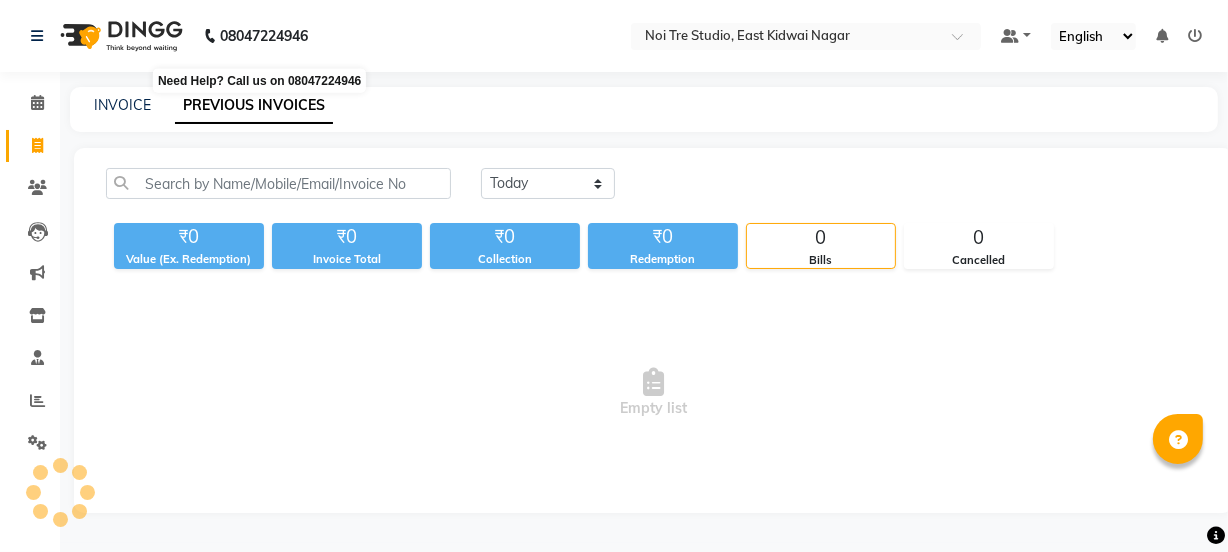 scroll, scrollTop: 0, scrollLeft: 0, axis: both 